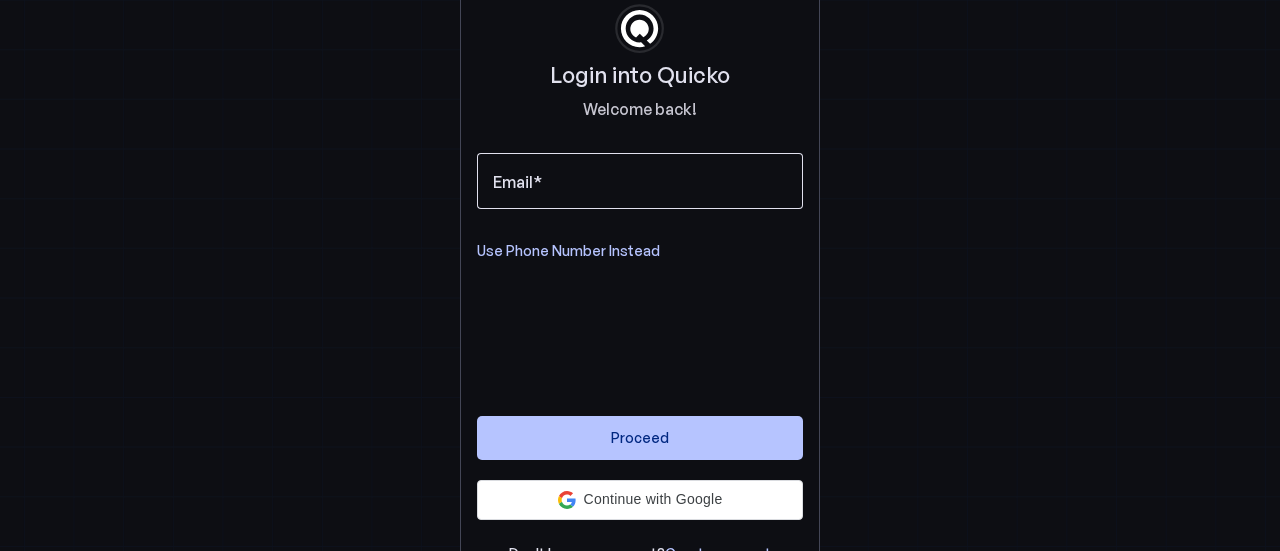 scroll, scrollTop: 0, scrollLeft: 0, axis: both 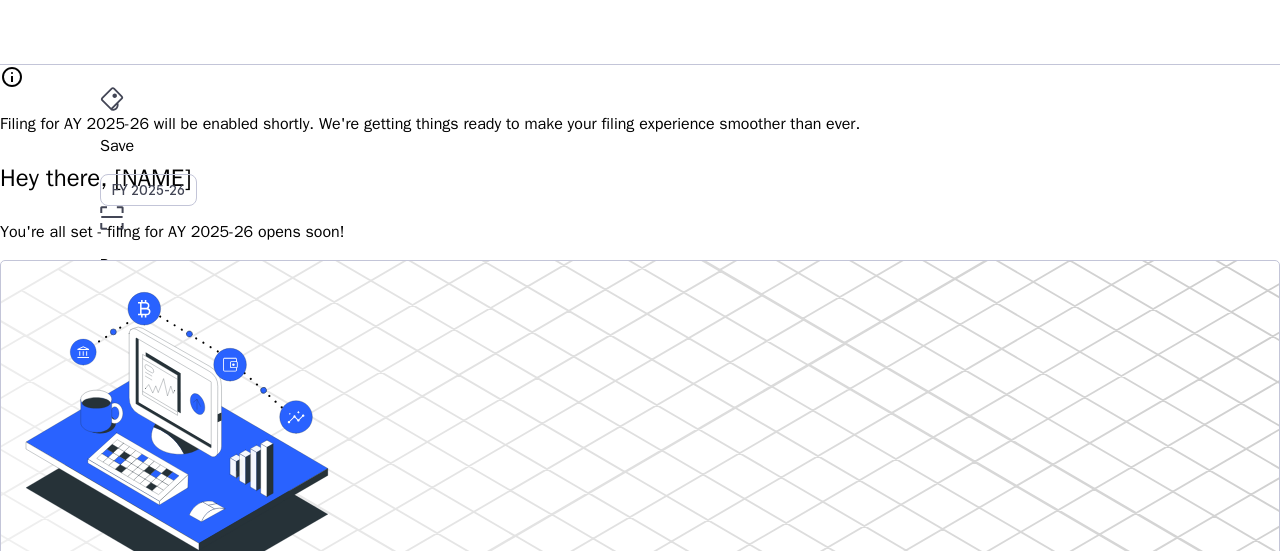 click on "More" at bounding box center (640, 440) 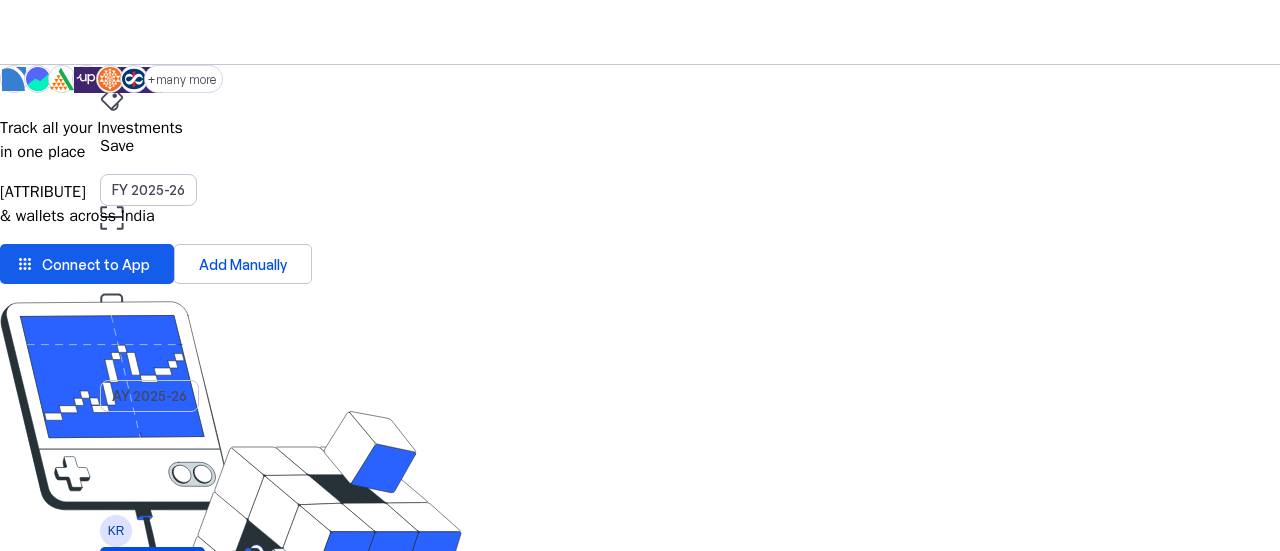 click at bounding box center [87, 264] 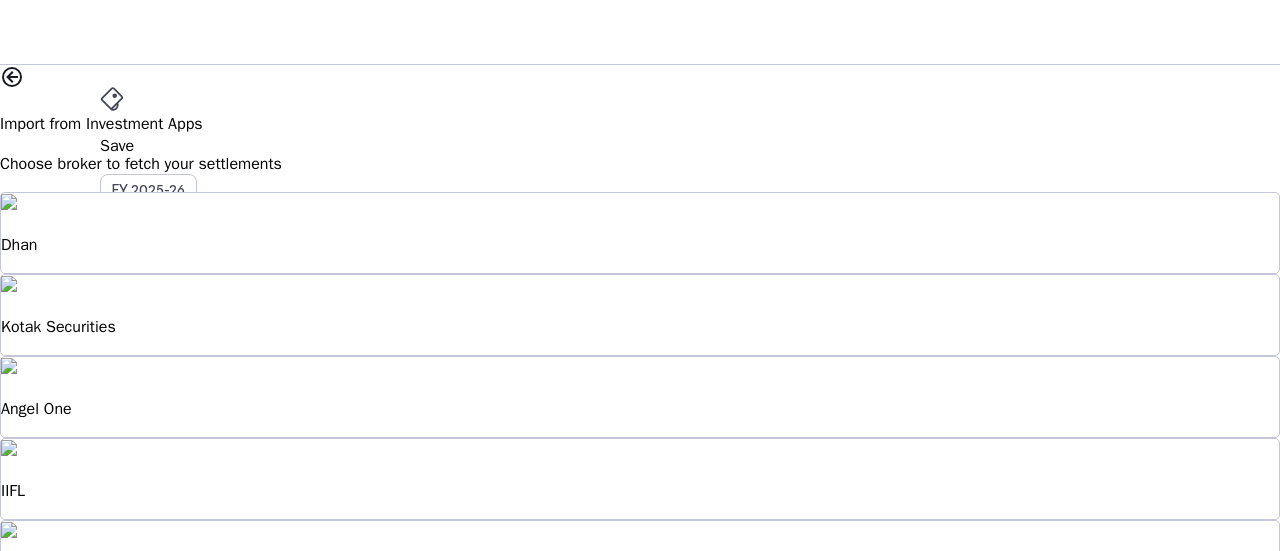 click on "Zerodha" at bounding box center (640, 561) 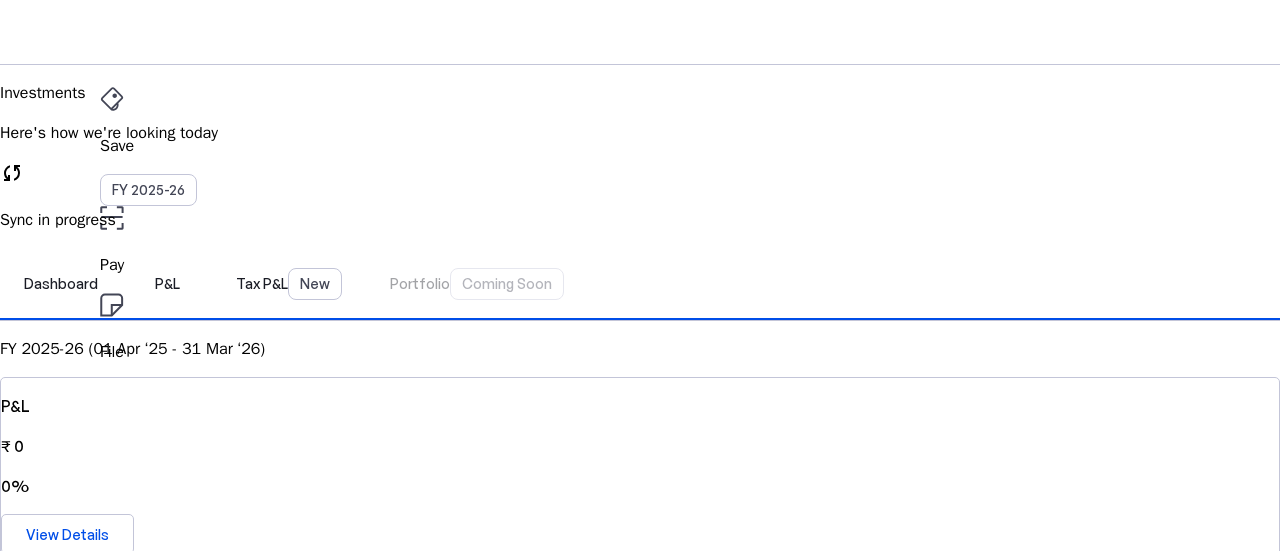 click on "Investments Here's how we're looking today sync Sync in progress" at bounding box center [640, 156] 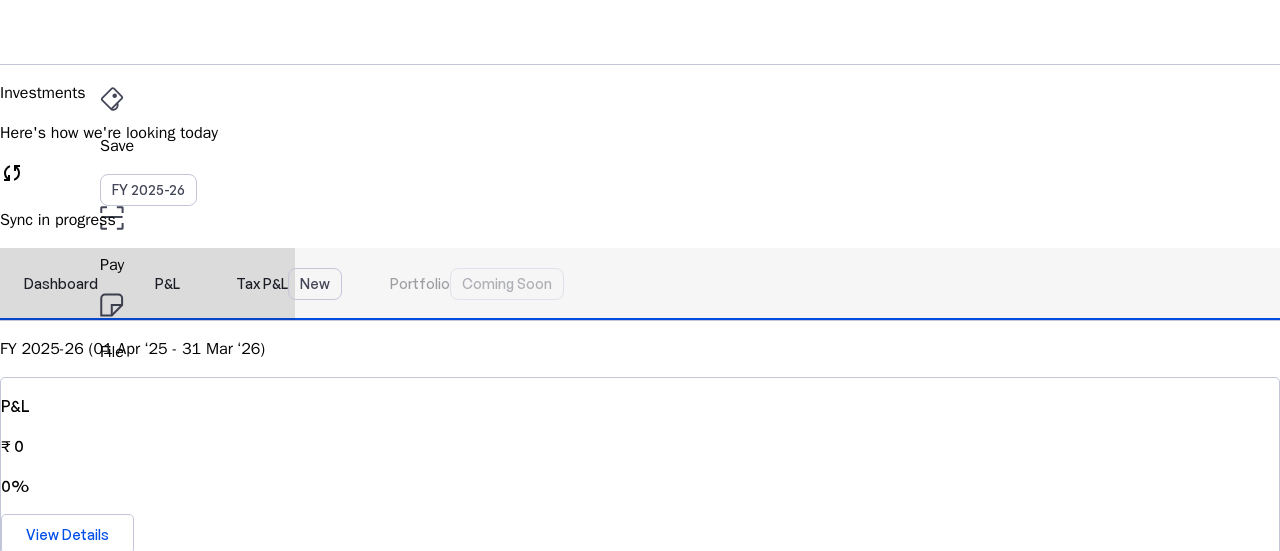 click on "Tax P&L  New" at bounding box center (289, 284) 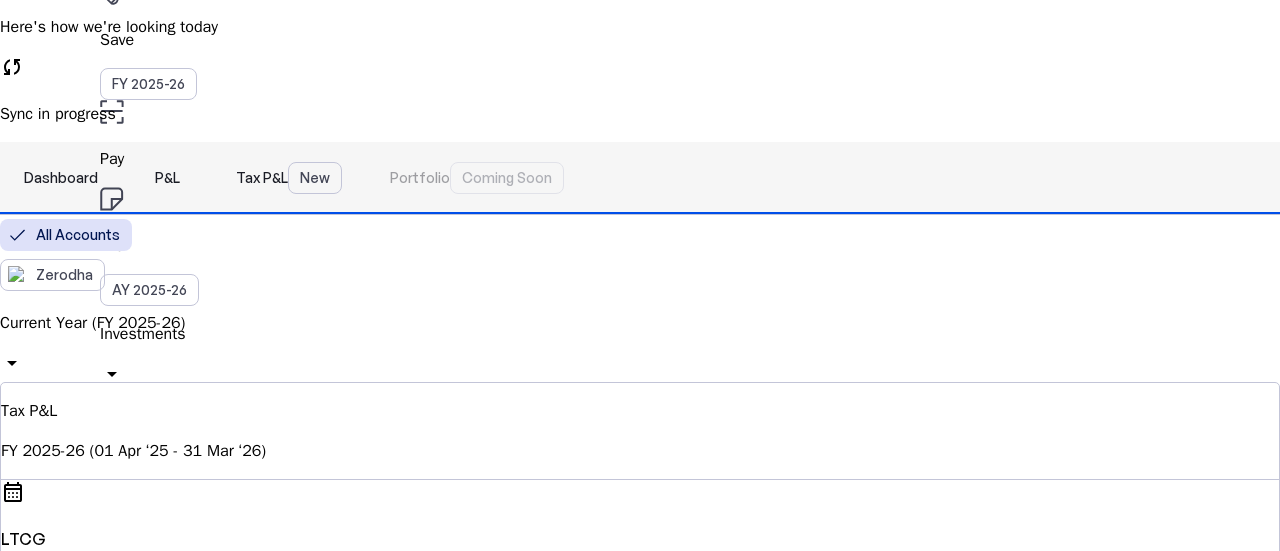 scroll, scrollTop: 100, scrollLeft: 0, axis: vertical 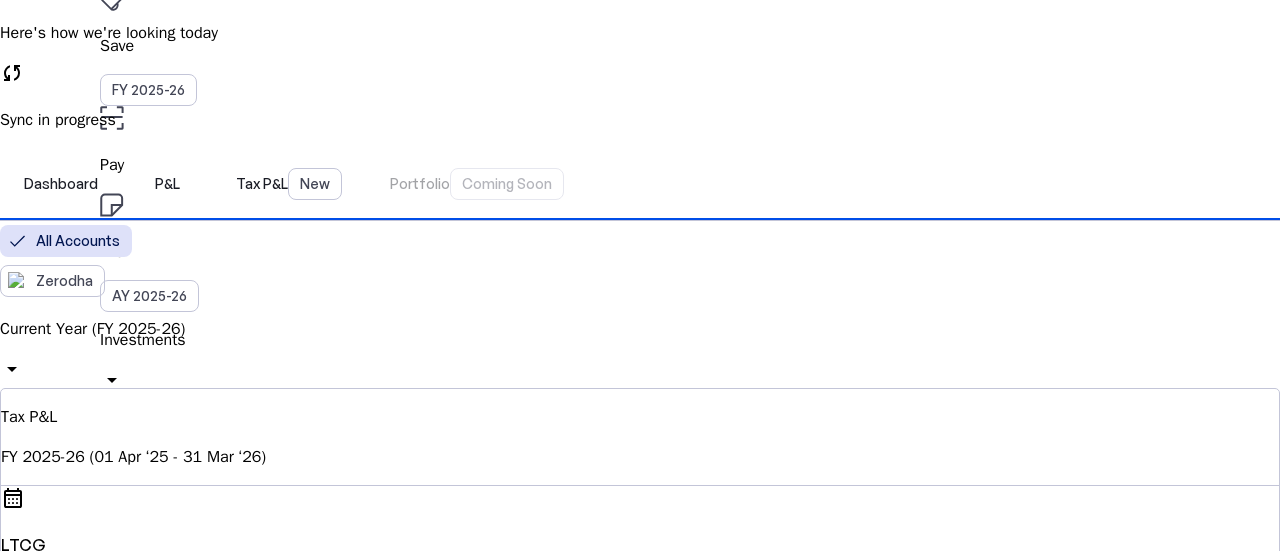 click on "Current Year (FY 2025-26)   arrow_drop_down" at bounding box center [640, 352] 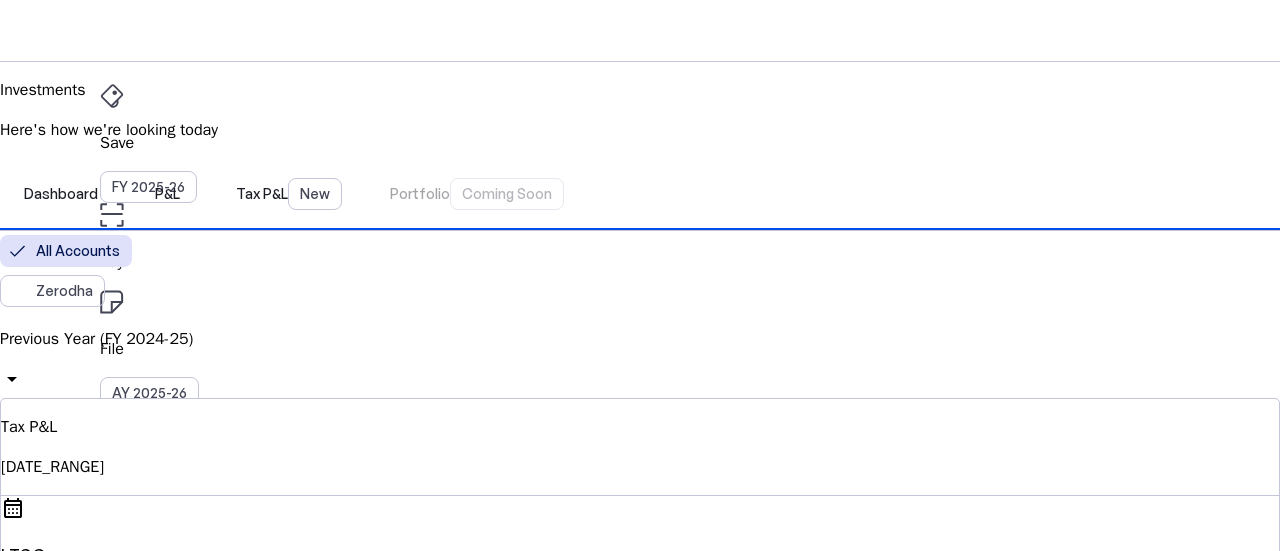 scroll, scrollTop: 0, scrollLeft: 0, axis: both 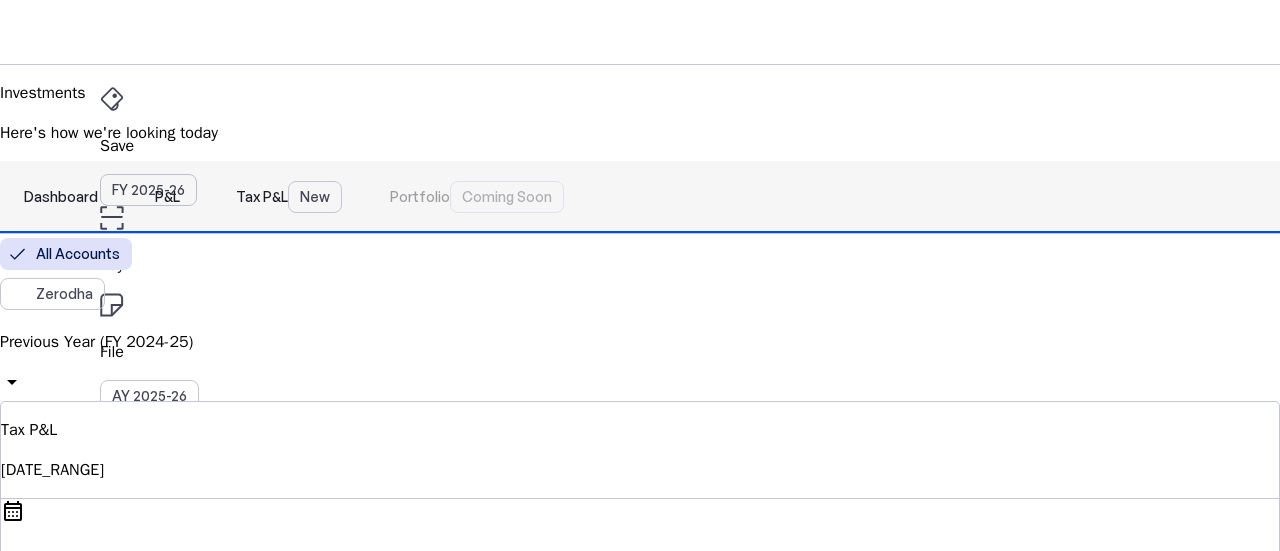 click on "Dashboard" at bounding box center (61, 197) 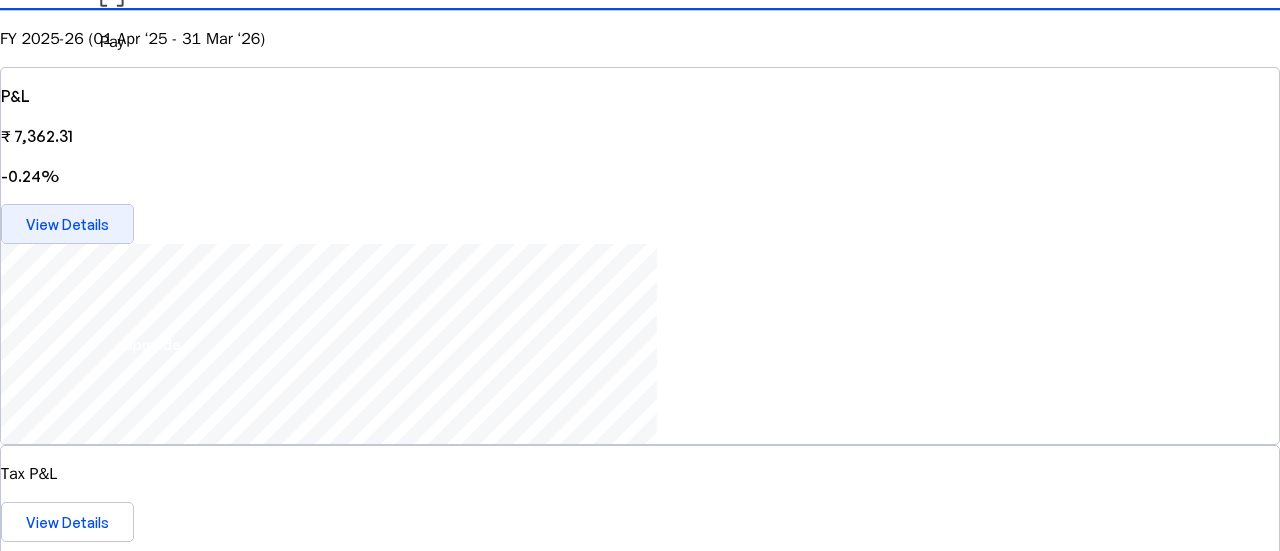 scroll, scrollTop: 200, scrollLeft: 0, axis: vertical 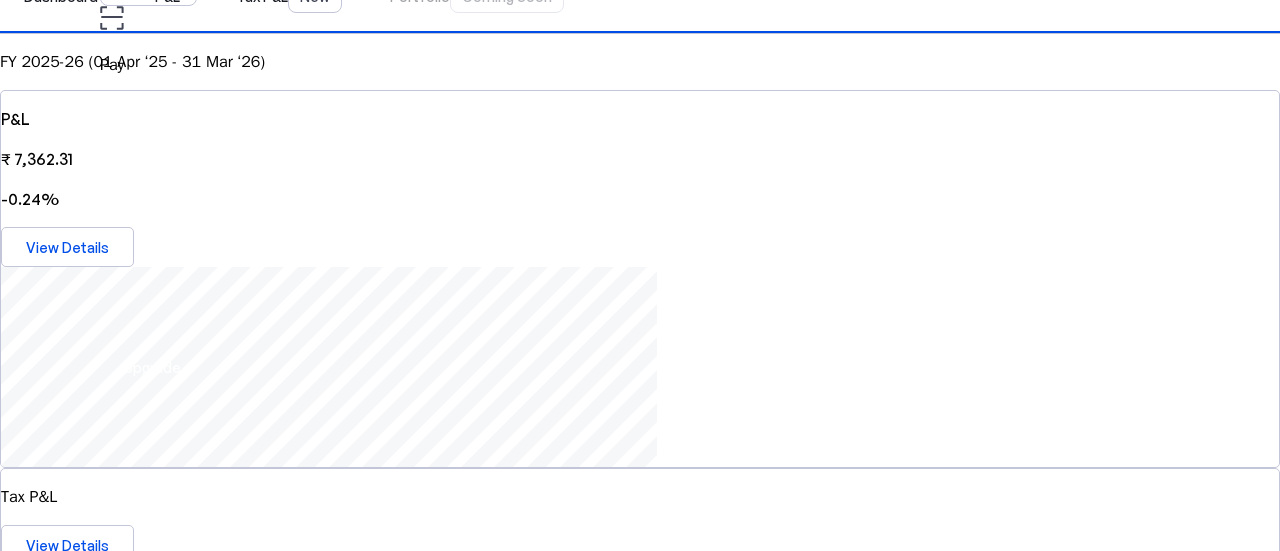 click on "add" at bounding box center (573, 2313) 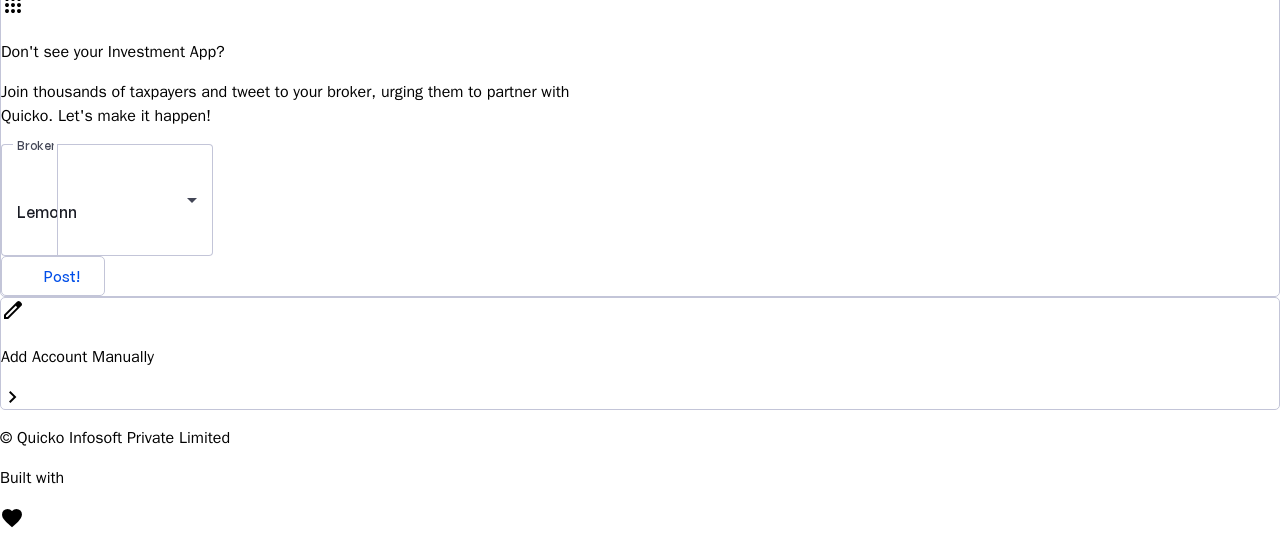 scroll, scrollTop: 0, scrollLeft: 0, axis: both 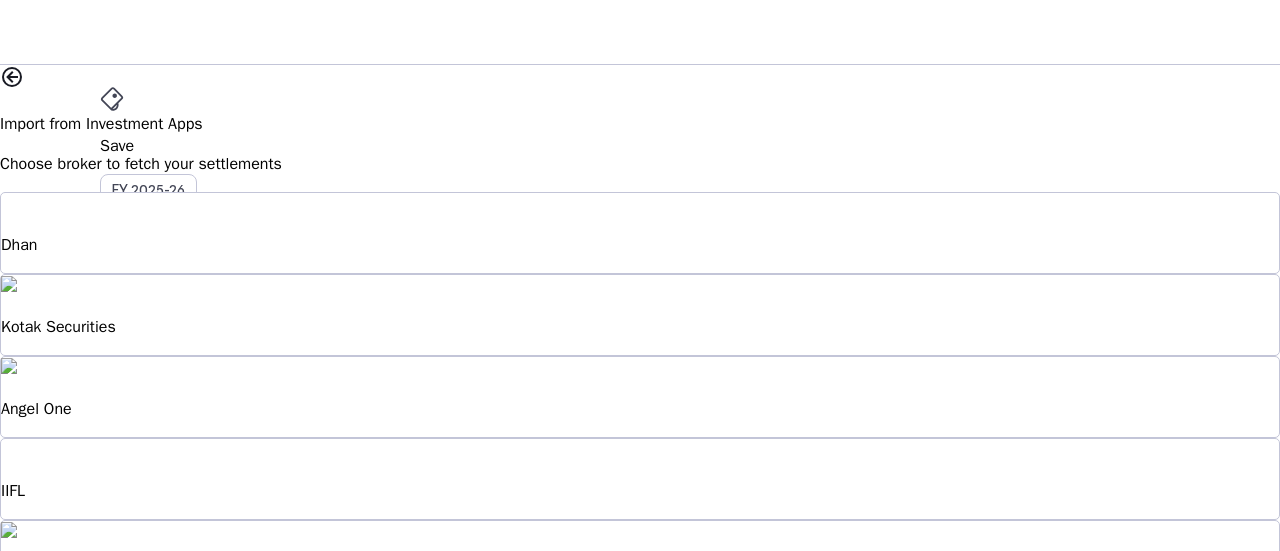 click on "Angel One" at bounding box center [640, 397] 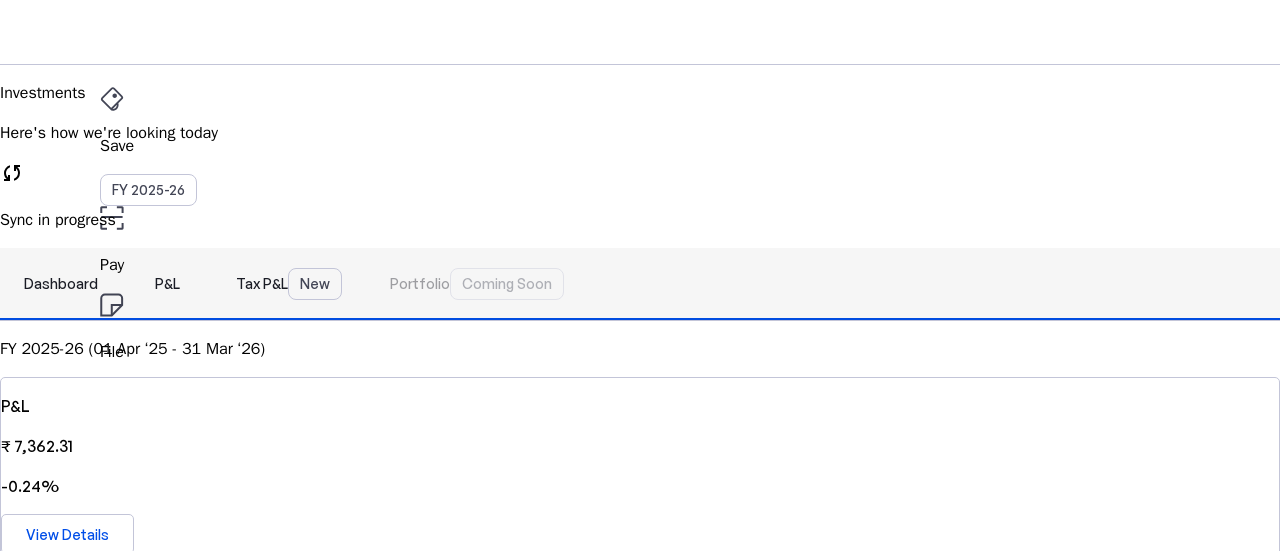 click on "P&L" at bounding box center [167, 284] 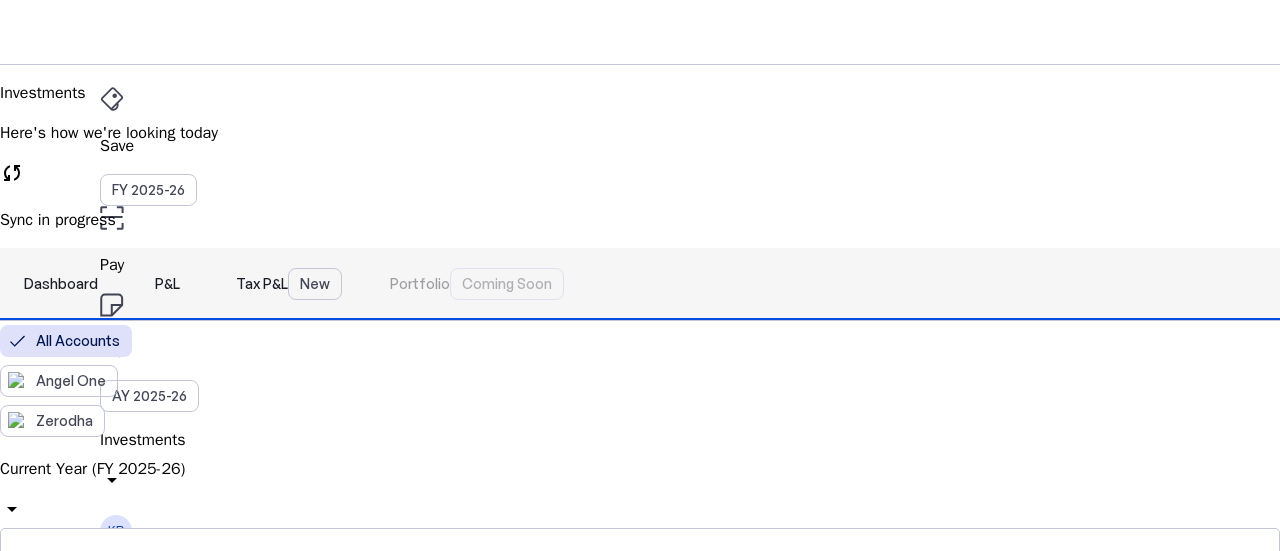 click on "Tax P&L  New" at bounding box center [289, 284] 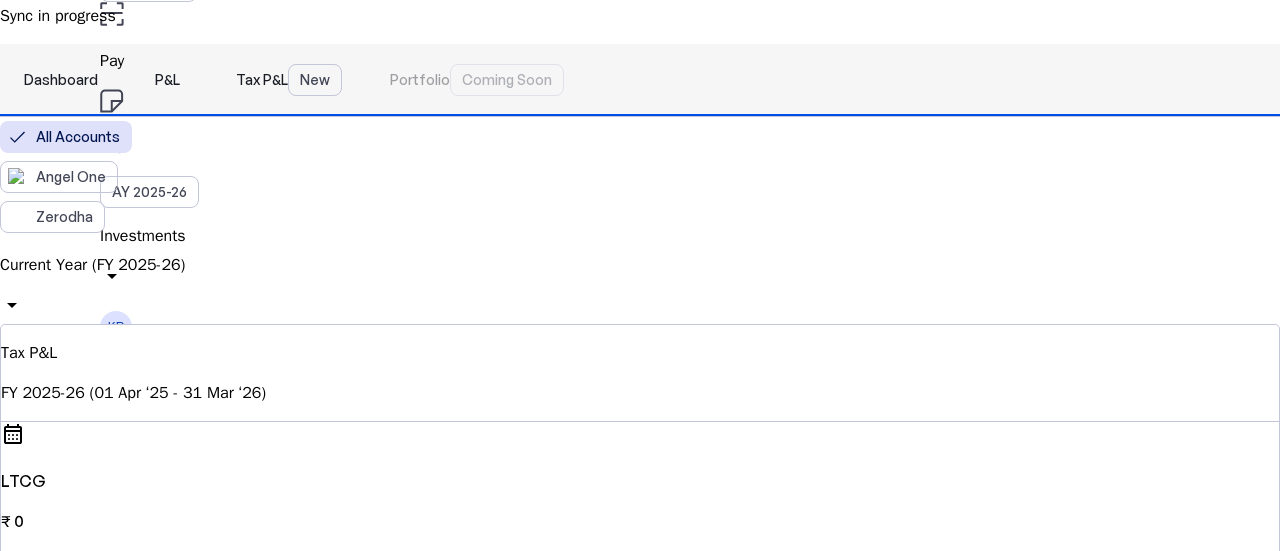 scroll, scrollTop: 200, scrollLeft: 0, axis: vertical 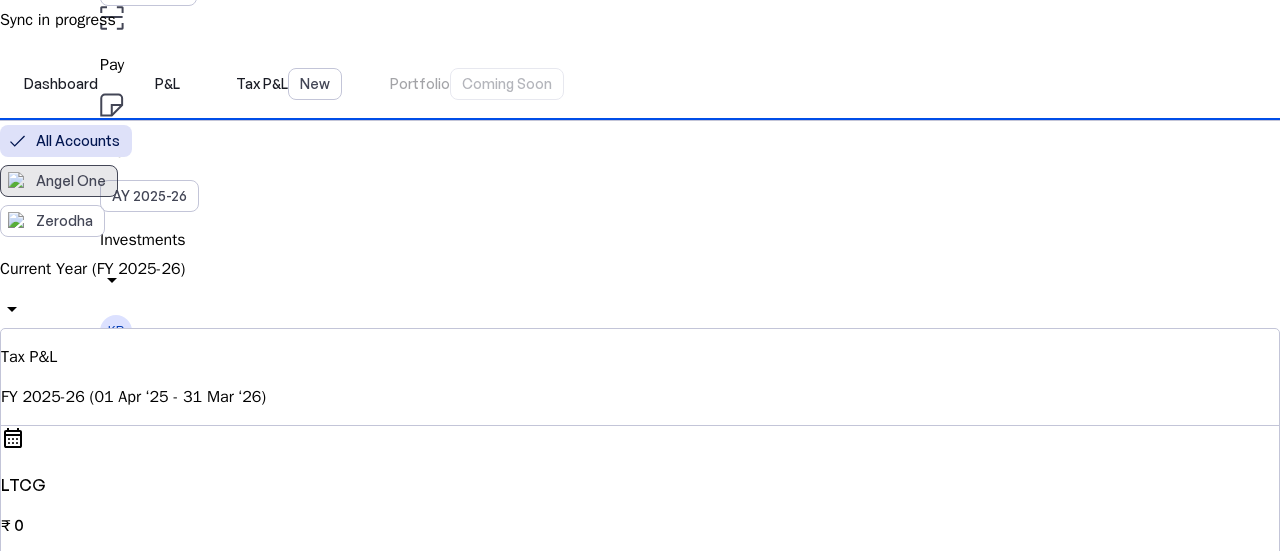 click on "Angel One" at bounding box center (71, 181) 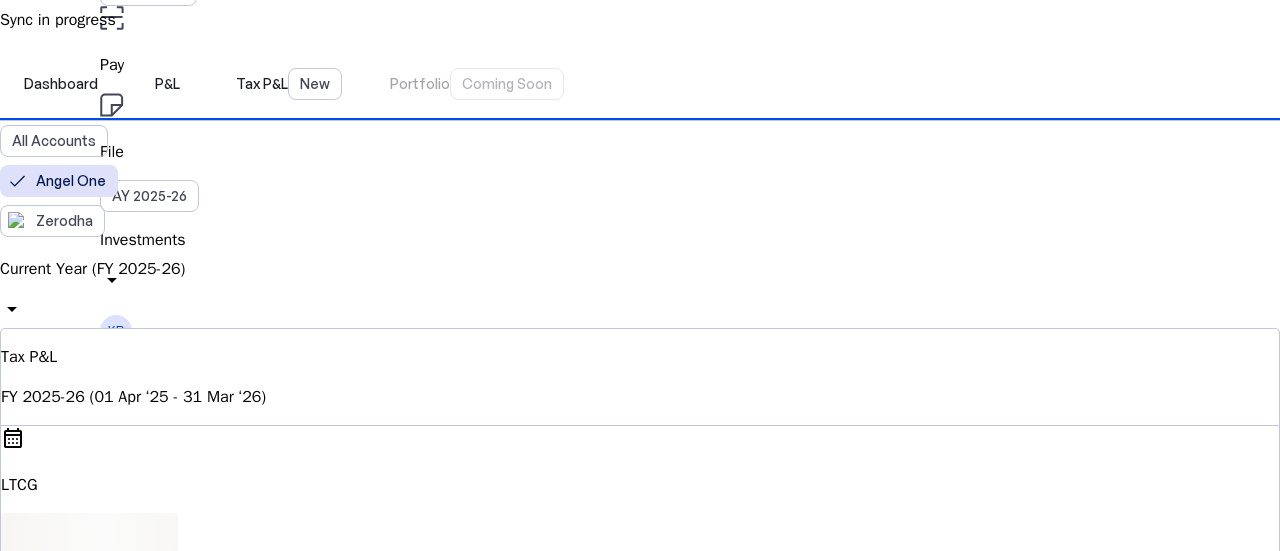 scroll, scrollTop: 0, scrollLeft: 0, axis: both 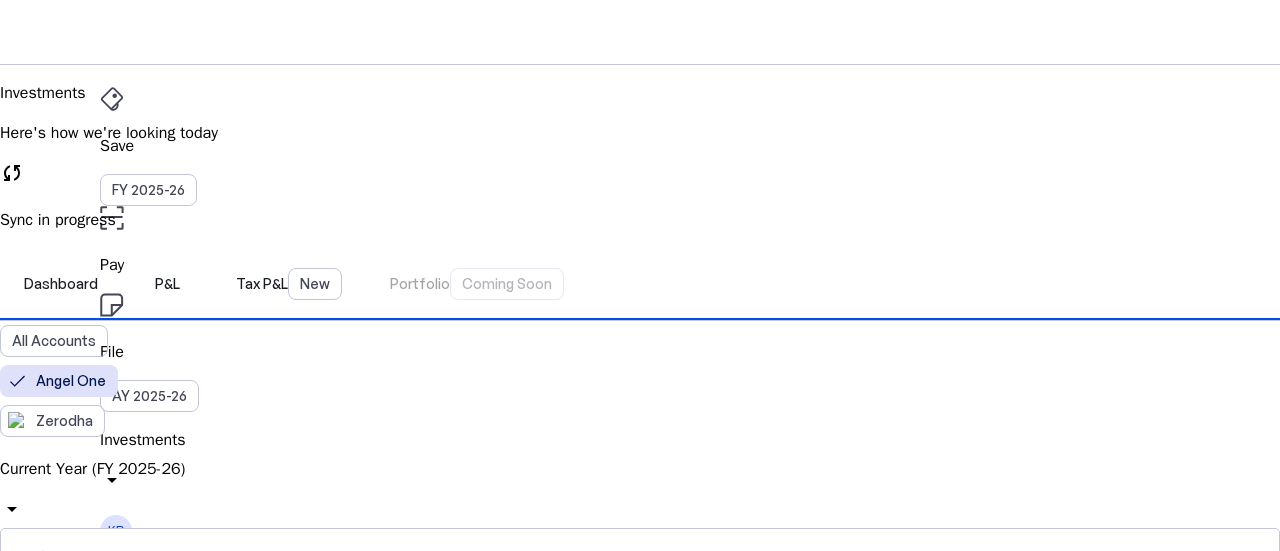 click on "Sync in progress" at bounding box center [640, 220] 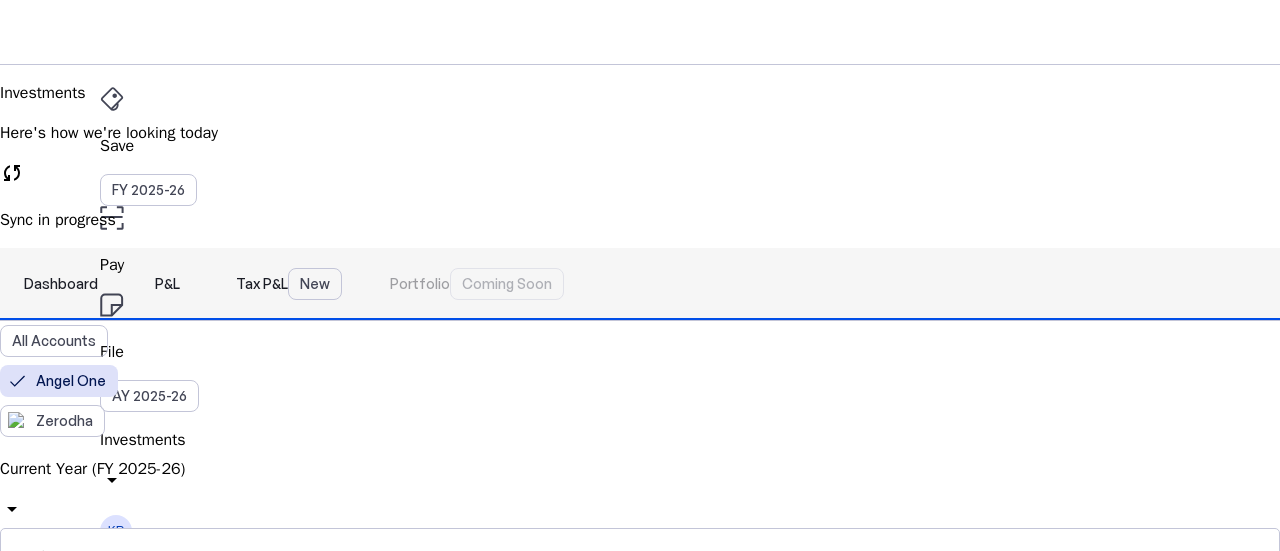 click on "Dashboard" at bounding box center [61, 284] 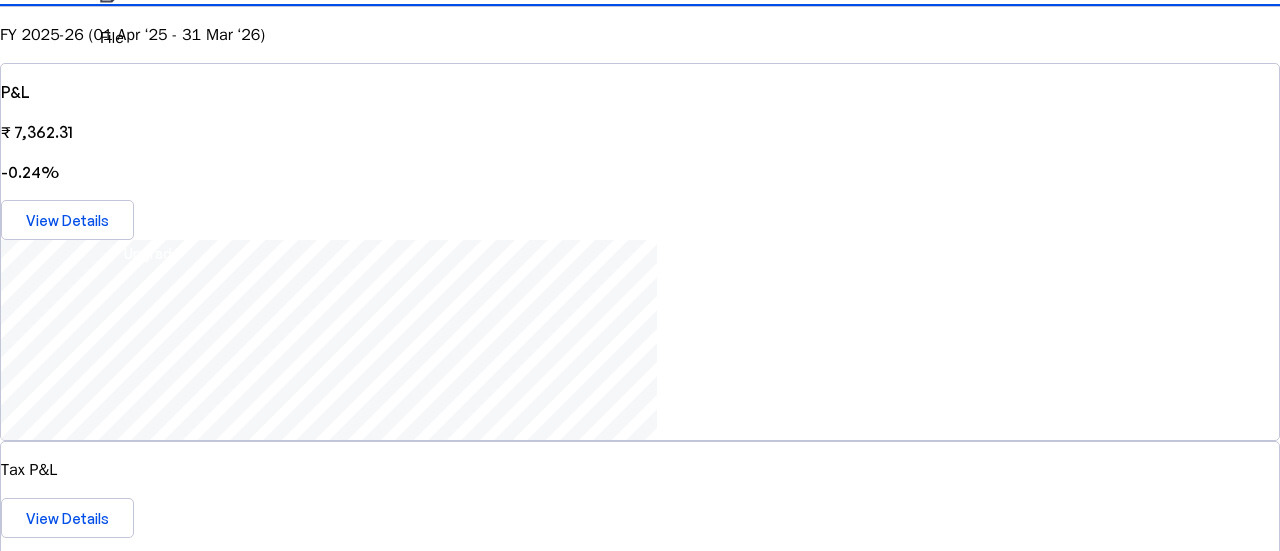 scroll, scrollTop: 300, scrollLeft: 0, axis: vertical 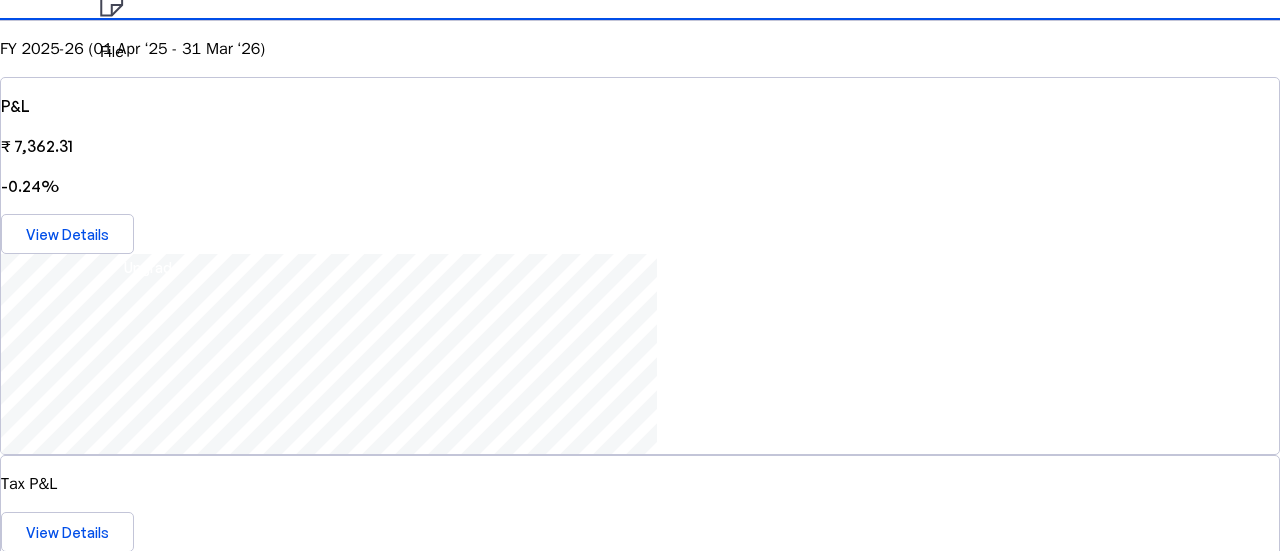click at bounding box center [640, 2436] 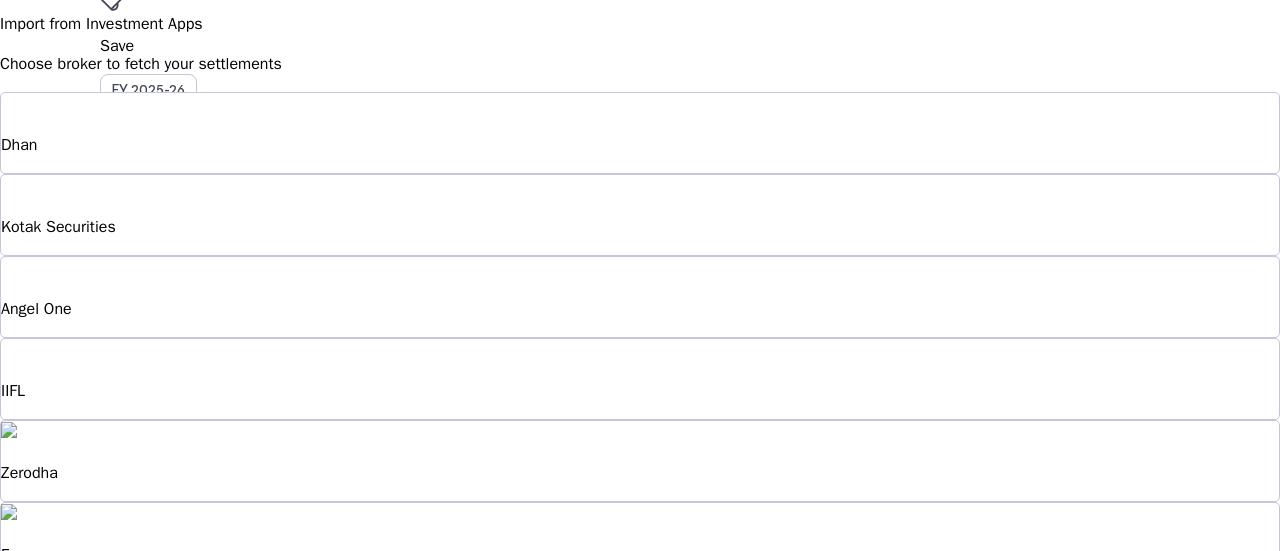 scroll, scrollTop: 200, scrollLeft: 0, axis: vertical 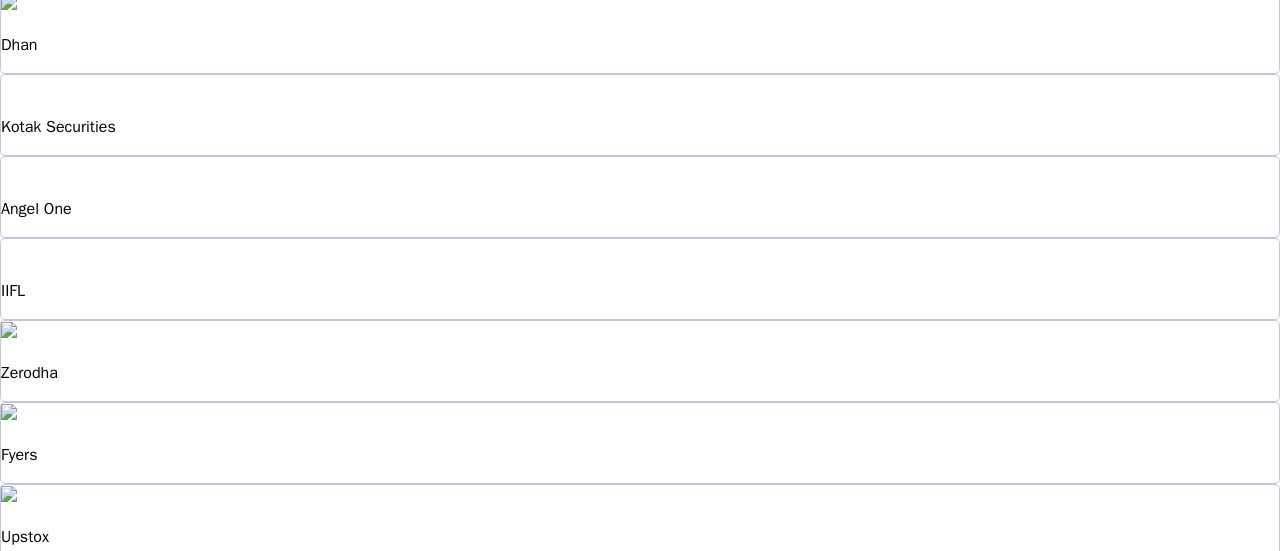 click on "Groww" at bounding box center [640, 689] 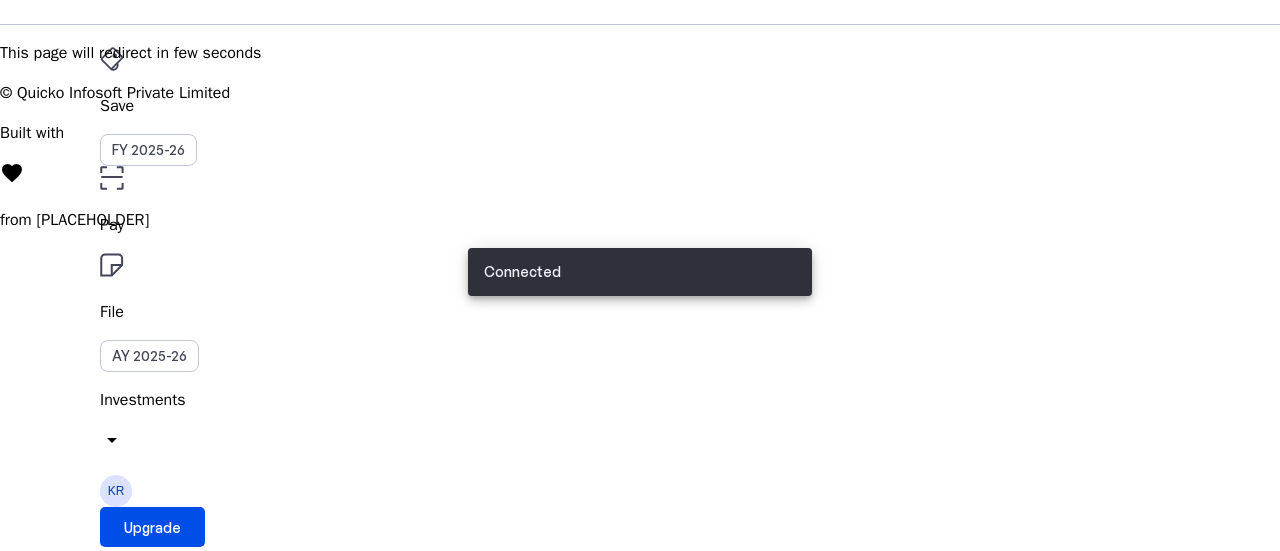 scroll, scrollTop: 0, scrollLeft: 0, axis: both 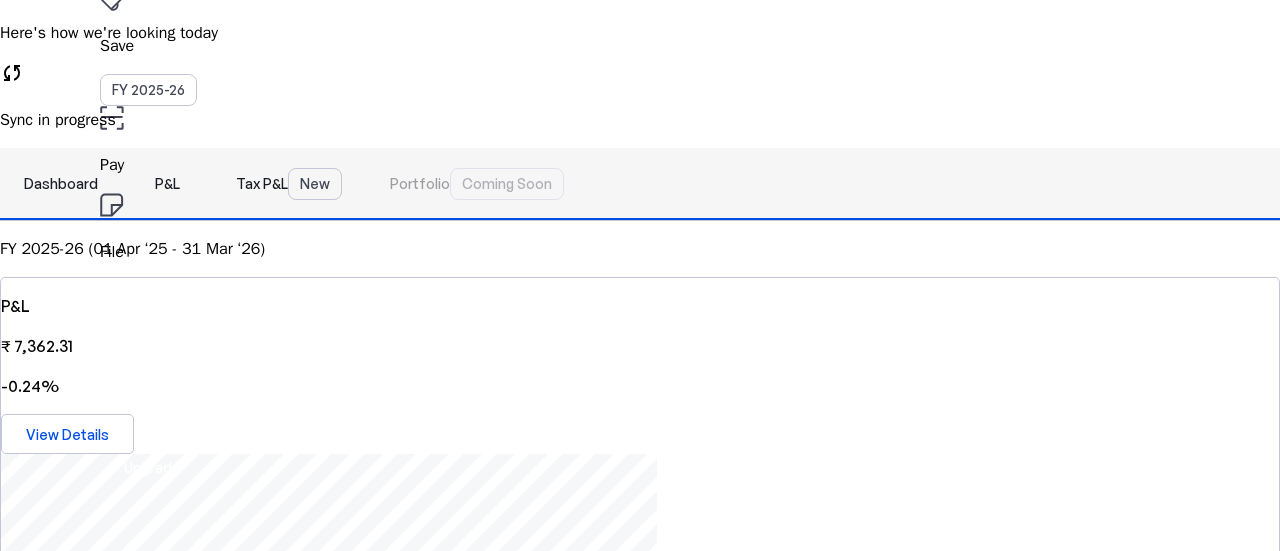 click on "P&L" at bounding box center [167, 184] 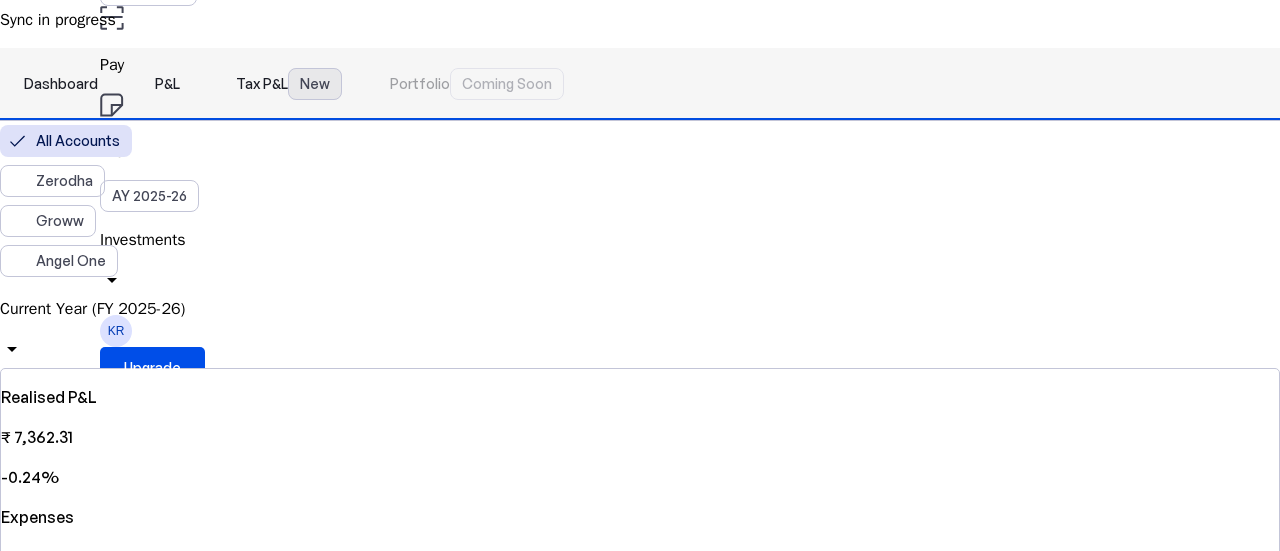 scroll, scrollTop: 100, scrollLeft: 0, axis: vertical 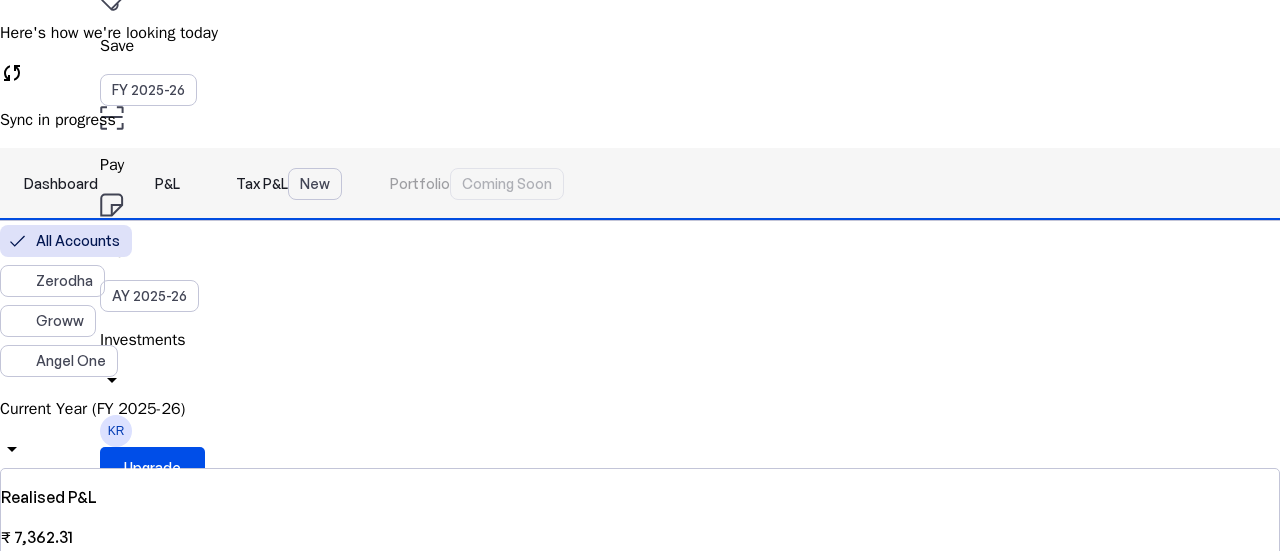 click on "Tax P&L  New" at bounding box center (289, 184) 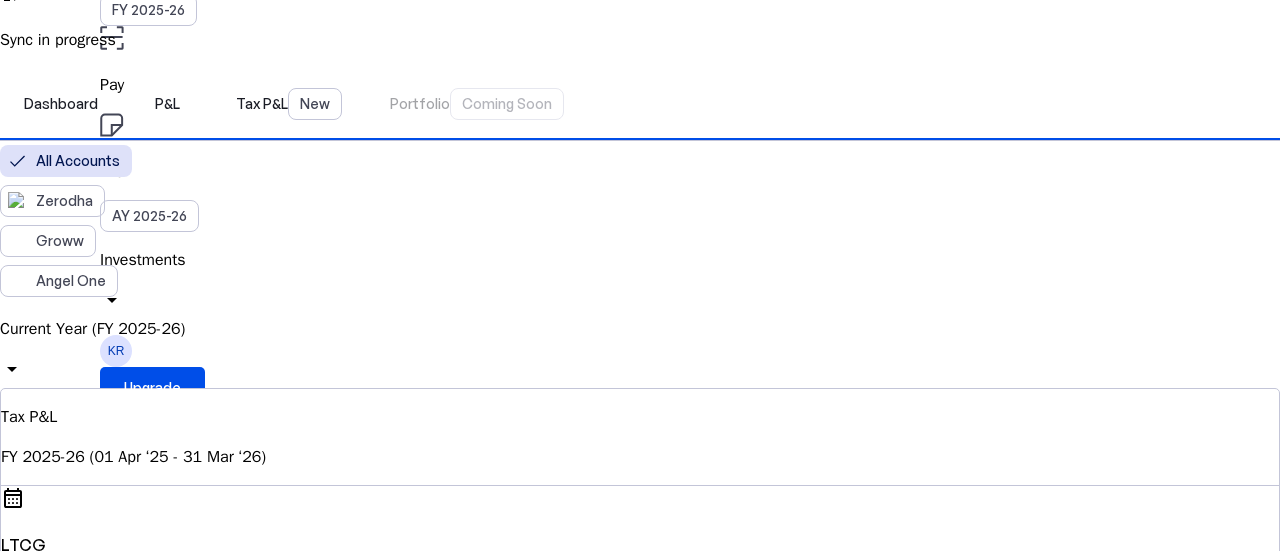 scroll, scrollTop: 200, scrollLeft: 0, axis: vertical 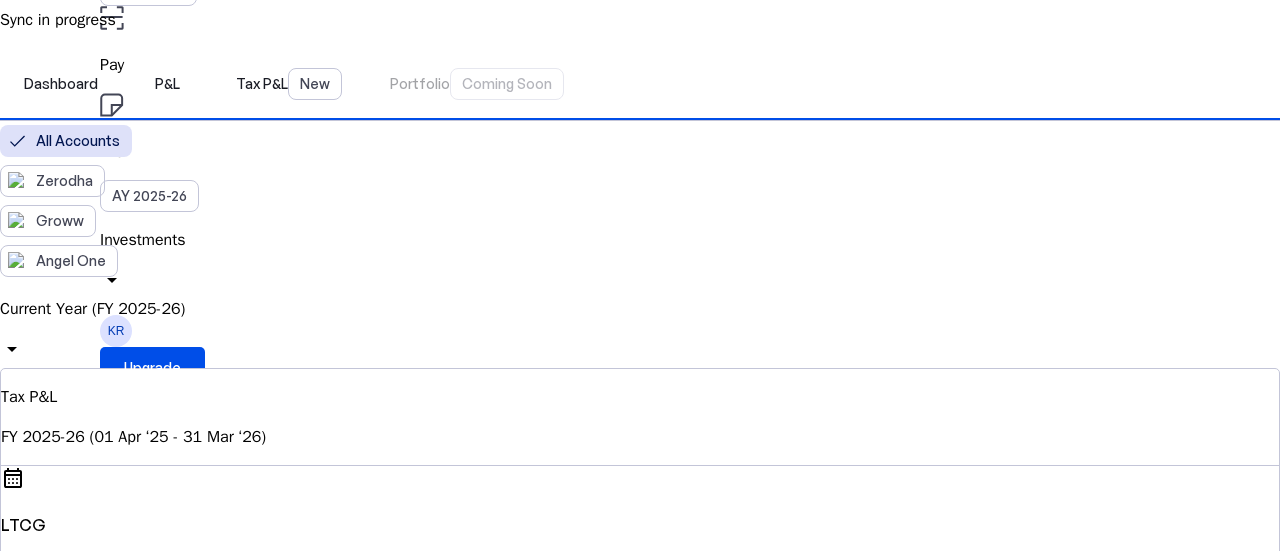 click on "Current Year (FY 2025-26)" at bounding box center (640, 309) 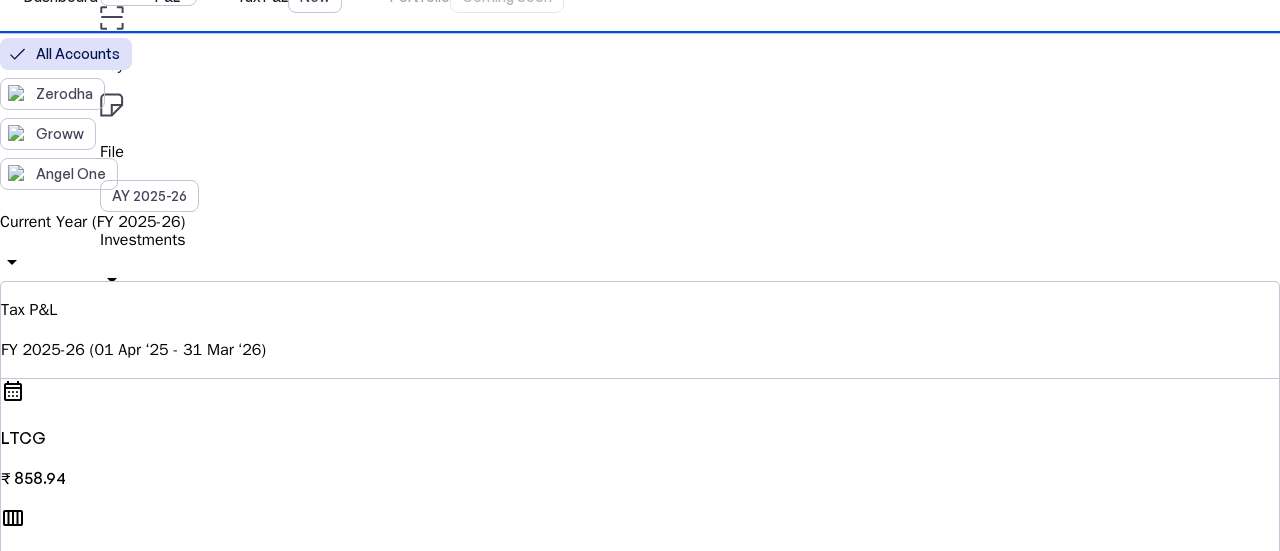 click on "Current Year (FY 2025-26)" at bounding box center (140, 4609) 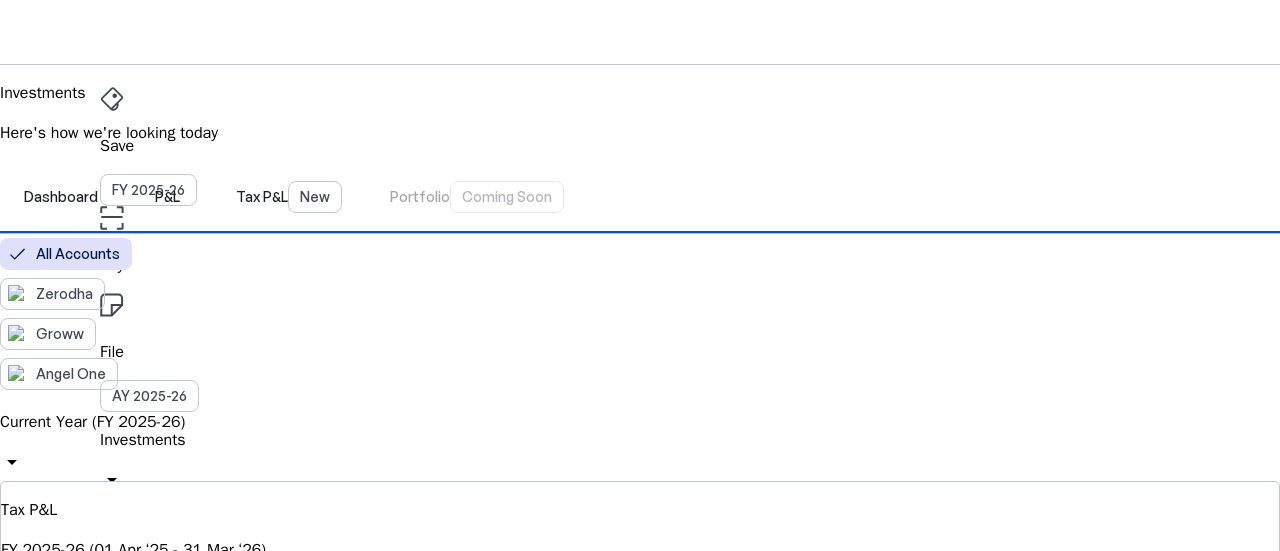 click on "Investments Here's how we're looking today" at bounding box center (640, 113) 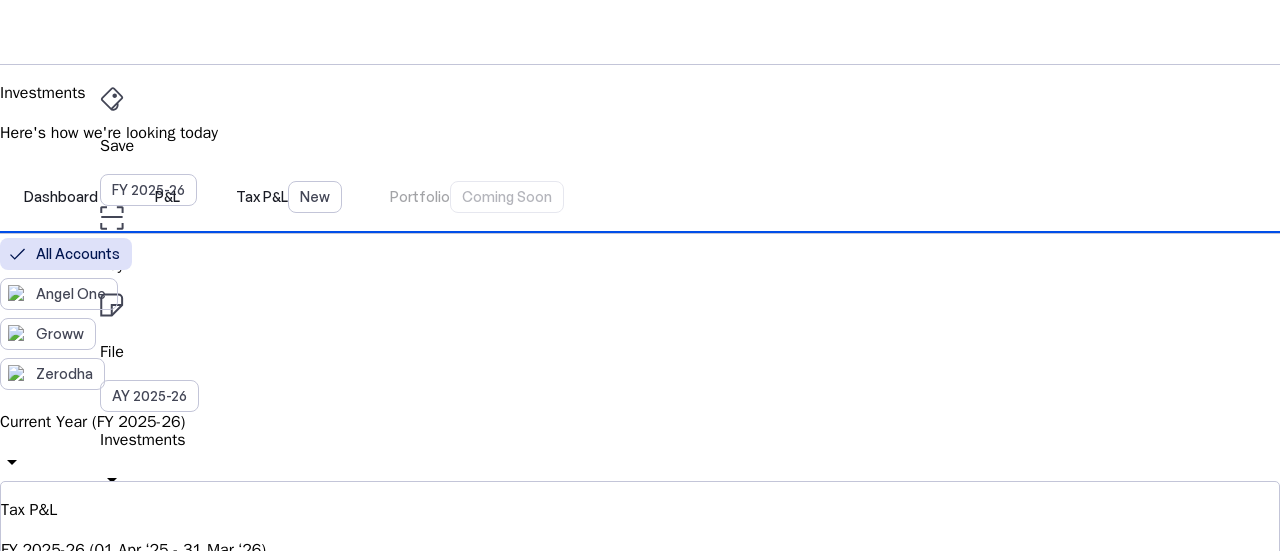 click on "Current Year (FY 2025-26)   arrow_drop_down" at bounding box center (640, 445) 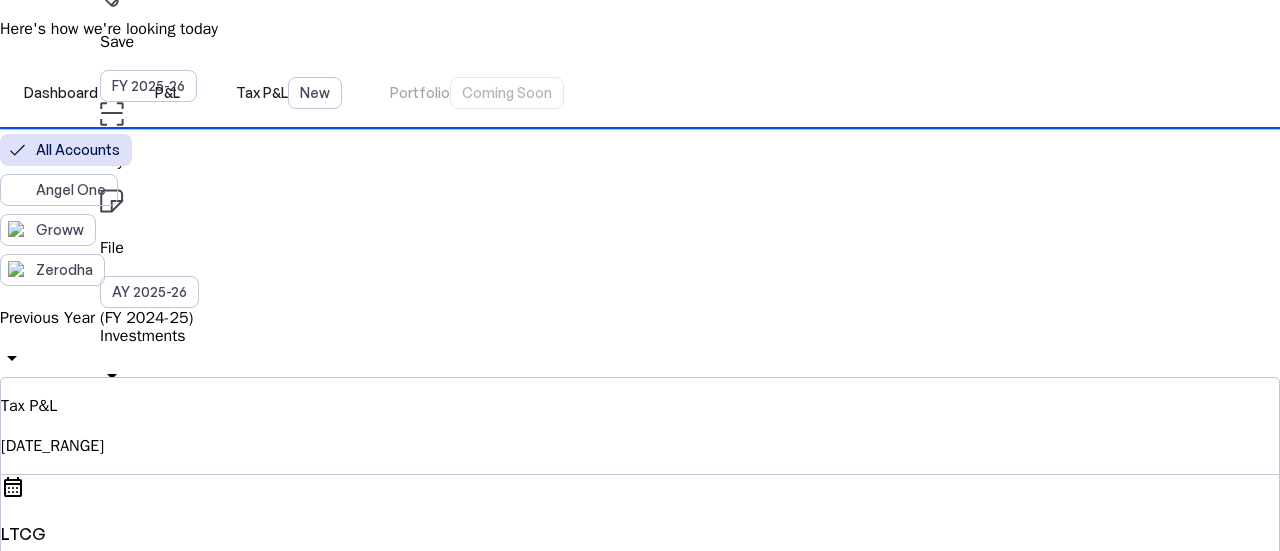 scroll, scrollTop: 0, scrollLeft: 0, axis: both 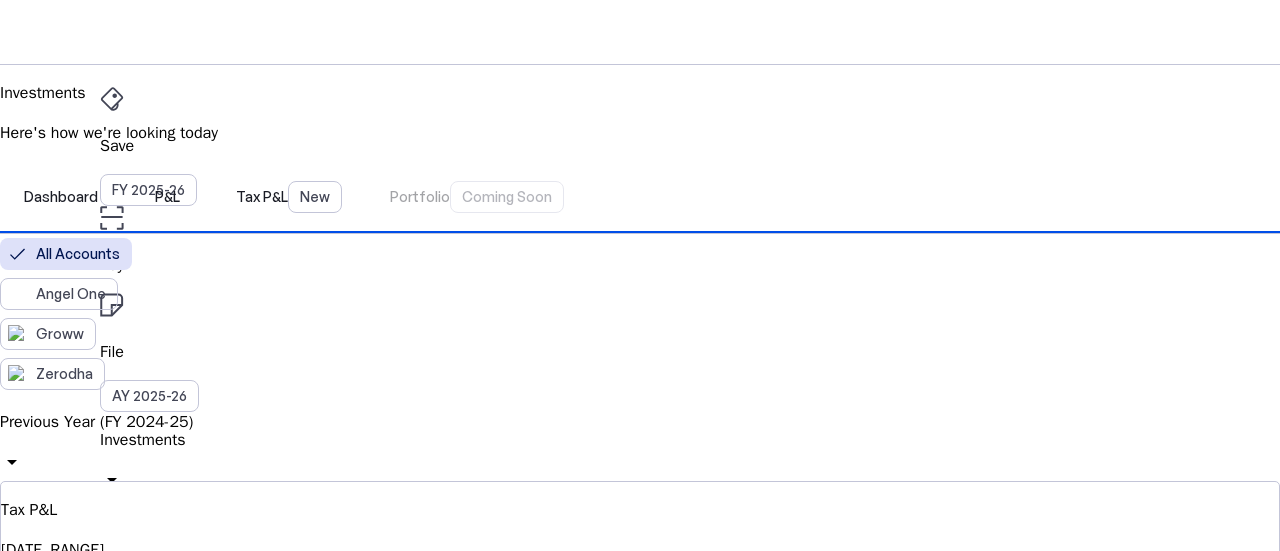 click on "KR" at bounding box center (116, 531) 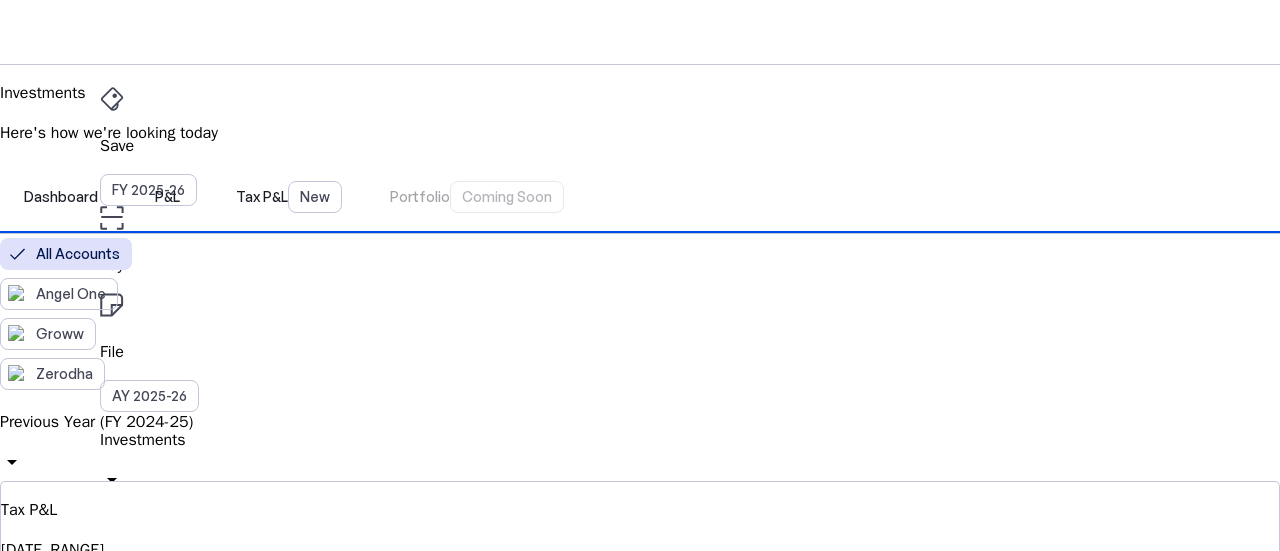 click on "clear_day Light" at bounding box center [122, 5385] 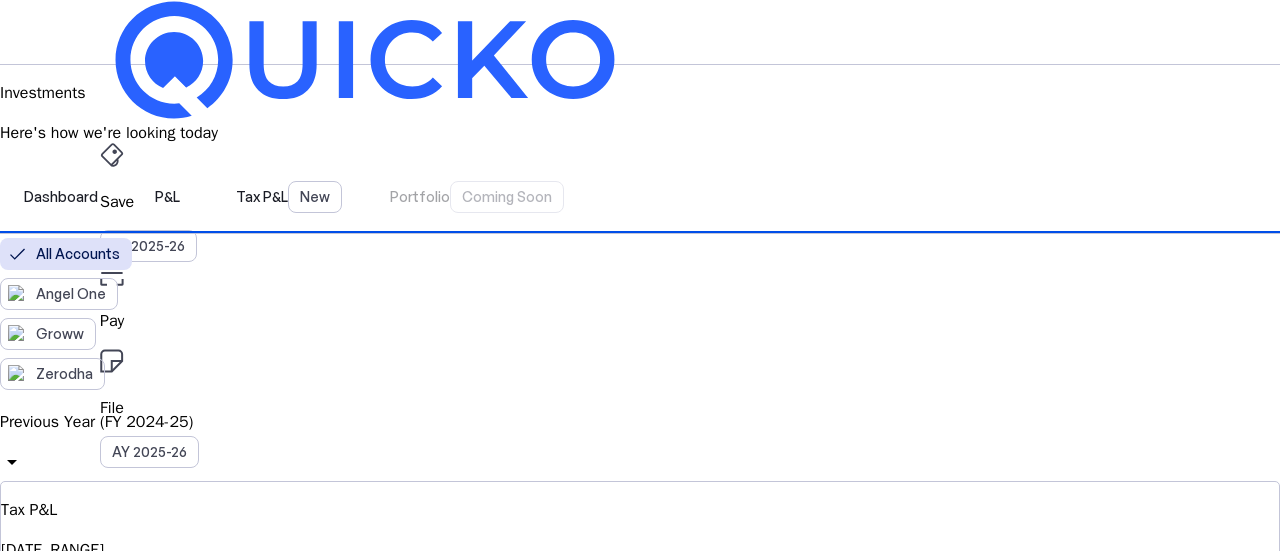 click on "Investments Here's how we're looking today" at bounding box center [640, 113] 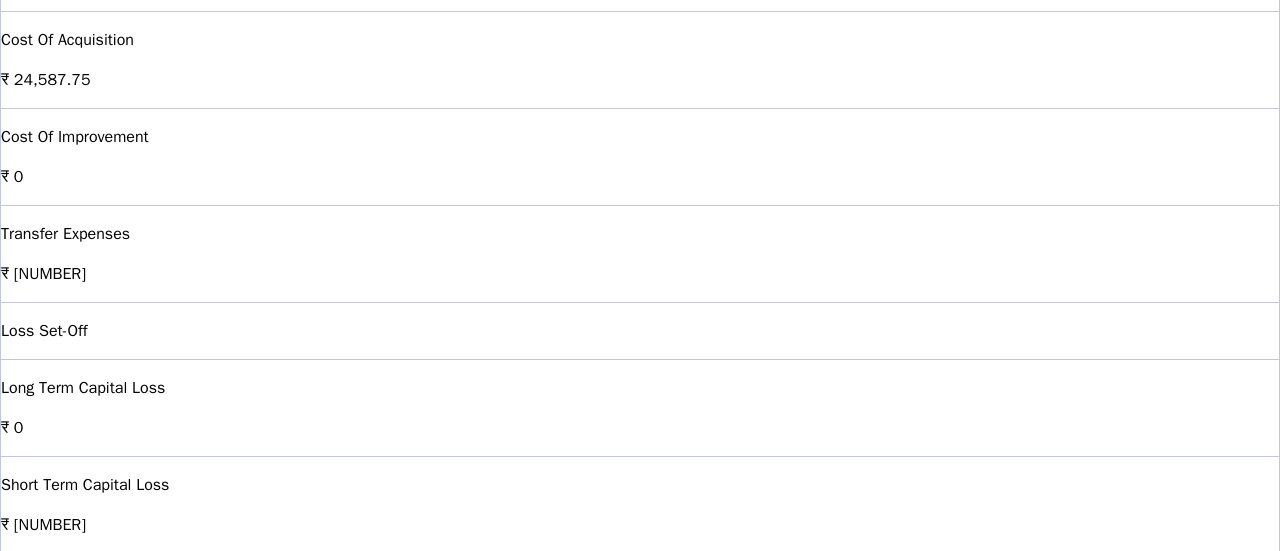 scroll, scrollTop: 1600, scrollLeft: 0, axis: vertical 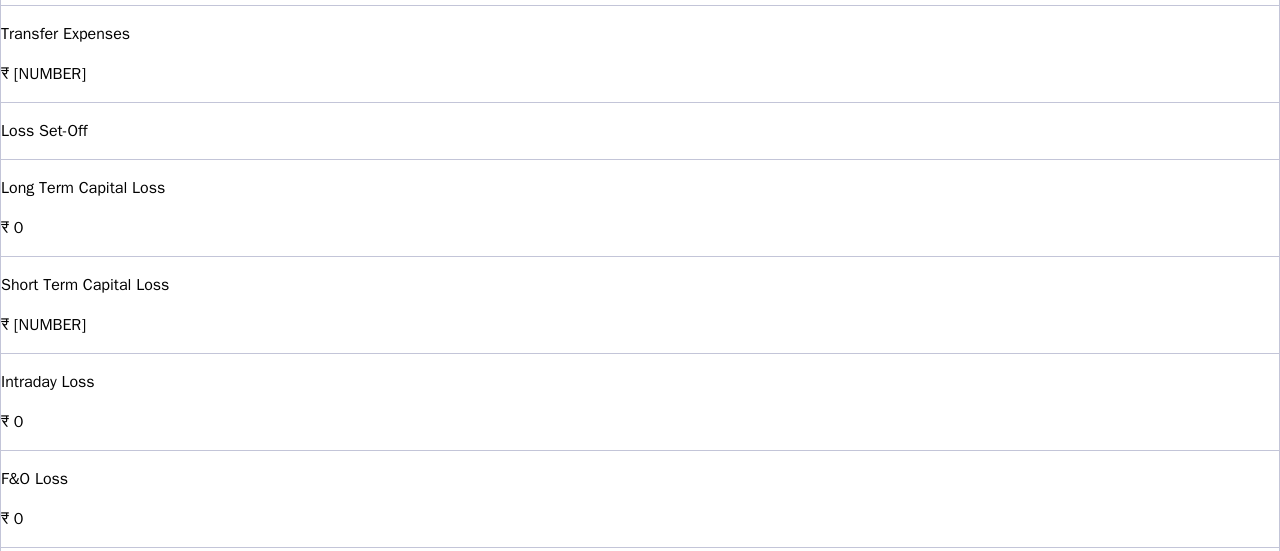 drag, startPoint x: 156, startPoint y: 271, endPoint x: 253, endPoint y: 266, distance: 97.128784 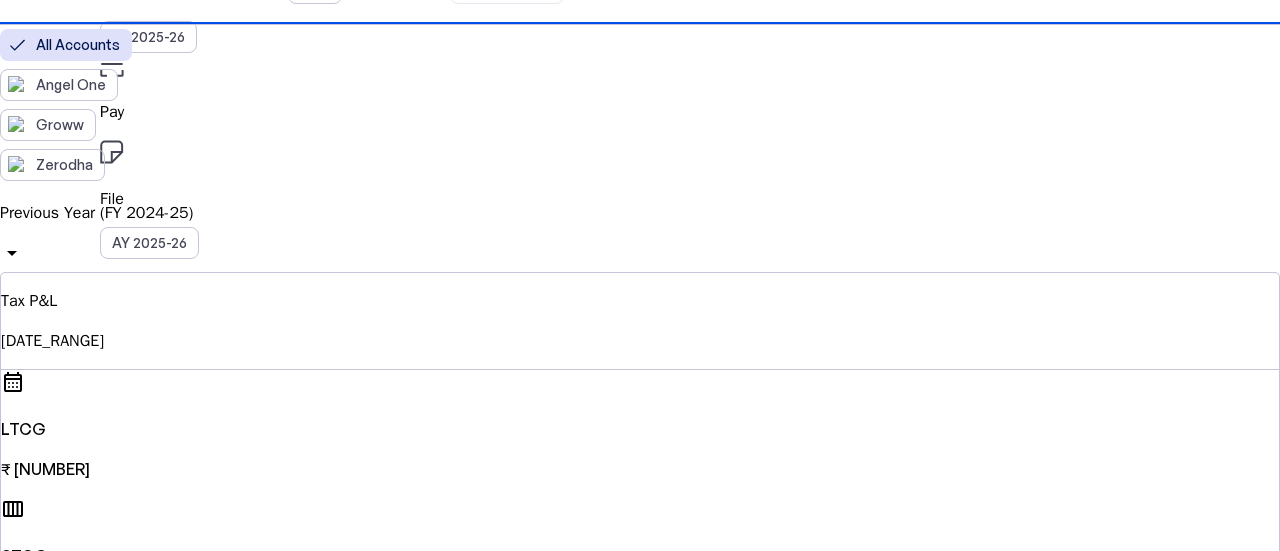 scroll, scrollTop: 0, scrollLeft: 0, axis: both 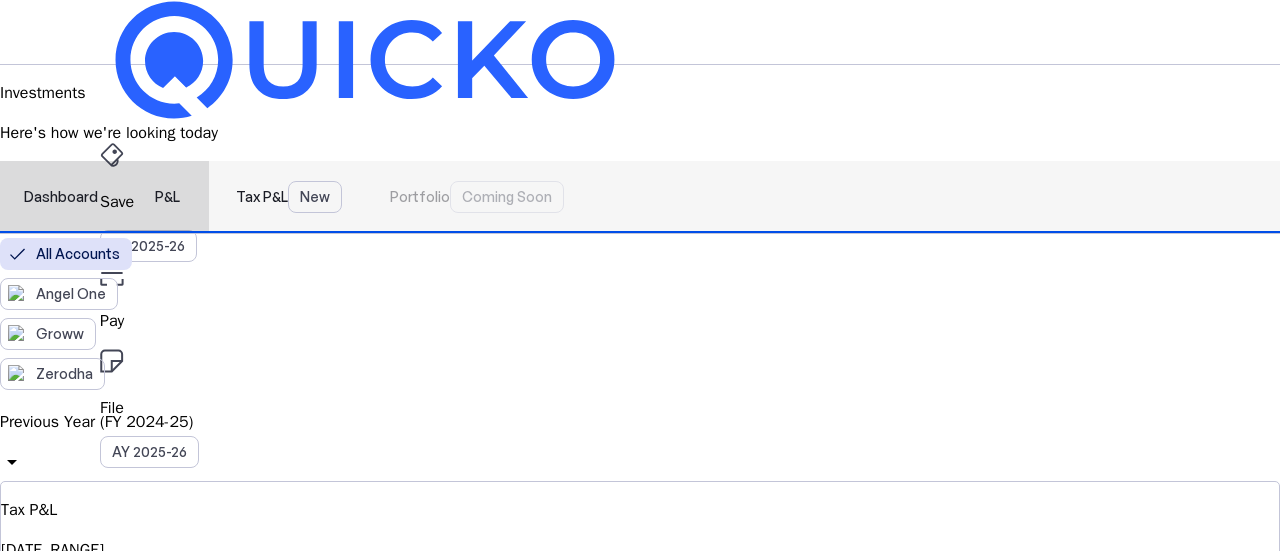 click on "Dashboard" at bounding box center [61, 197] 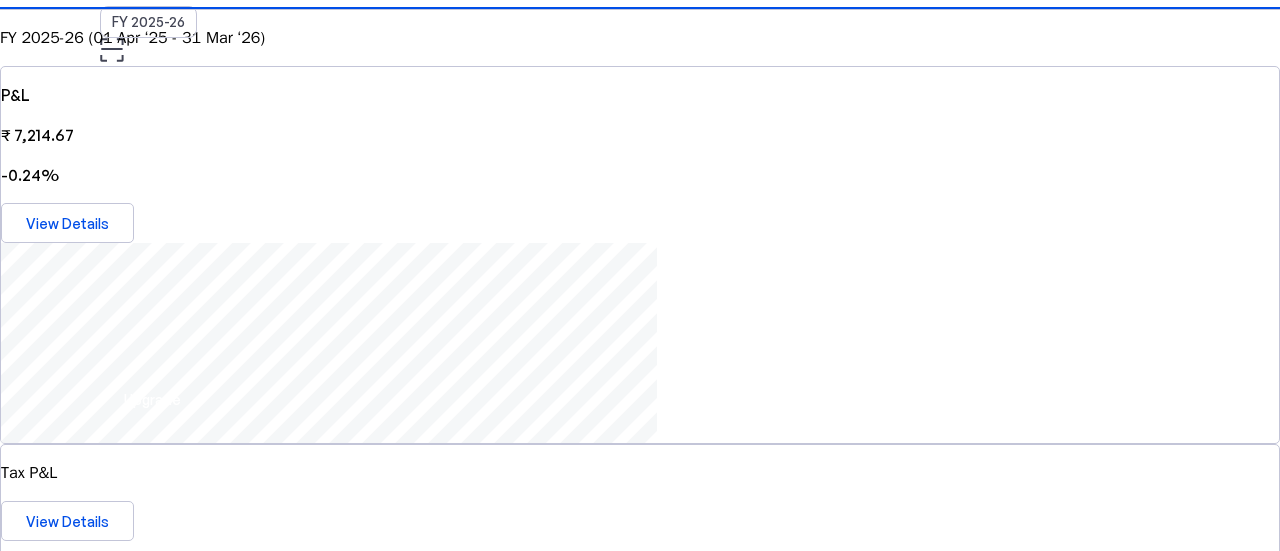 scroll, scrollTop: 400, scrollLeft: 0, axis: vertical 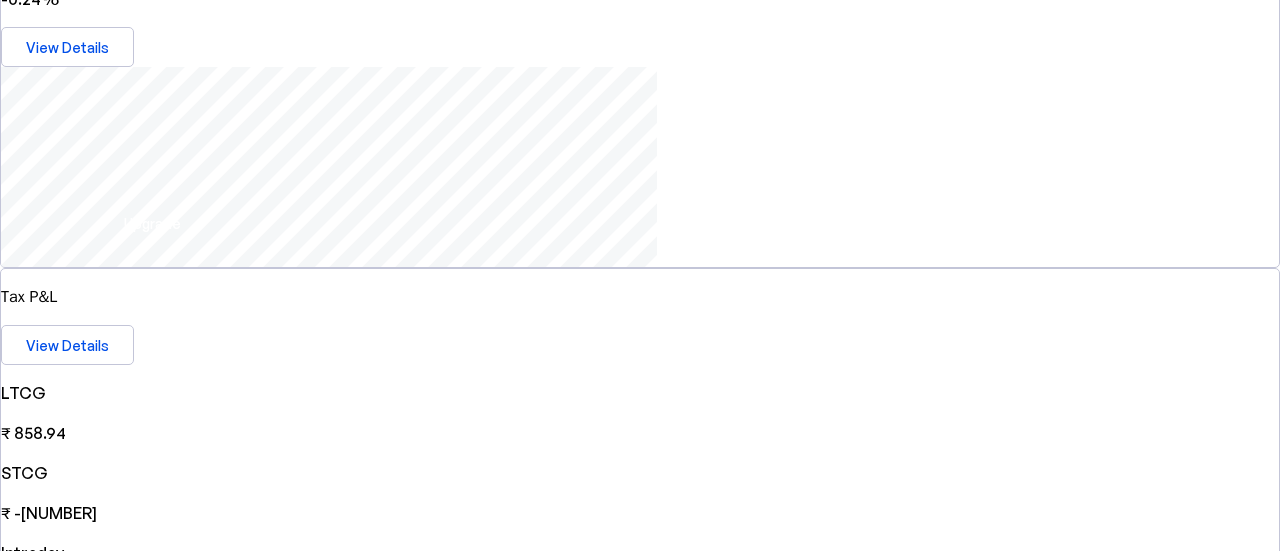 click at bounding box center (640, 2385) 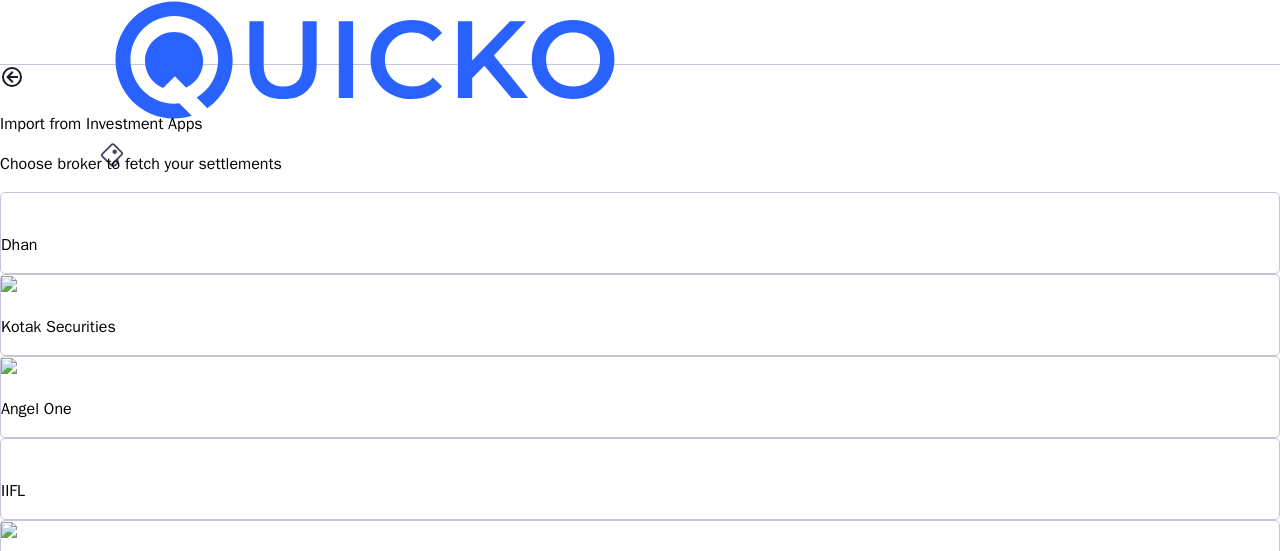 click on "Dhan" at bounding box center [640, 233] 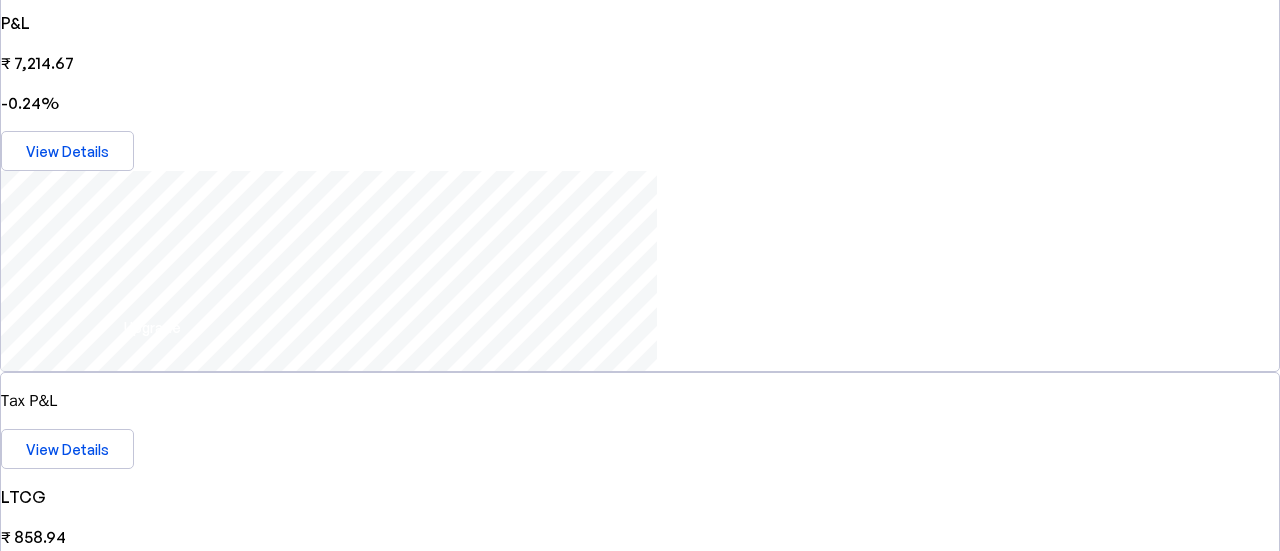 scroll, scrollTop: 100, scrollLeft: 0, axis: vertical 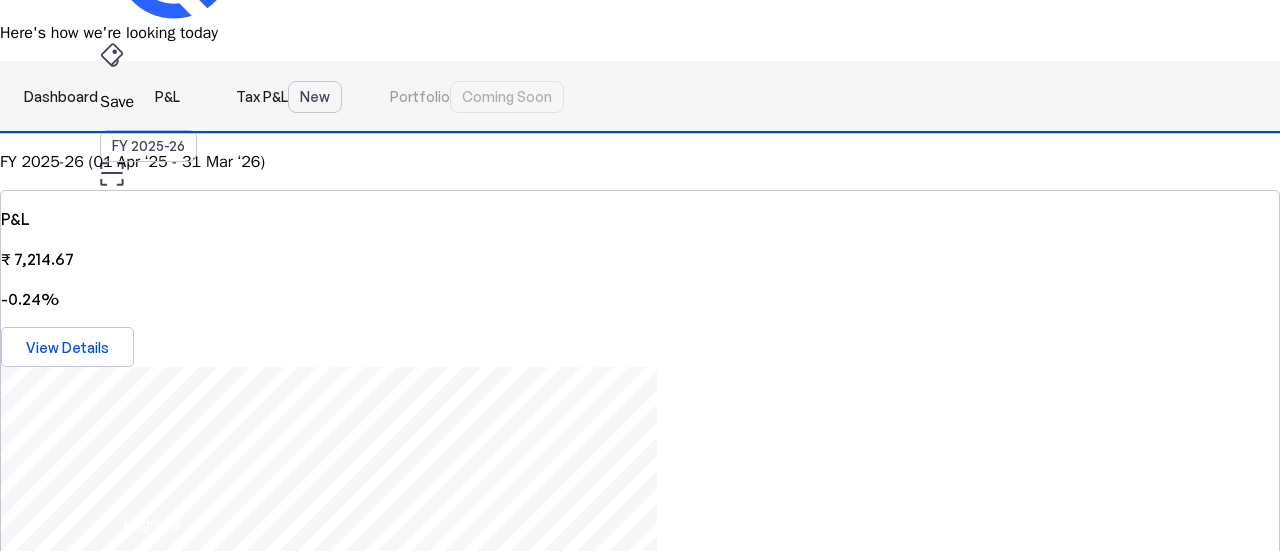 click on "P&L" at bounding box center (167, 97) 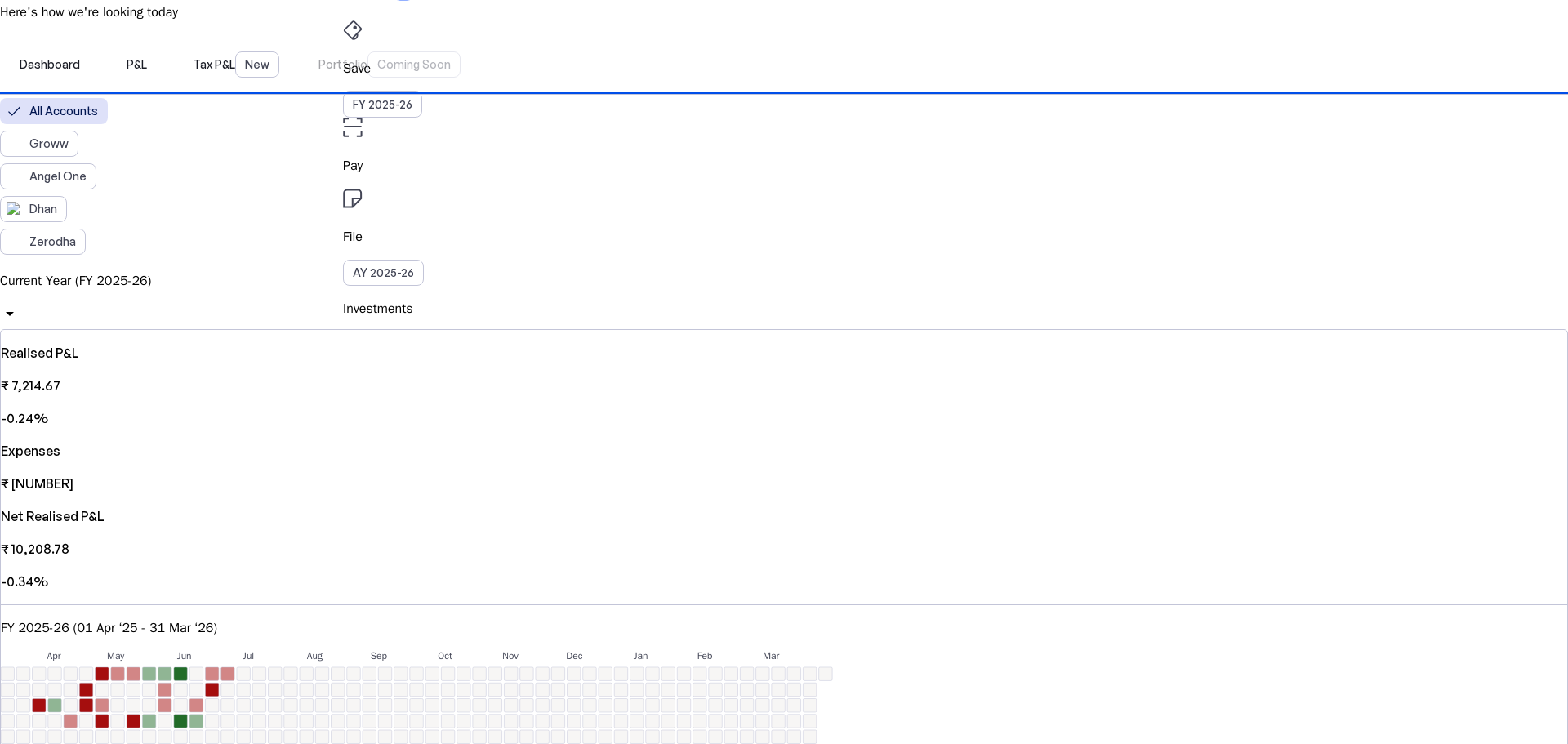 scroll, scrollTop: 82, scrollLeft: 0, axis: vertical 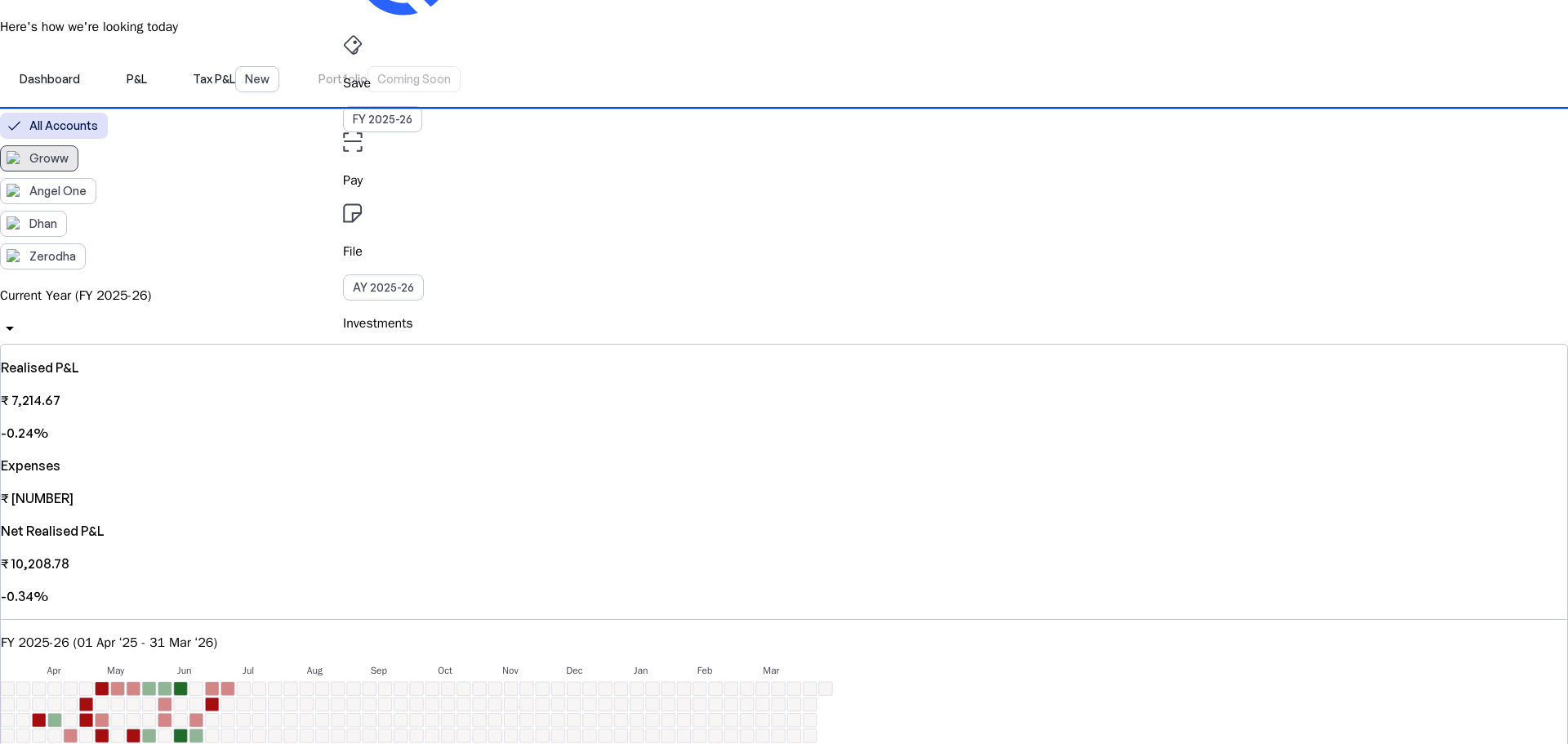 click on "Groww" at bounding box center [39, 158] 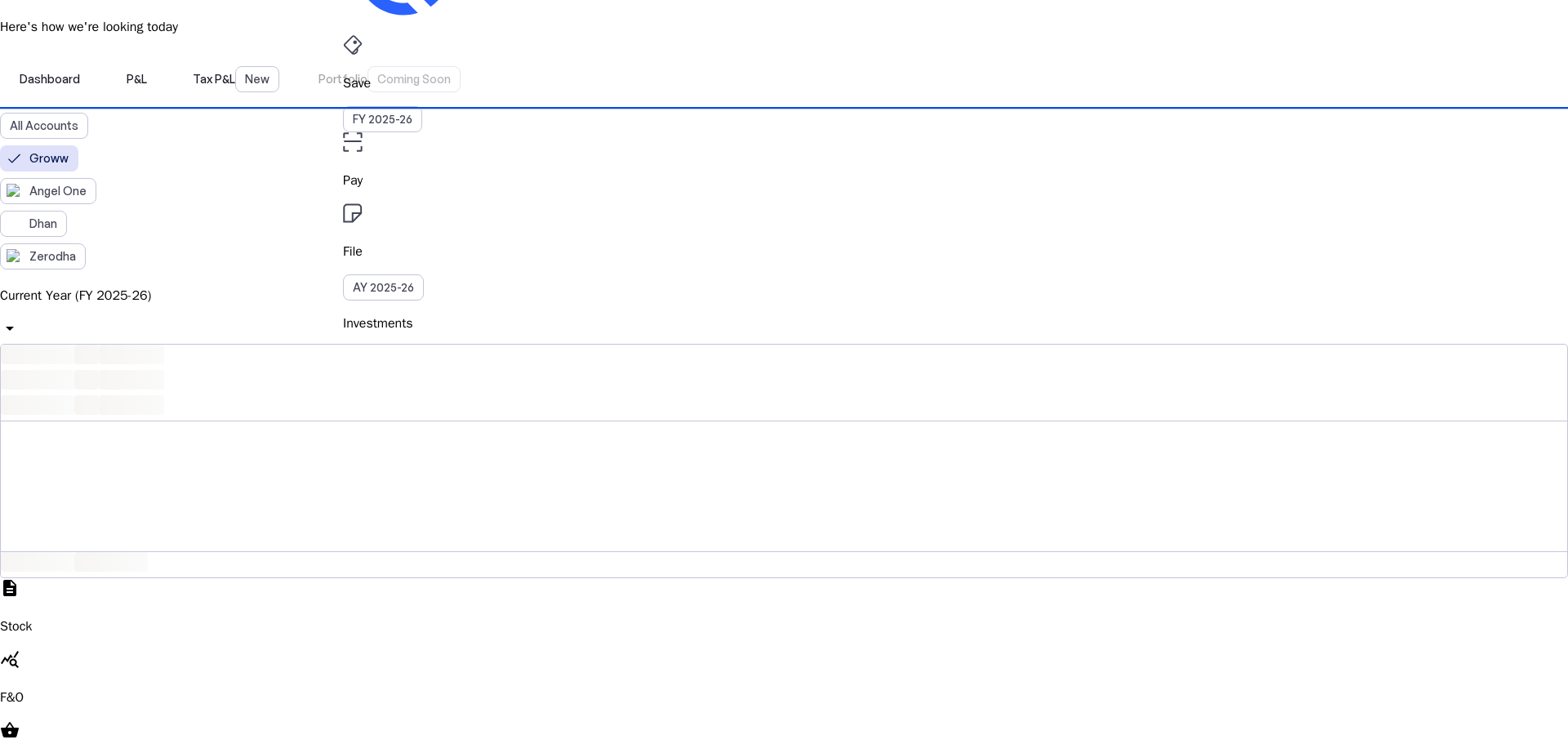 scroll, scrollTop: 0, scrollLeft: 0, axis: both 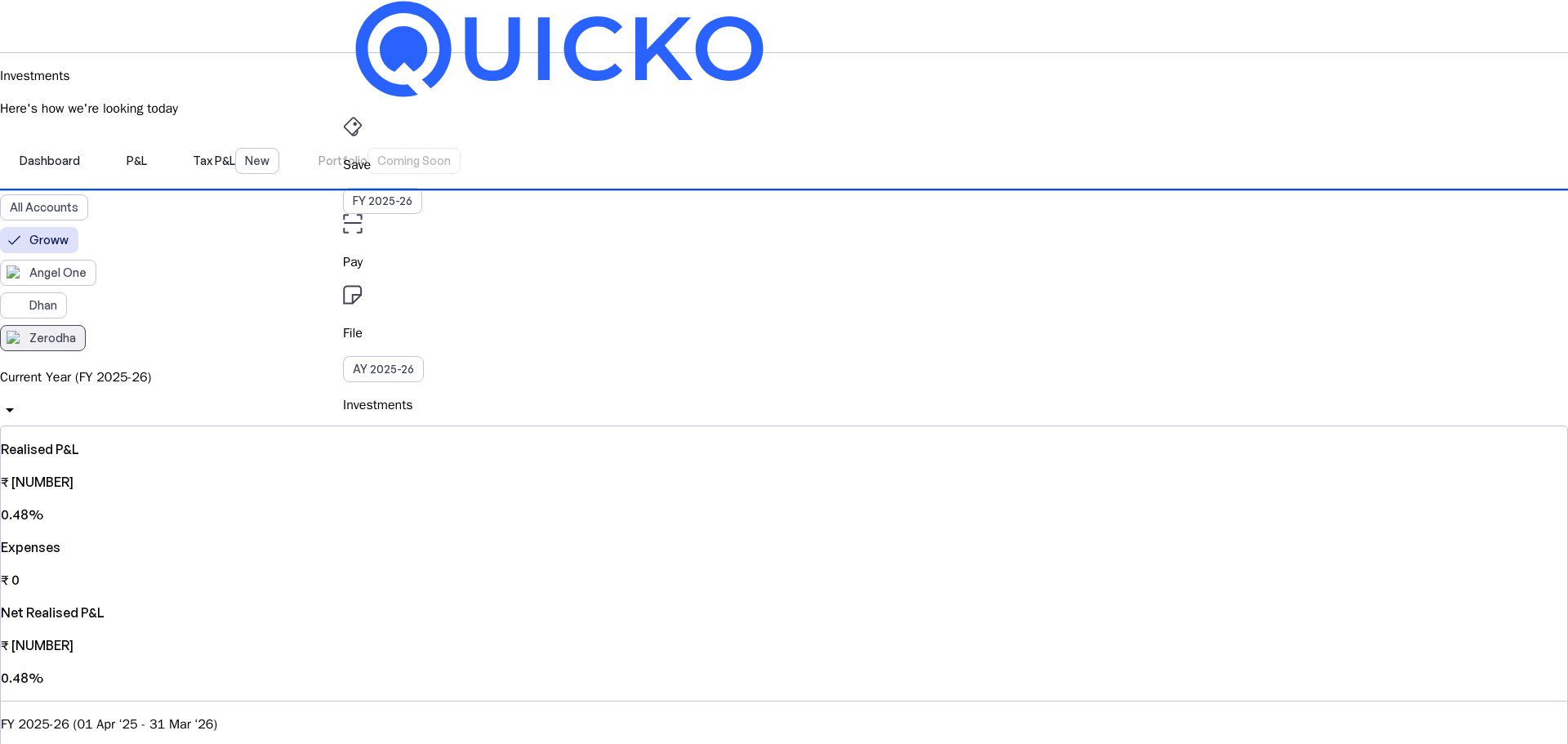 click on "Zerodha" at bounding box center (42, 338) 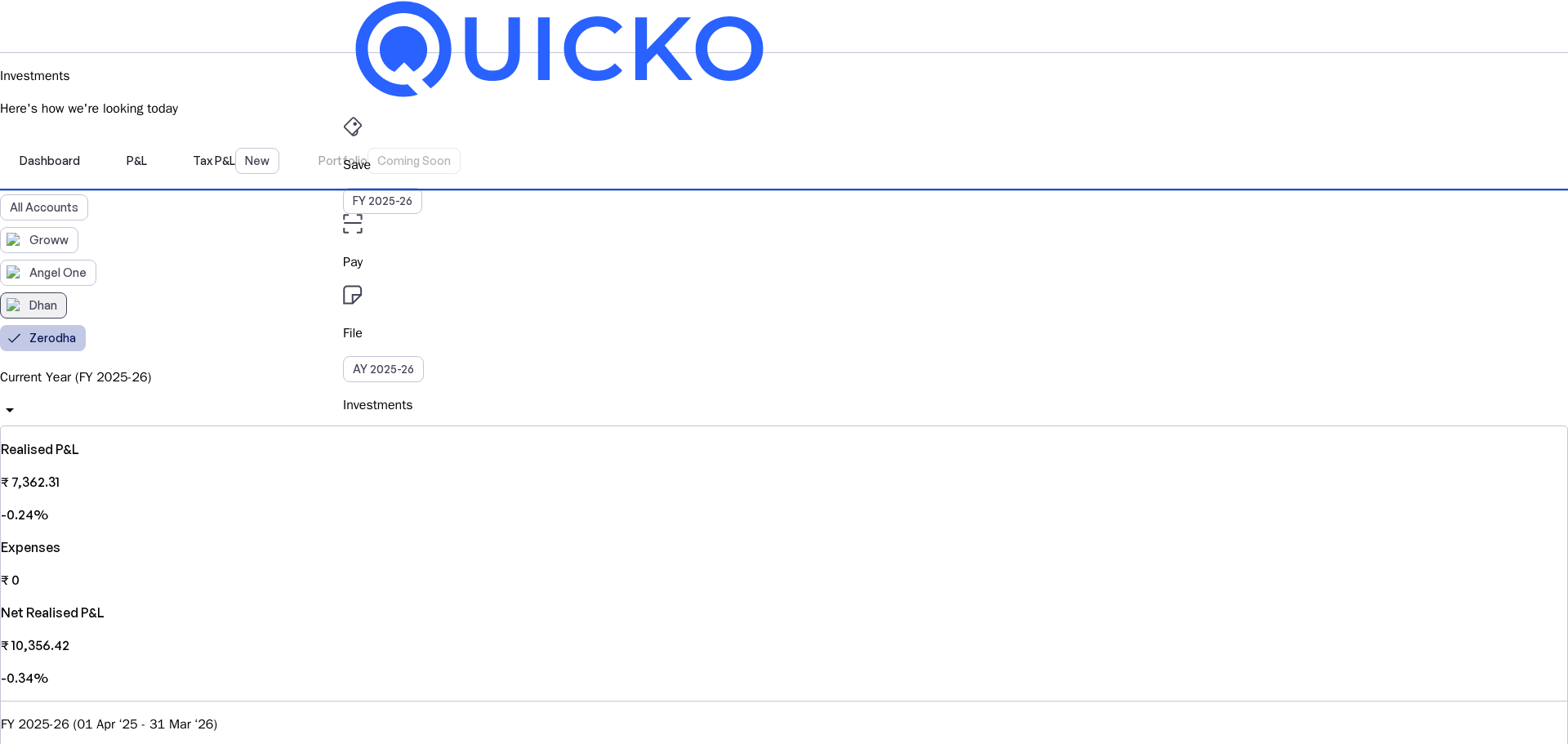 click on "Dhan" at bounding box center (33, 305) 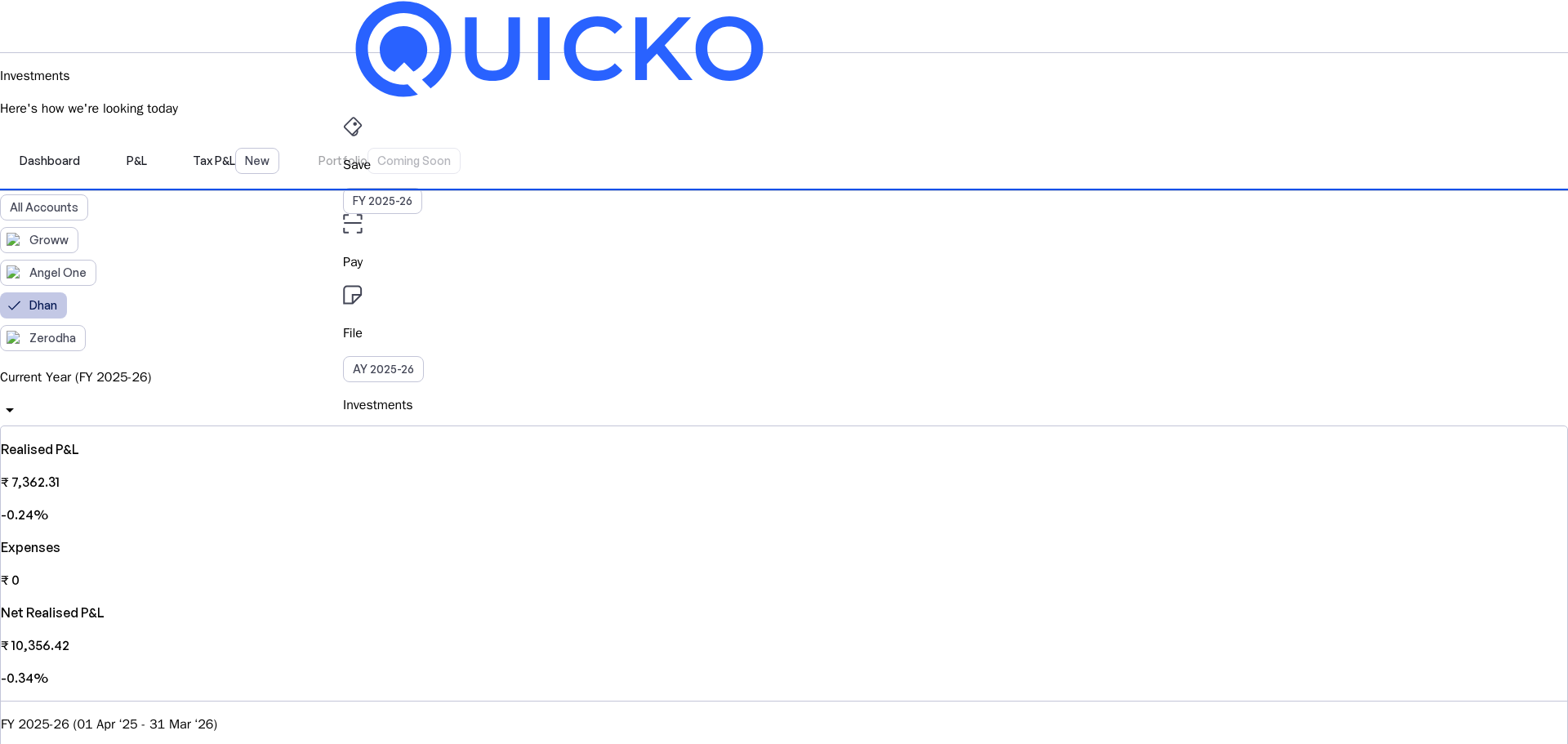 click on "Current Year (FY 2025-26)" at bounding box center (784, 377) 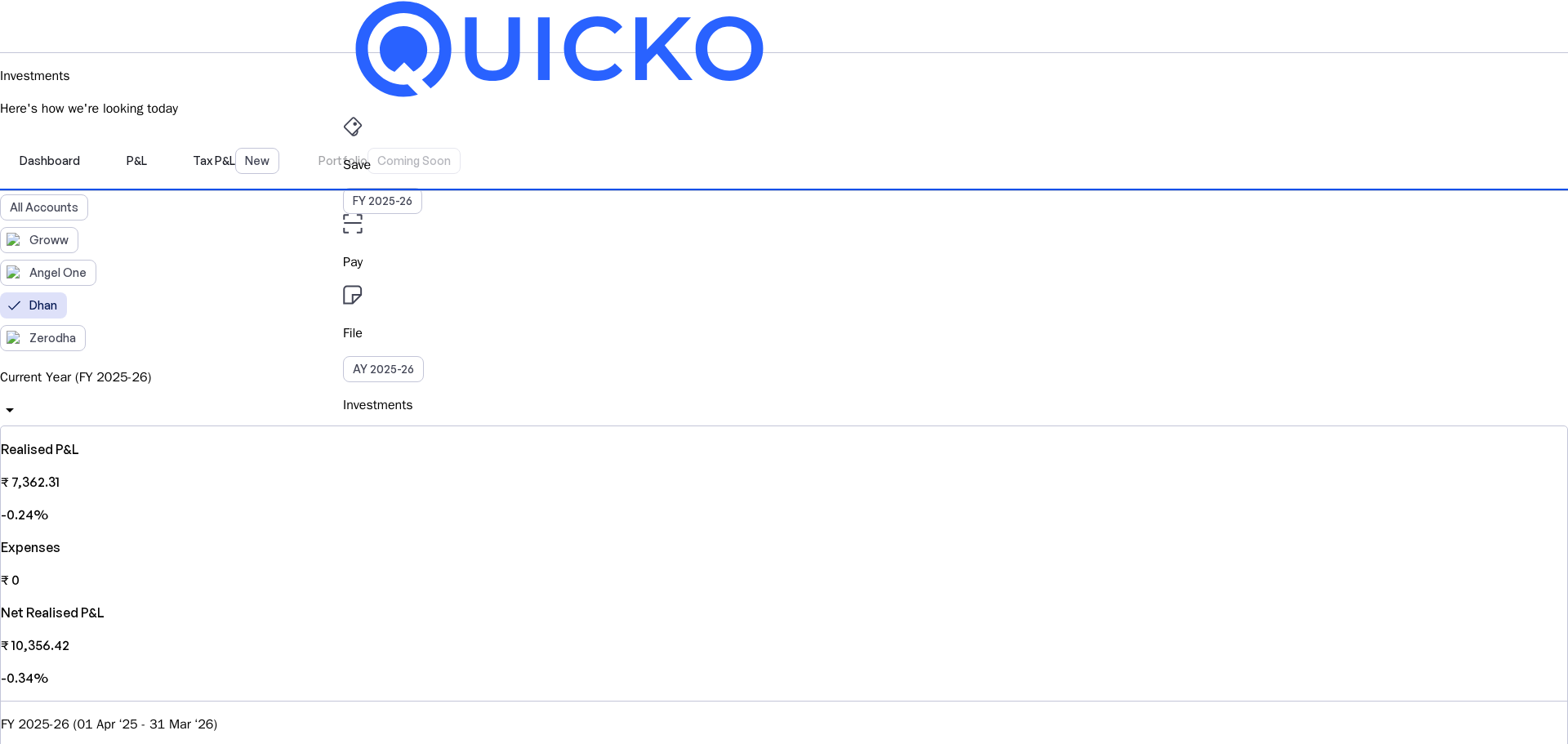 click on "Previous Year (FY 2024-25)" at bounding box center [114, 3203] 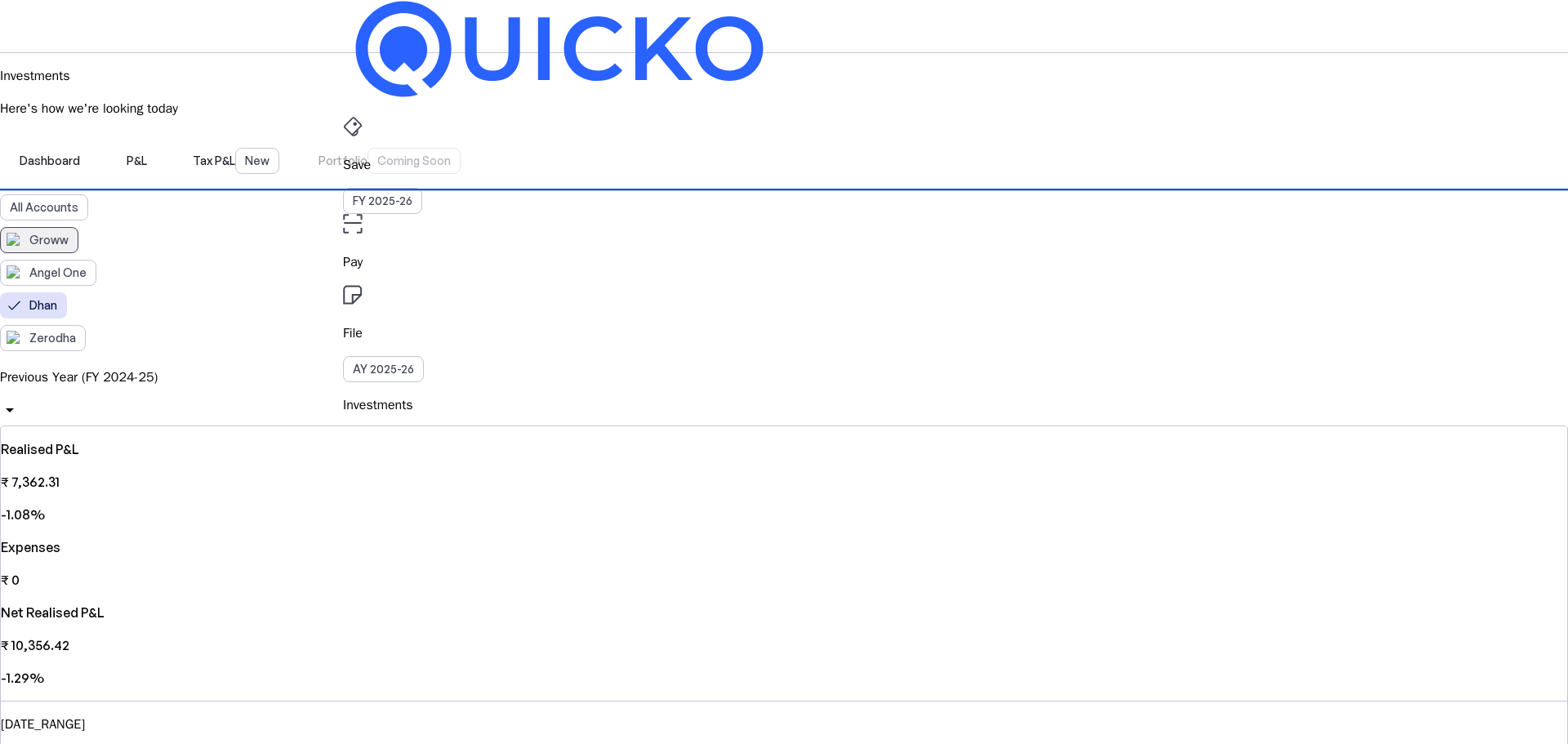 click on "Groww" at bounding box center (49, 240) 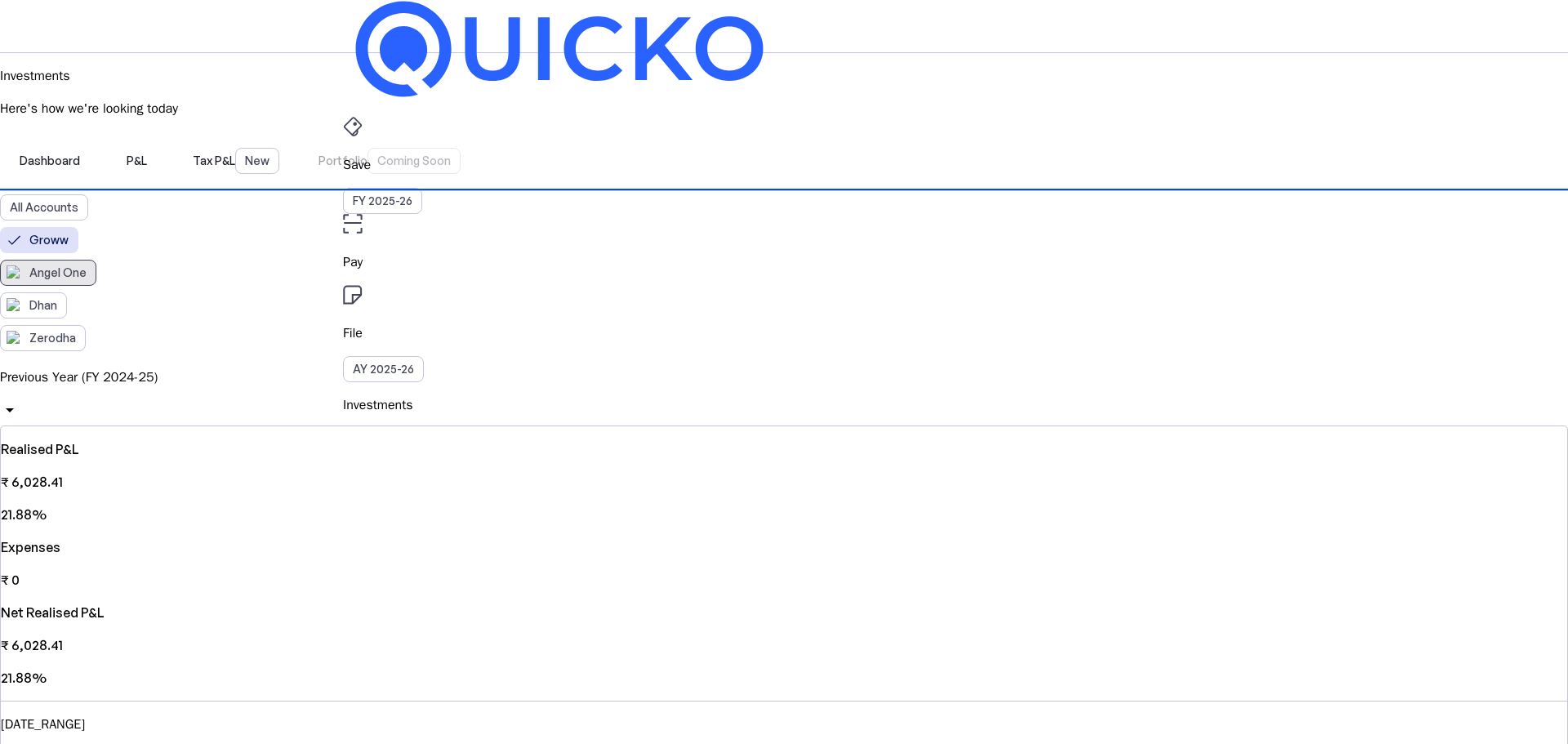 click on "Angel One" at bounding box center [58, 273] 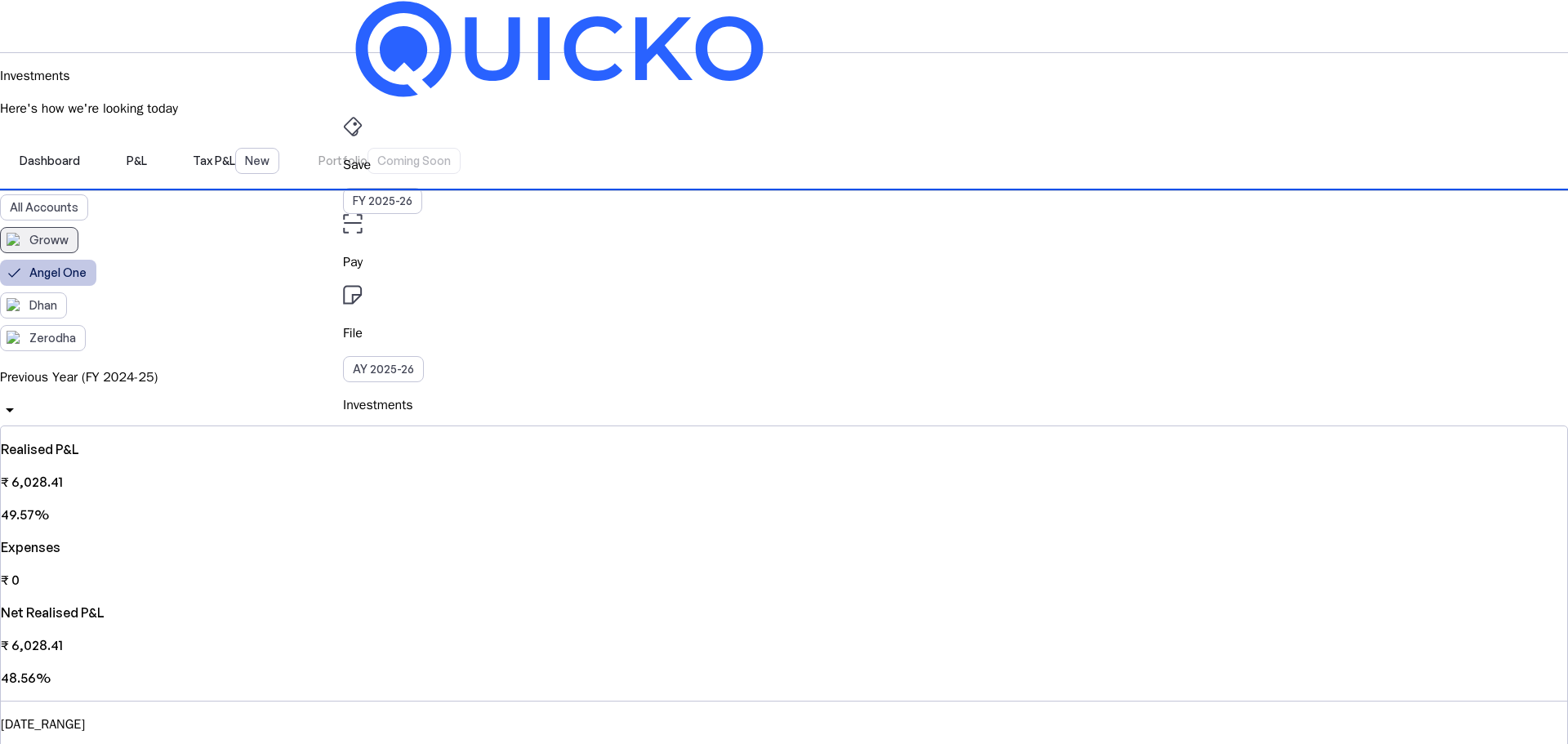 click on "Groww" at bounding box center (49, 240) 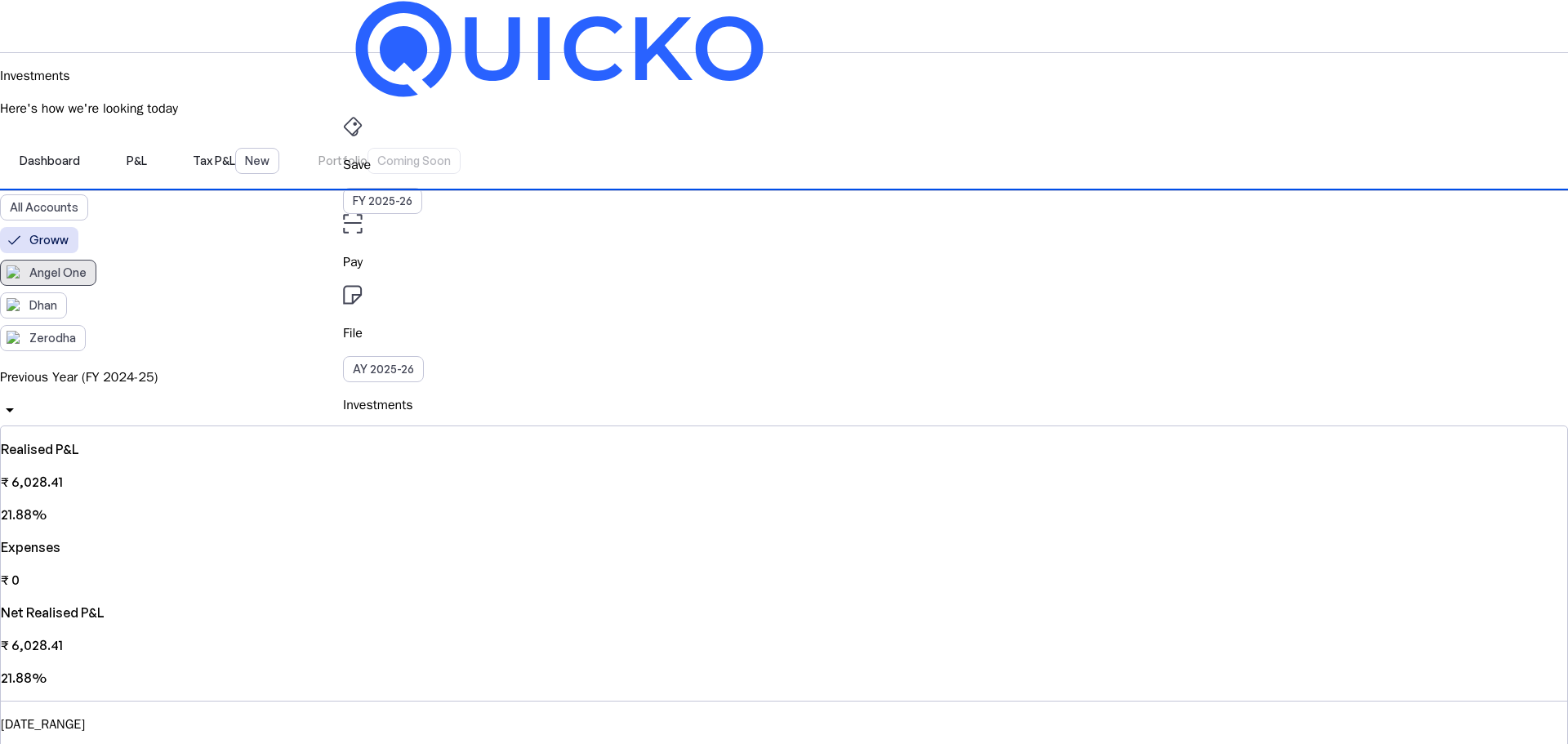 click on "Angel One" at bounding box center [58, 273] 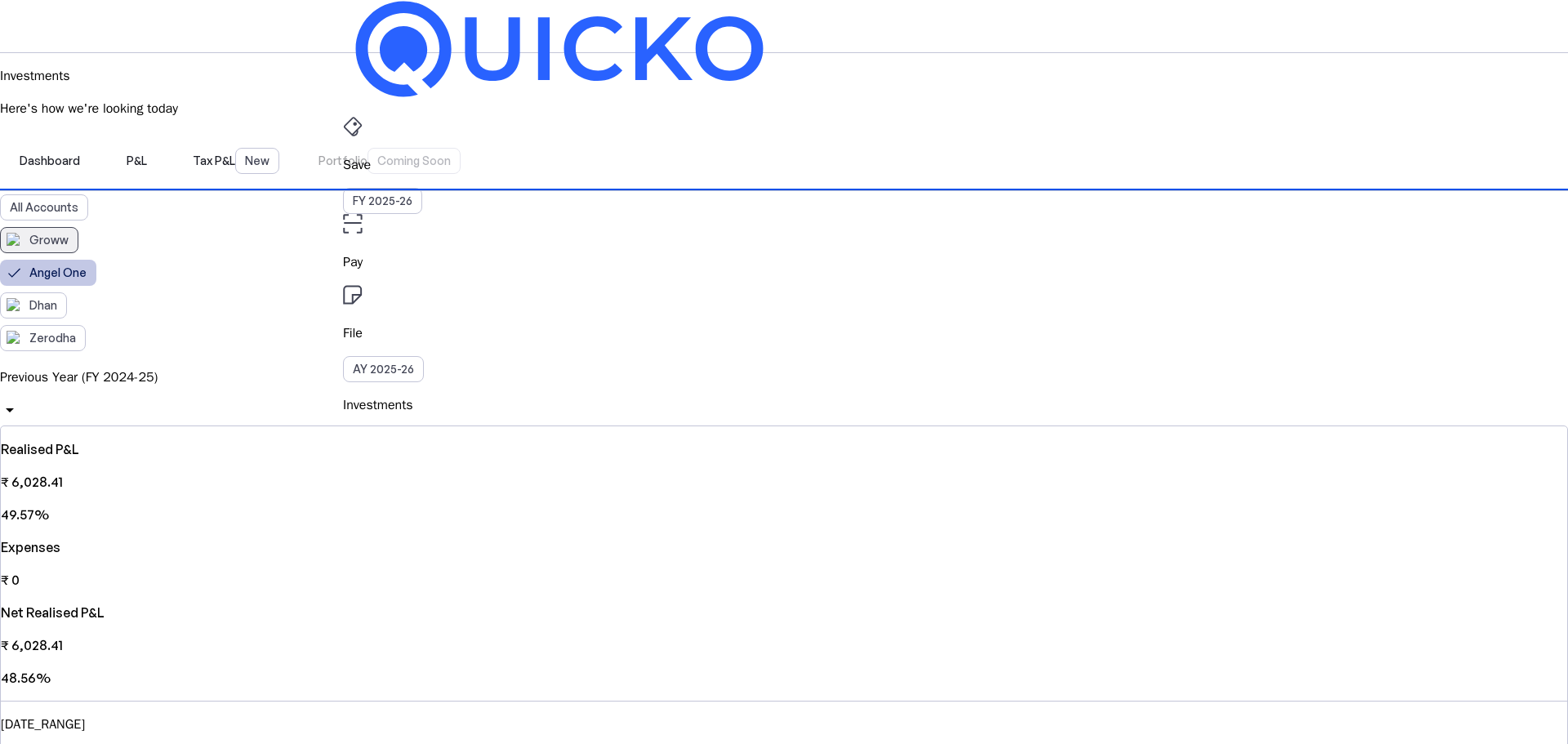 click on "Groww" at bounding box center (49, 240) 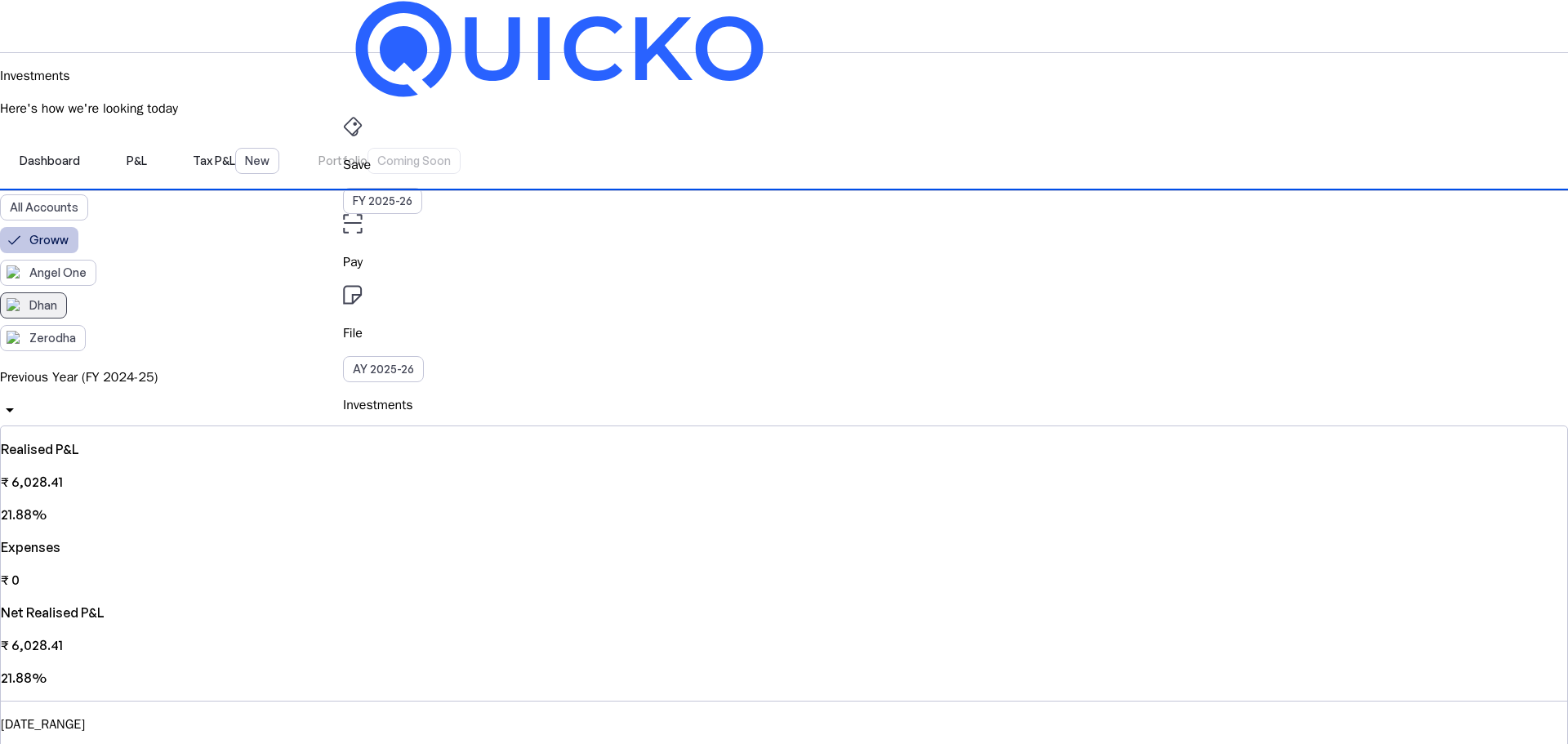 click on "Dhan" at bounding box center [33, 305] 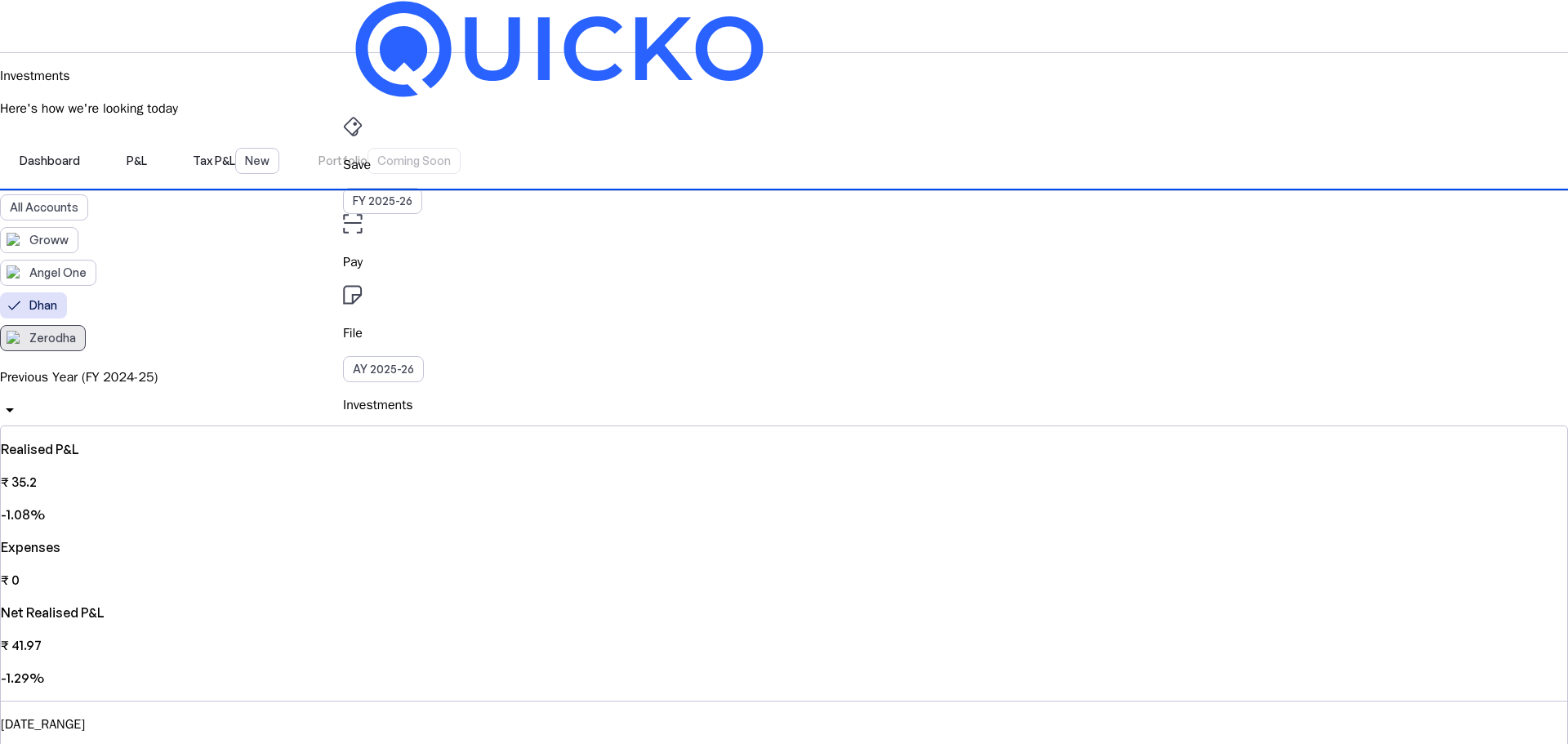 click on "Zerodha" at bounding box center [52, 338] 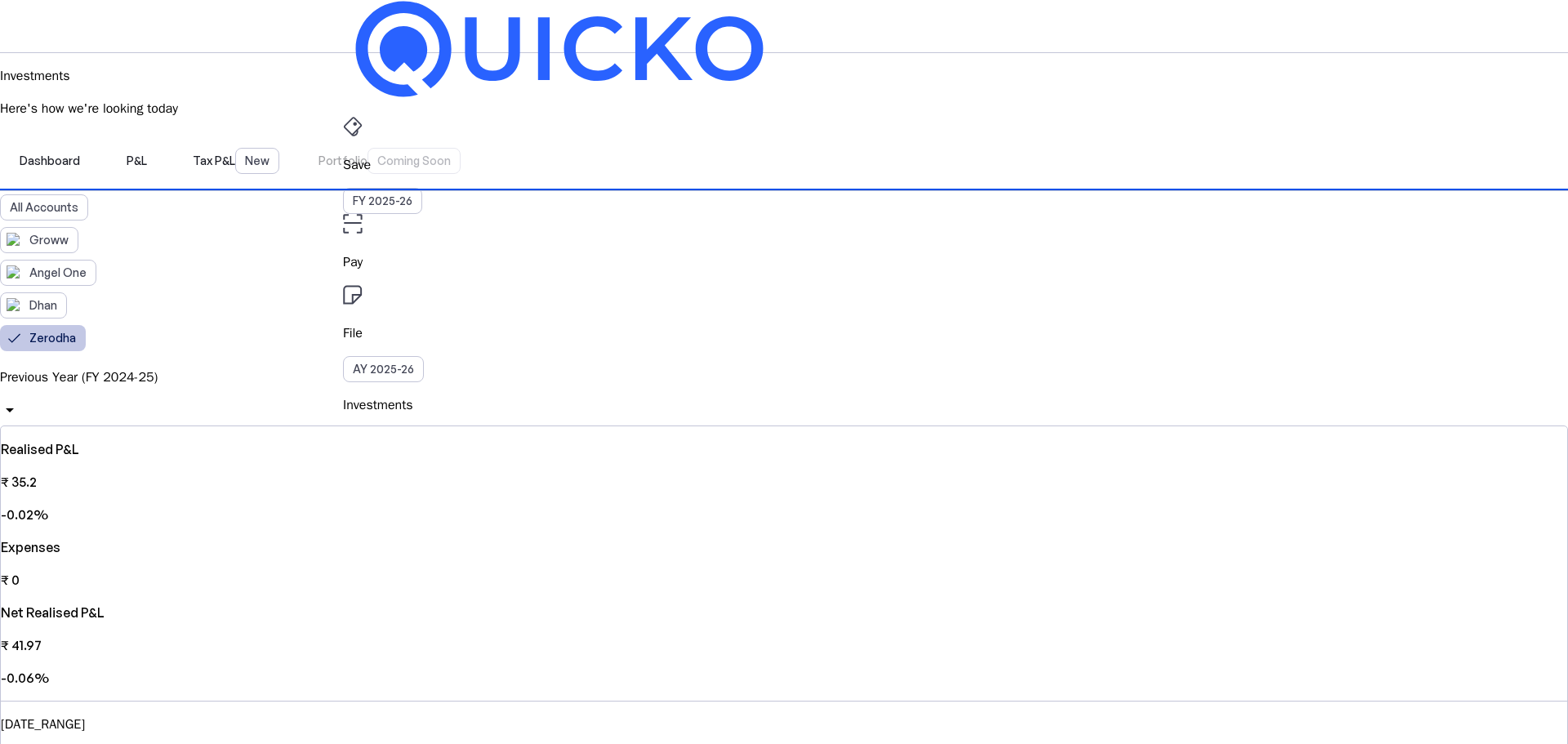 click on "Net Realised P&L ₹ 41.97 -0.06%" at bounding box center (784, 645) 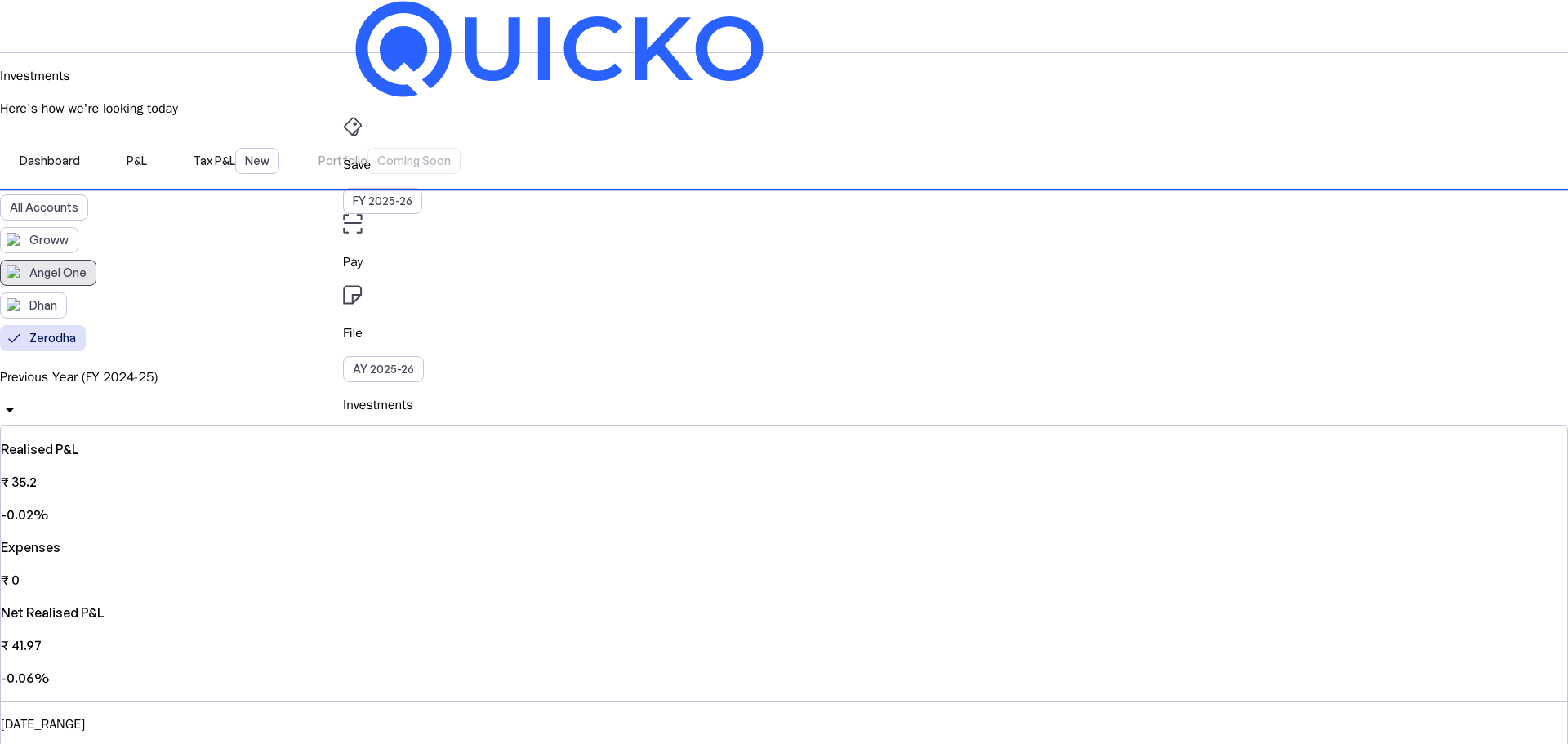 click on "Angel One" at bounding box center [58, 273] 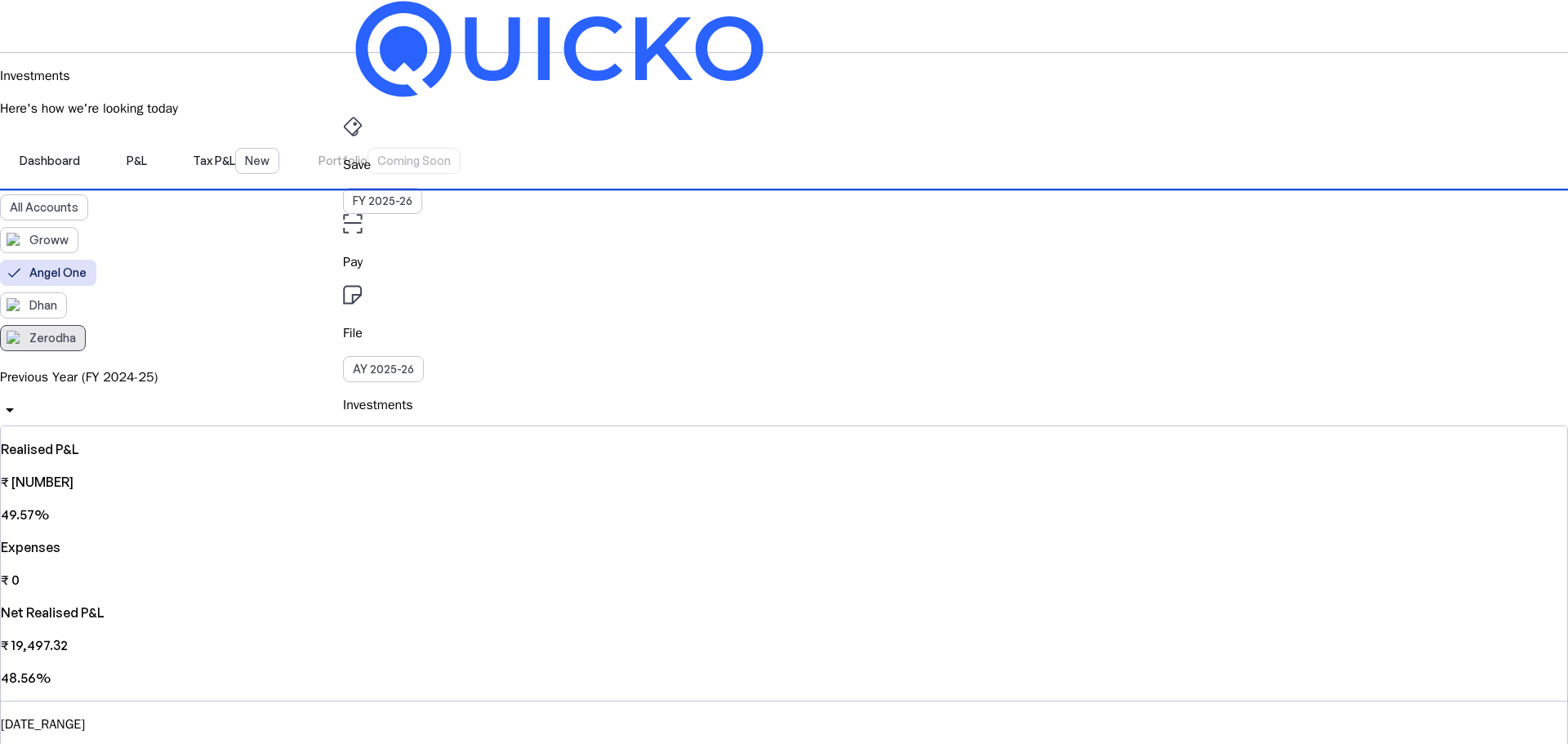 click on "Zerodha" at bounding box center (42, 338) 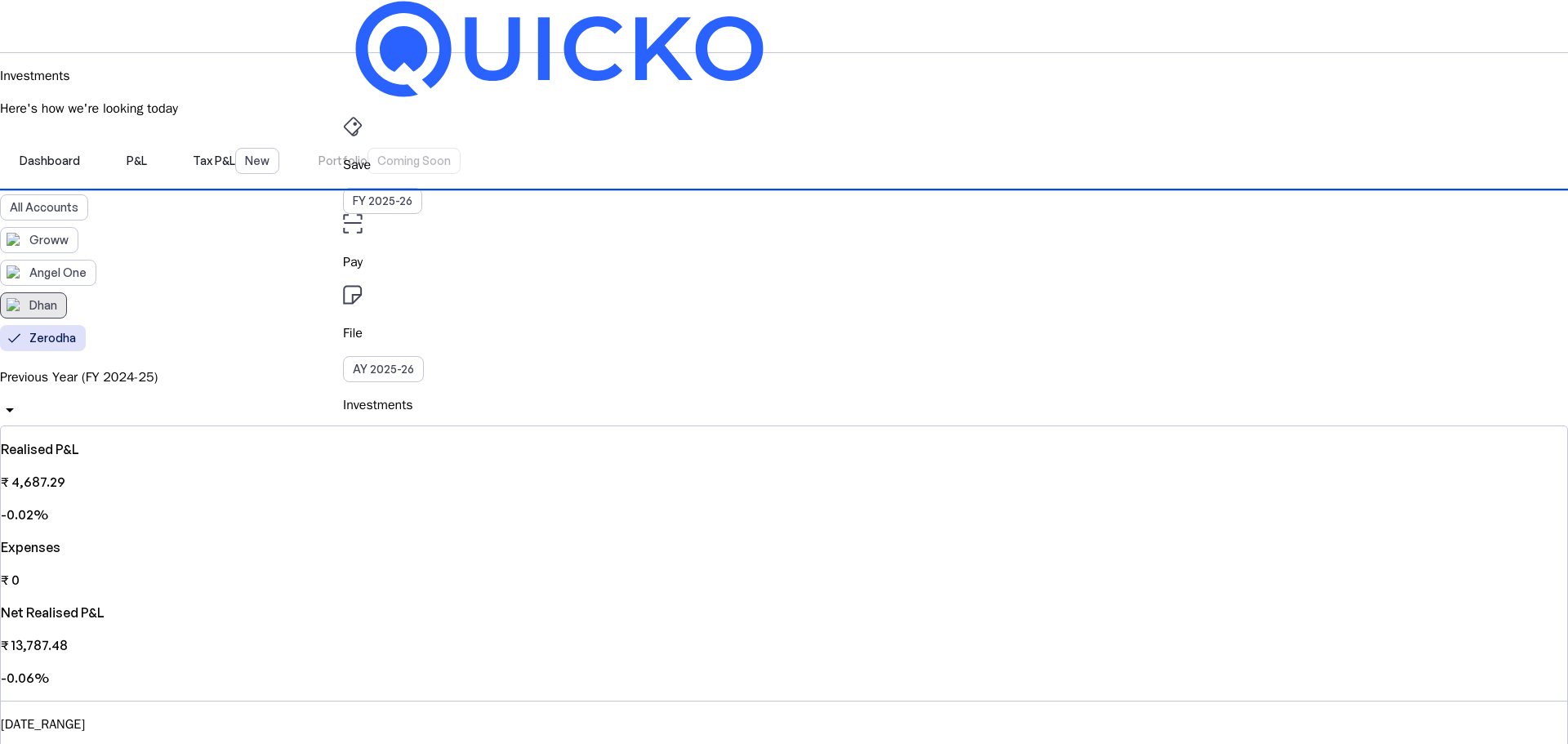 click on "Dhan" at bounding box center (33, 305) 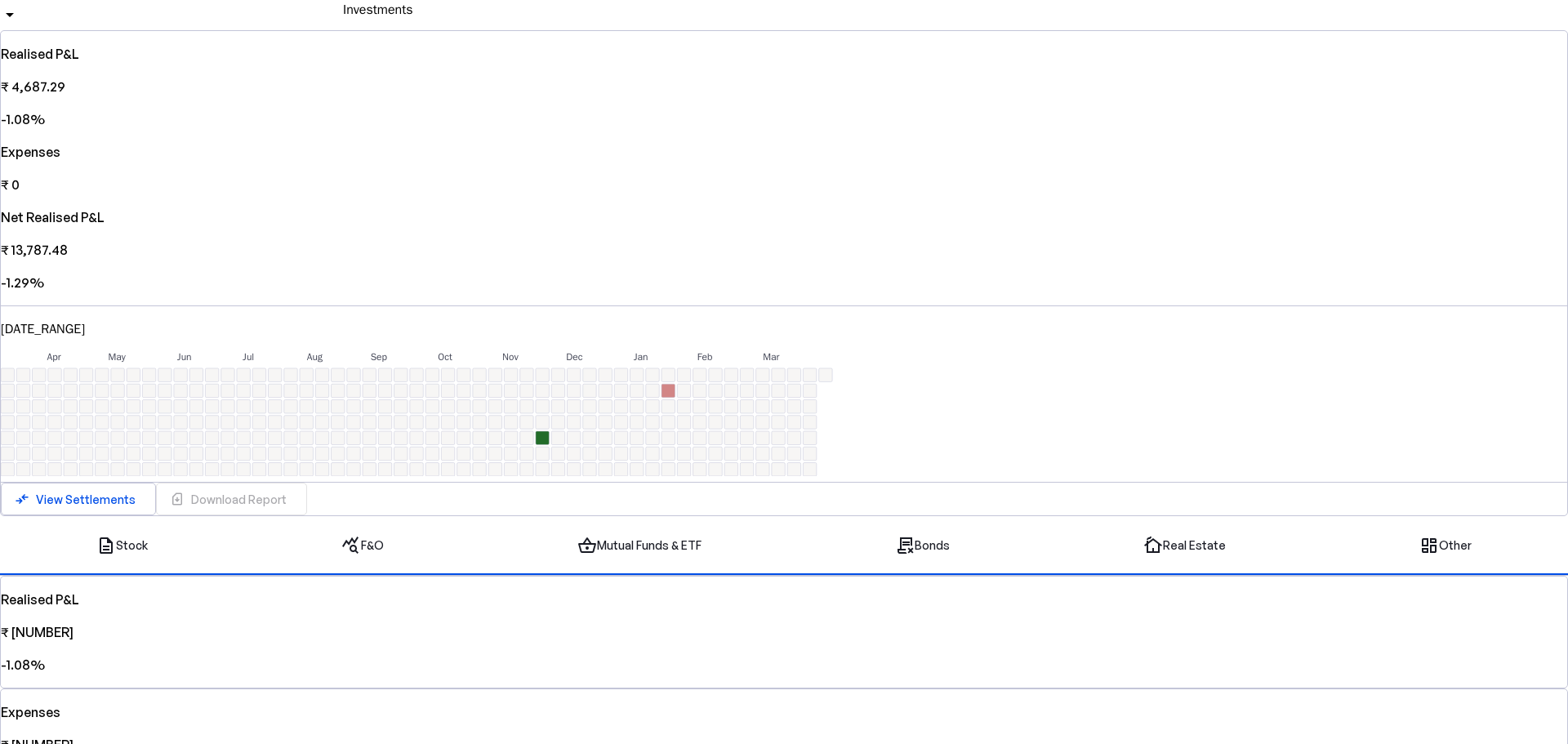 scroll, scrollTop: 408, scrollLeft: 0, axis: vertical 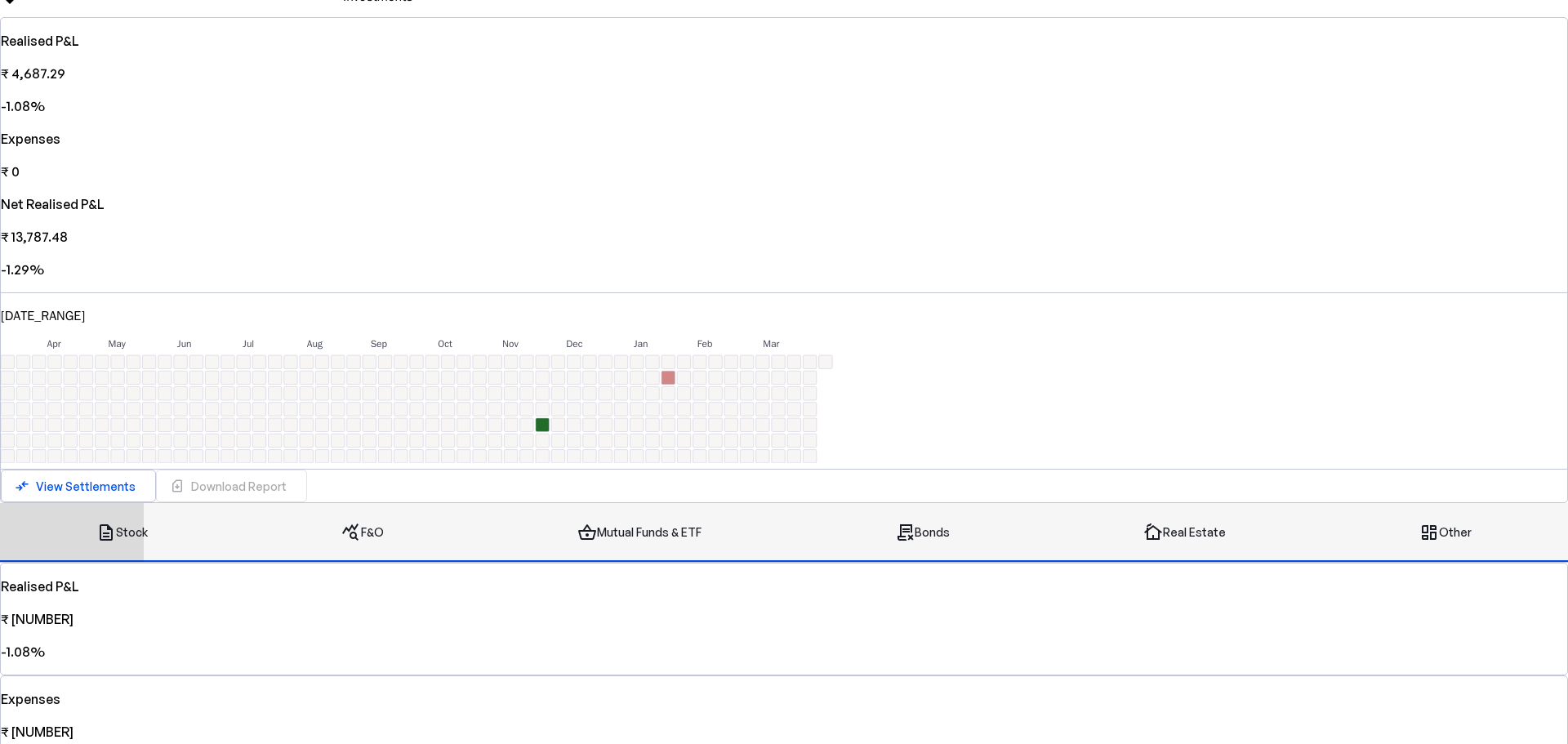 click on "query_stats  F&O" at bounding box center [363, 532] 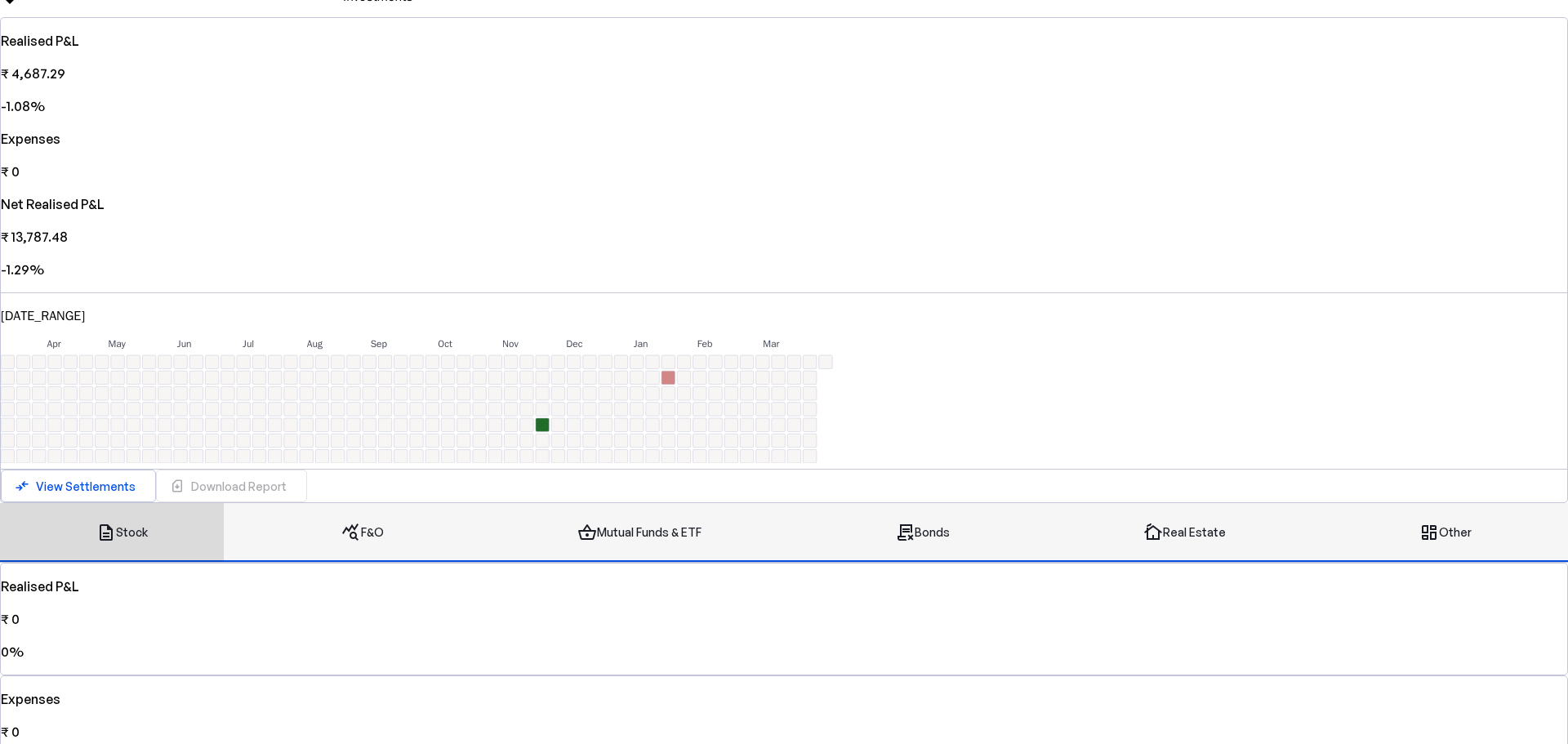 click on "shopping_basket  Mutual Funds & ETF" at bounding box center [639, 532] 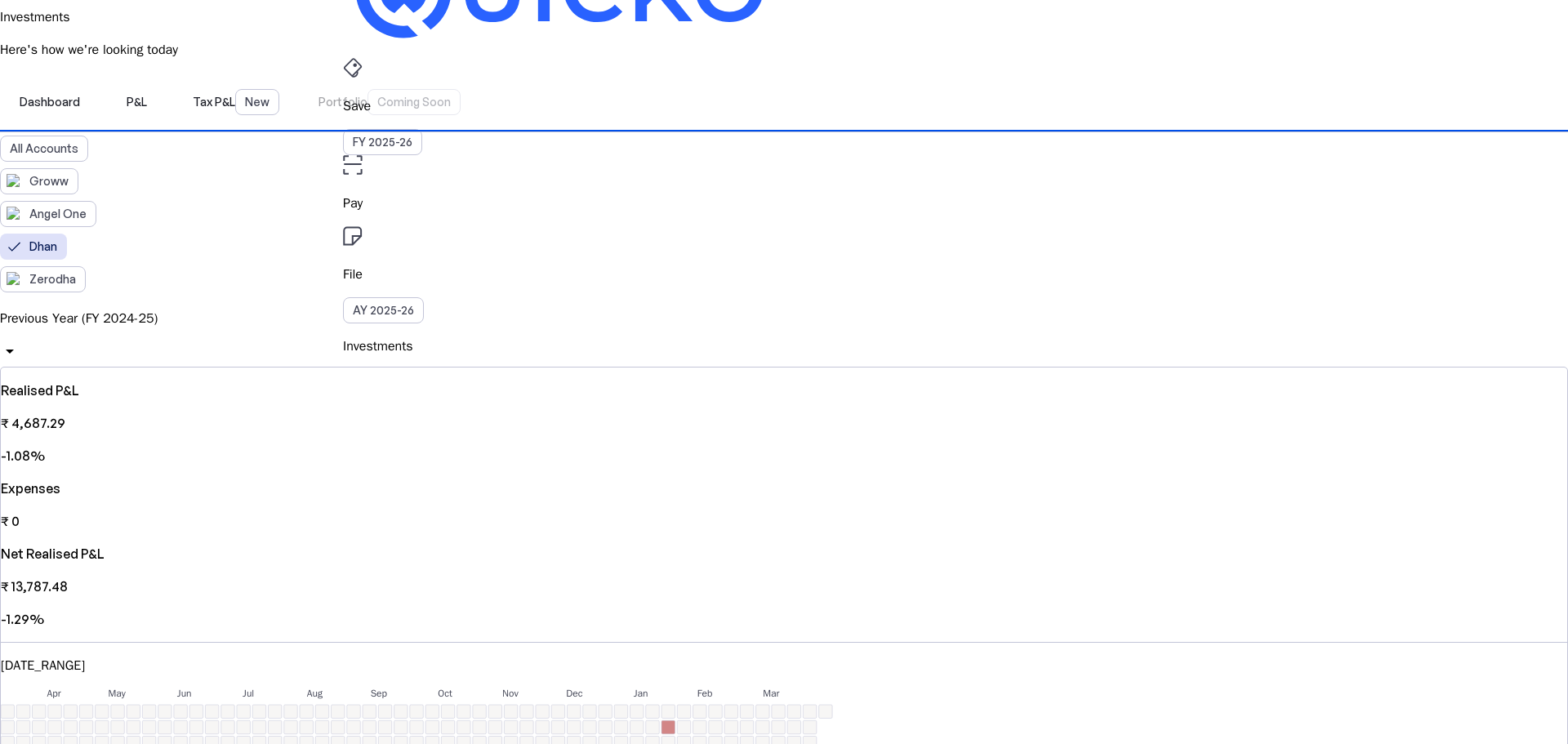 scroll, scrollTop: 0, scrollLeft: 0, axis: both 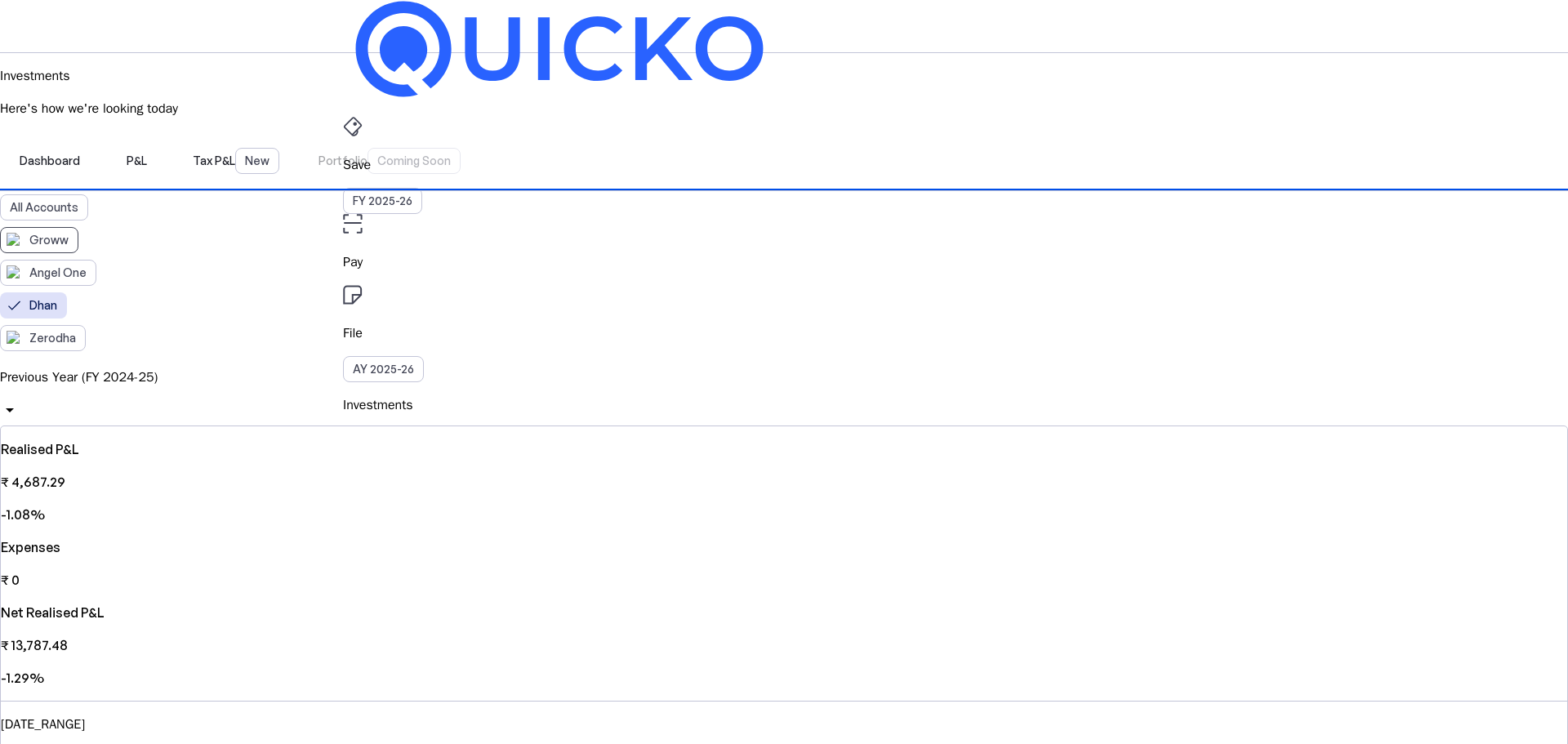 click on "Groww" at bounding box center (49, 240) 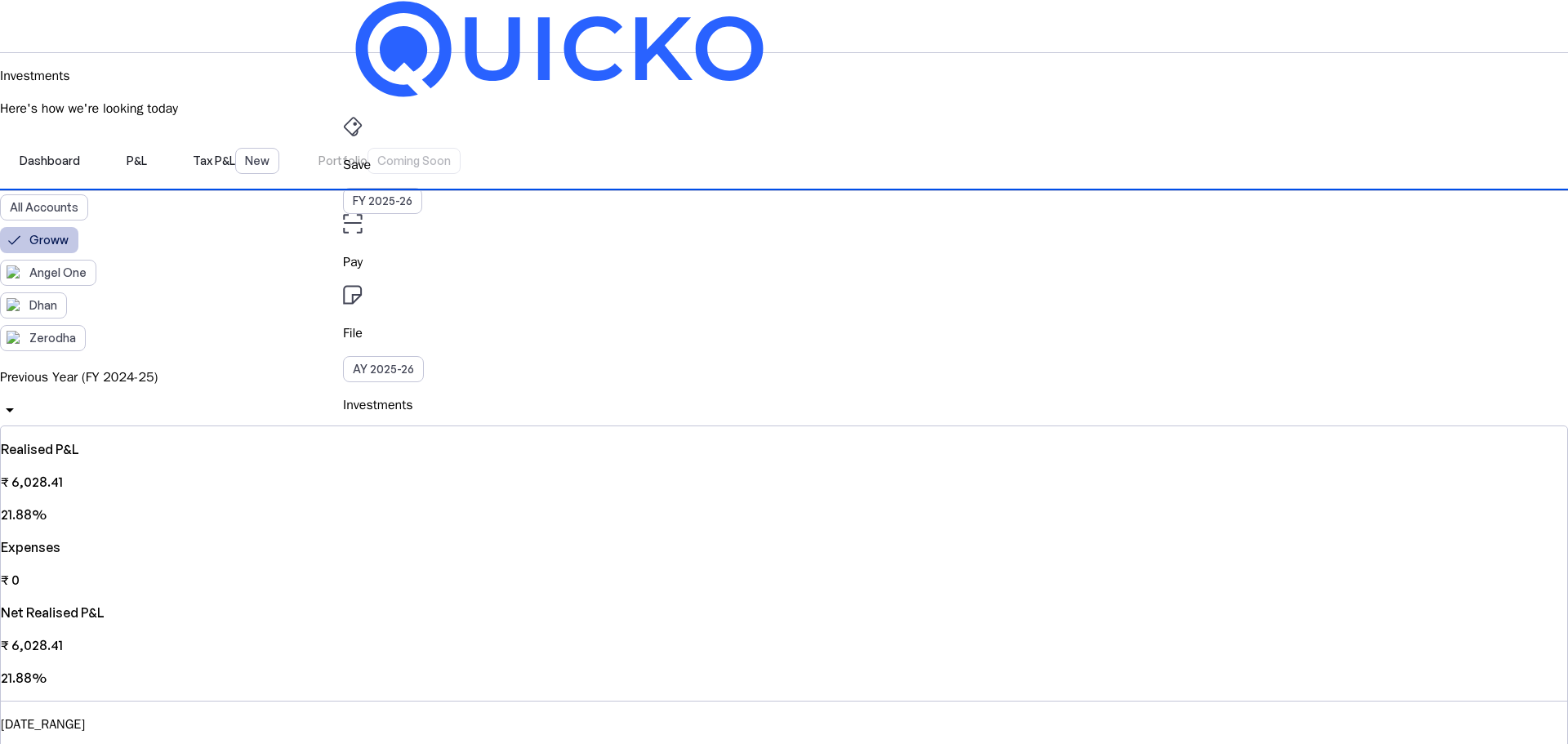 scroll, scrollTop: 245, scrollLeft: 0, axis: vertical 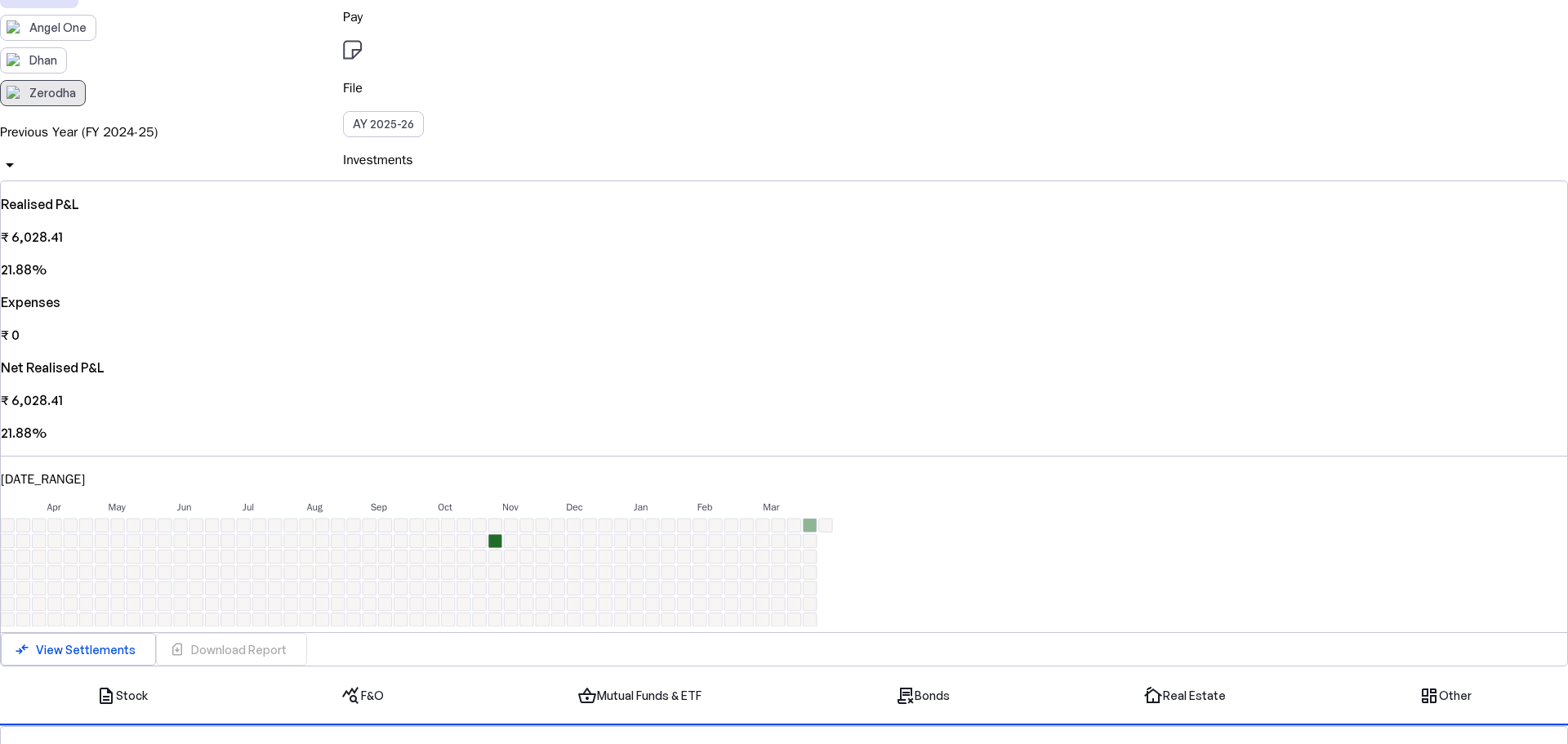 click on "Zerodha" at bounding box center (42, 93) 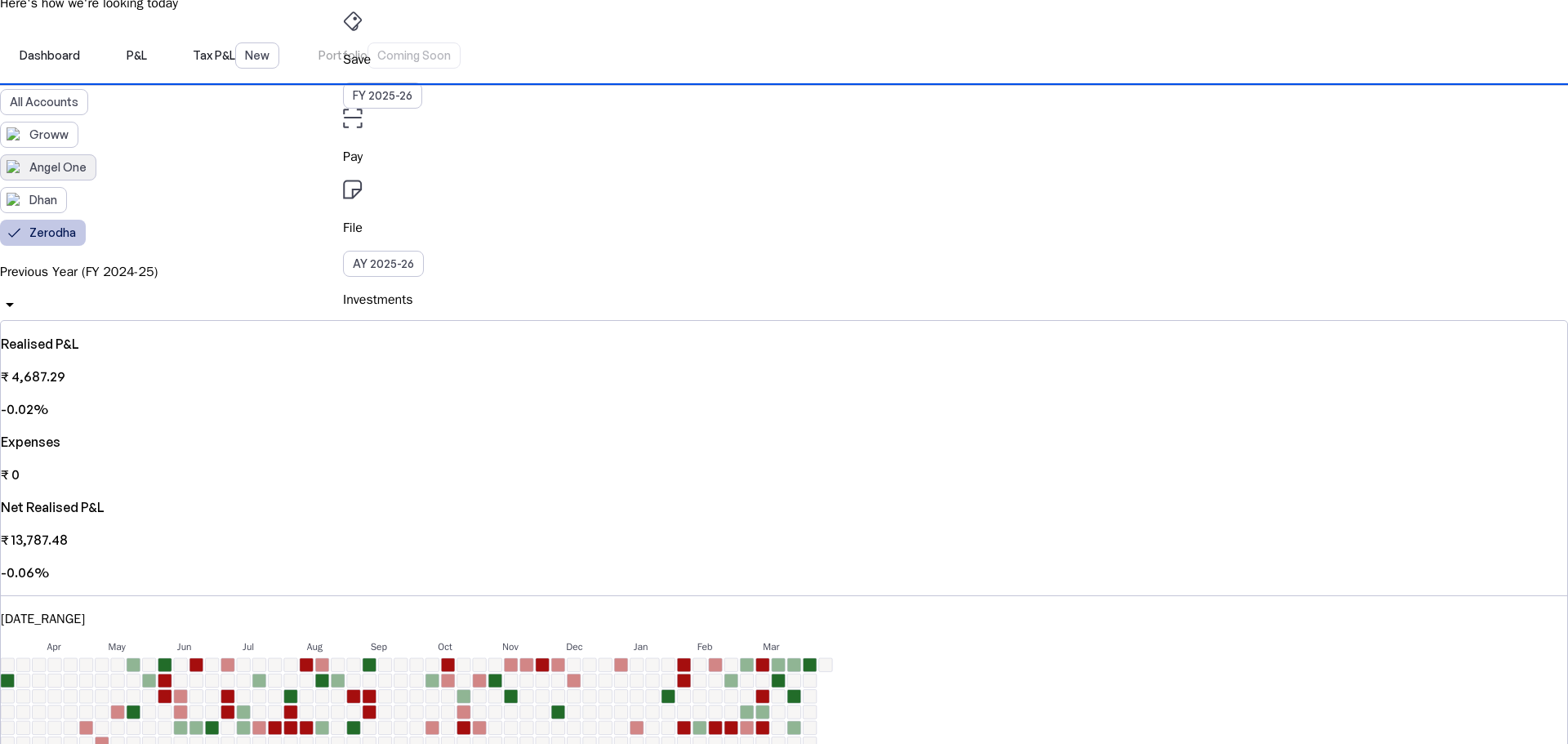 scroll, scrollTop: 82, scrollLeft: 0, axis: vertical 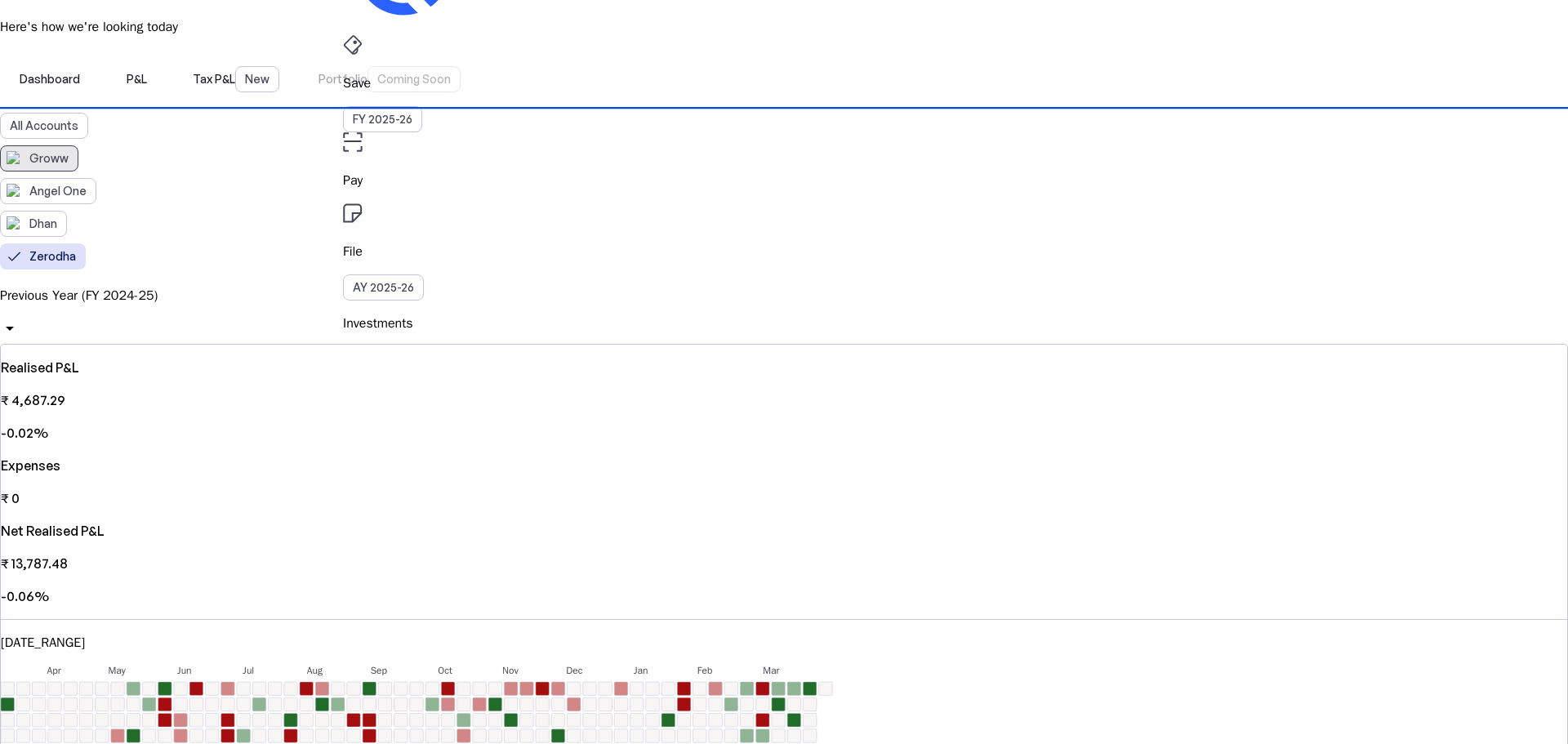 click on "Groww" at bounding box center [49, 158] 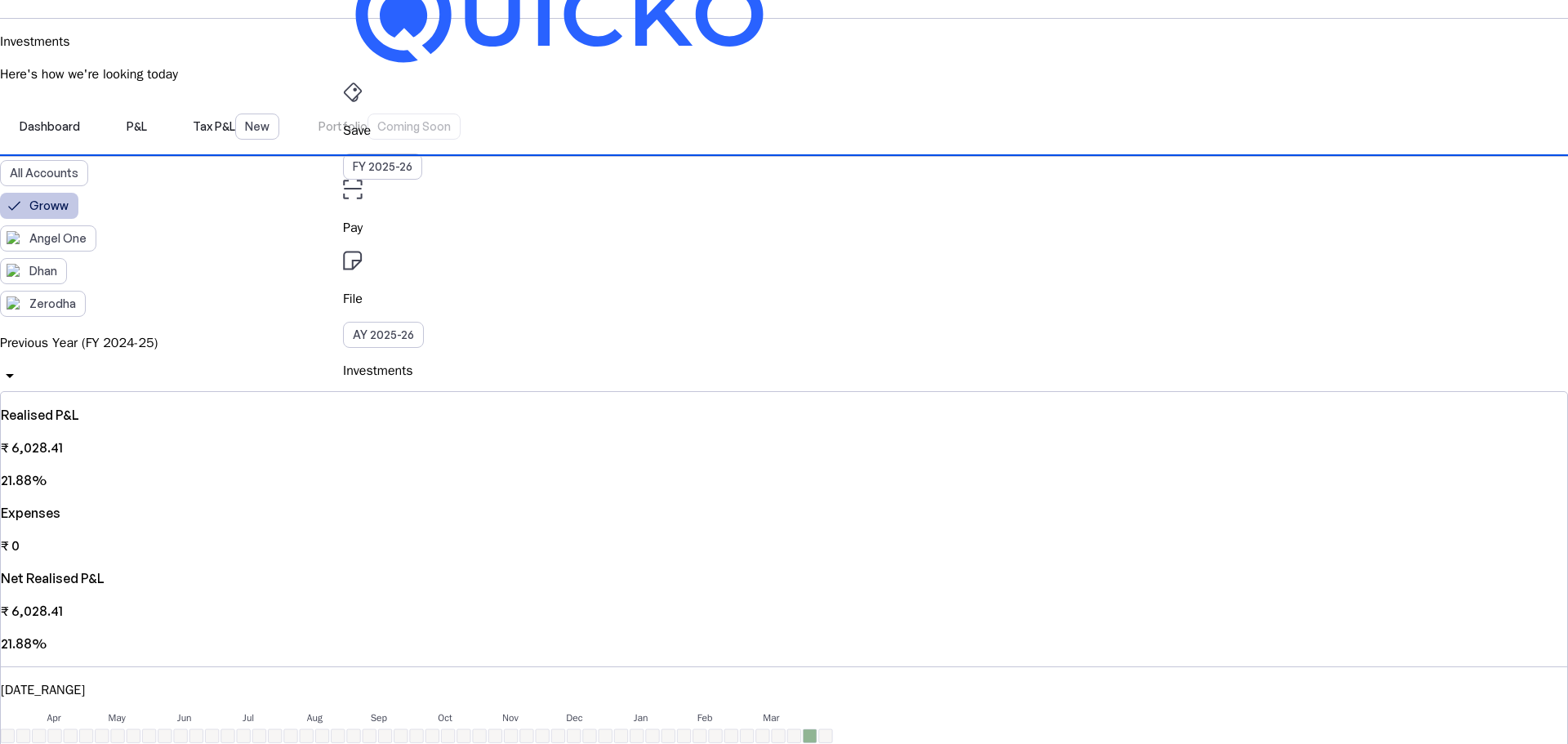 scroll, scrollTop: 0, scrollLeft: 0, axis: both 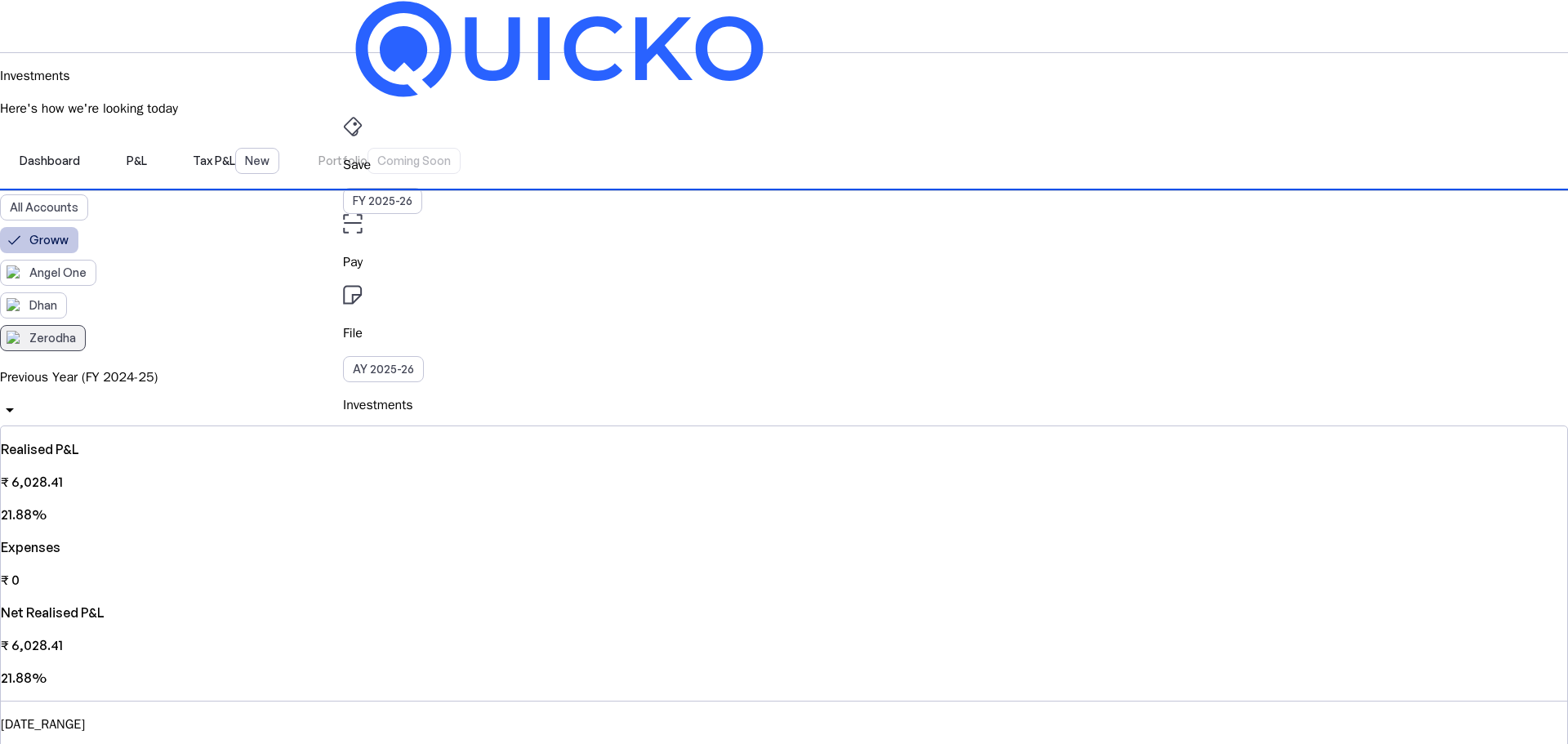 click on "Zerodha" at bounding box center (42, 338) 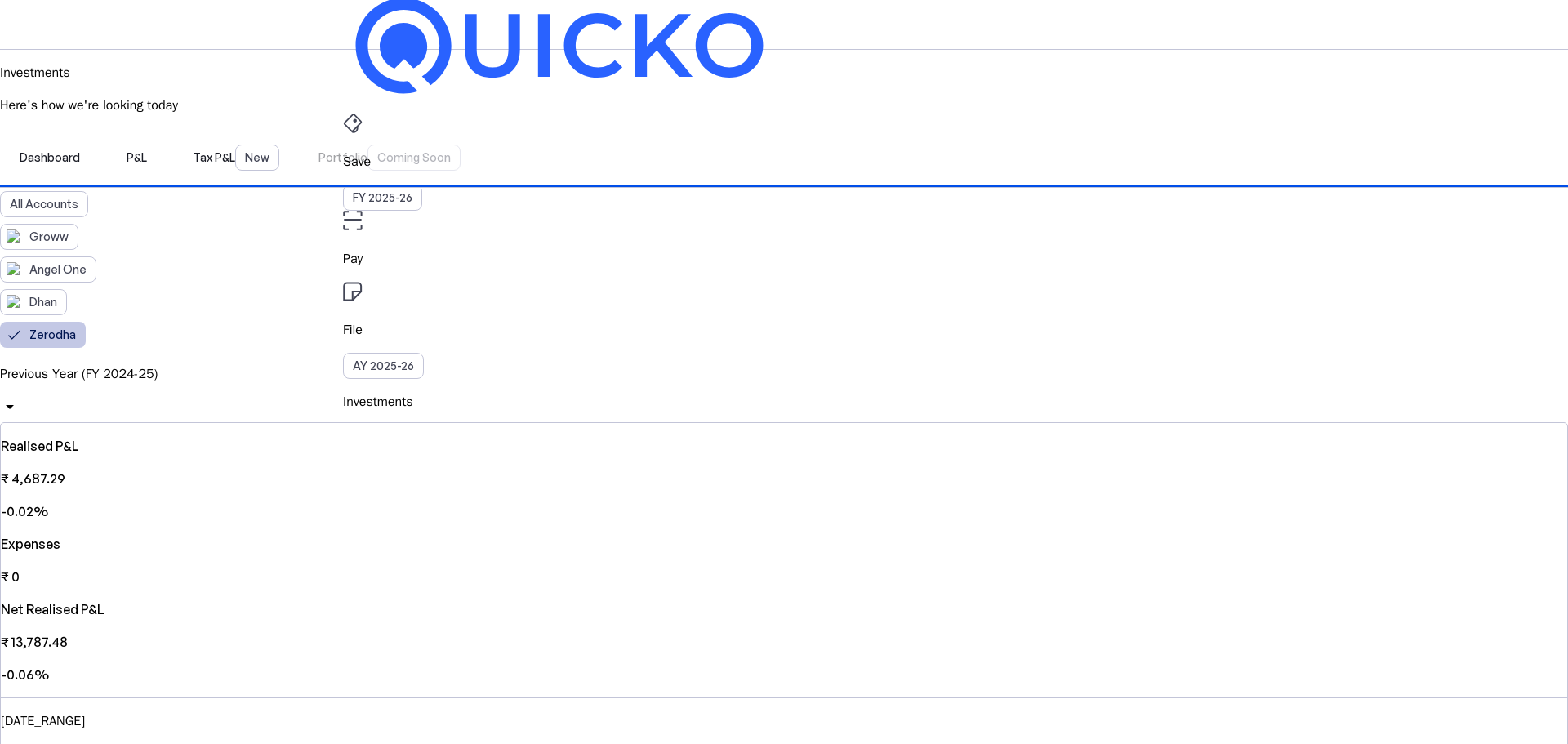 scroll, scrollTop: 0, scrollLeft: 0, axis: both 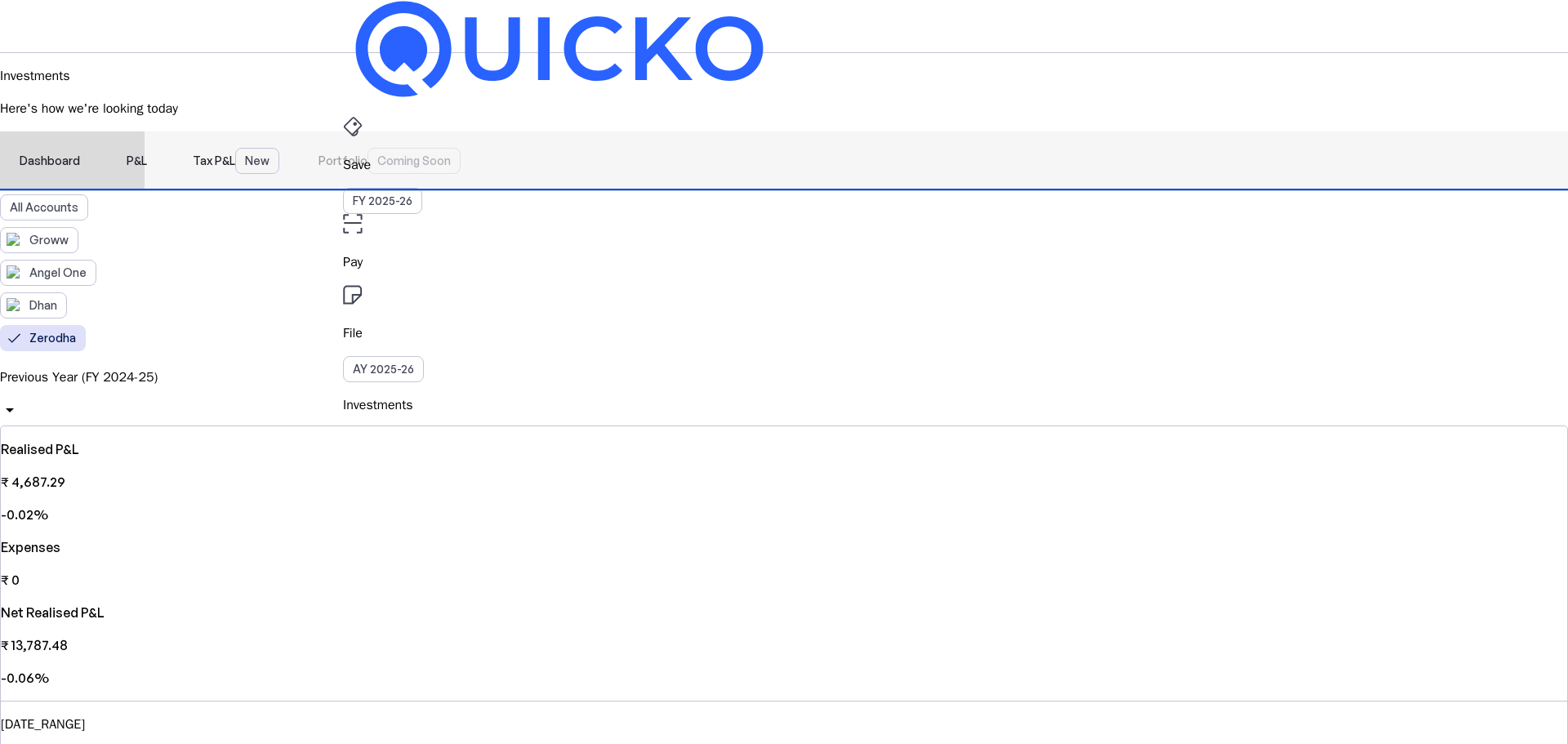 click on "Dashboard" at bounding box center (50, 161) 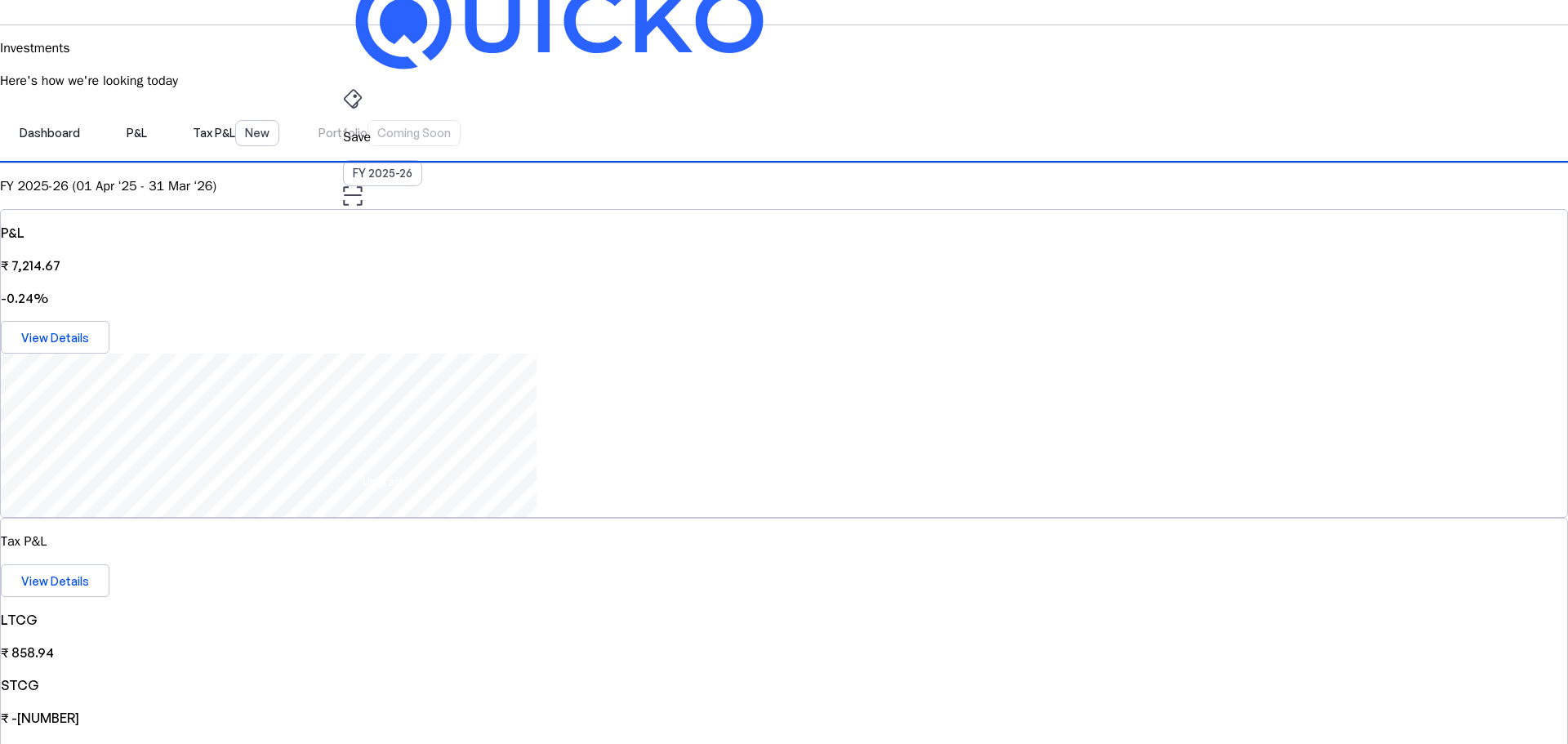 scroll, scrollTop: 0, scrollLeft: 0, axis: both 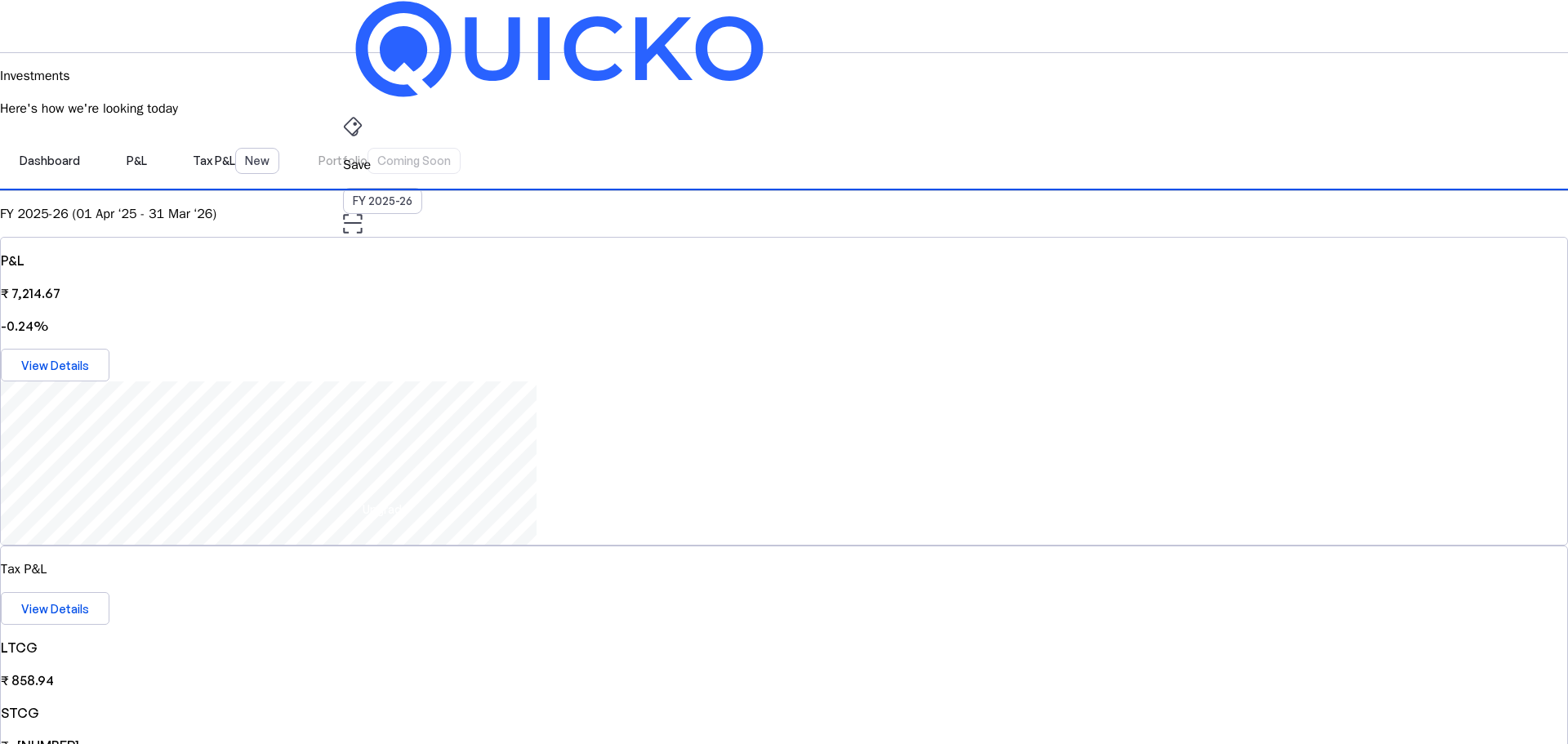 click on "AY 2025-26" at bounding box center [383, 369] 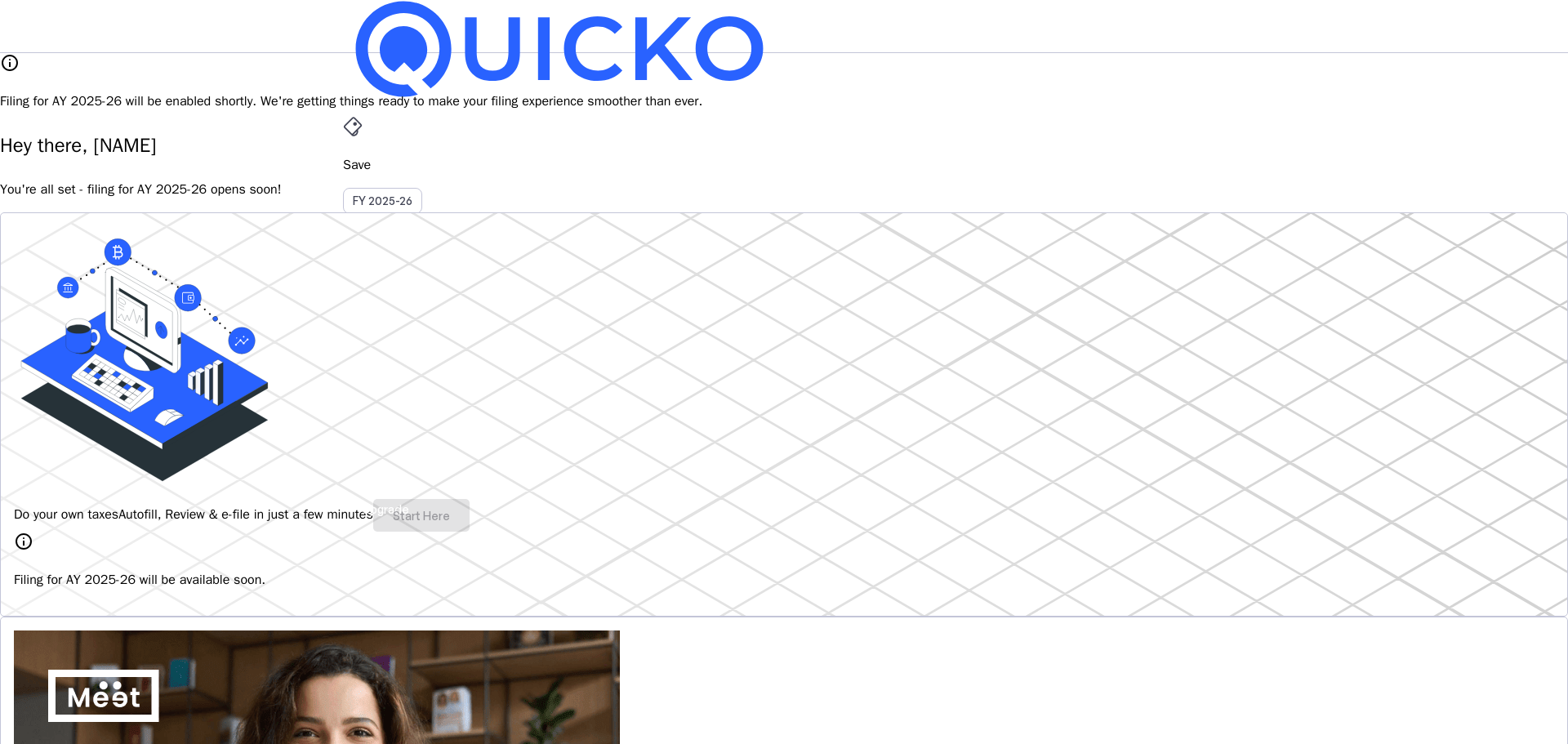 click on "More" at bounding box center (784, 405) 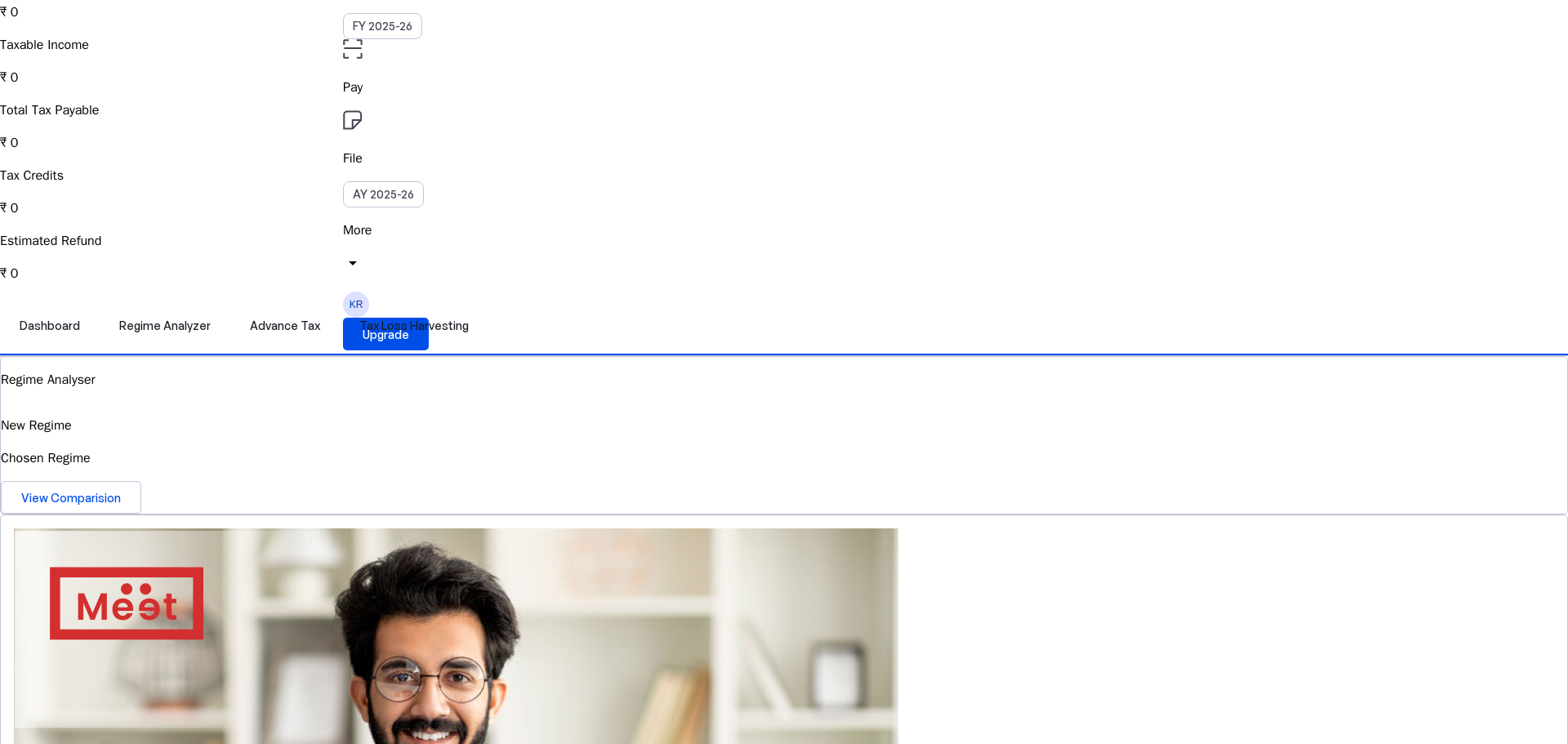 scroll, scrollTop: 0, scrollLeft: 0, axis: both 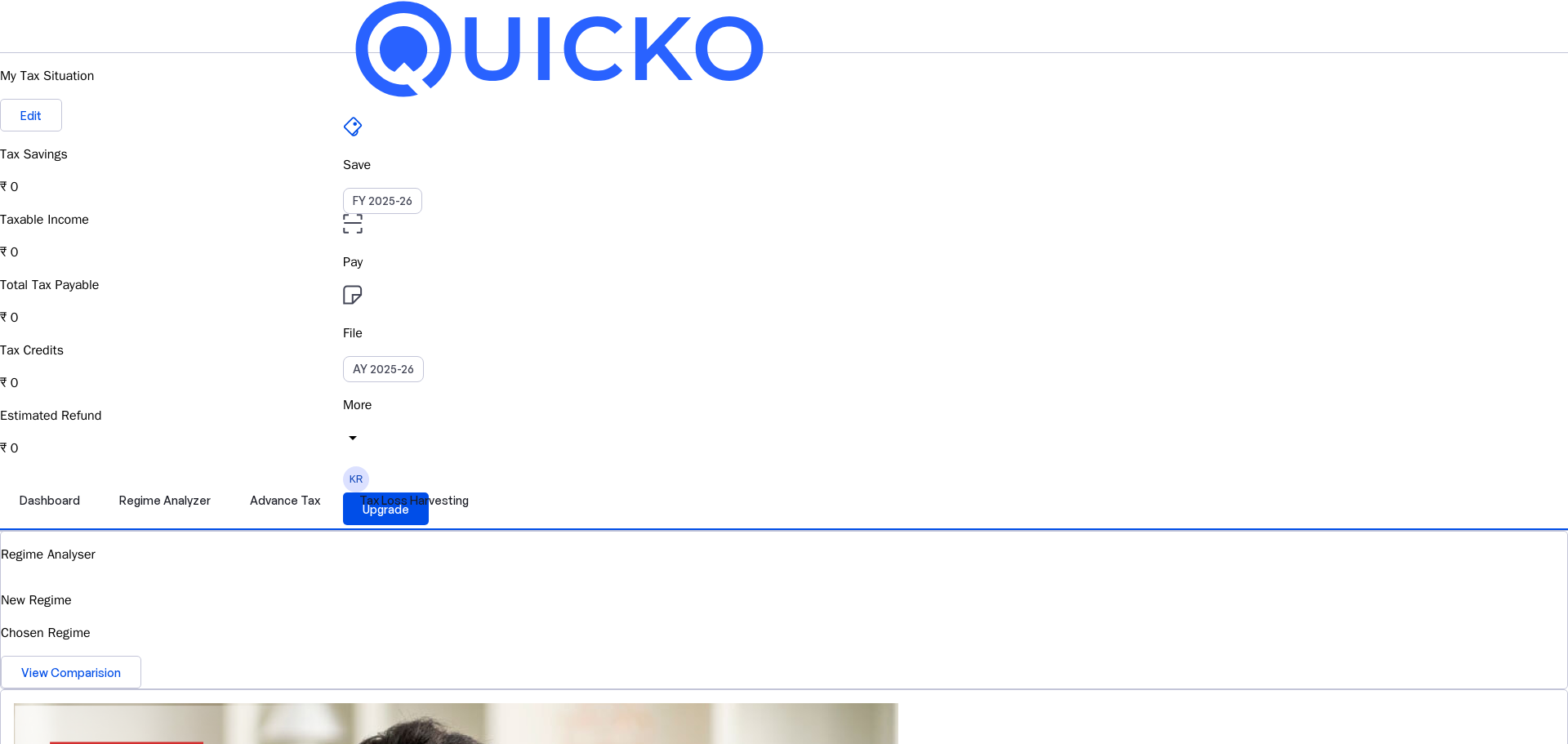 click on "More  arrow_drop_down" at bounding box center [784, 424] 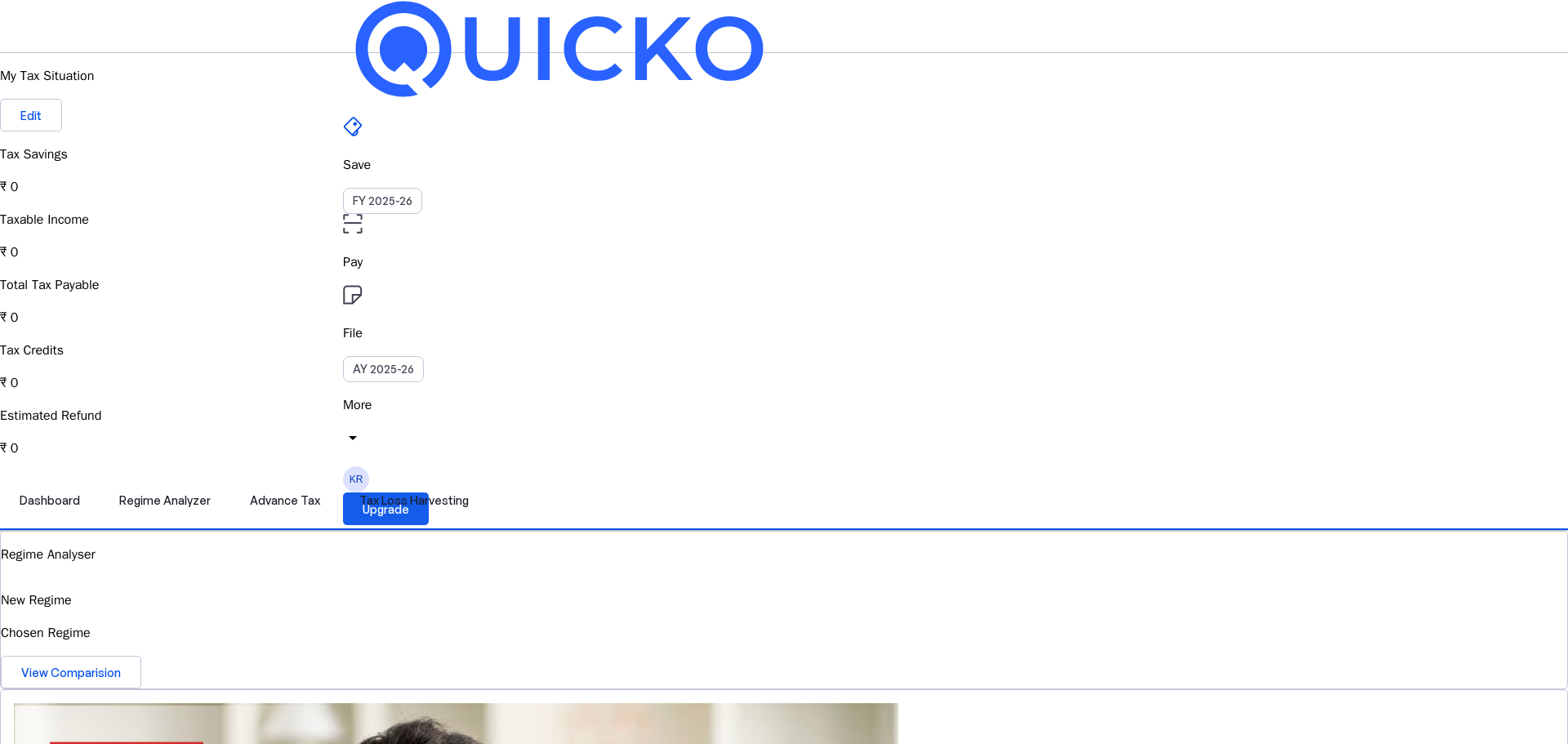click at bounding box center [385, 509] 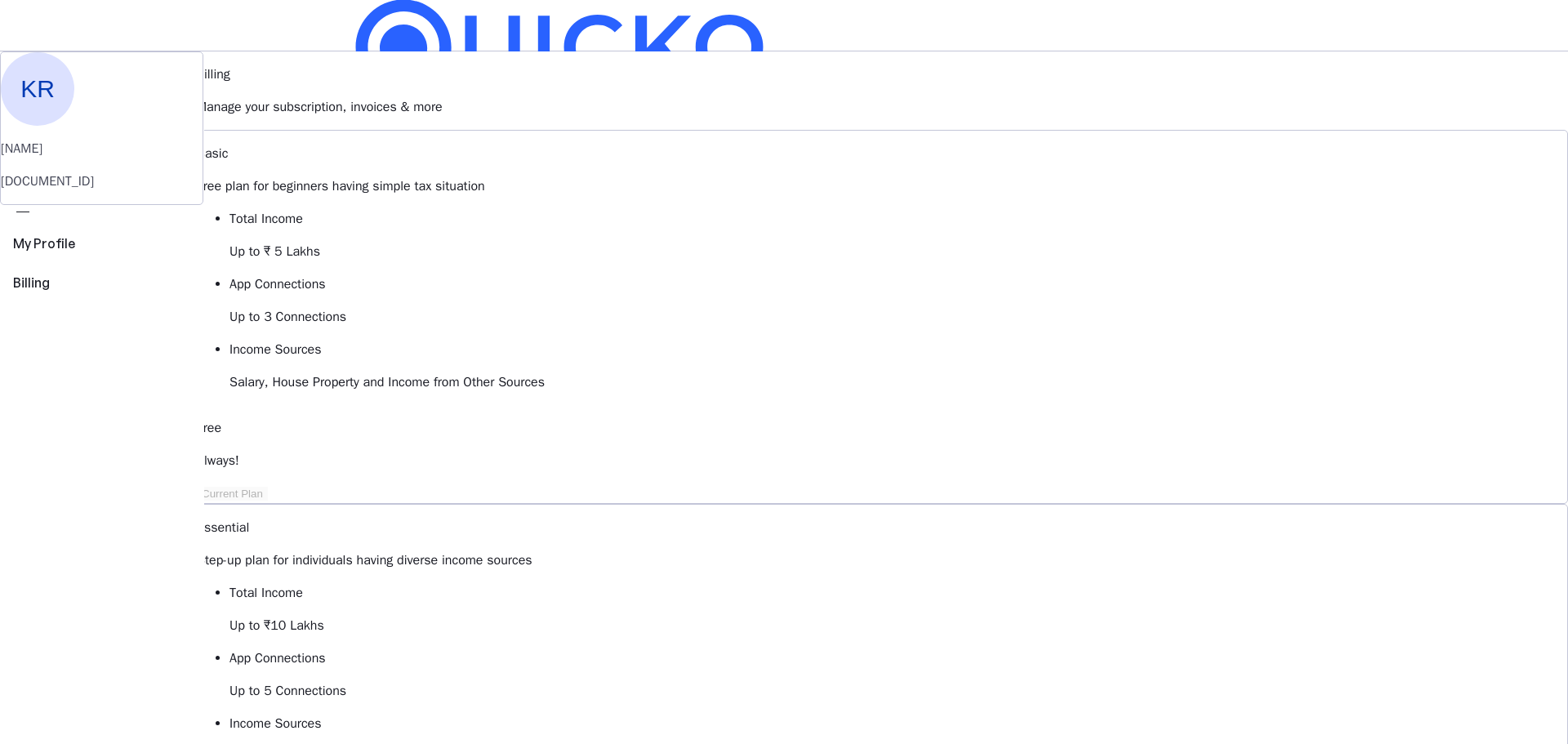 scroll, scrollTop: 0, scrollLeft: 0, axis: both 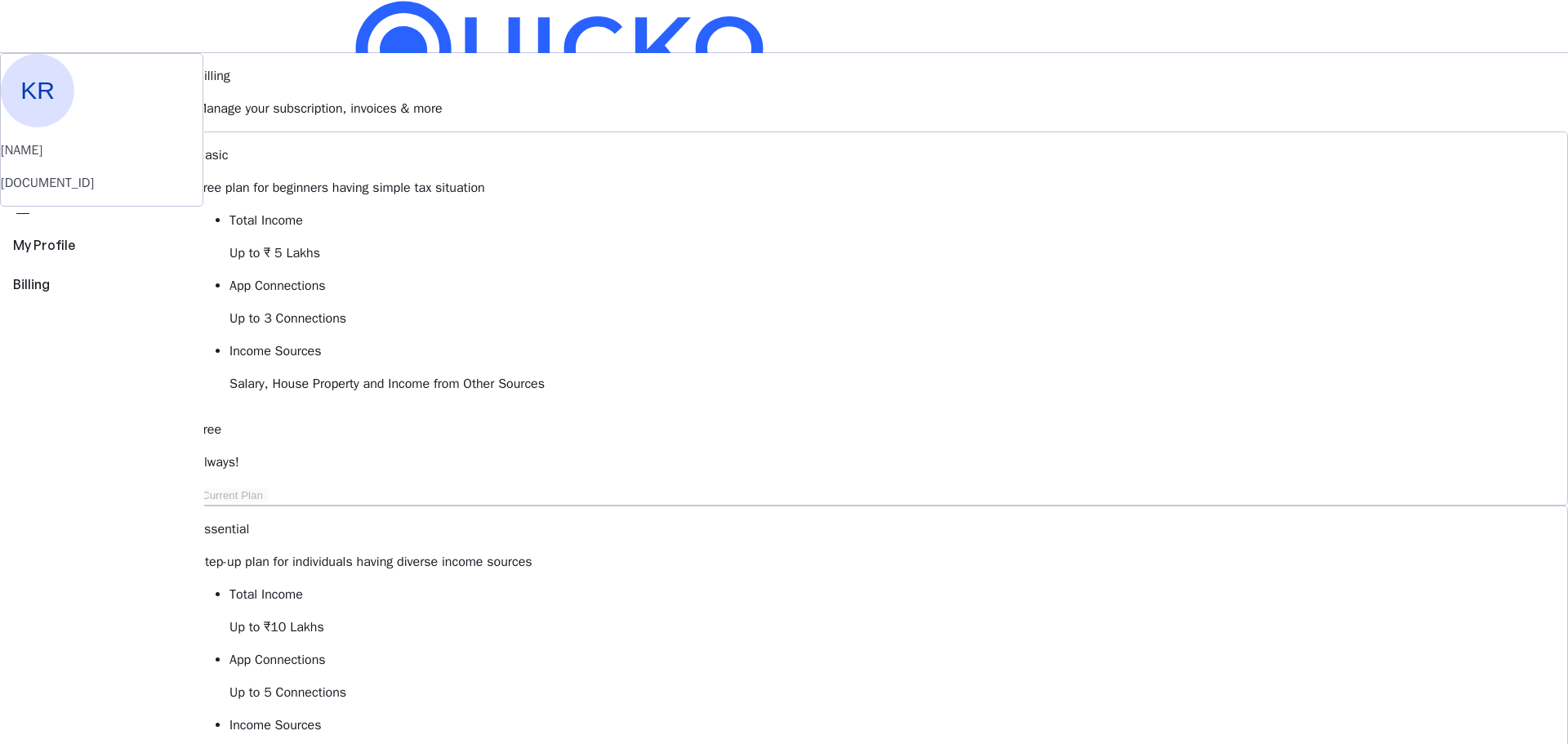 click on "View Comparison" at bounding box center [243, 1394] 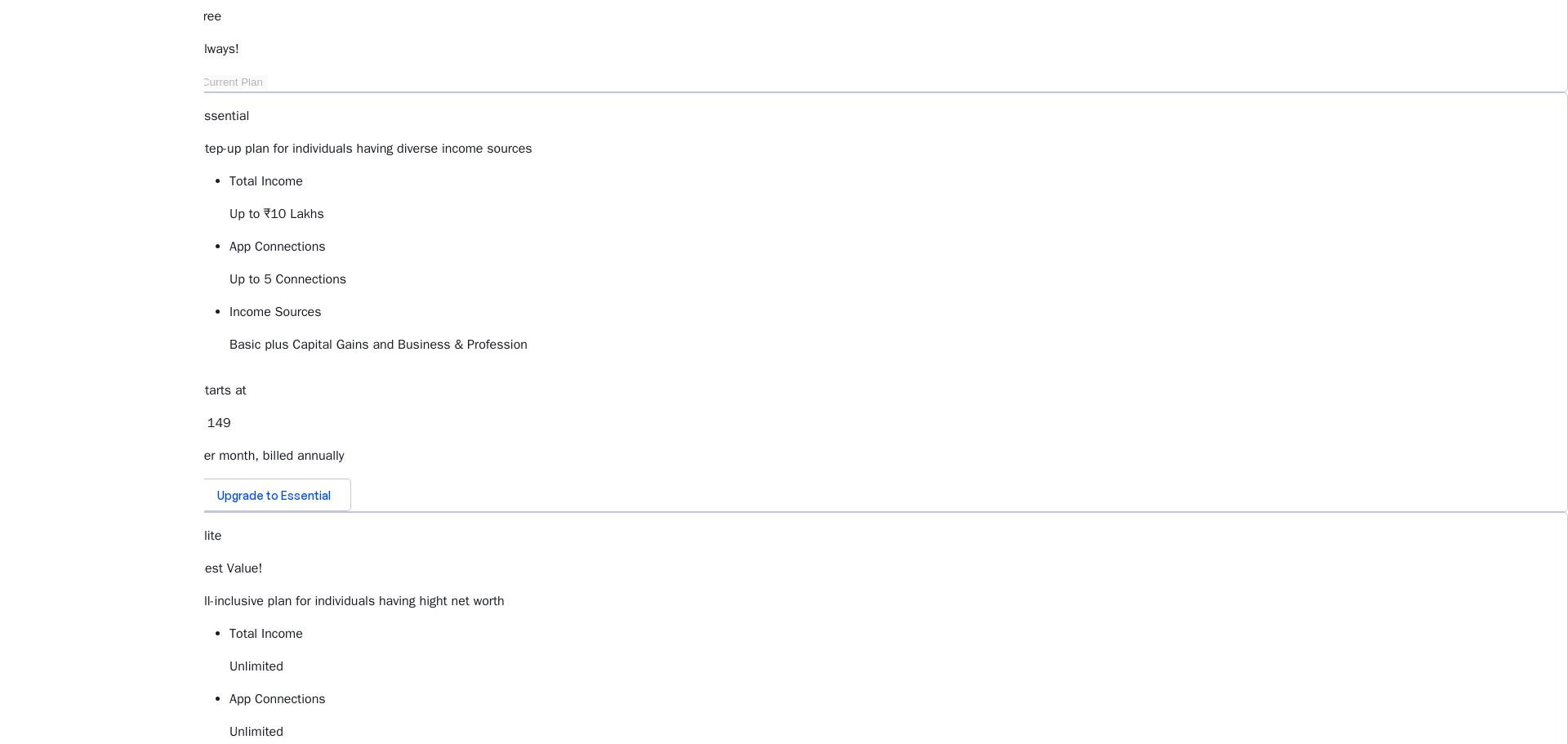 scroll, scrollTop: 0, scrollLeft: 0, axis: both 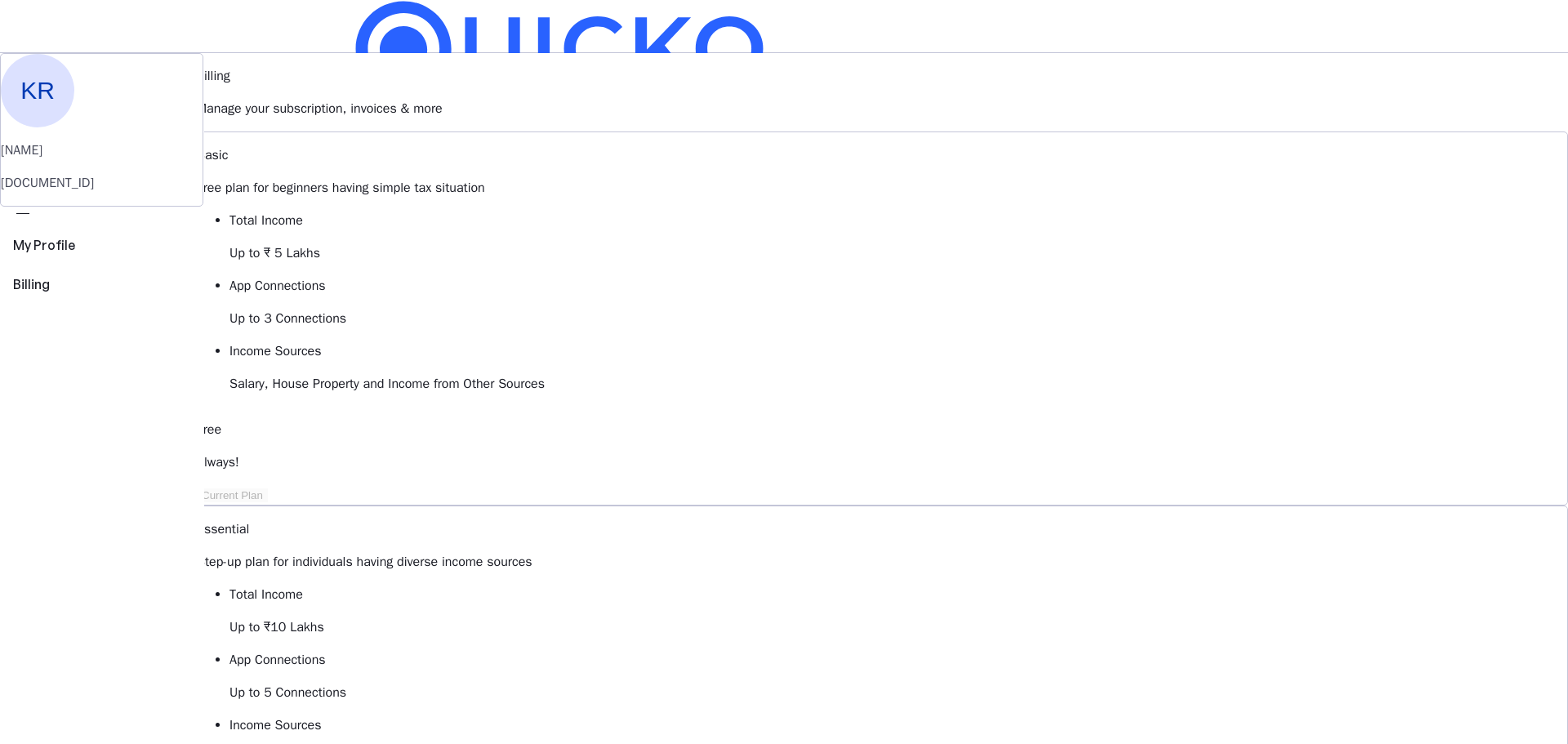 click at bounding box center [261, 1361] 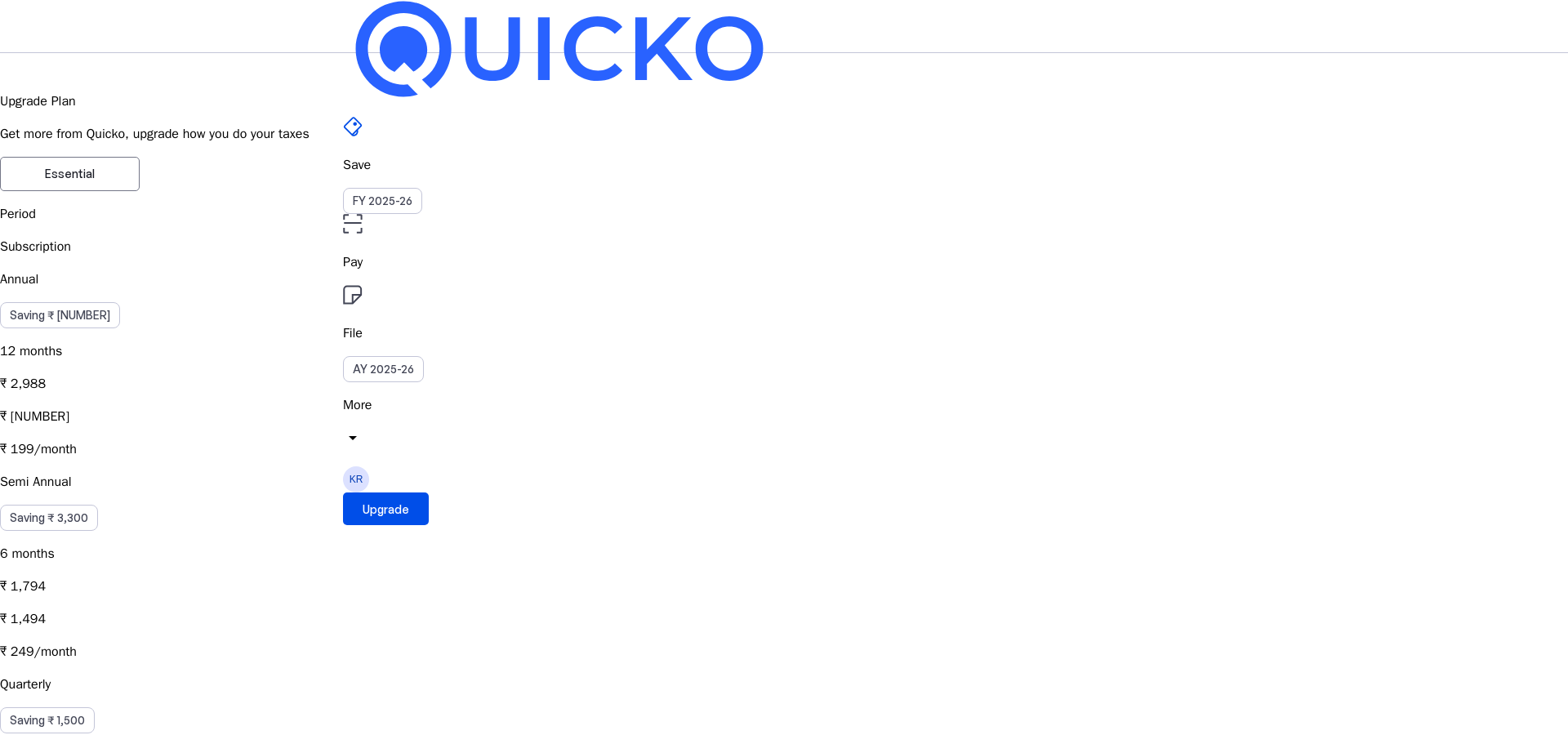 click on "Single Pass Purchasing Elite one time would keep your plan active for 30 days, granting you access to all Elite features during this period." at bounding box center (784, 936) 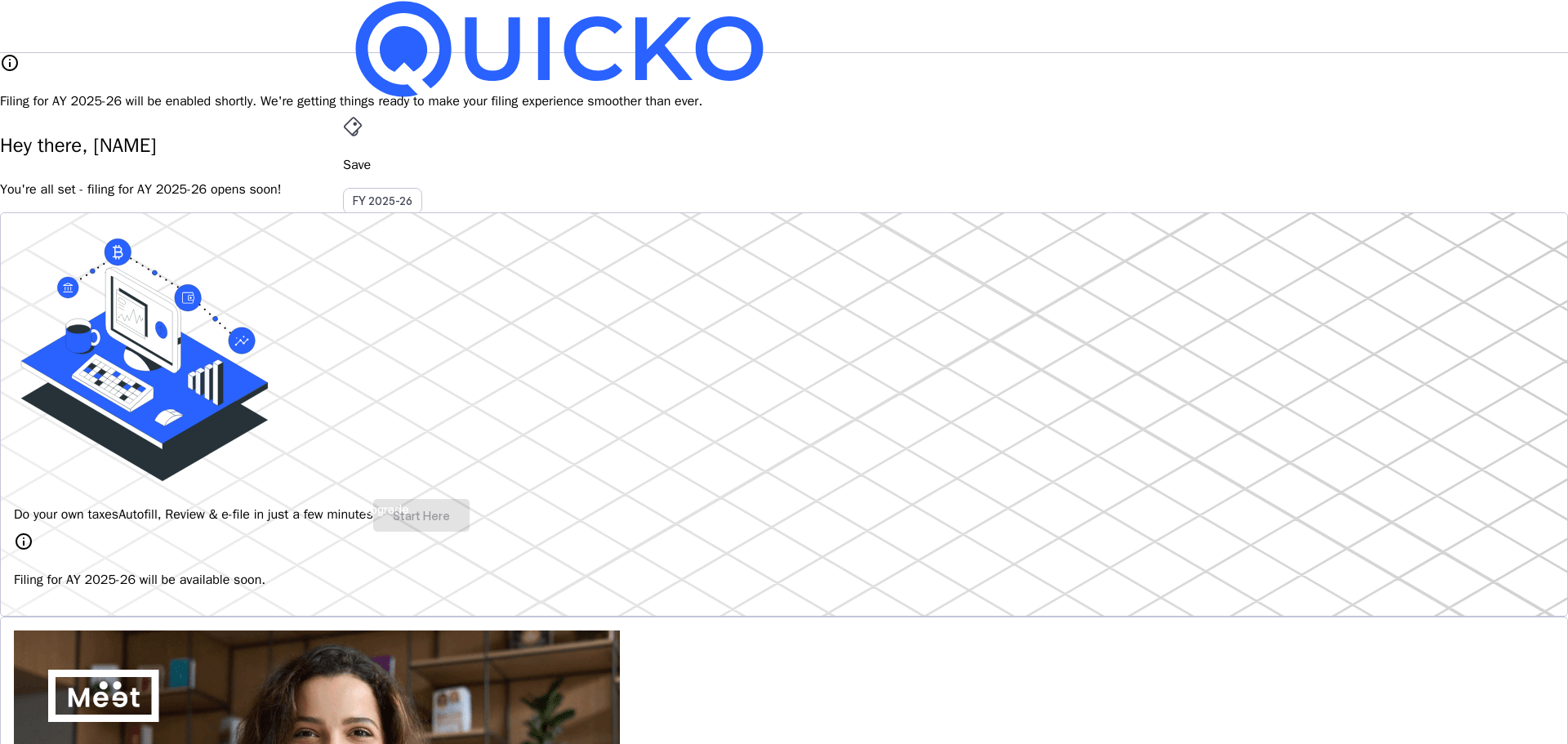 click on "Save FY 2025-26" at bounding box center (784, 165) 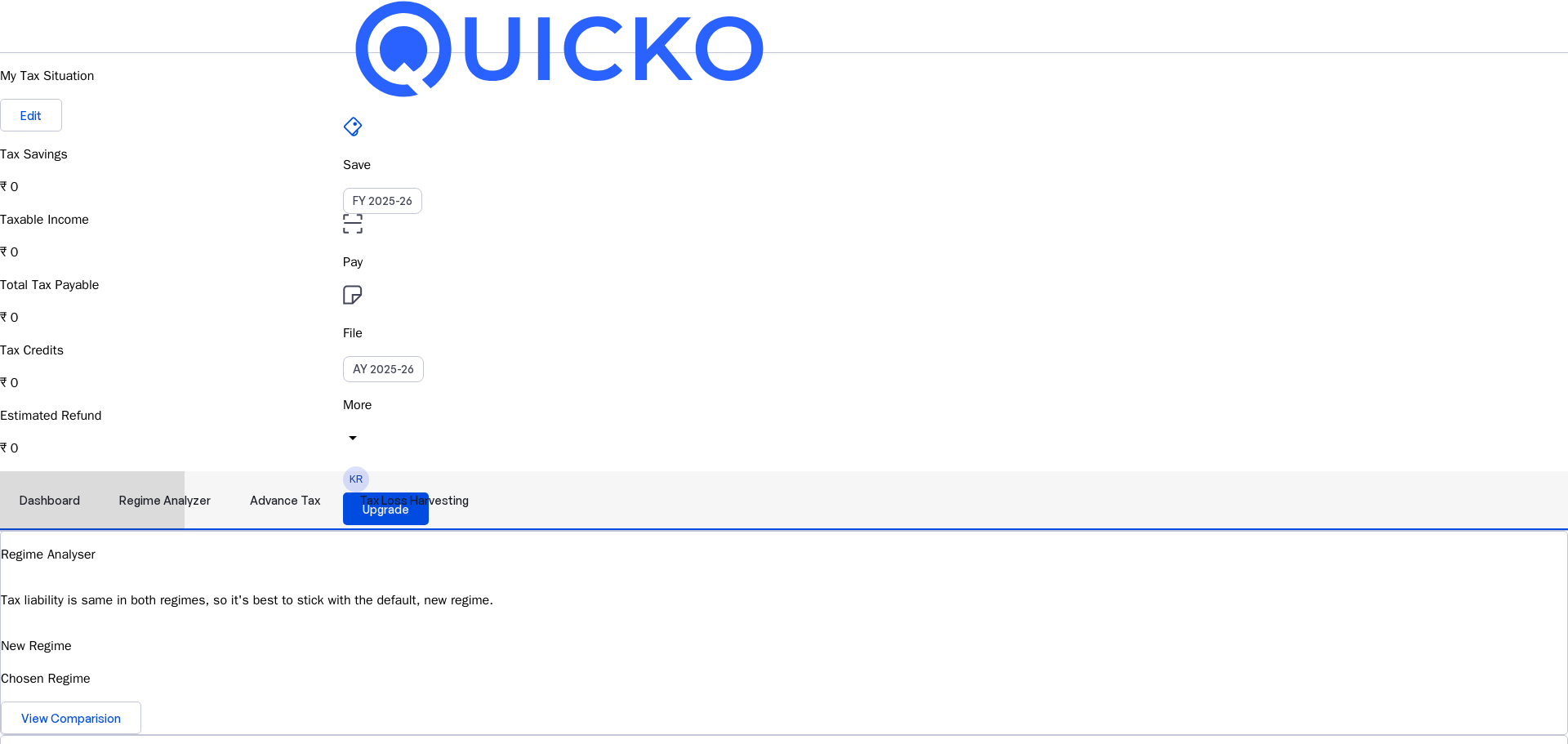 click on "Regime Analyzer" at bounding box center (165, 501) 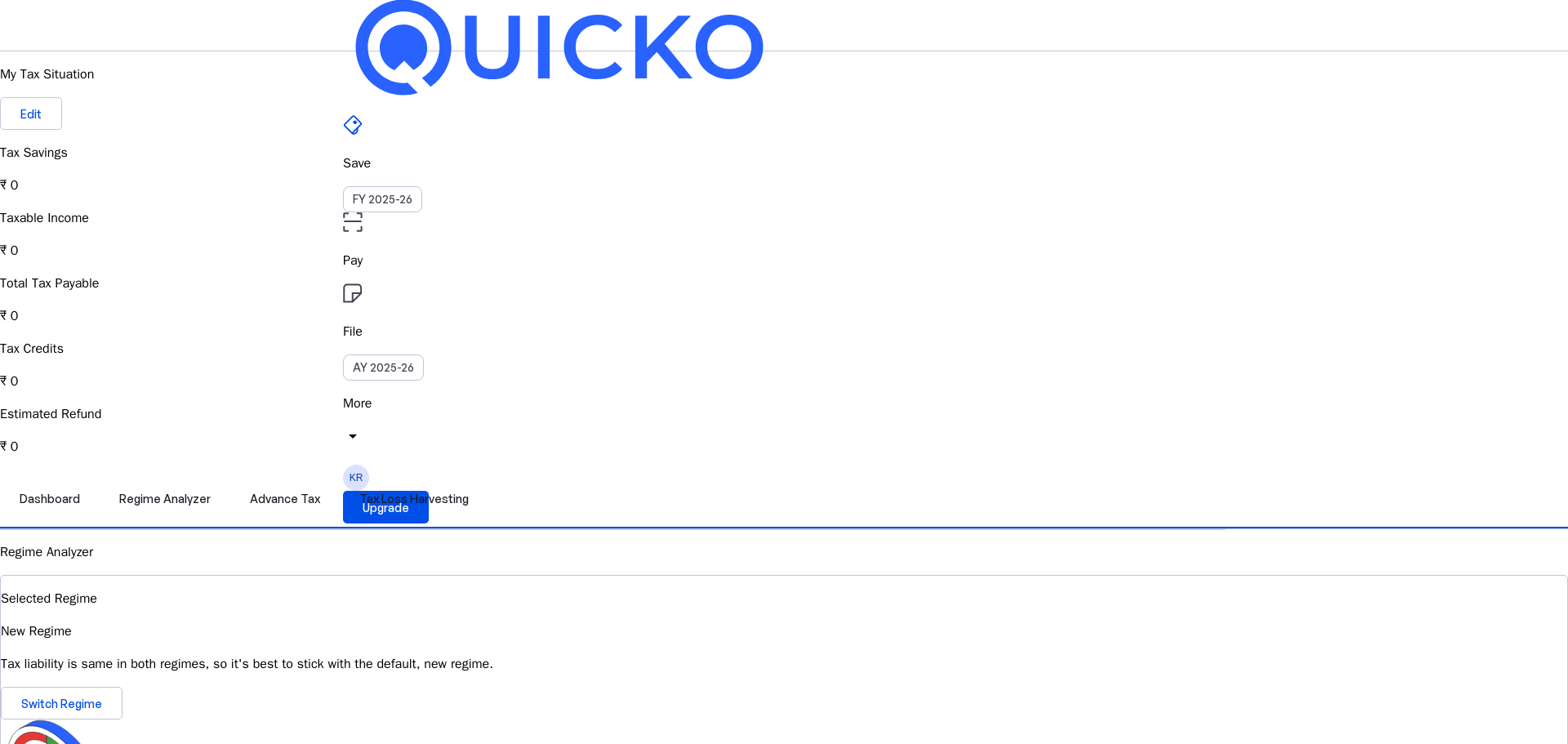 scroll, scrollTop: 0, scrollLeft: 0, axis: both 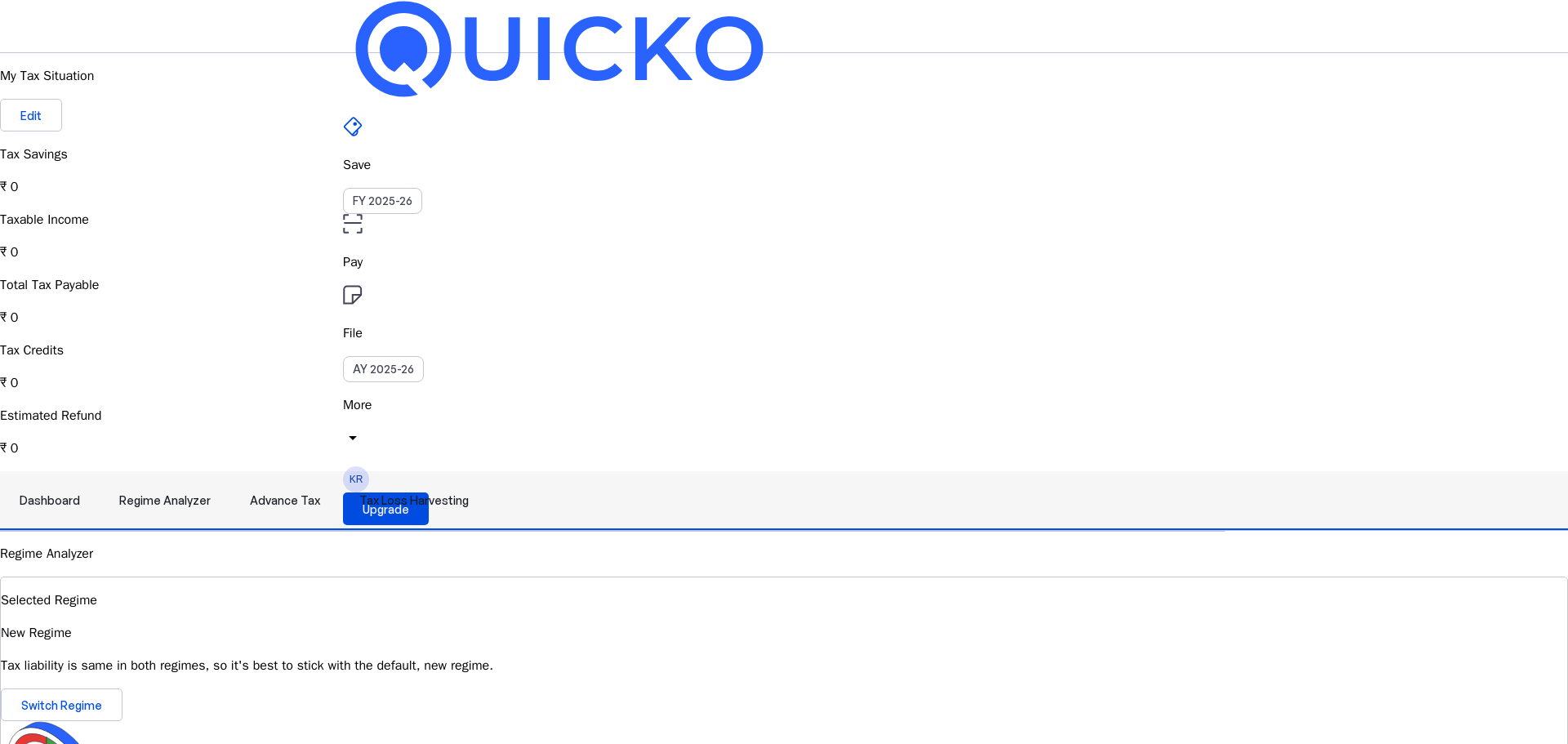 click on "Dashboard" at bounding box center (50, 501) 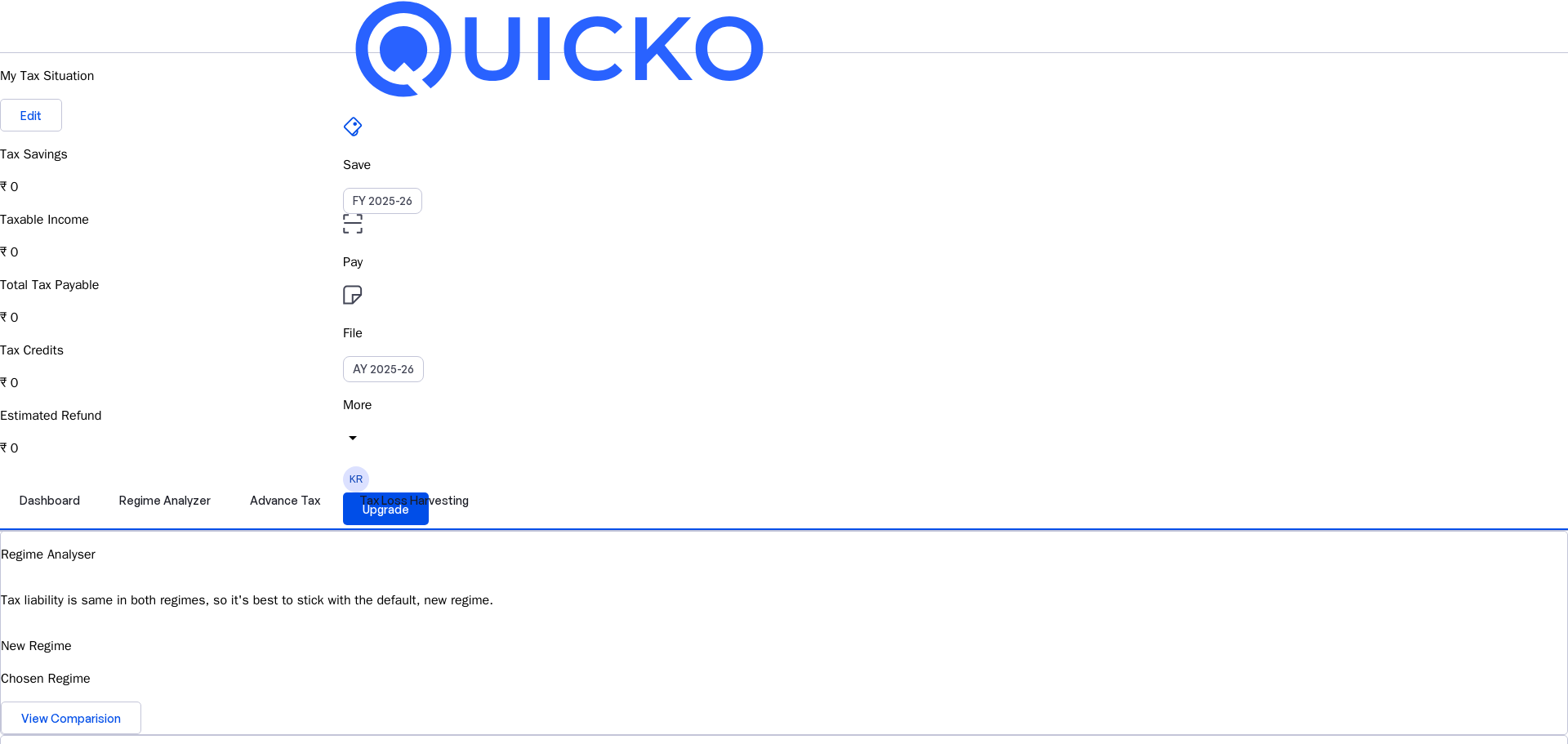click on "More" at bounding box center [784, 405] 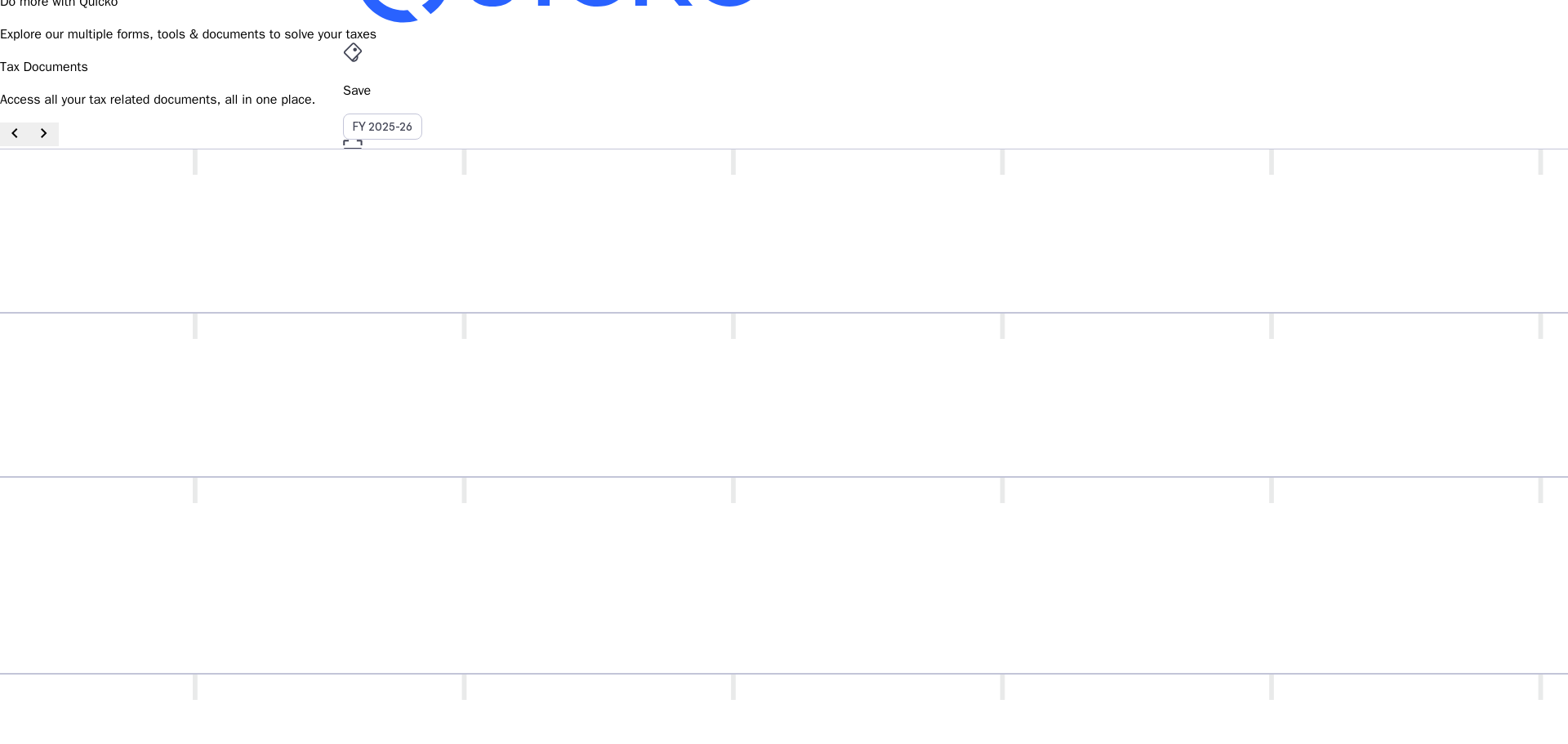 scroll, scrollTop: 0, scrollLeft: 0, axis: both 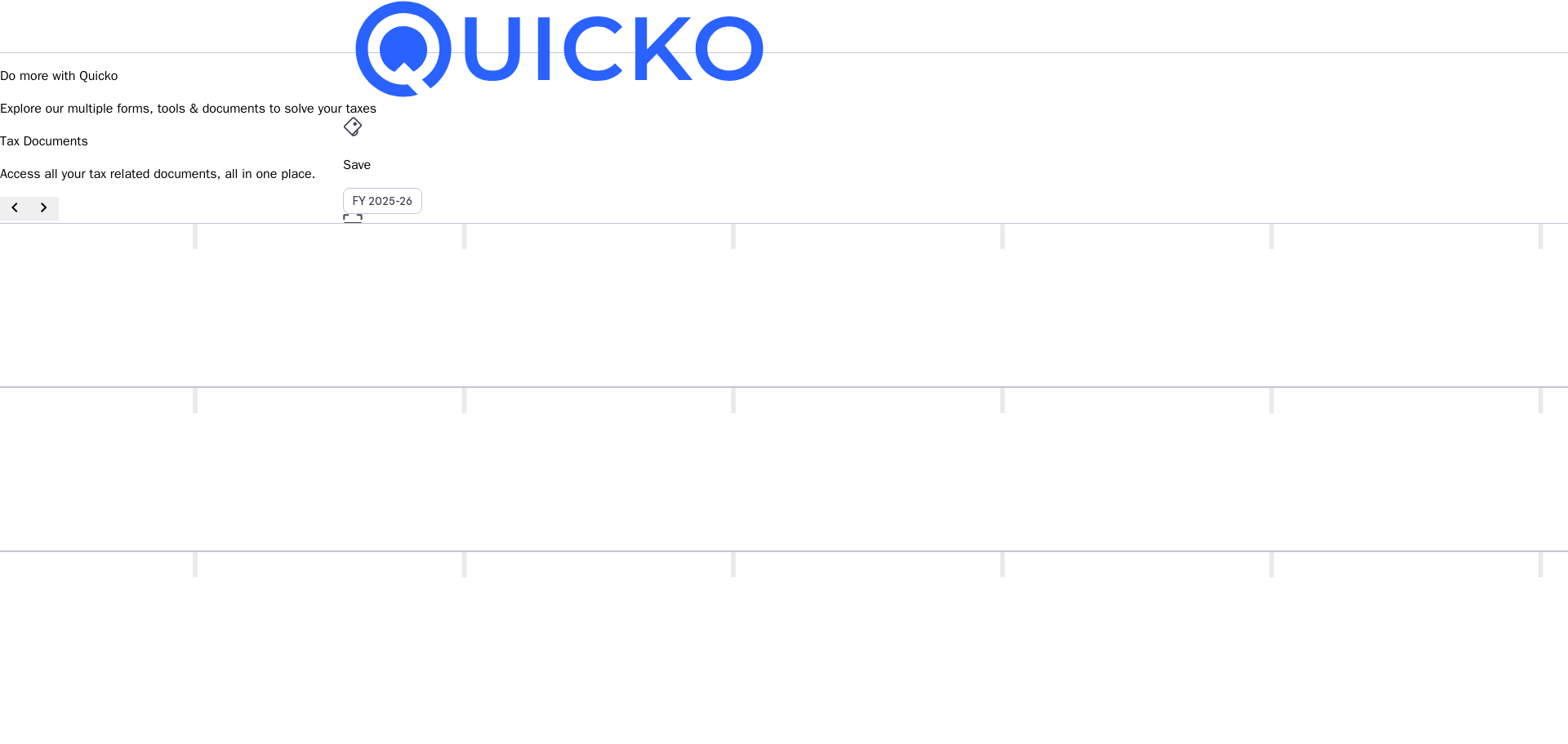 click on "chevron_right" at bounding box center (44, 207) 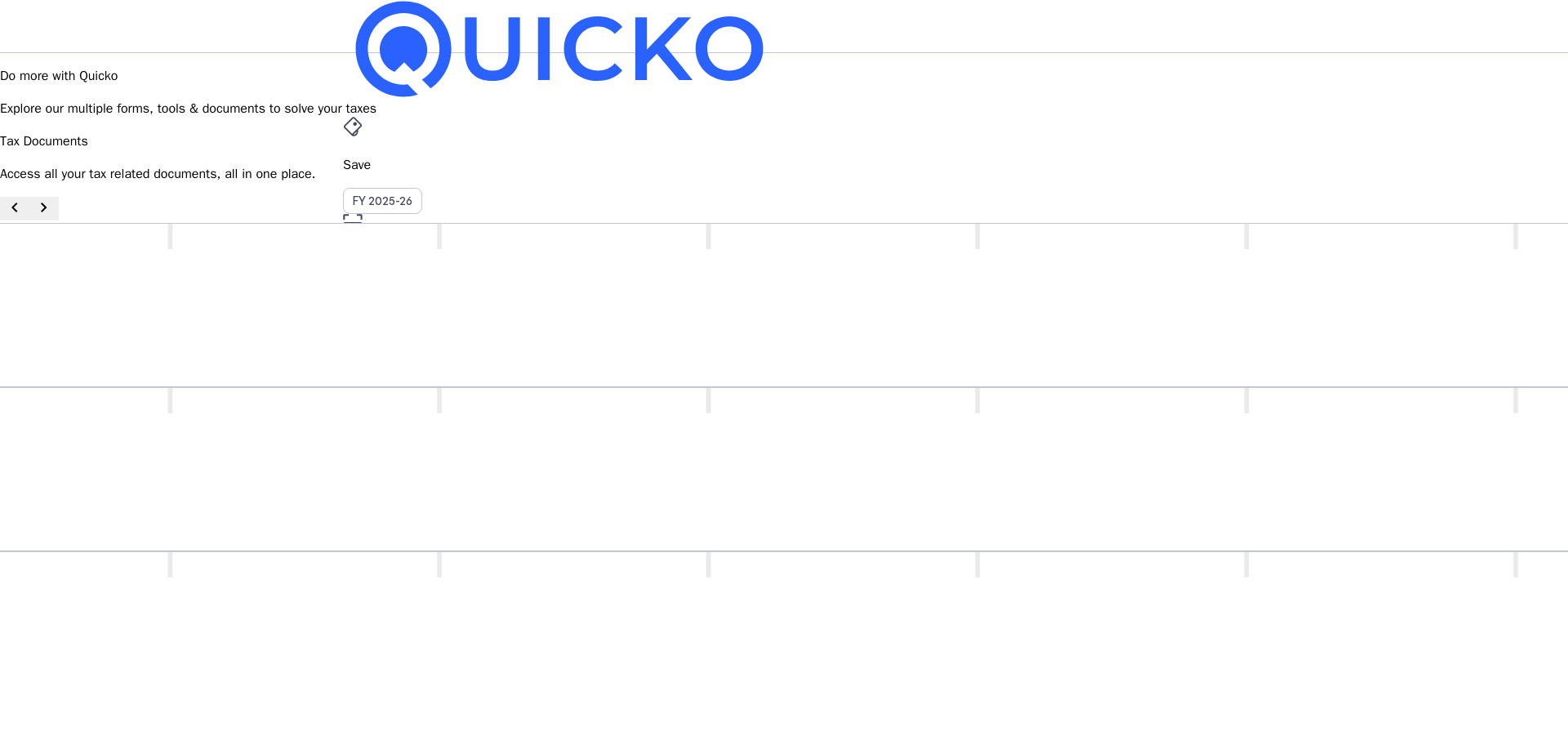 click on "chevron_right" at bounding box center [44, 207] 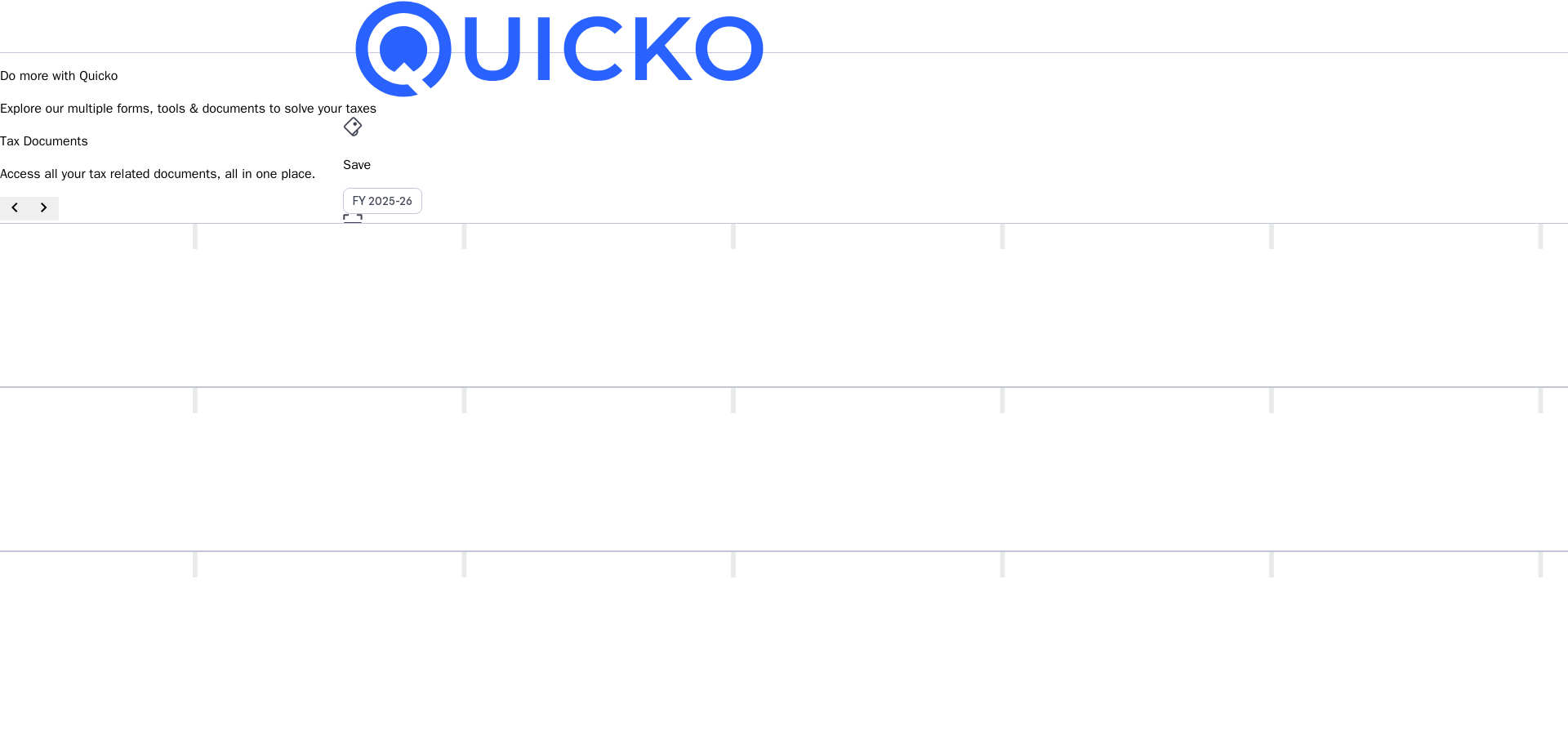 click on "chevron_left" at bounding box center [15, 207] 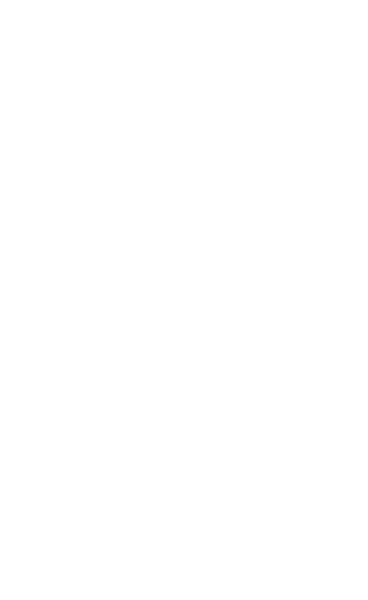 scroll, scrollTop: 0, scrollLeft: 0, axis: both 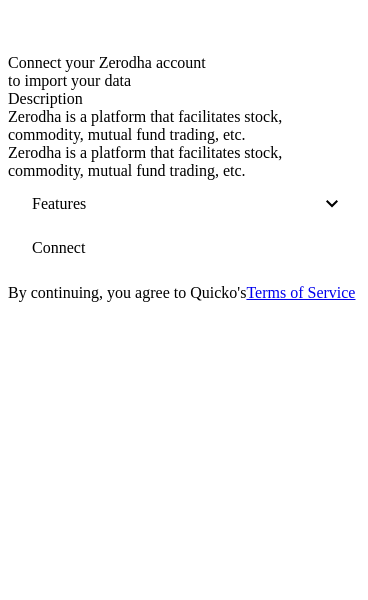 click at bounding box center (58, 248) 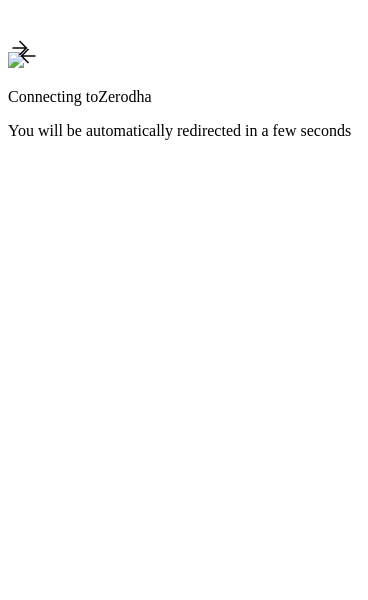 scroll, scrollTop: 0, scrollLeft: 0, axis: both 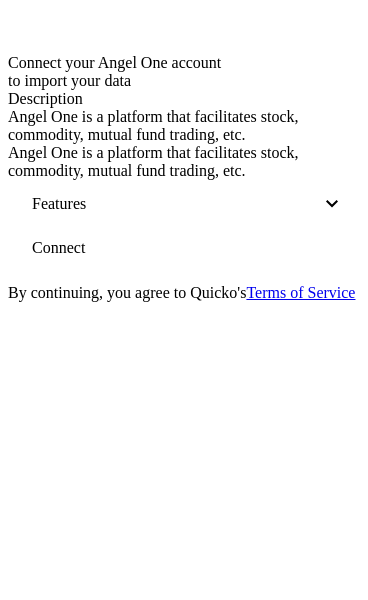 click on "Connect" at bounding box center [58, 248] 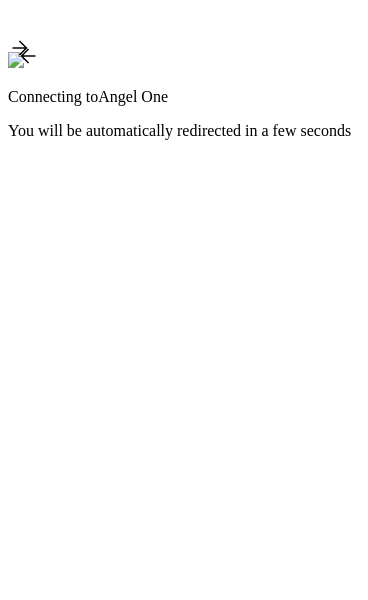 scroll, scrollTop: 0, scrollLeft: 0, axis: both 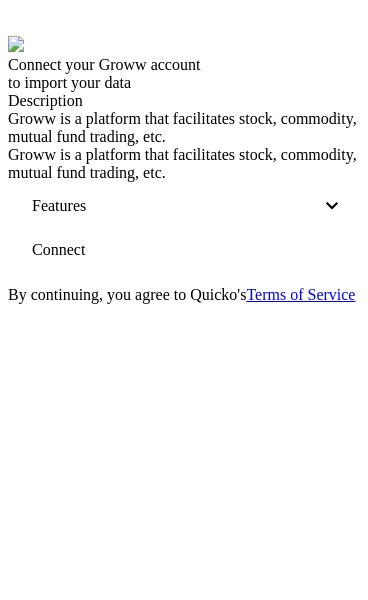 click at bounding box center [58, 250] 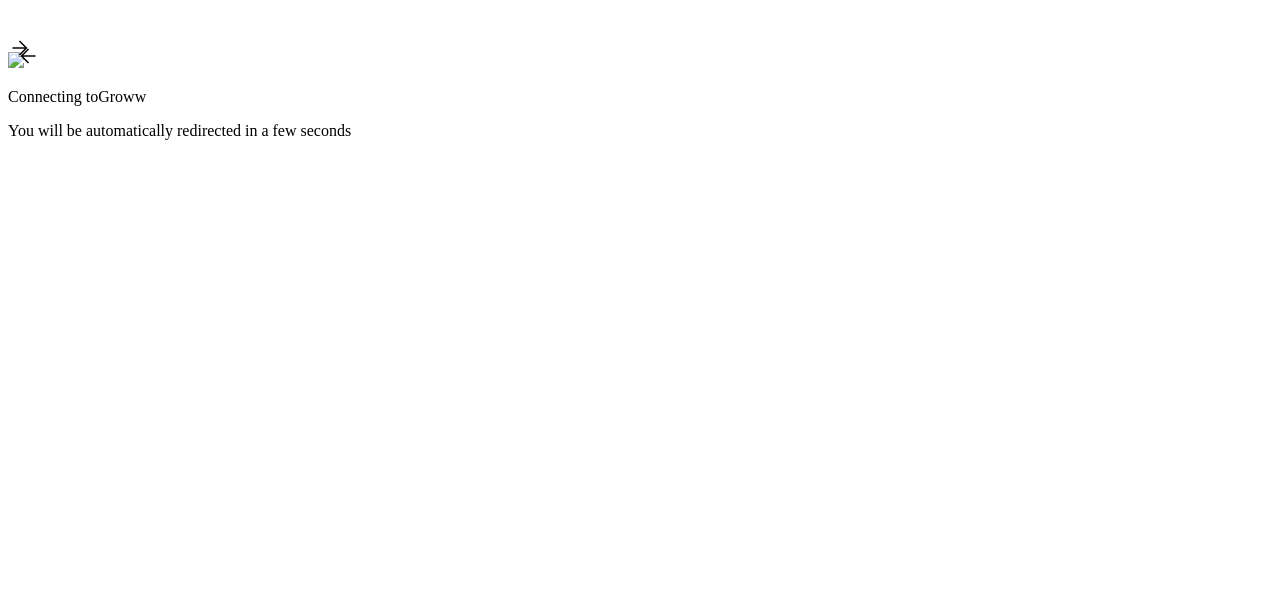 scroll, scrollTop: 0, scrollLeft: 0, axis: both 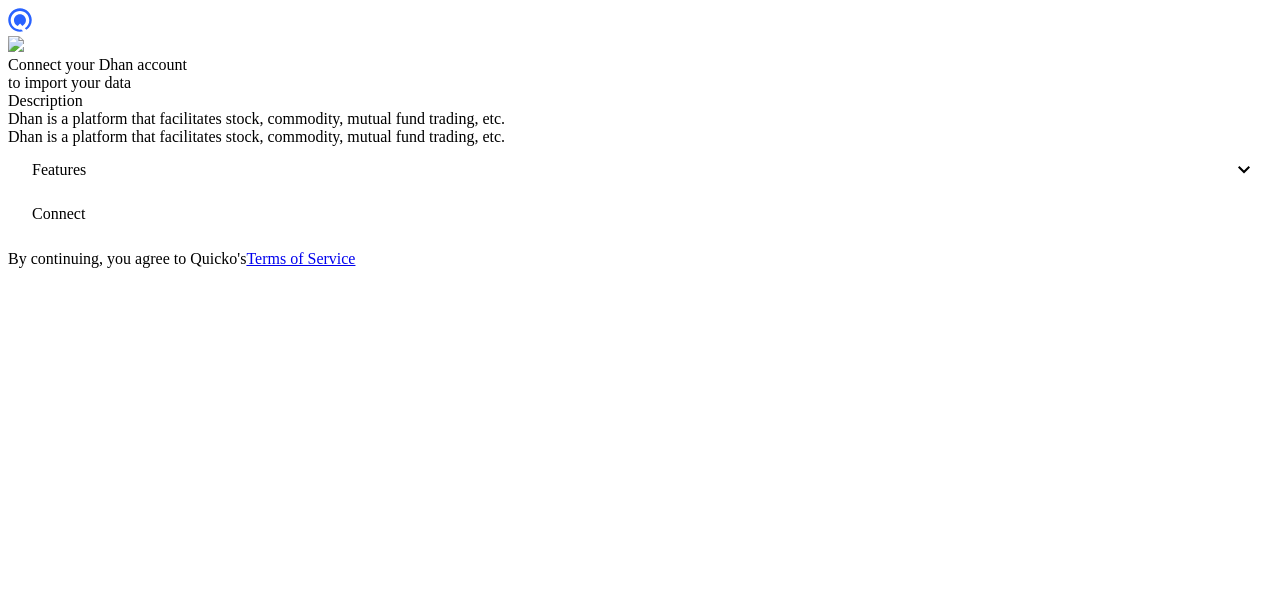 click at bounding box center (58, 214) 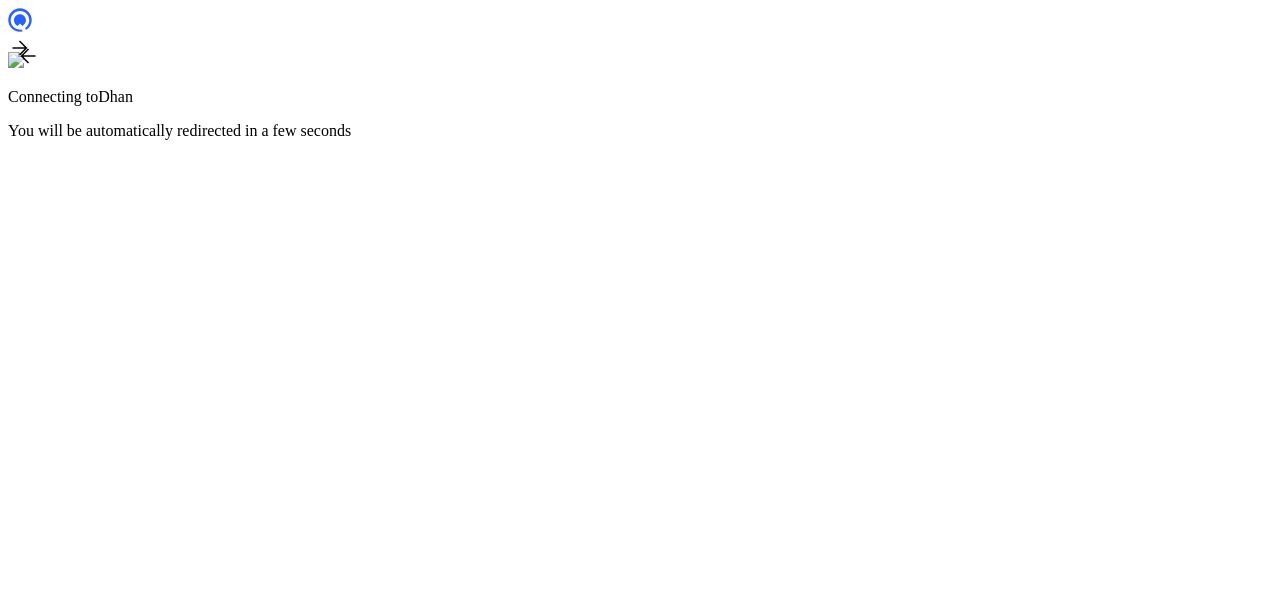 scroll, scrollTop: 0, scrollLeft: 0, axis: both 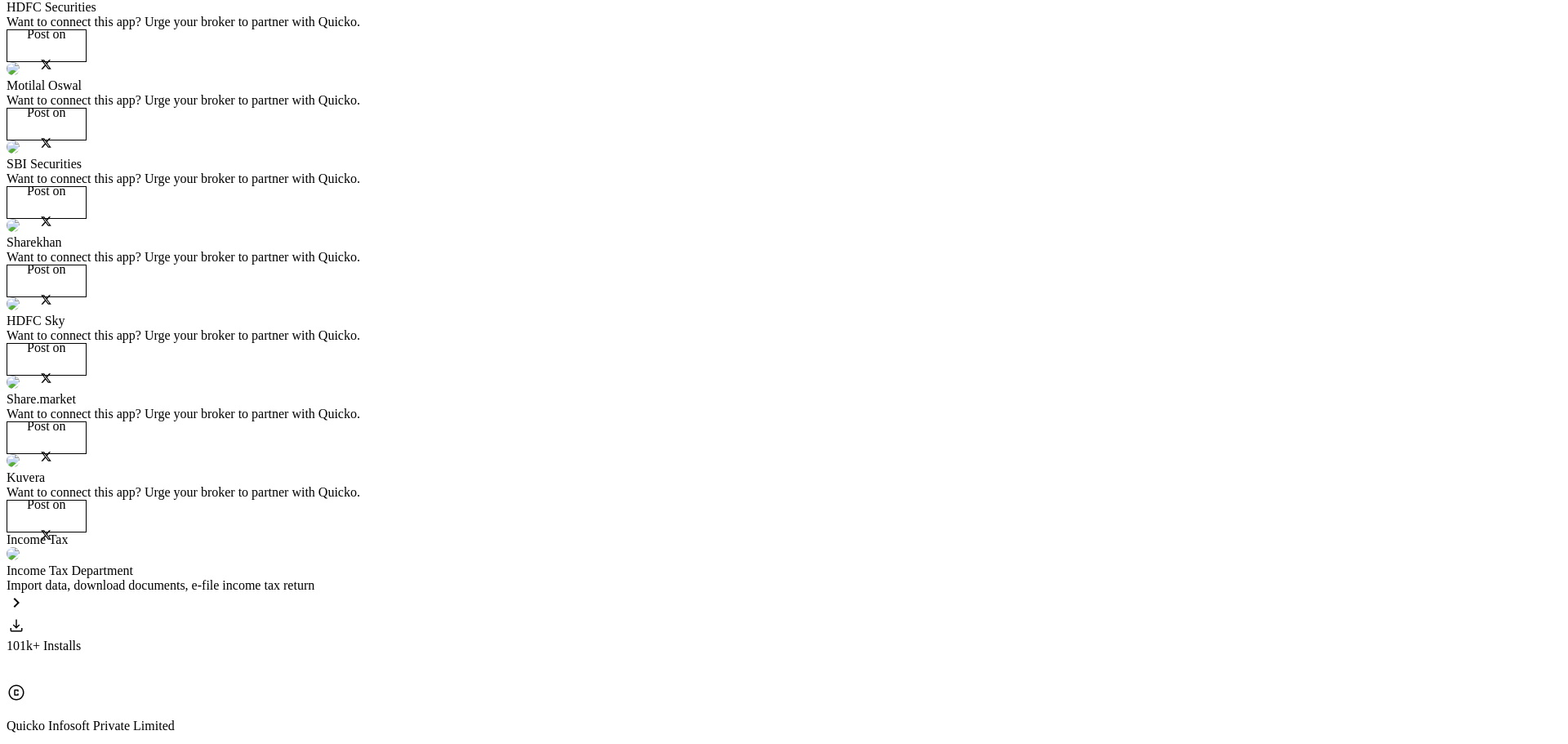 click on "chevron_right" at bounding box center [784, 604] 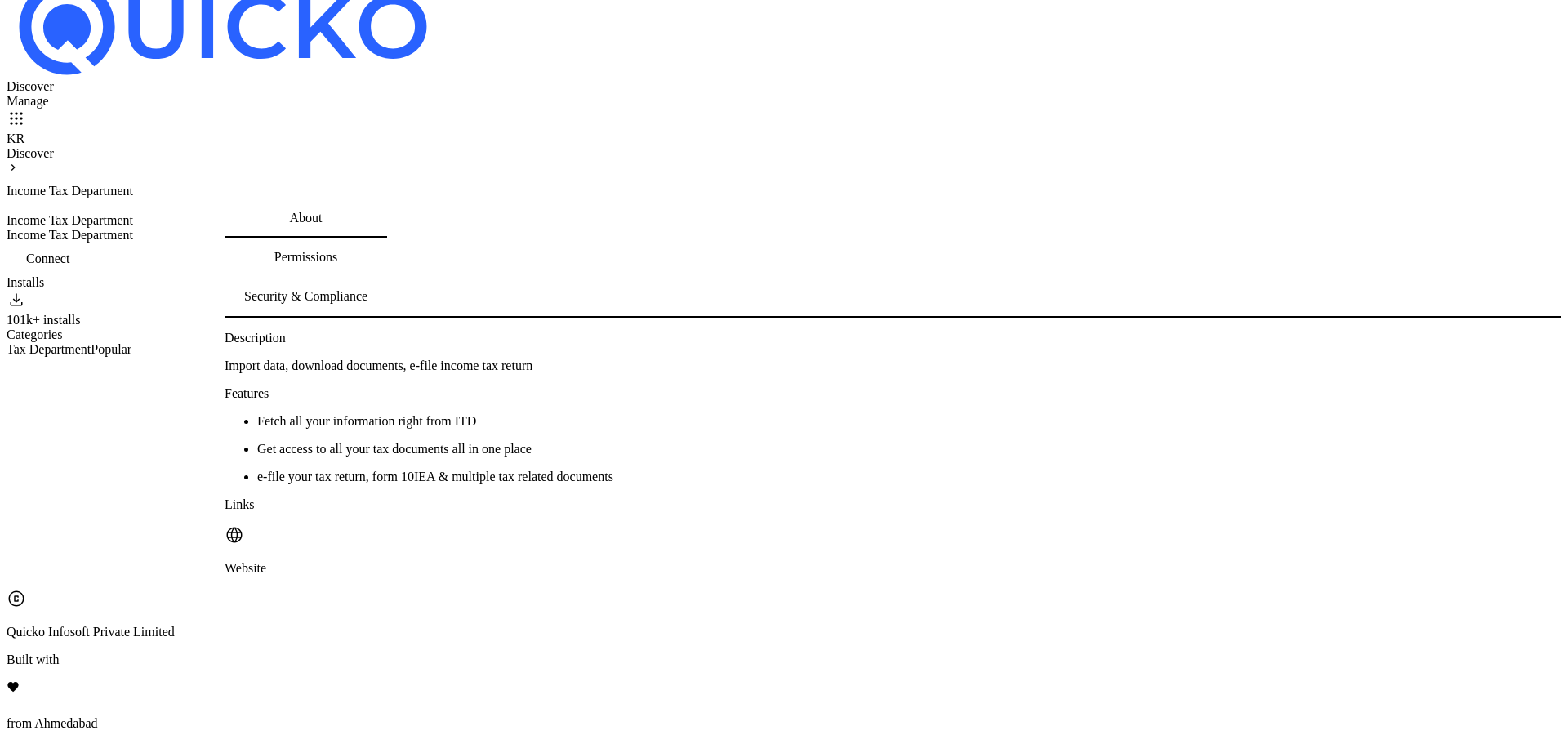 scroll, scrollTop: 0, scrollLeft: 0, axis: both 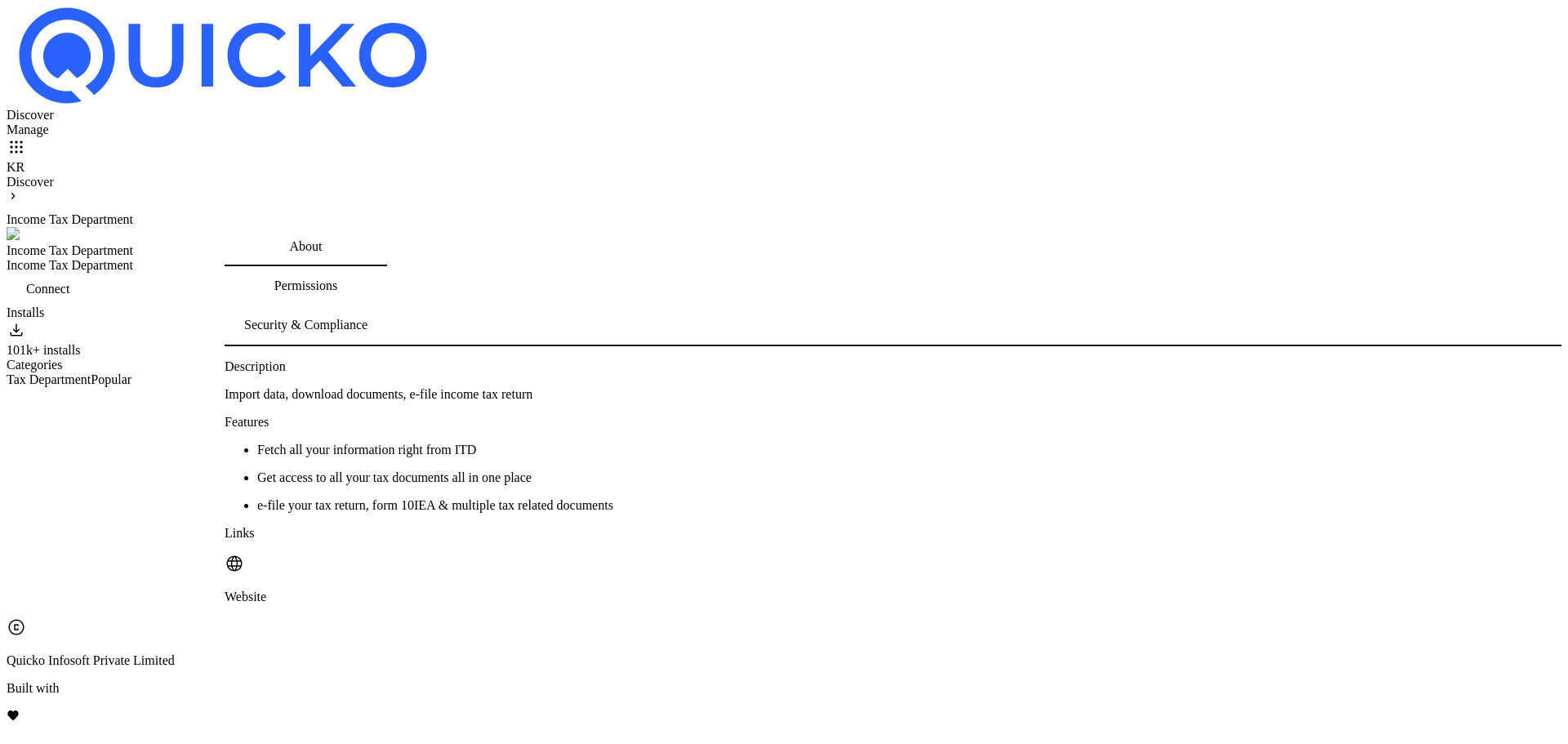click on "Connect" at bounding box center [47, 289] 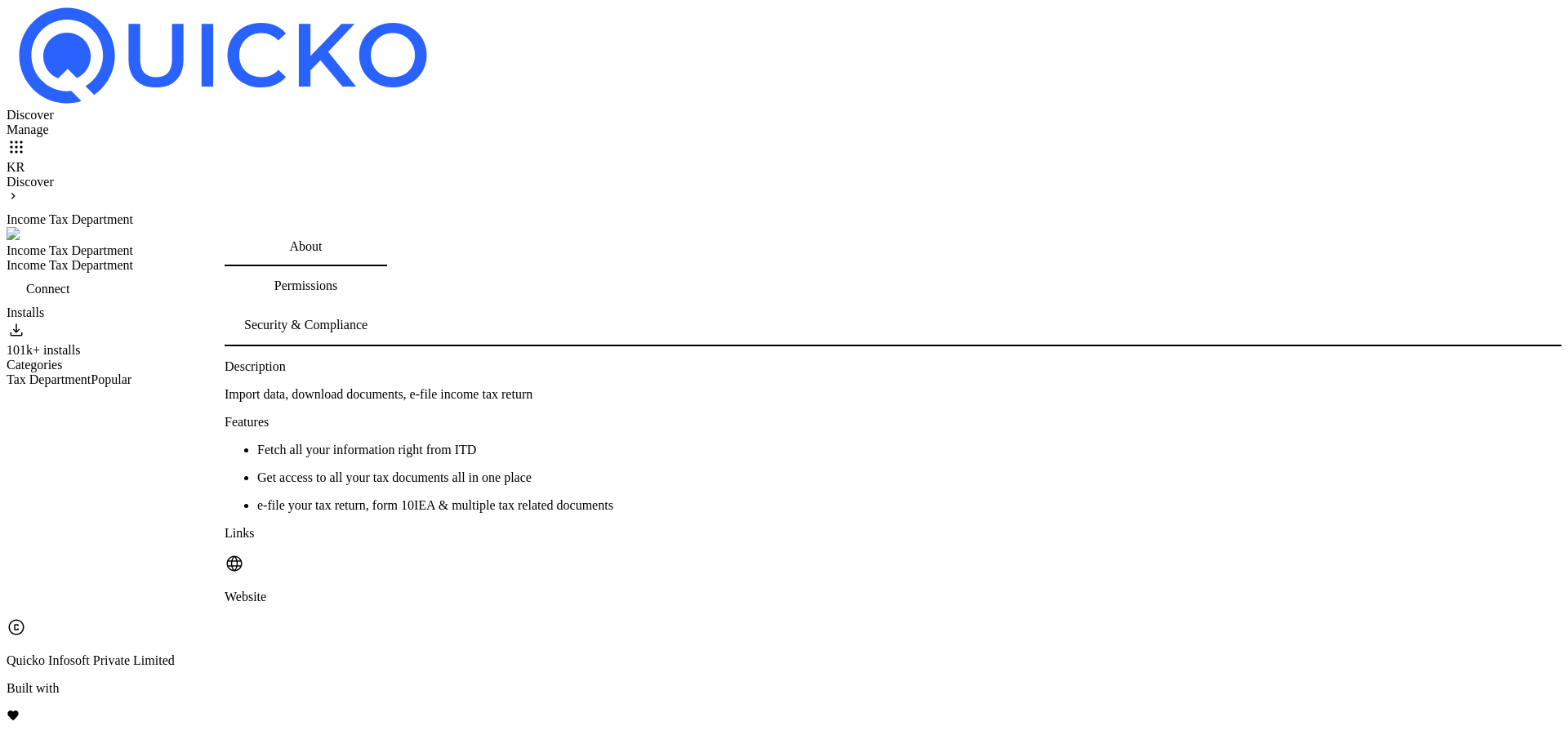 click on "Permissions" at bounding box center [305, 286] 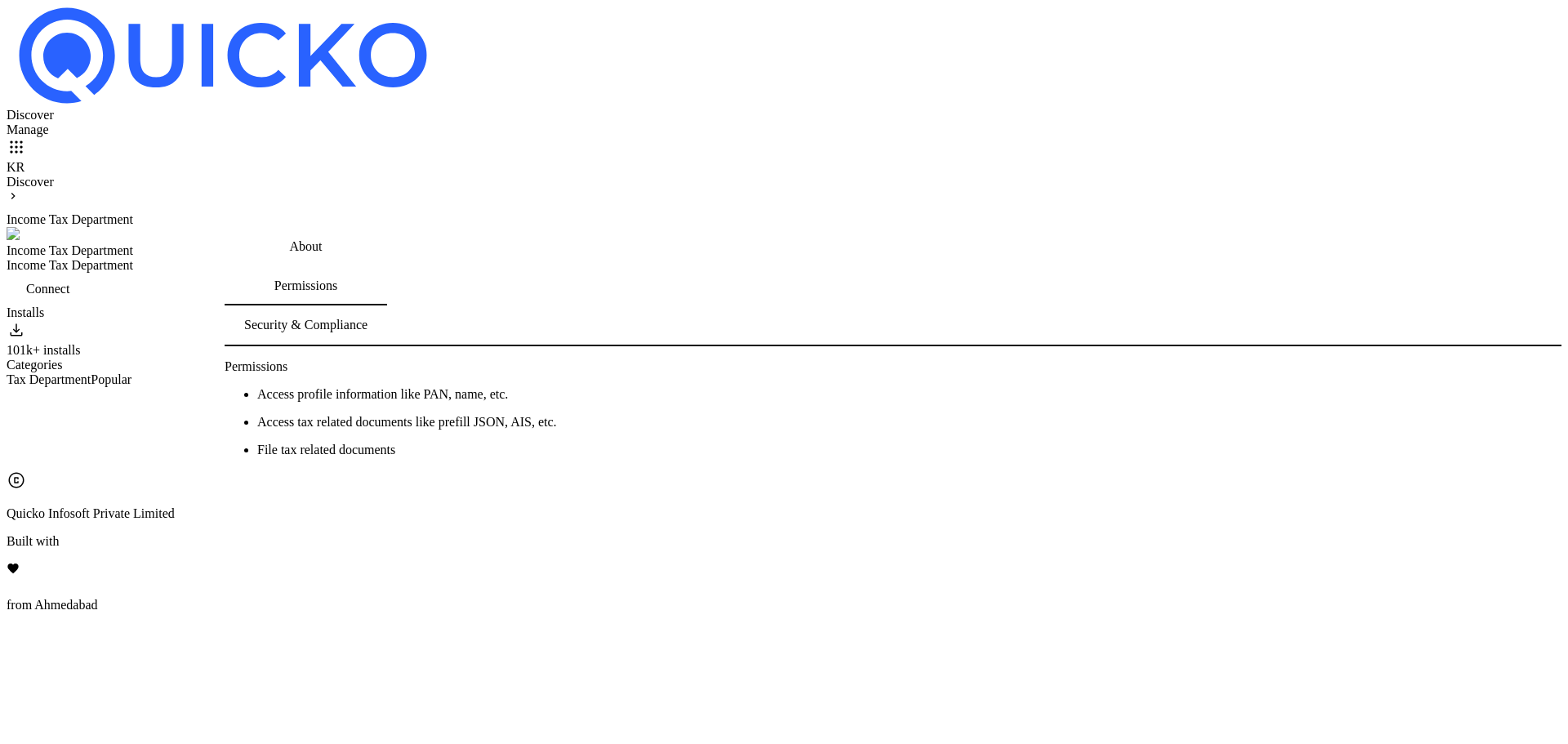 click on "Security & Compliance" at bounding box center (305, 325) 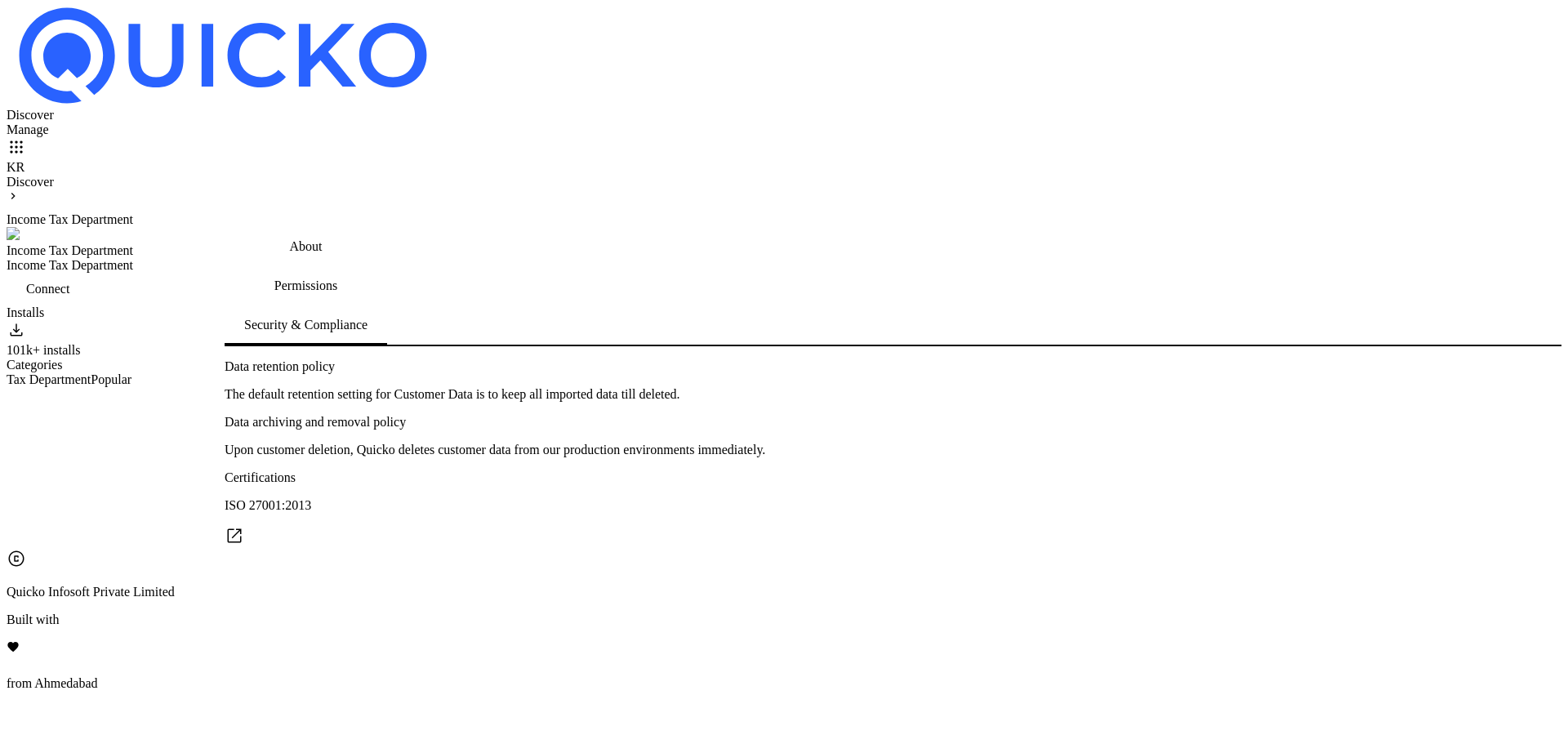 click on "Permissions" at bounding box center (305, 286) 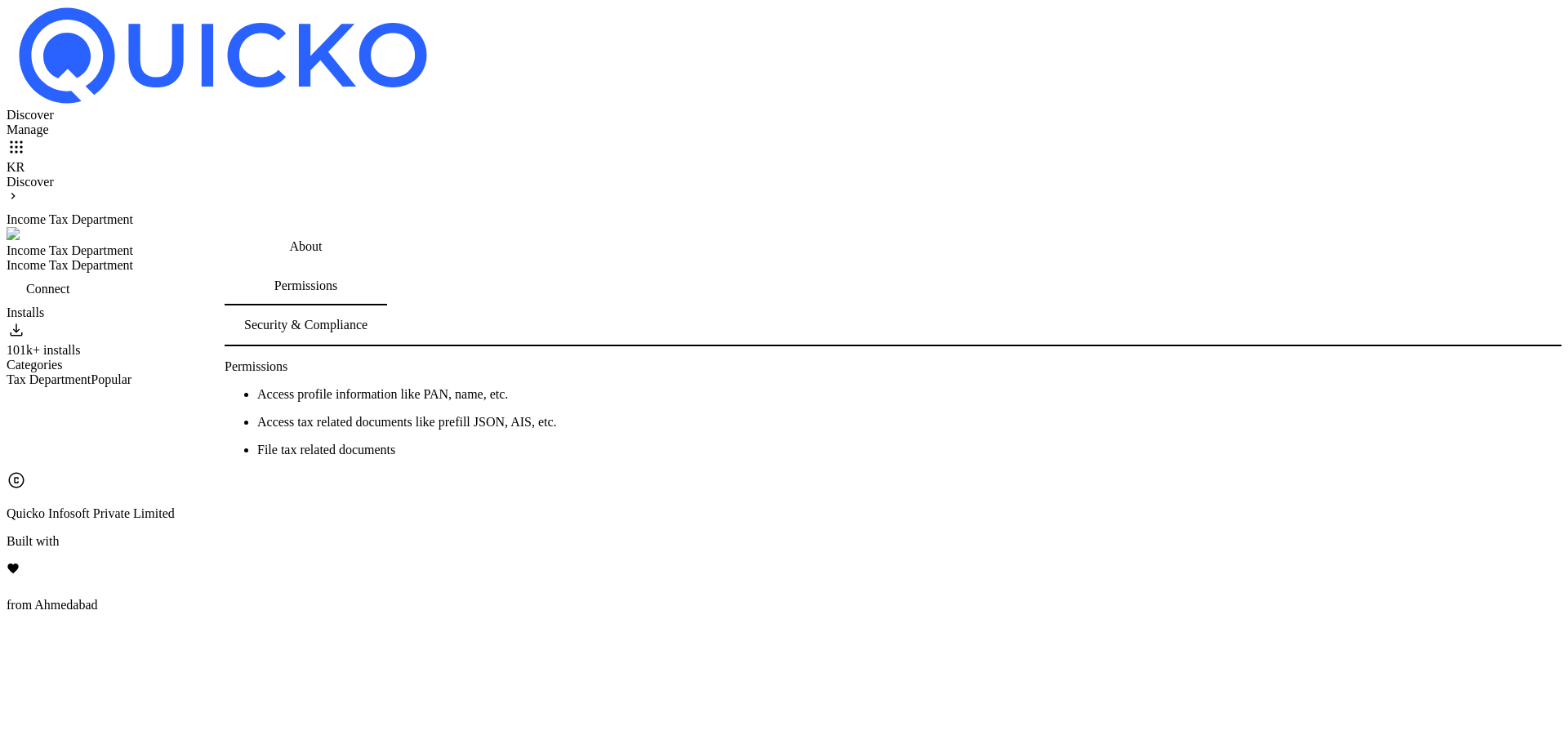 click on "About" at bounding box center (306, 247) 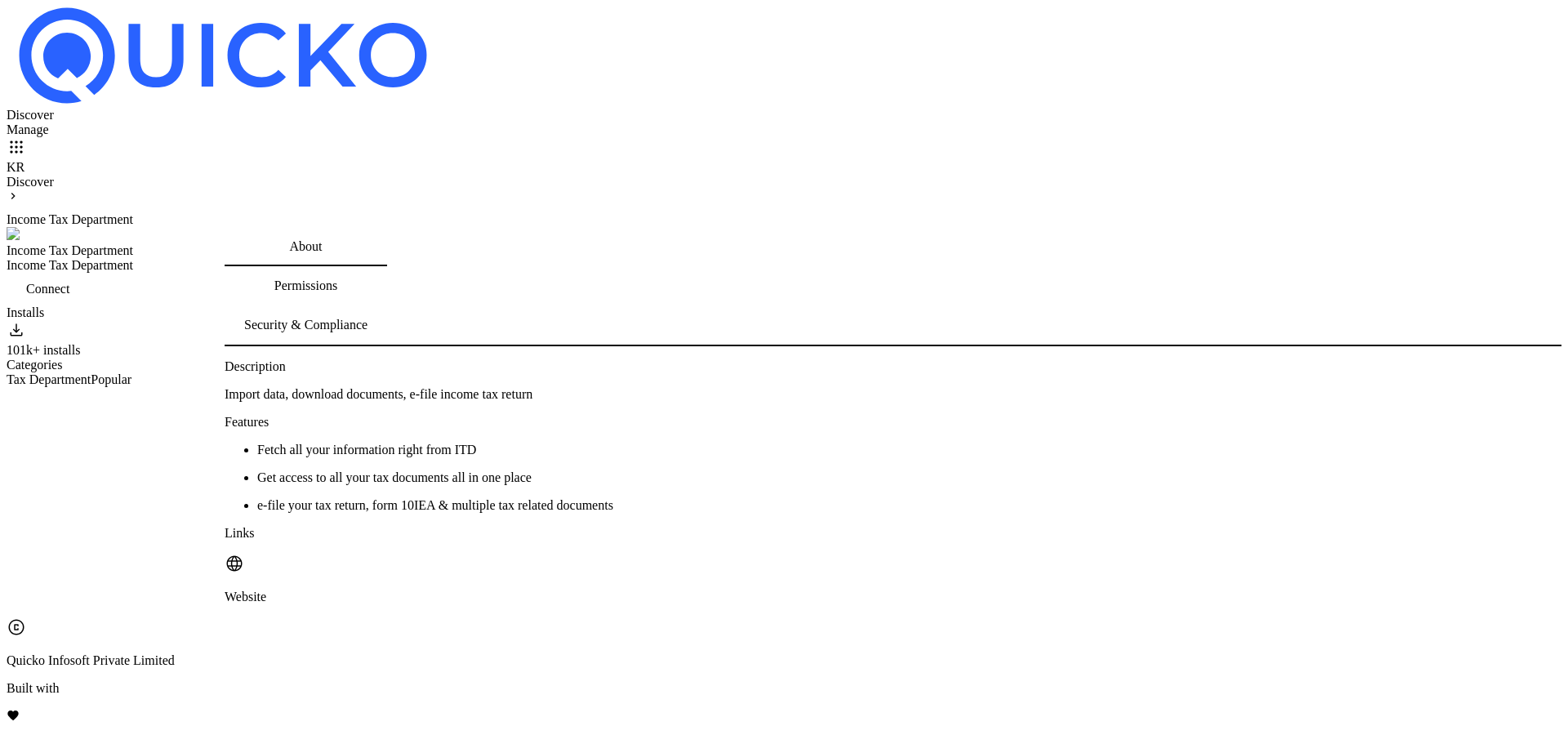 click at bounding box center (47, 289) 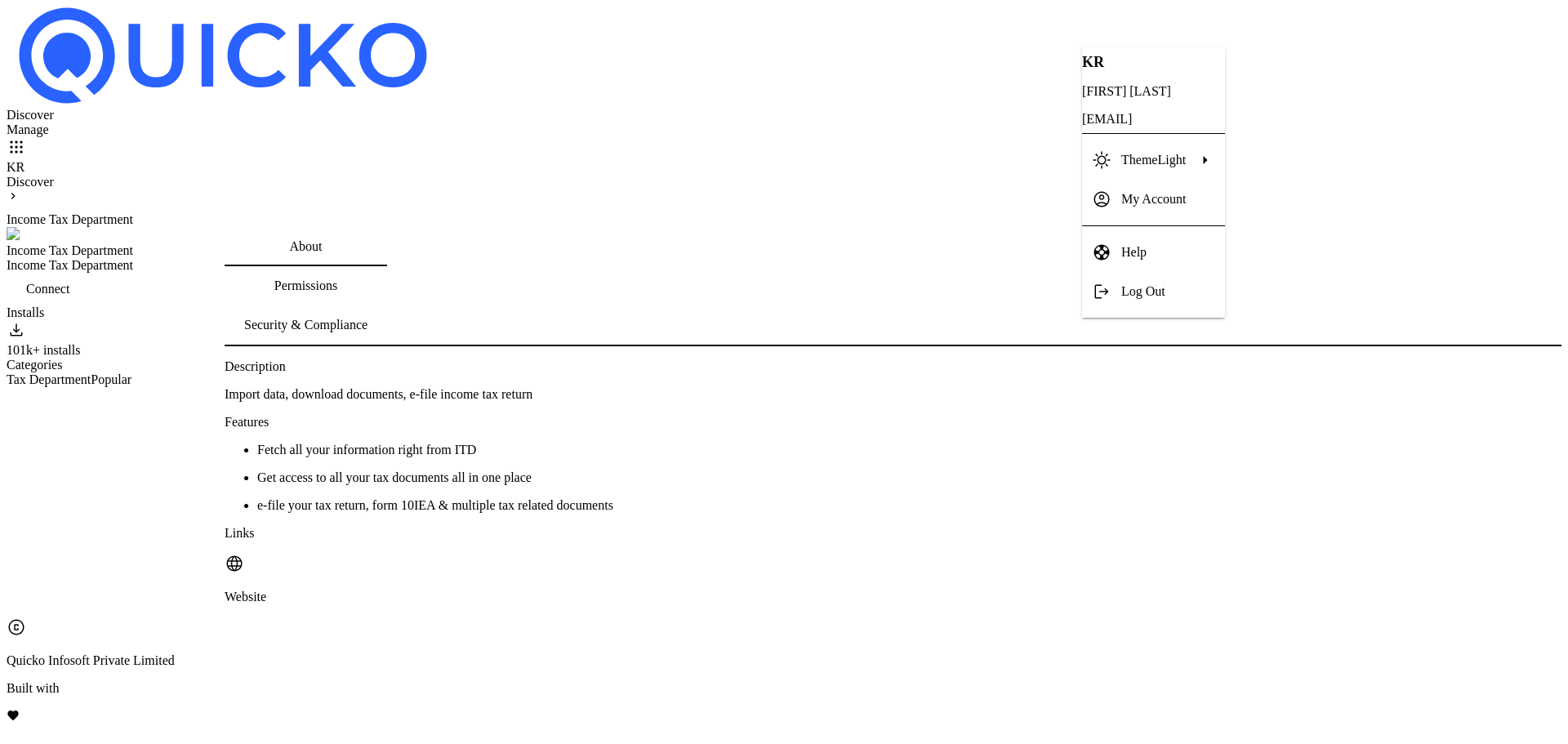 click on "Log Out" at bounding box center (1154, 198) 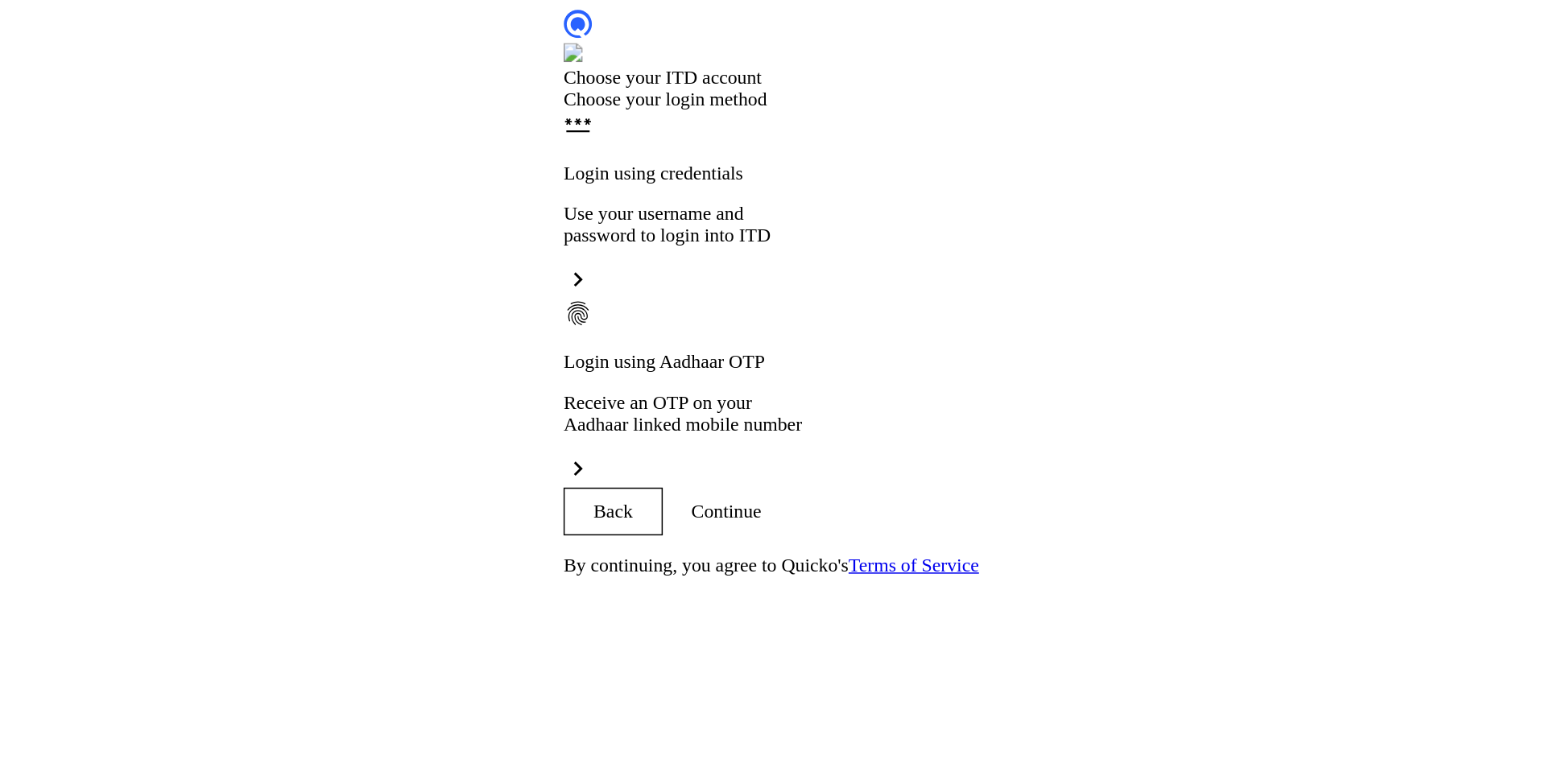scroll, scrollTop: 0, scrollLeft: 0, axis: both 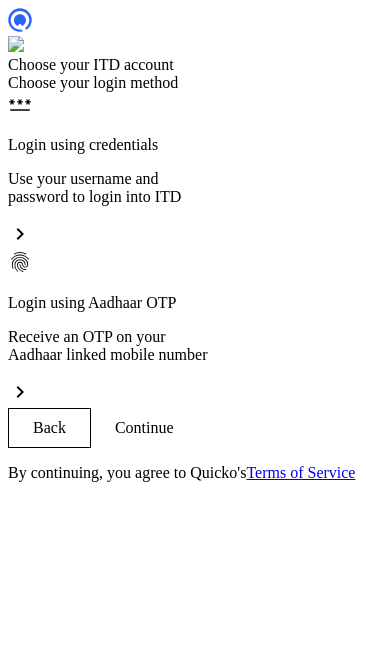 click on "password  Login using credentials   Use your username and   password to login into ITD  chevron_right" at bounding box center [183, 171] 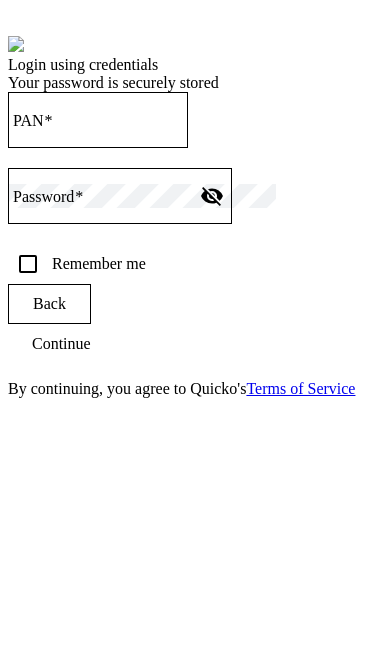 click on "PAN" at bounding box center [98, 117] 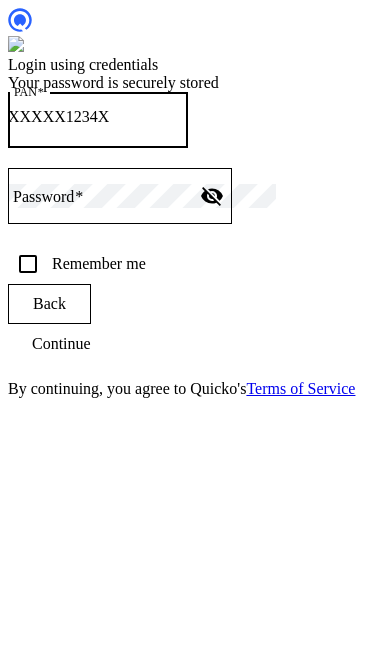 click on "PAN" at bounding box center [98, 117] 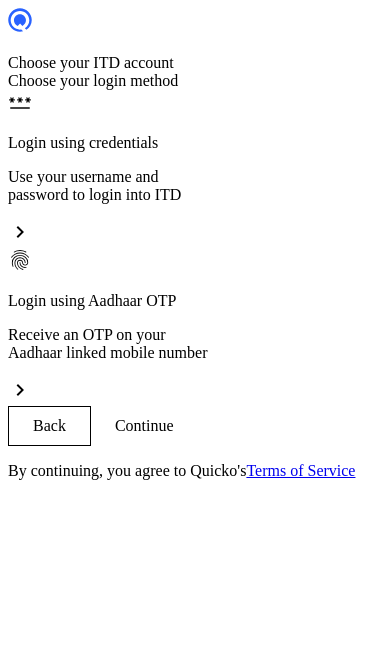click on "Login using Aadhaar OTP" at bounding box center [183, 143] 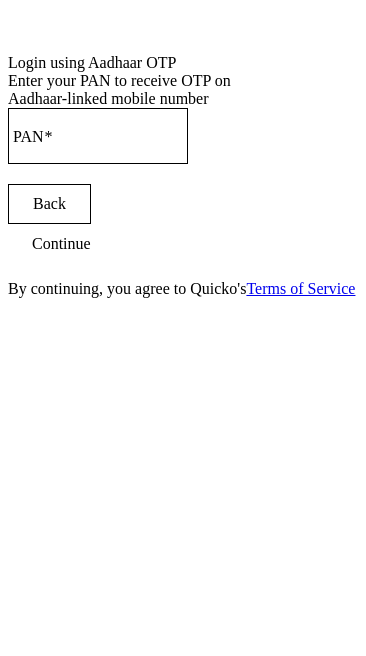 click on "PAN" at bounding box center (98, 133) 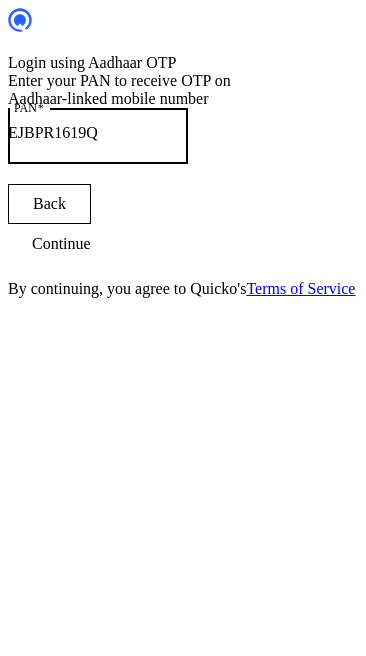 type on "EJBPR1619Q" 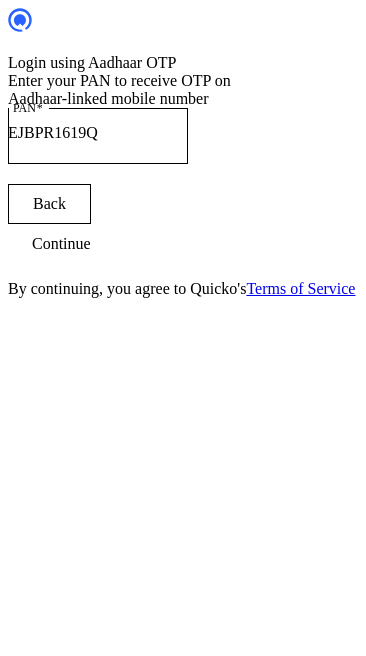 click at bounding box center [61, 244] 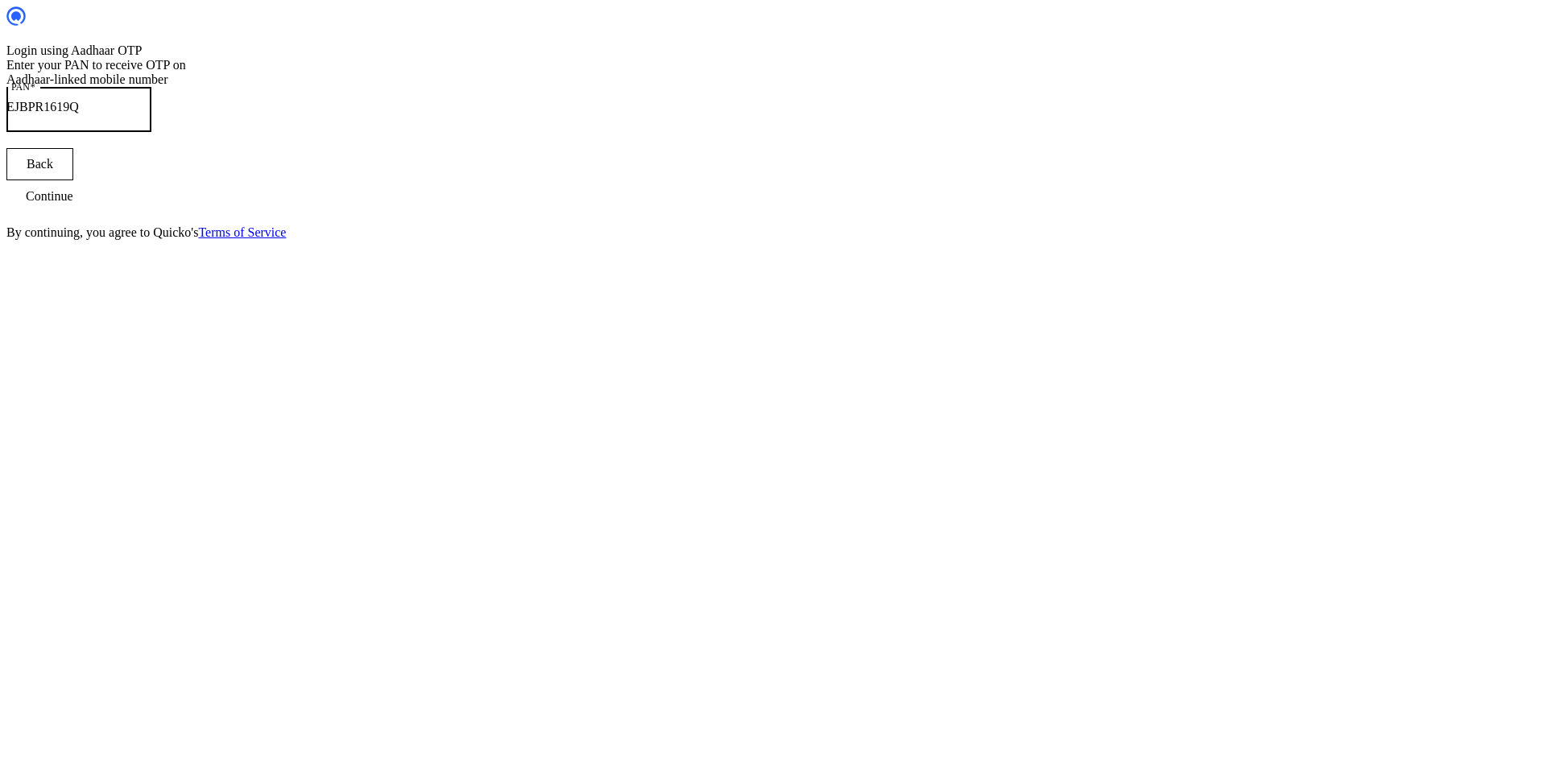 click on "EJBPR1619Q" at bounding box center [79, 107] 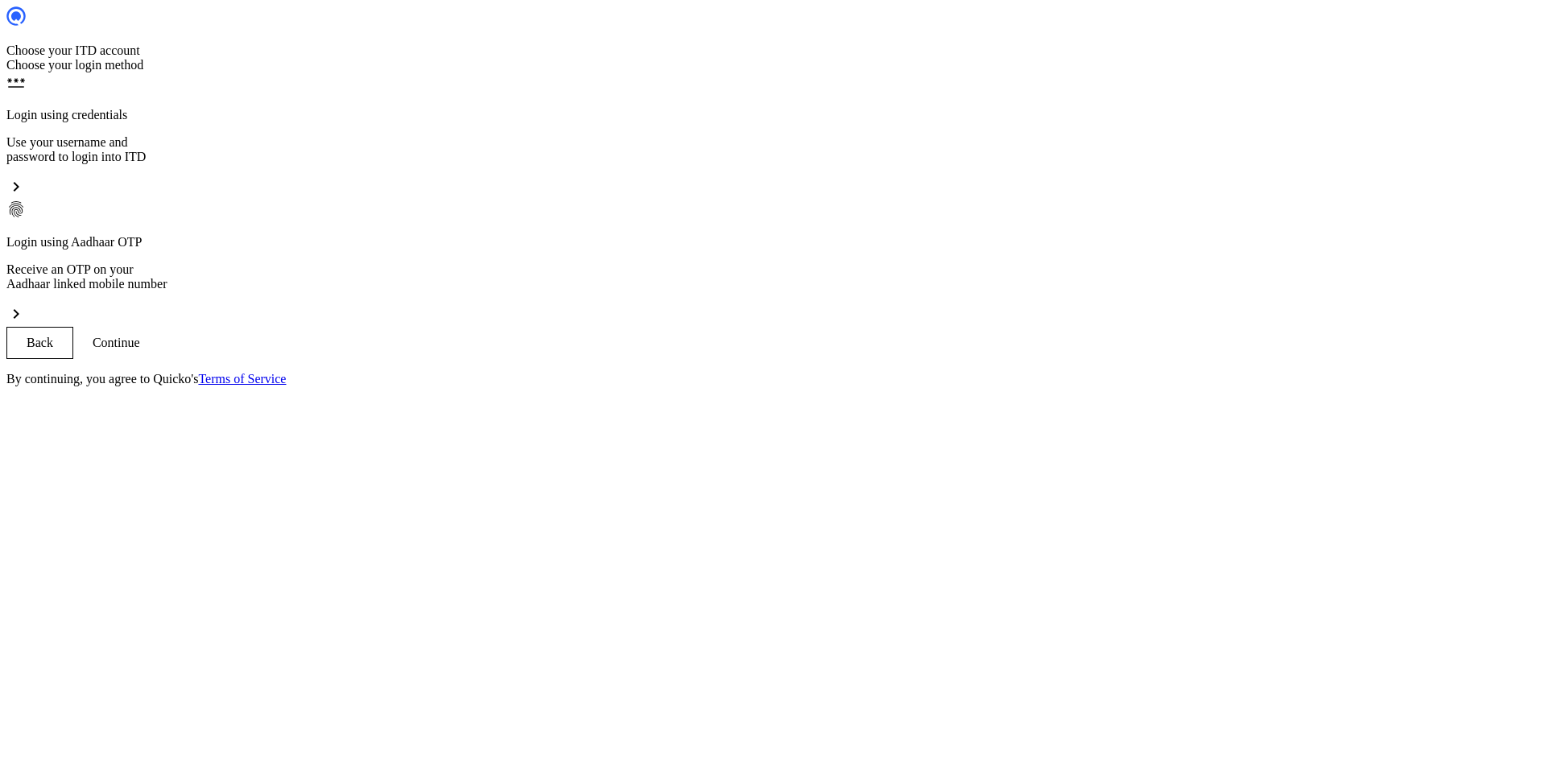 click on "Use your username and   password to login into ITD" at bounding box center (773, 150) 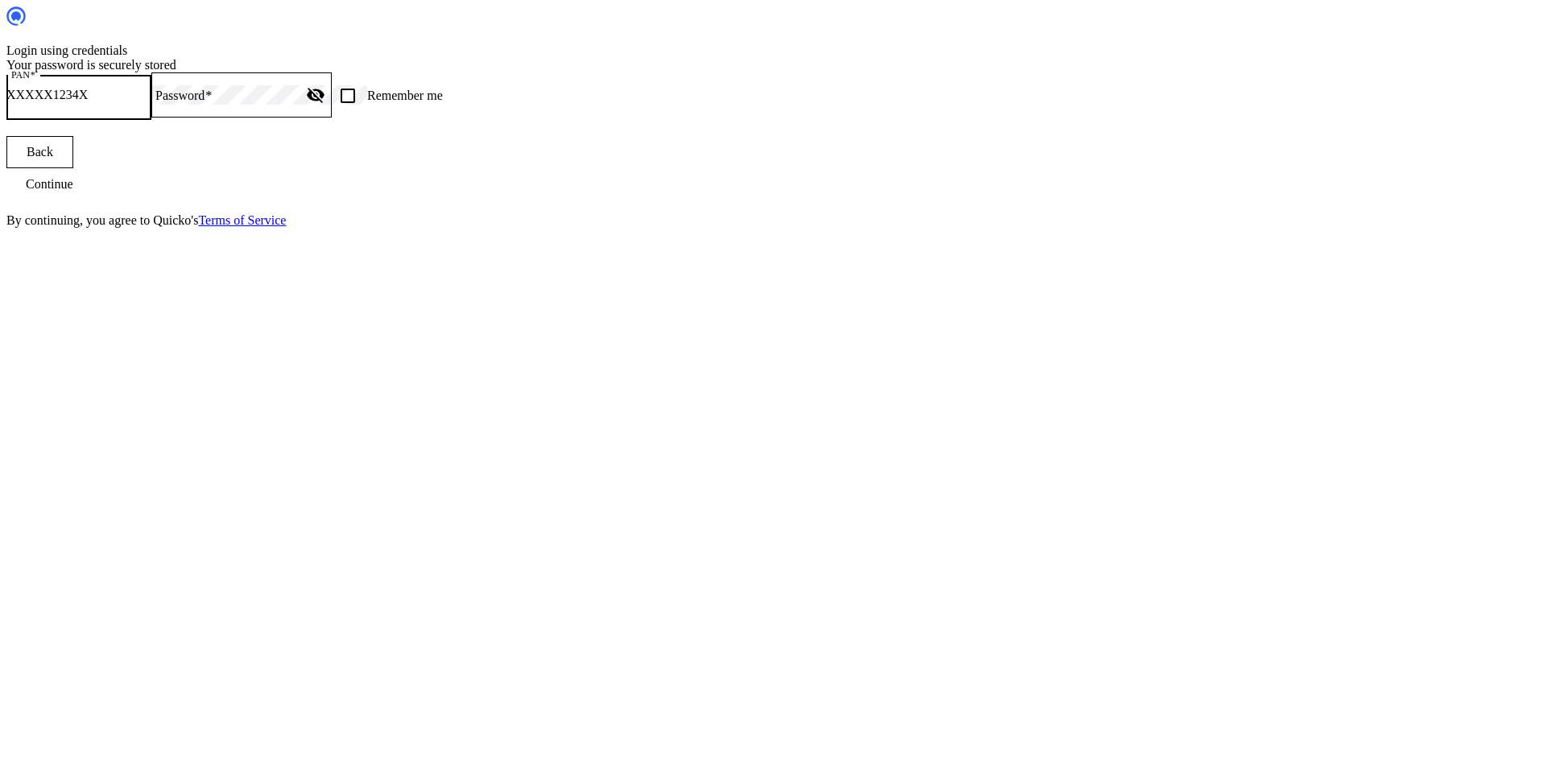 click on "PAN" at bounding box center (79, 95) 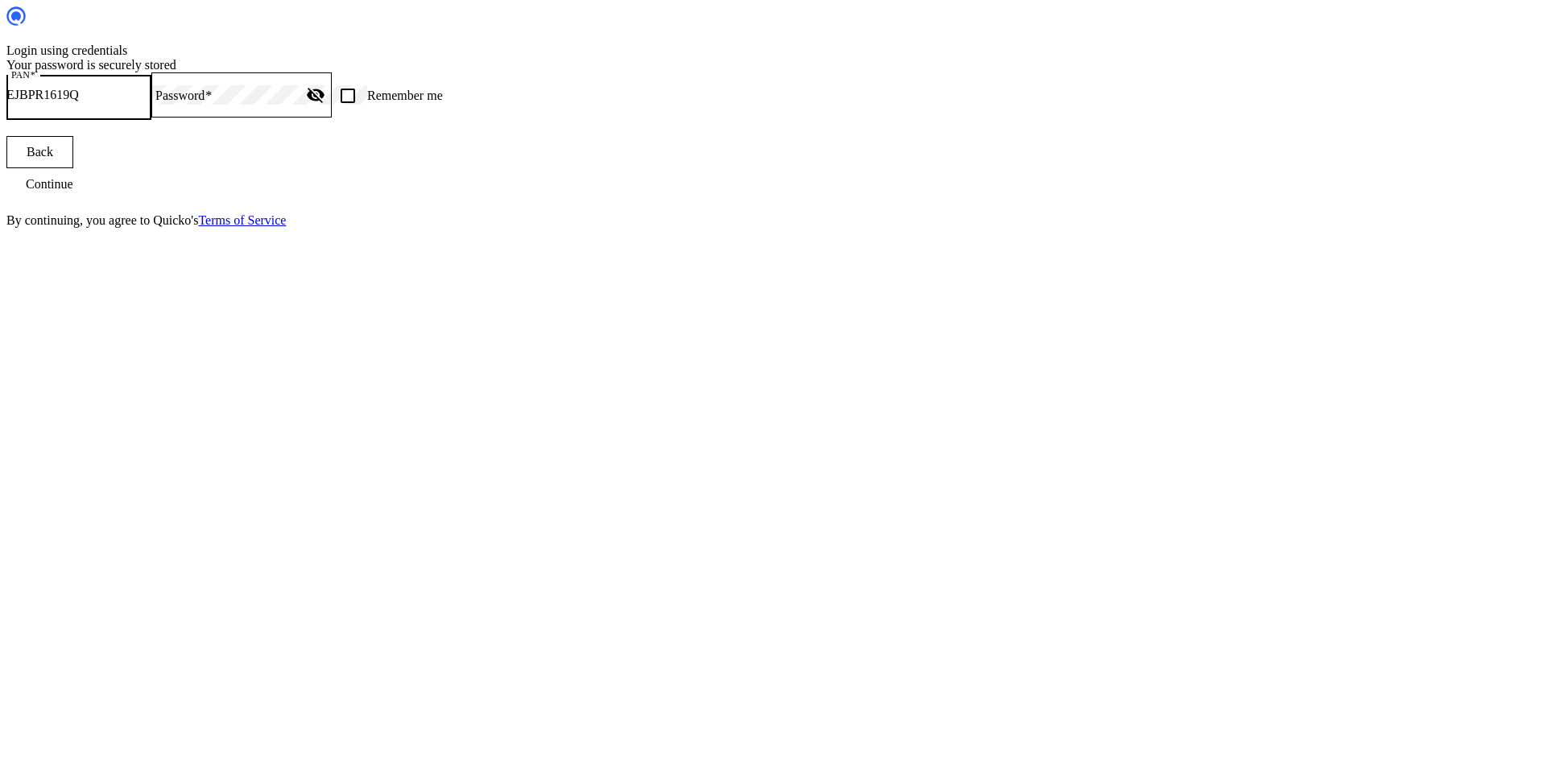 type on "EJBPR1619Q" 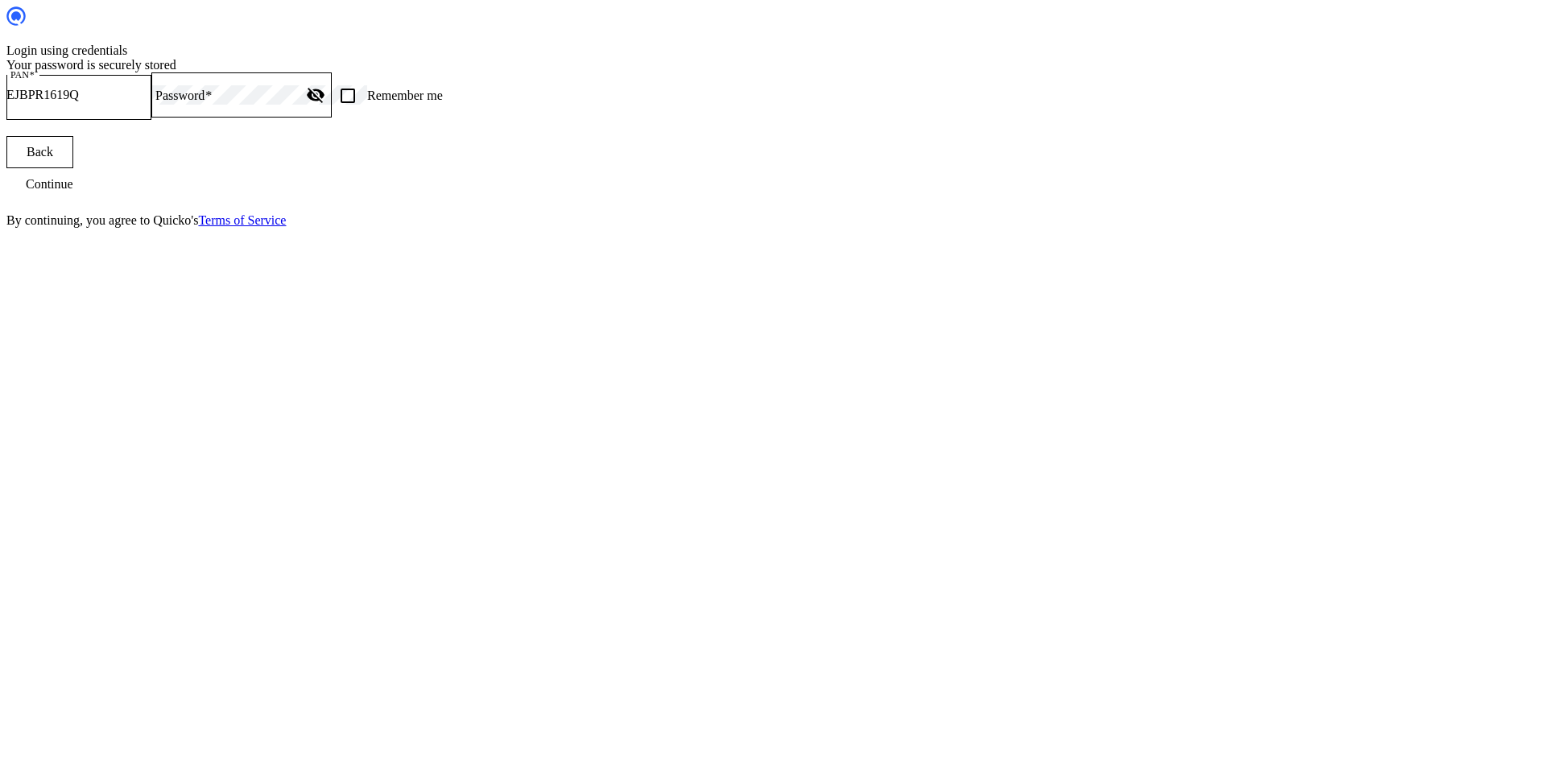 click at bounding box center (224, 95) 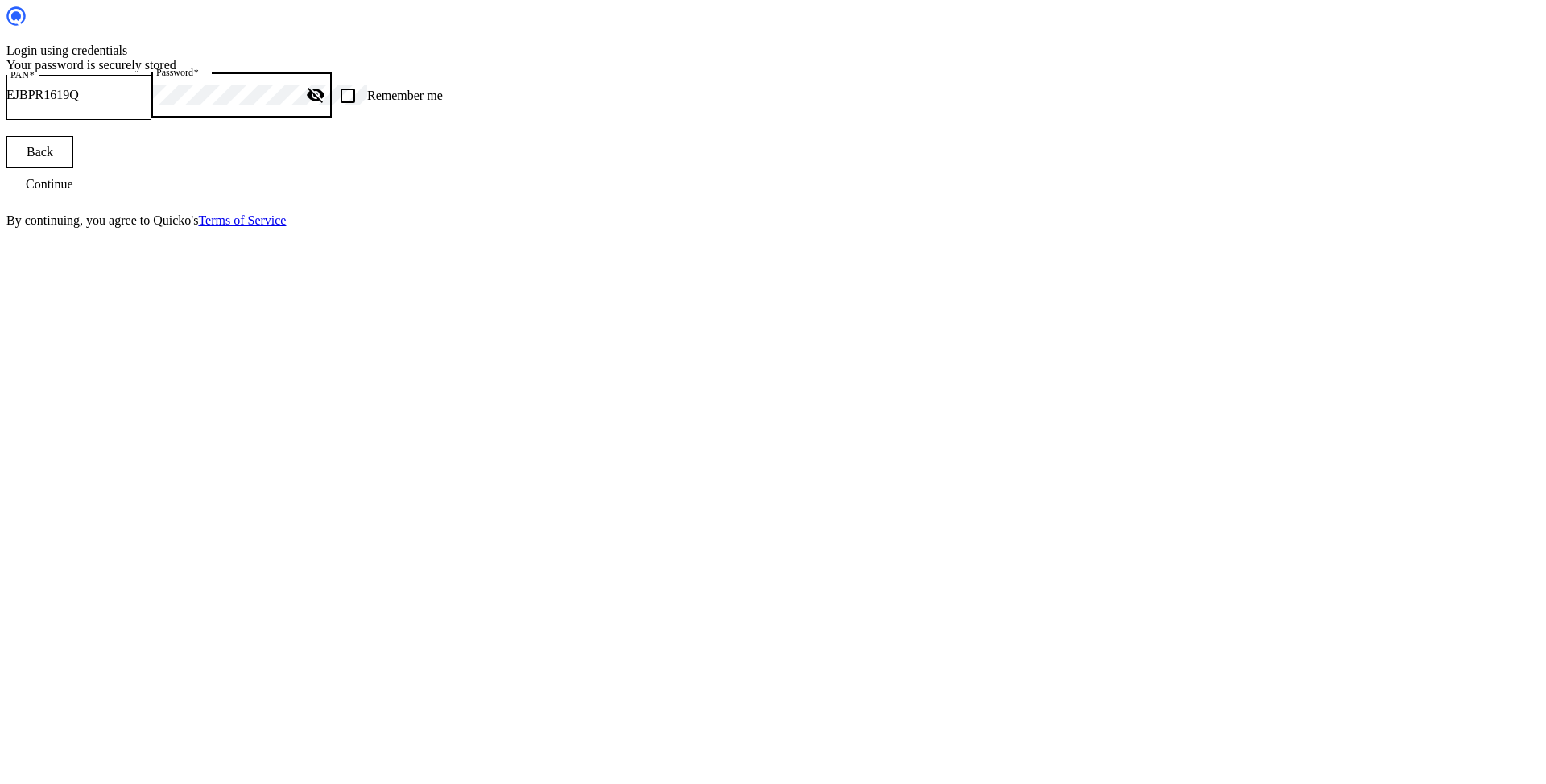 click at bounding box center [49, 184] 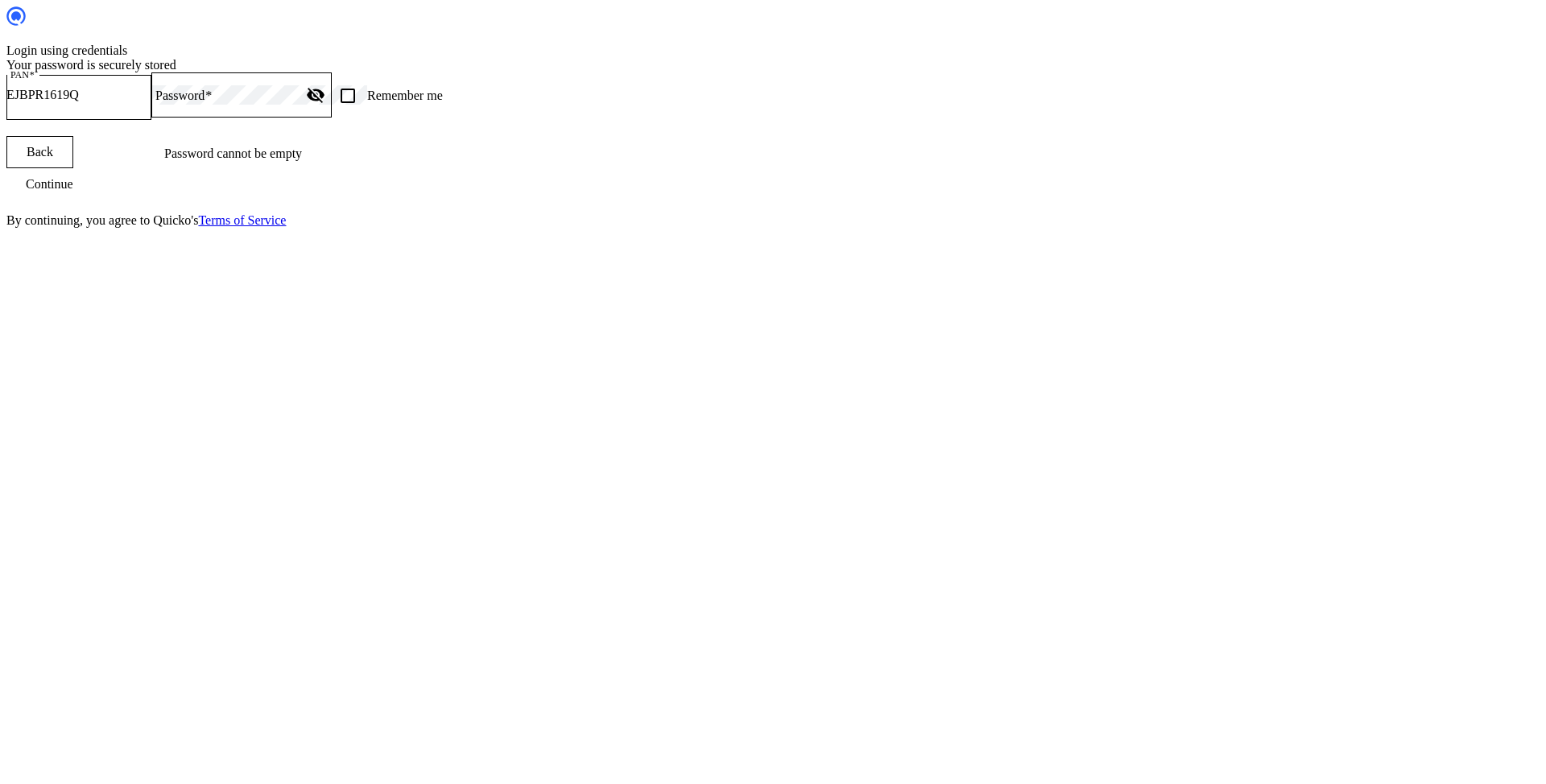click at bounding box center (224, 95) 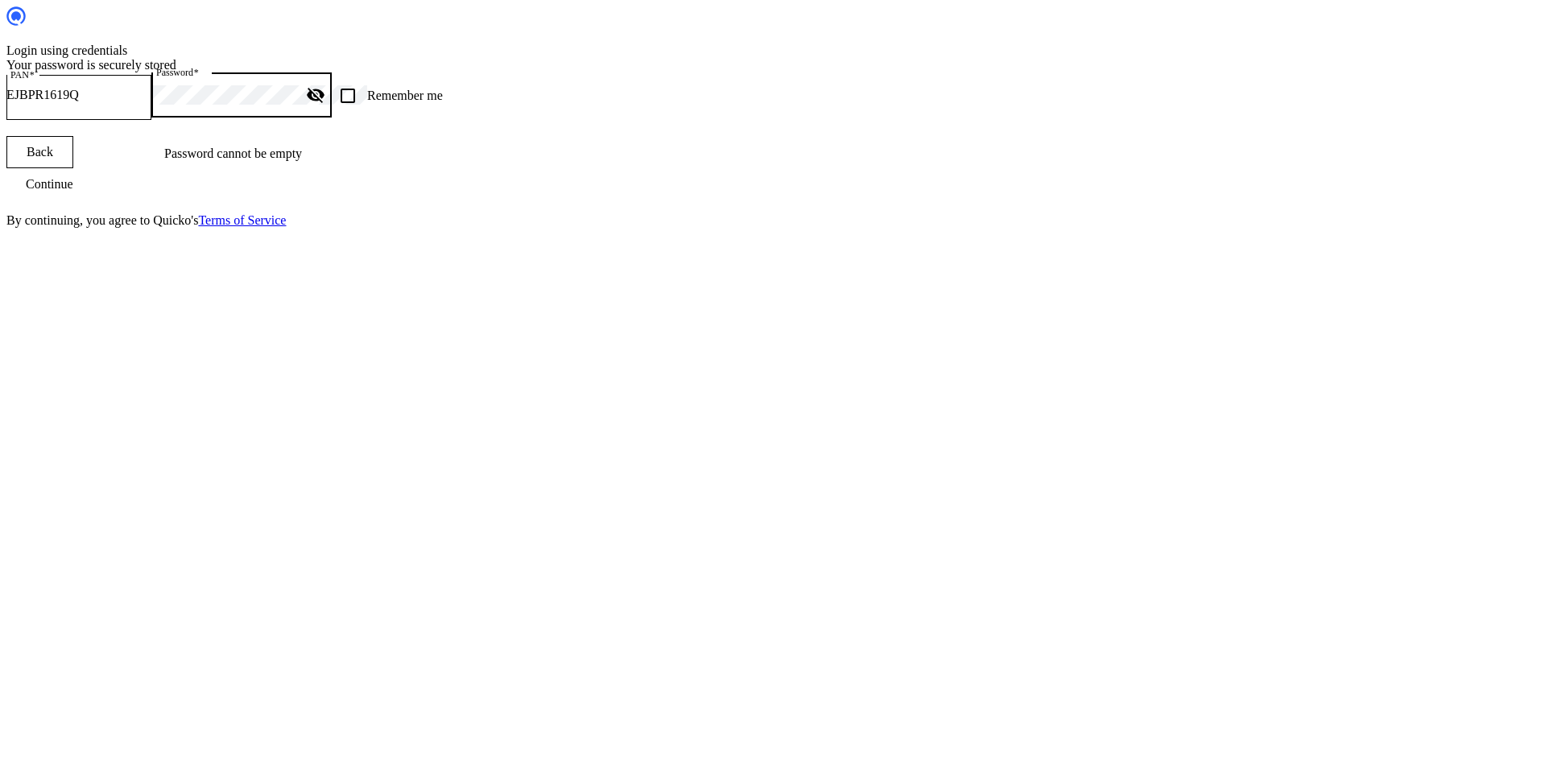 click at bounding box center [39, 152] 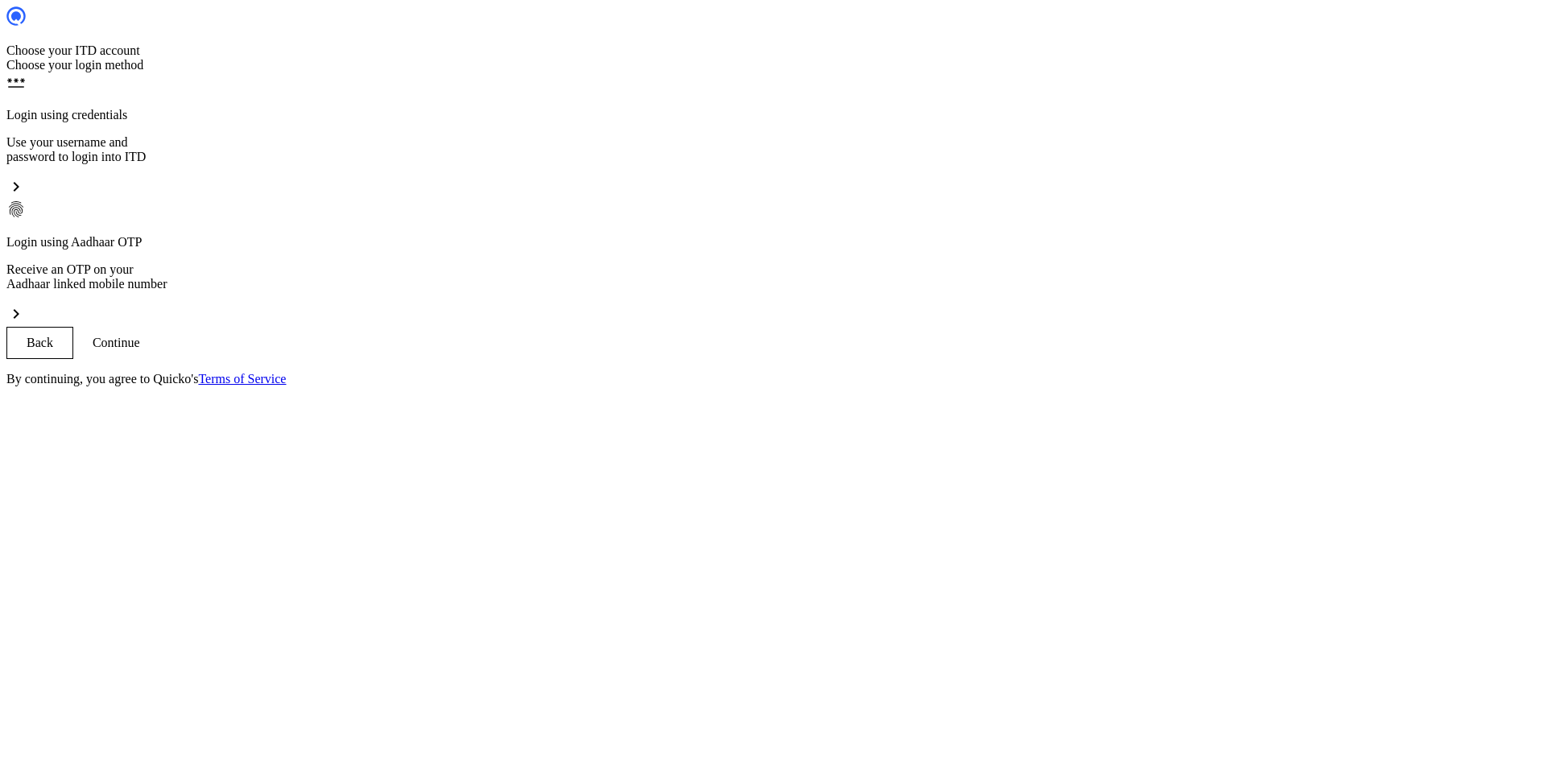 click on "Receive an OTP on your   Aadhaar linked mobile number" at bounding box center (773, 150) 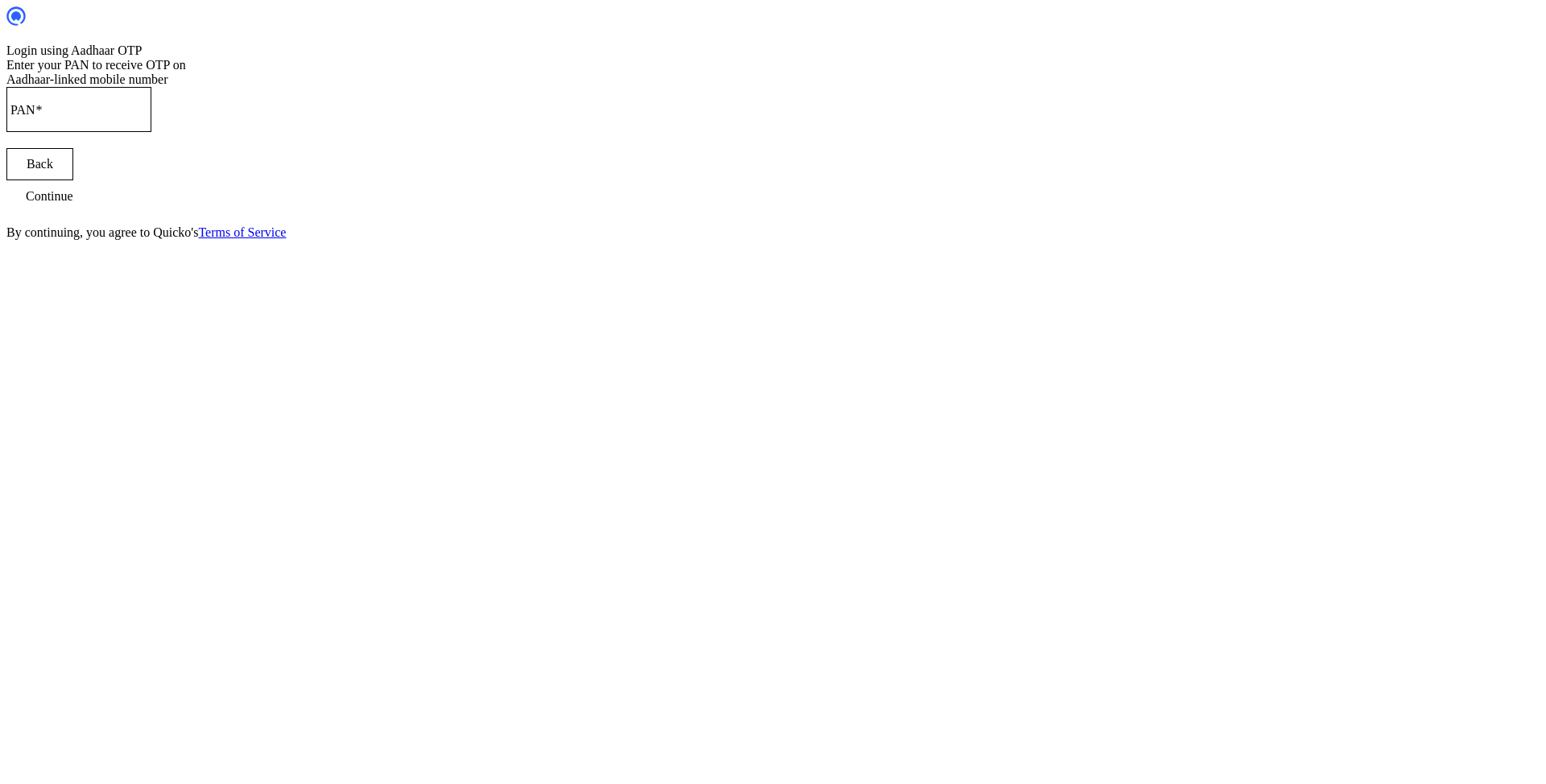 click at bounding box center [79, 109] 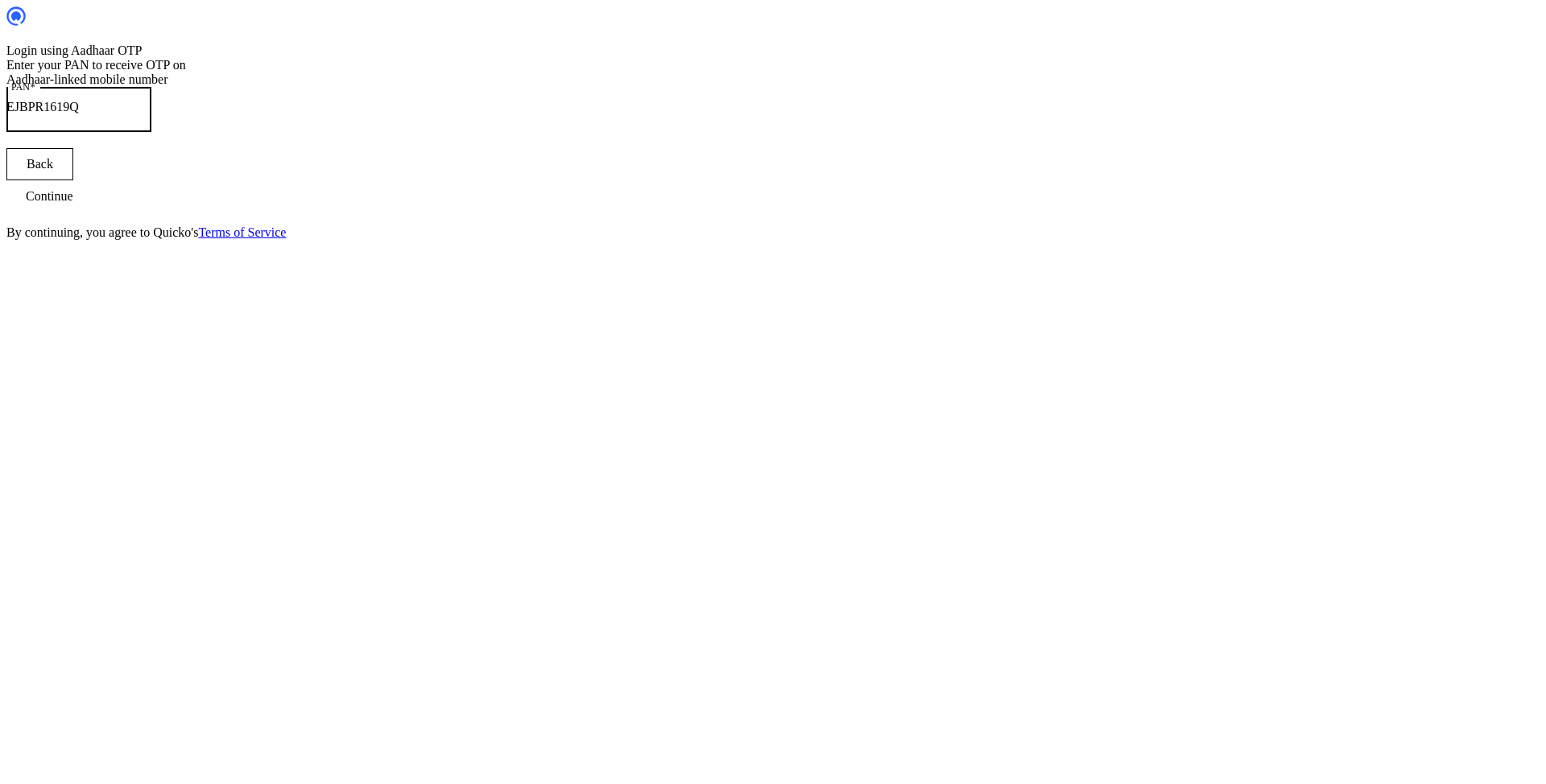 type on "EJBPR1619Q" 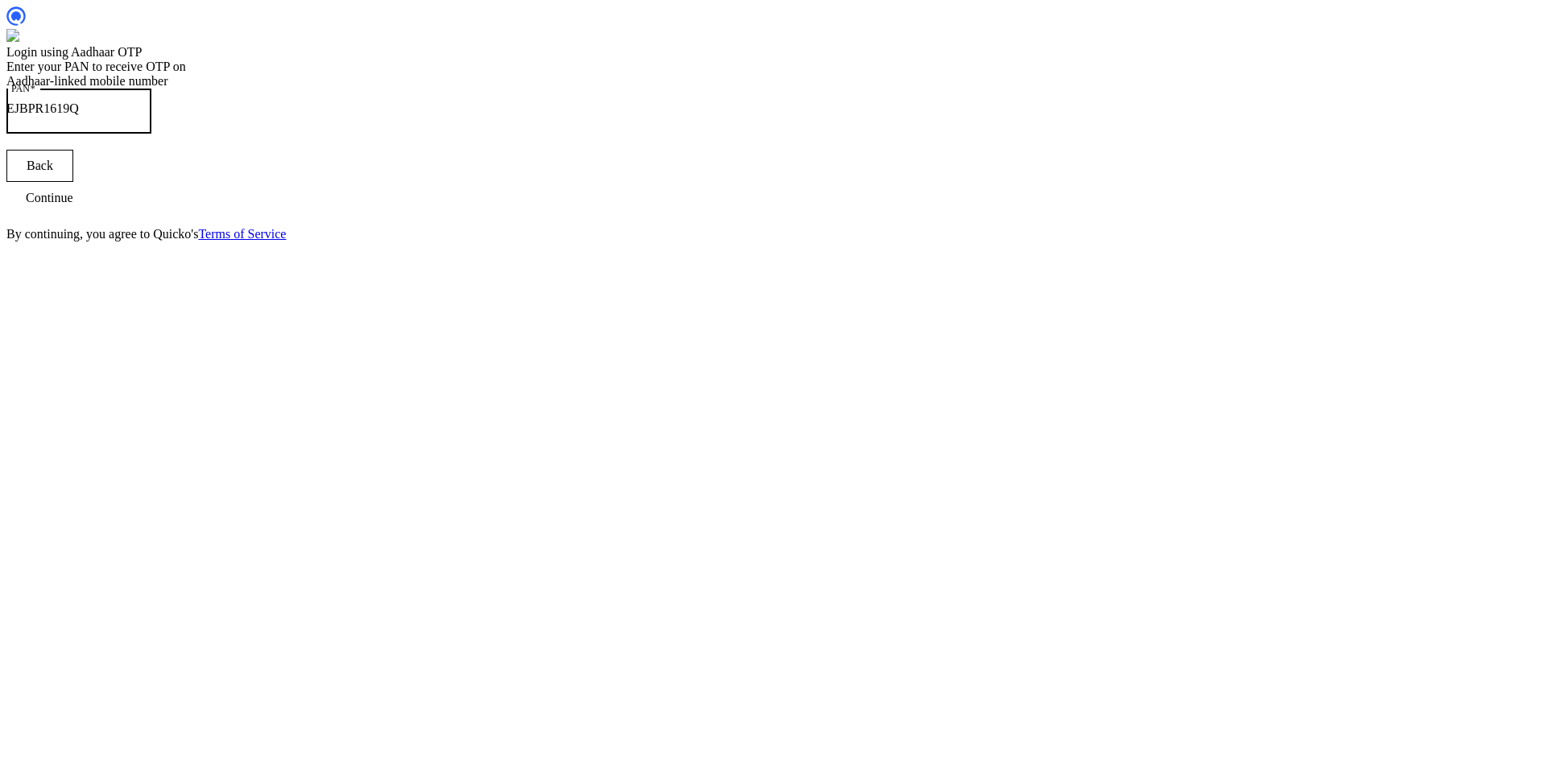 click at bounding box center (49, 198) 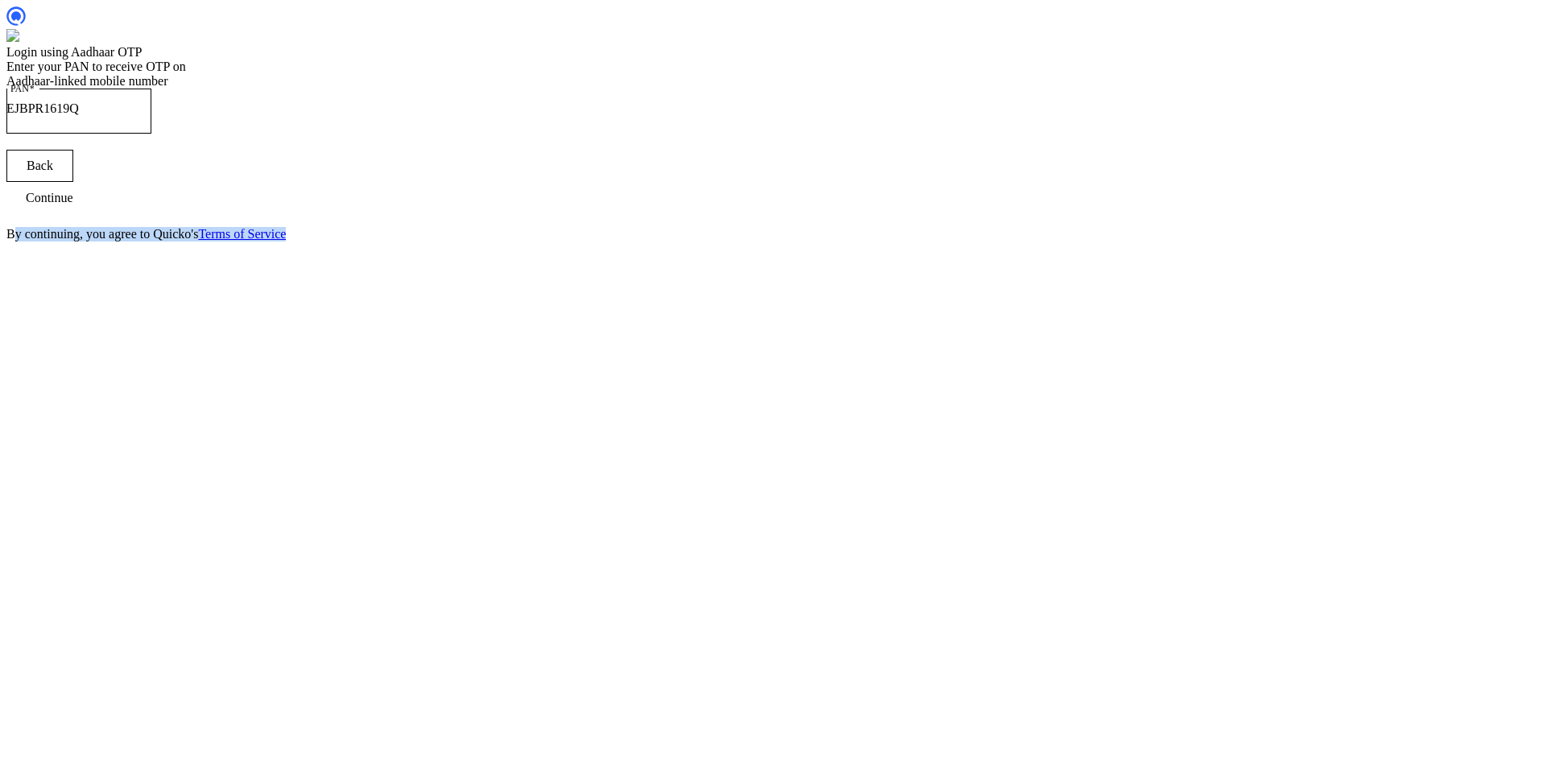 drag, startPoint x: 565, startPoint y: 723, endPoint x: 752, endPoint y: 728, distance: 187.06683 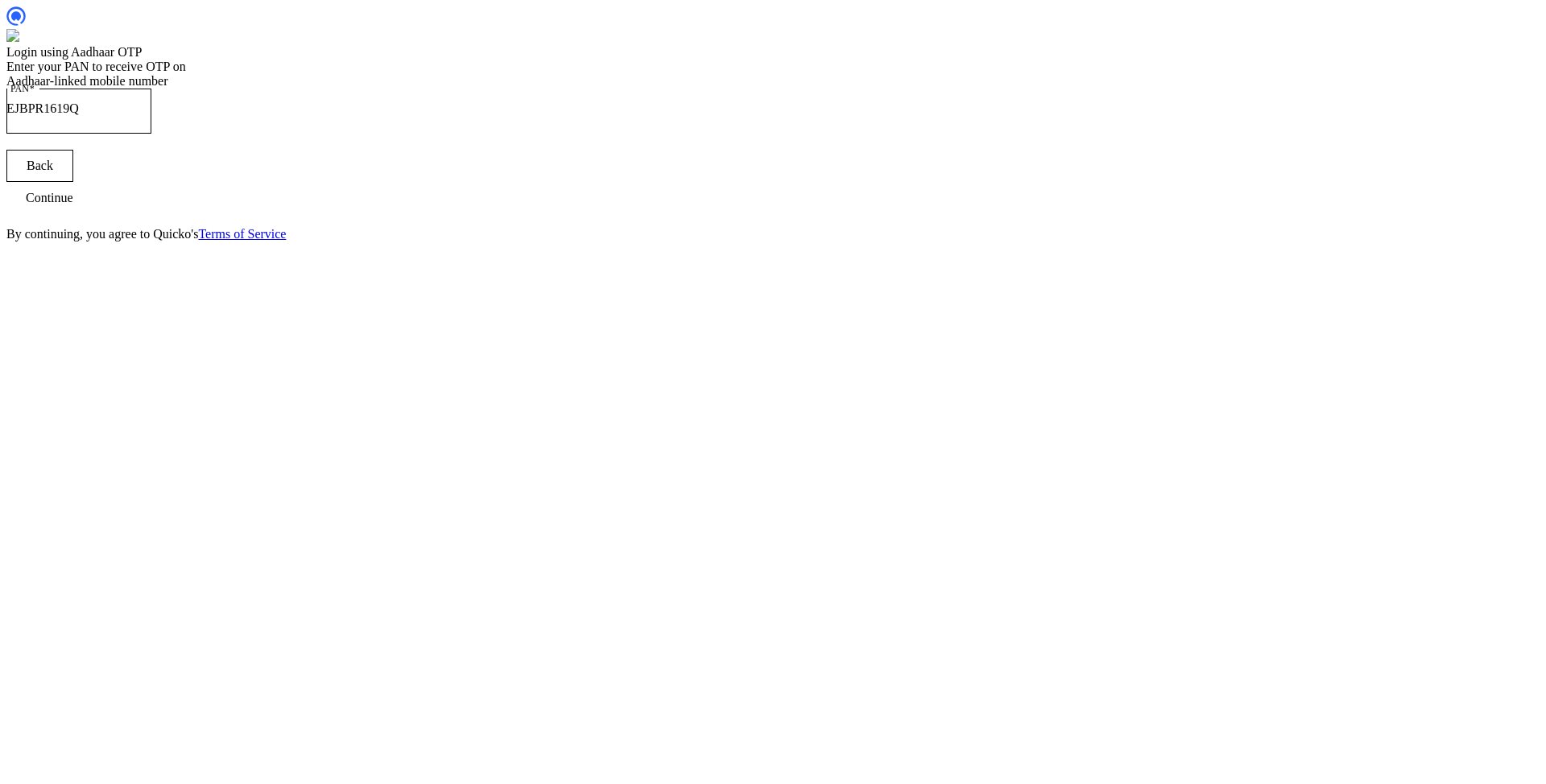 click on "Back Continue  By continuing, you agree to Quicko's  Terms of Service" at bounding box center [773, 196] 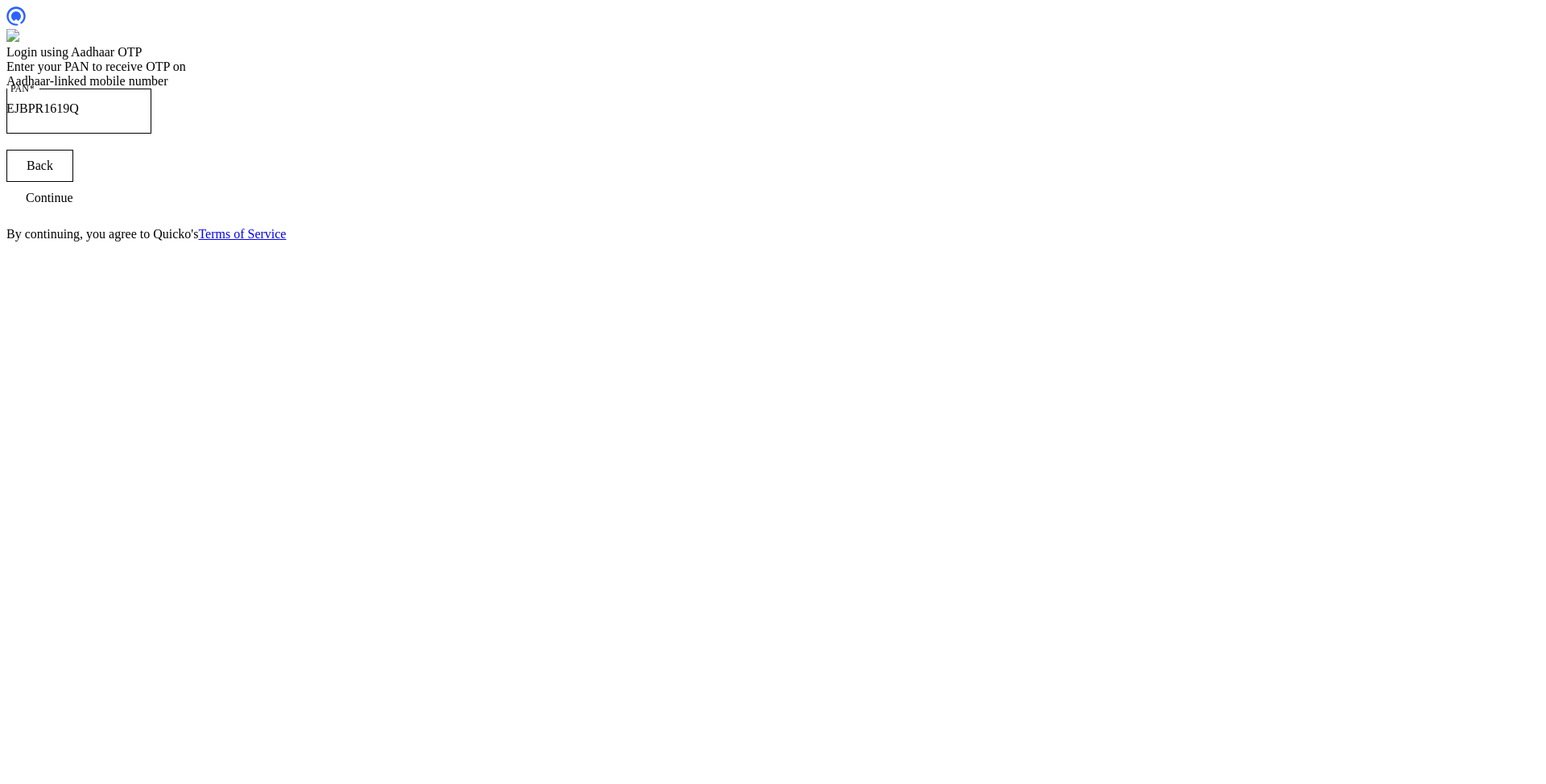 click on "Back" at bounding box center [39, 166] 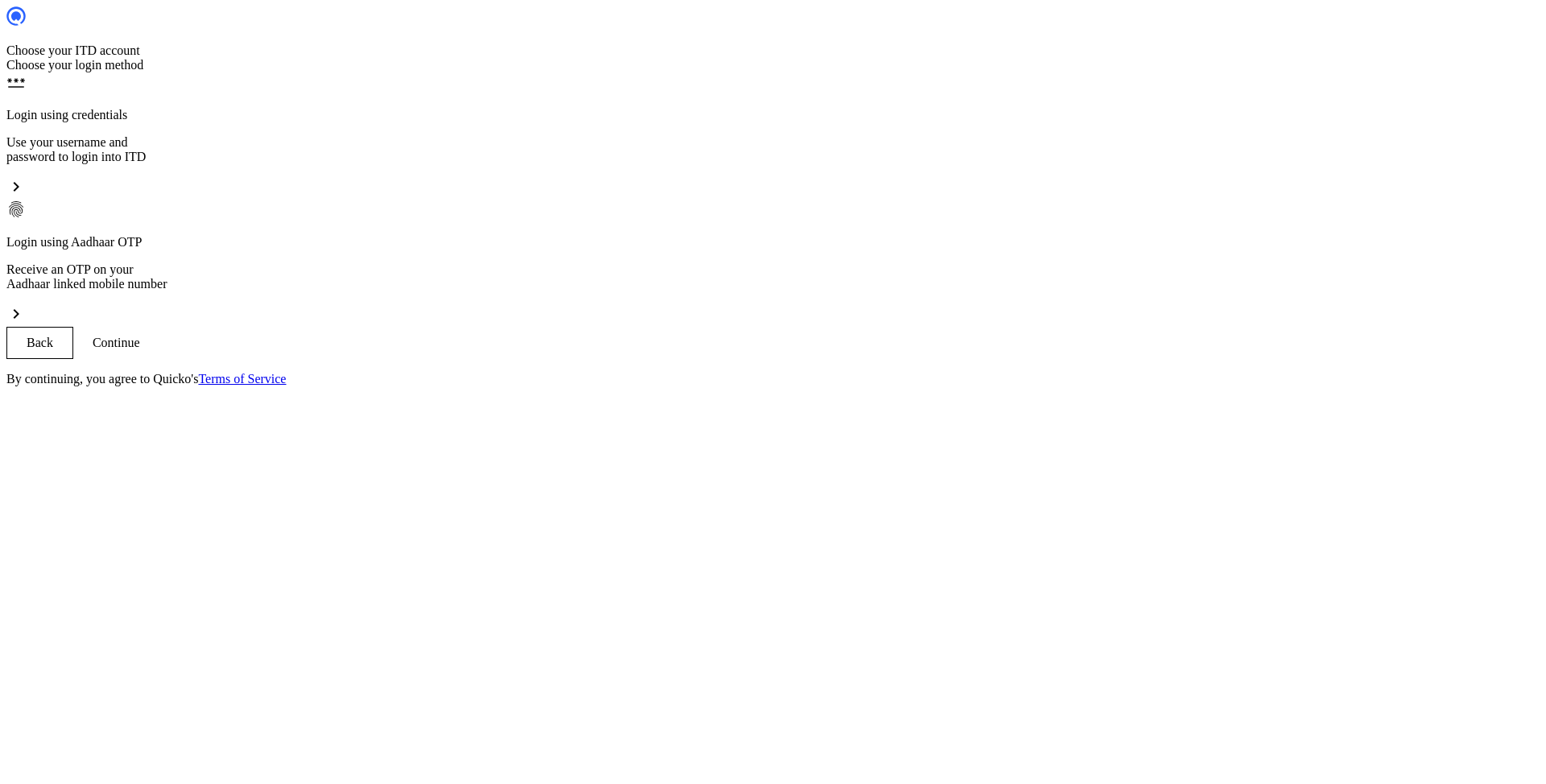 click on "password  Login using credentials   Use your username and   password to login into ITD  chevron_right" at bounding box center [773, 136] 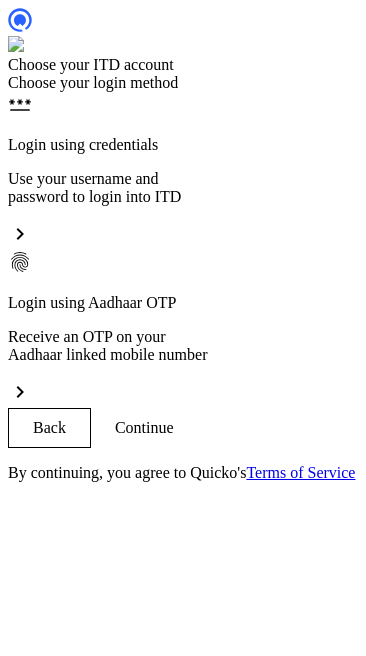 scroll, scrollTop: 0, scrollLeft: 0, axis: both 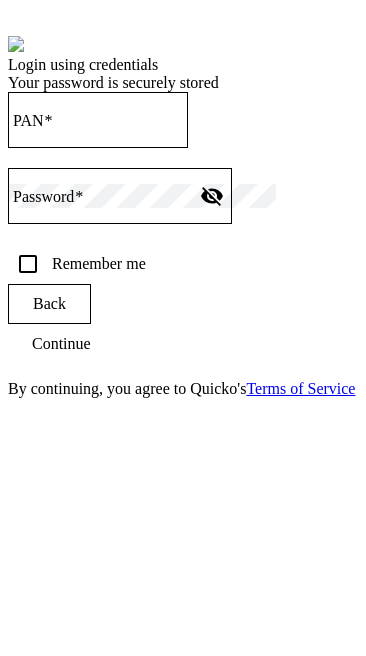 click on "PAN" at bounding box center (98, 117) 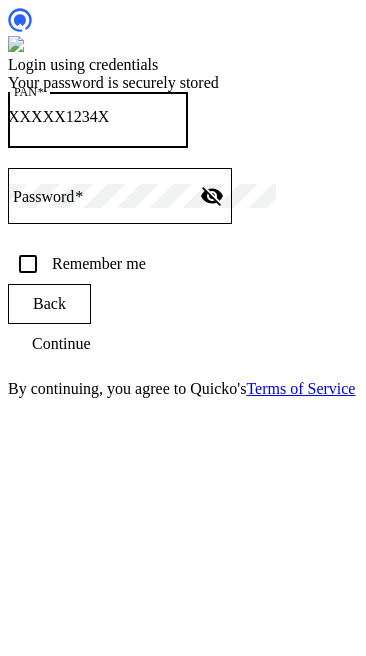 click on "PAN" at bounding box center (98, 117) 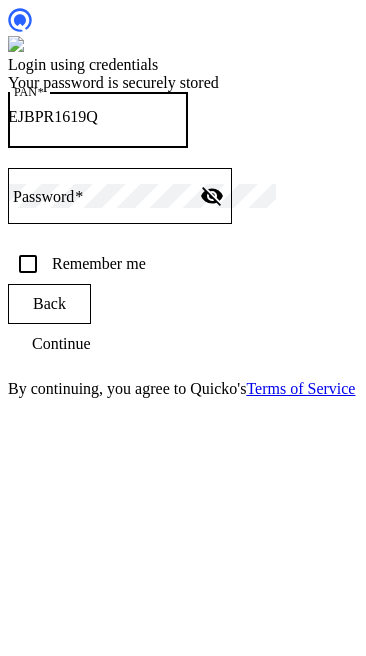 type on "EJBPR1619Q" 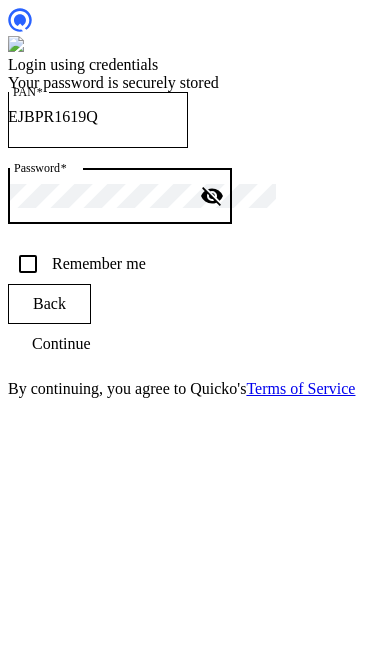click on "Remember me" at bounding box center [97, 264] 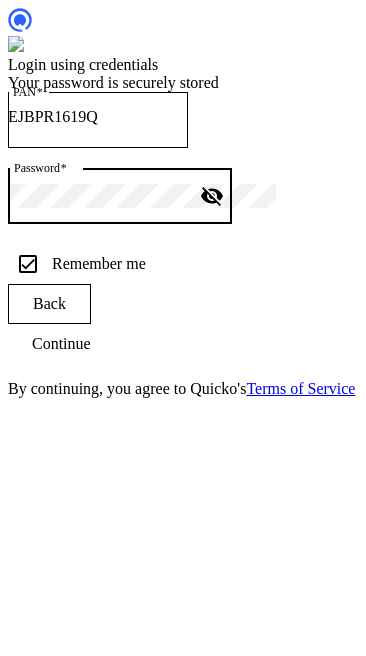 checkbox on "true" 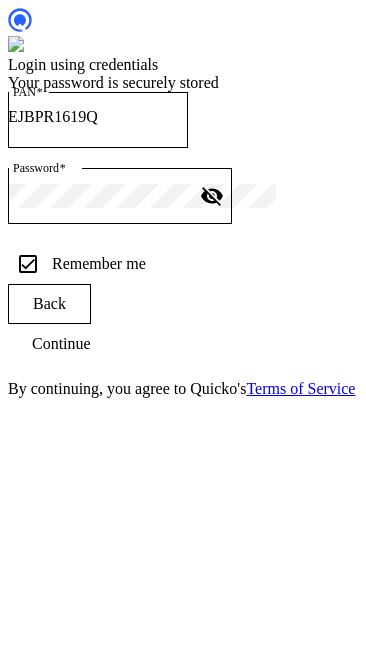 click on "visibility_off" at bounding box center (212, 196) 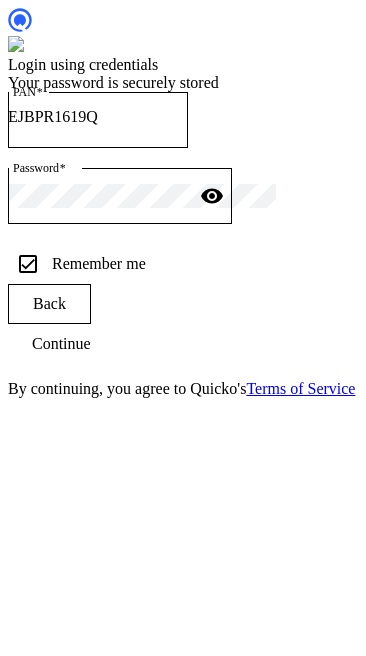 click at bounding box center (61, 344) 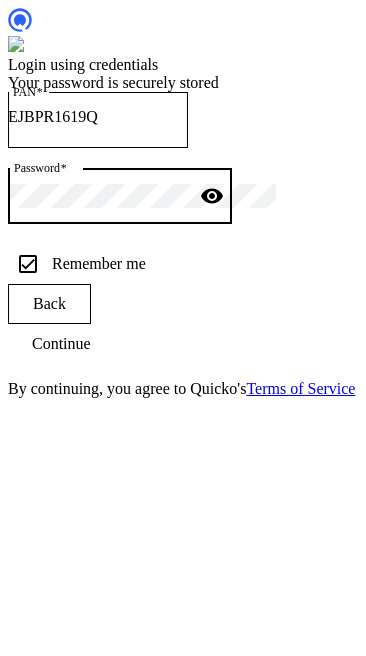 click on "Continue" at bounding box center [61, 344] 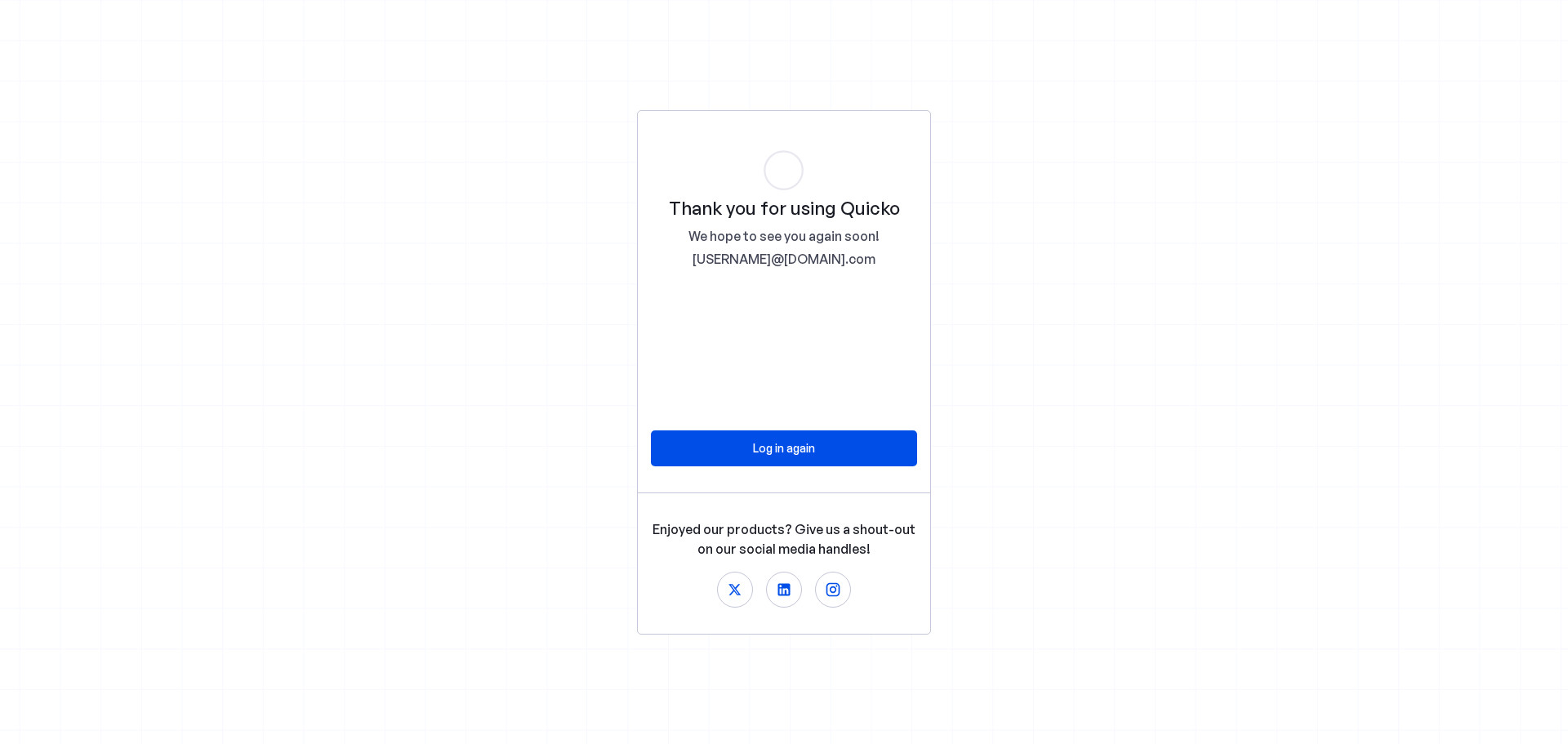 scroll, scrollTop: 0, scrollLeft: 0, axis: both 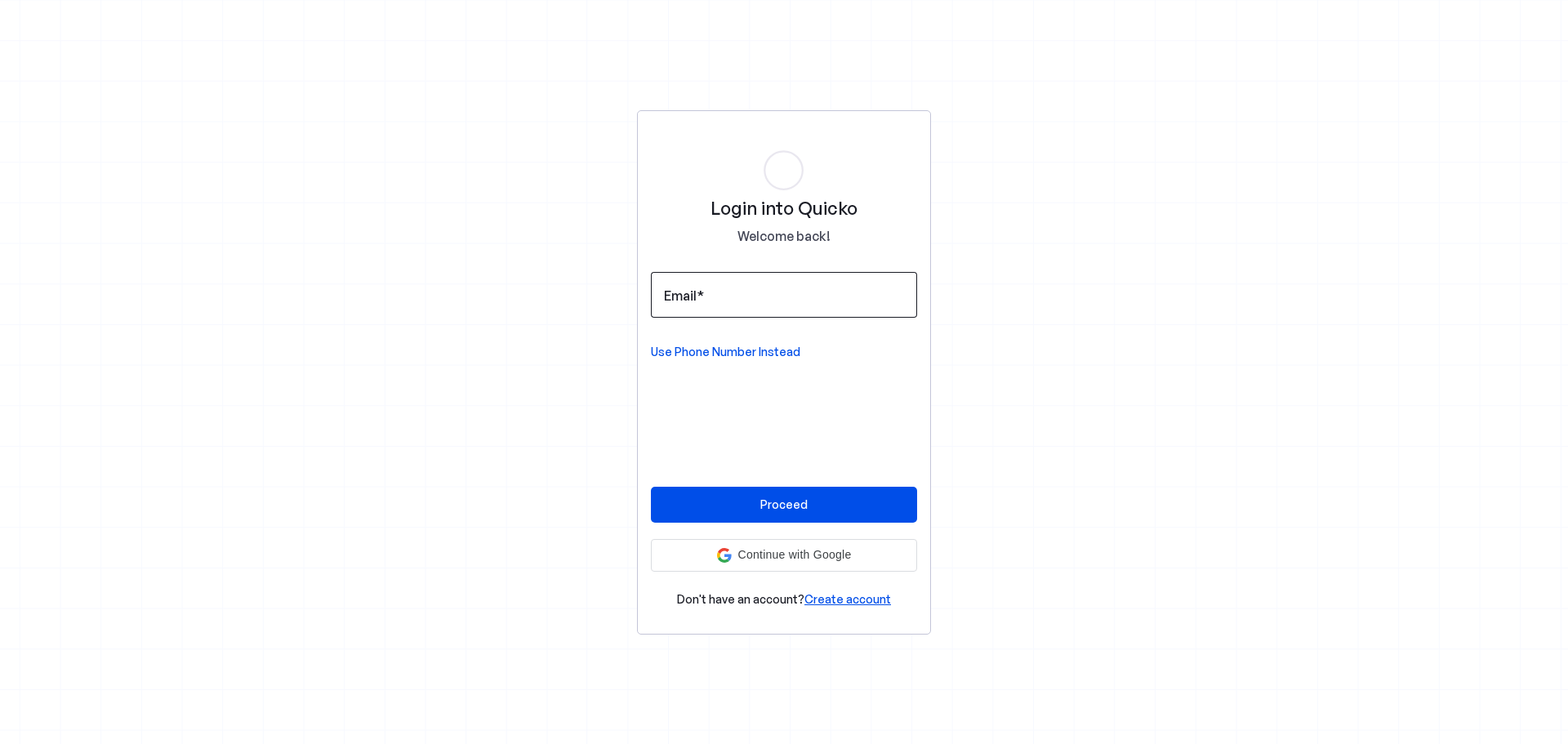 drag, startPoint x: 785, startPoint y: 275, endPoint x: 761, endPoint y: 296, distance: 31.89044 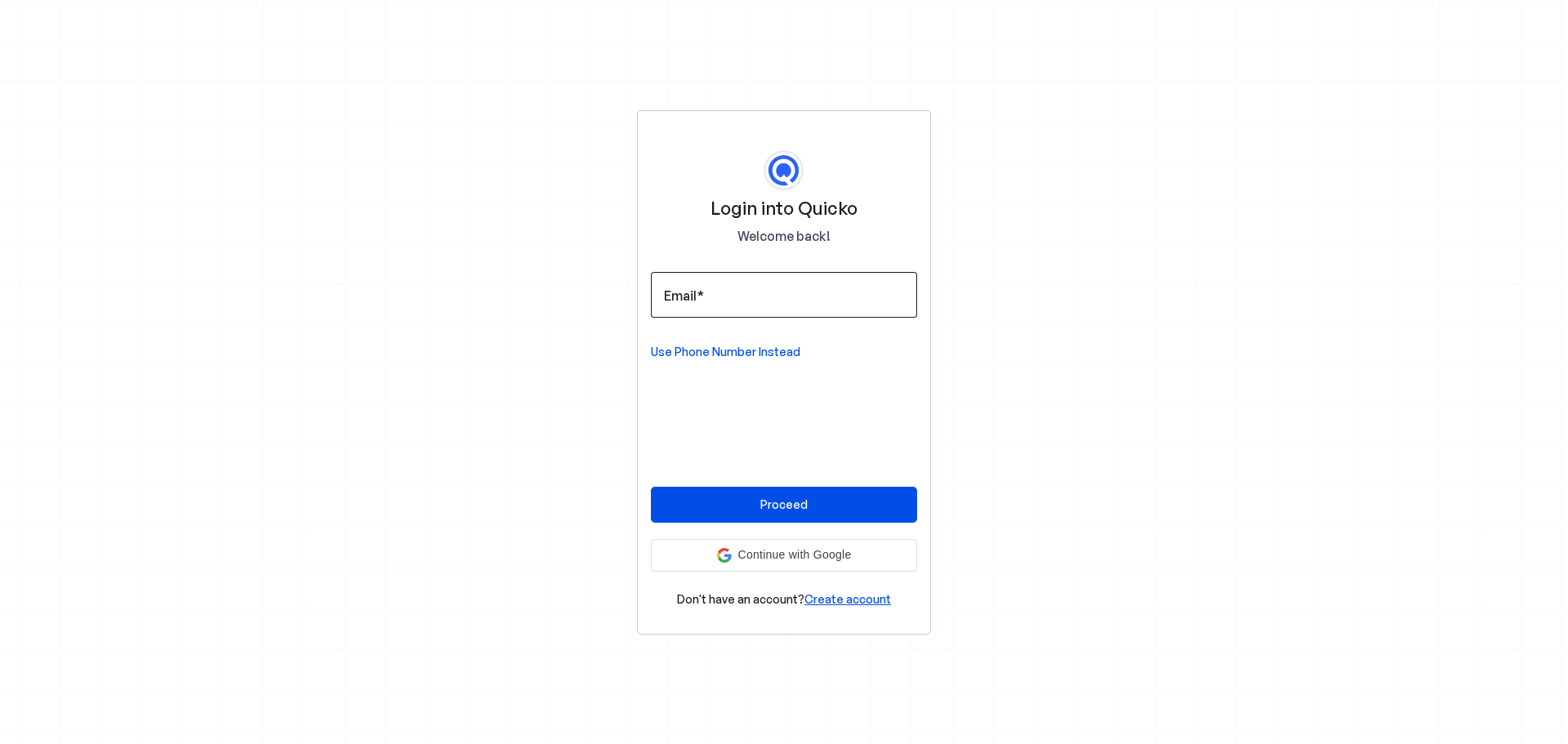 click on "Email" at bounding box center [784, 295] 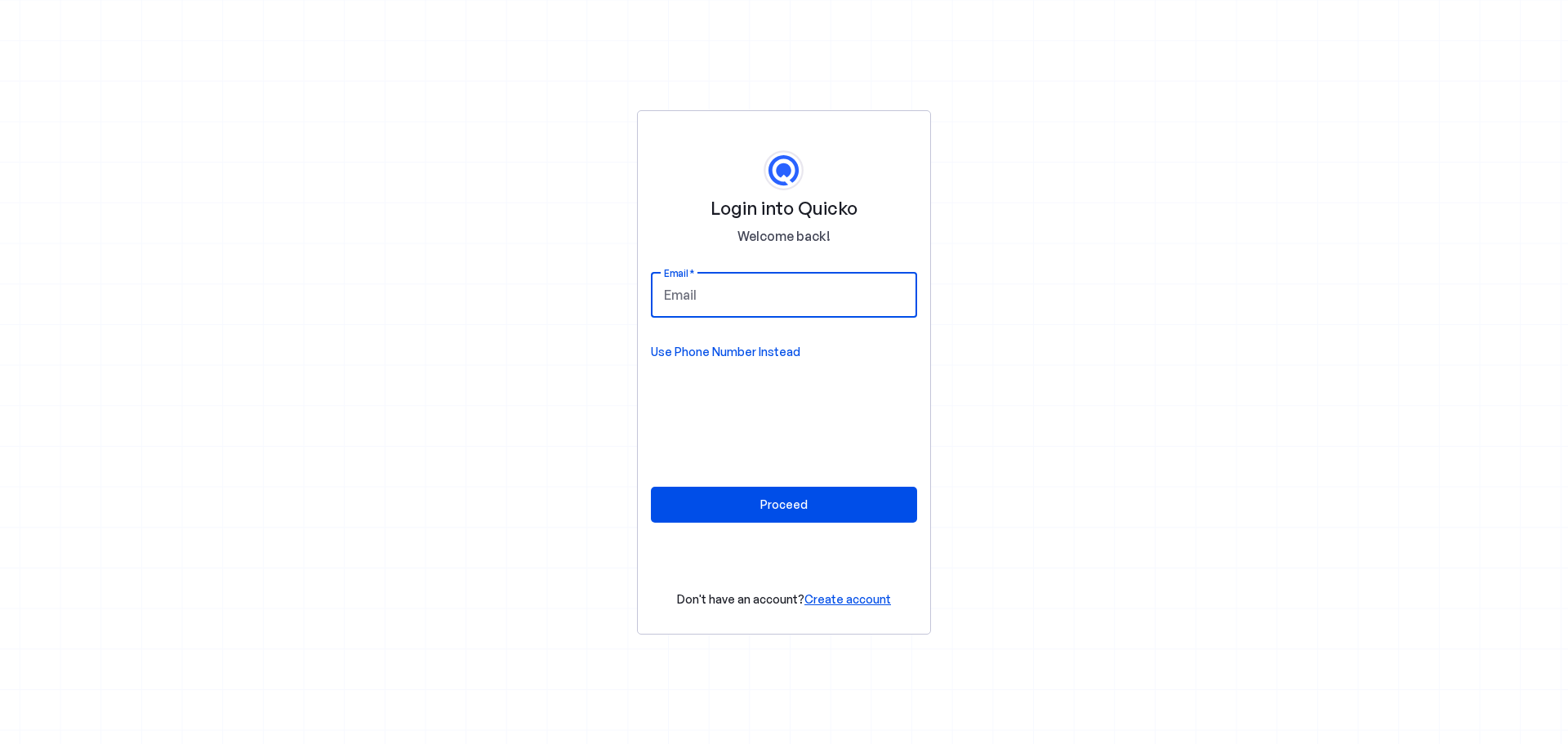 type on "[USERNAME]@[DOMAIN].com" 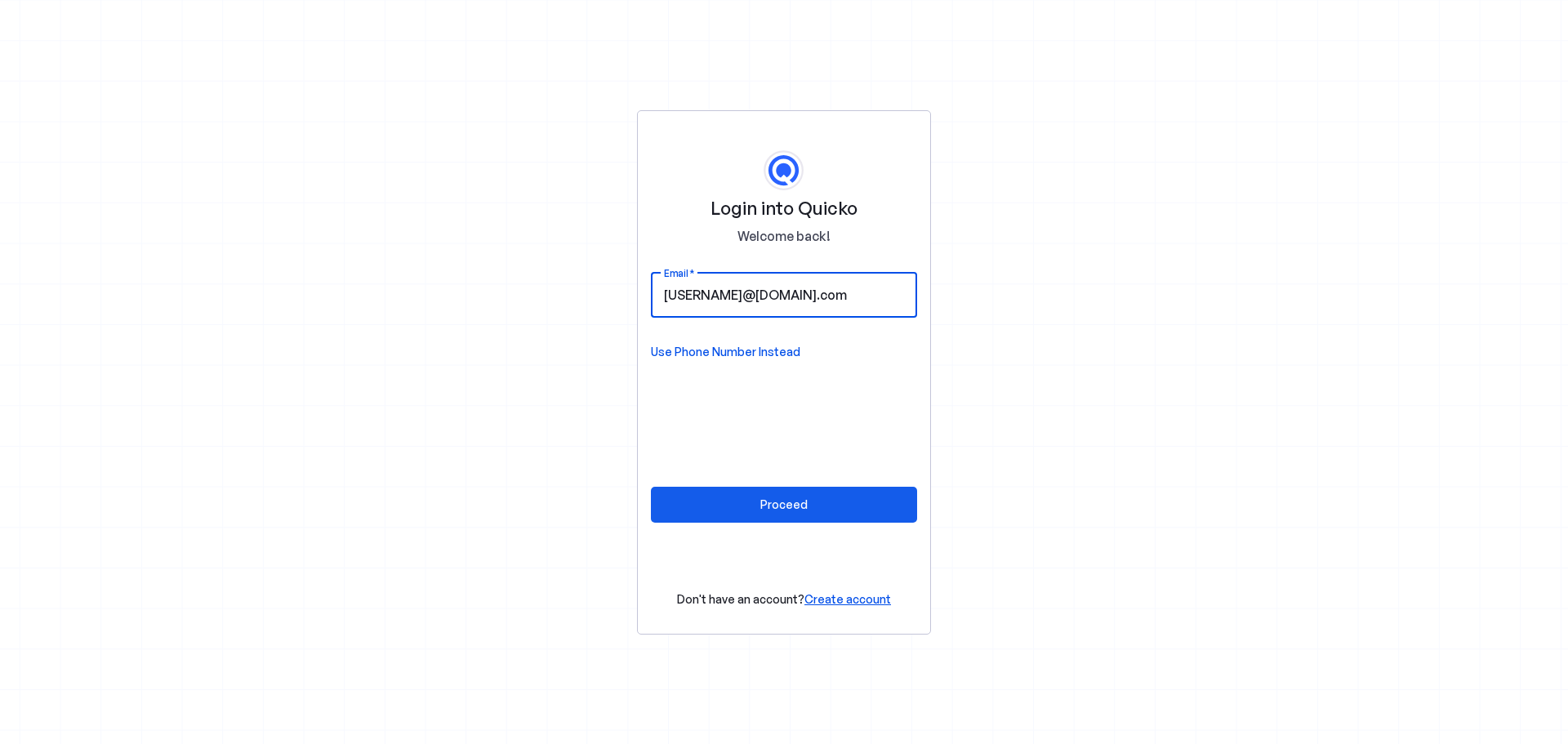 click on "Proceed" at bounding box center [784, 504] 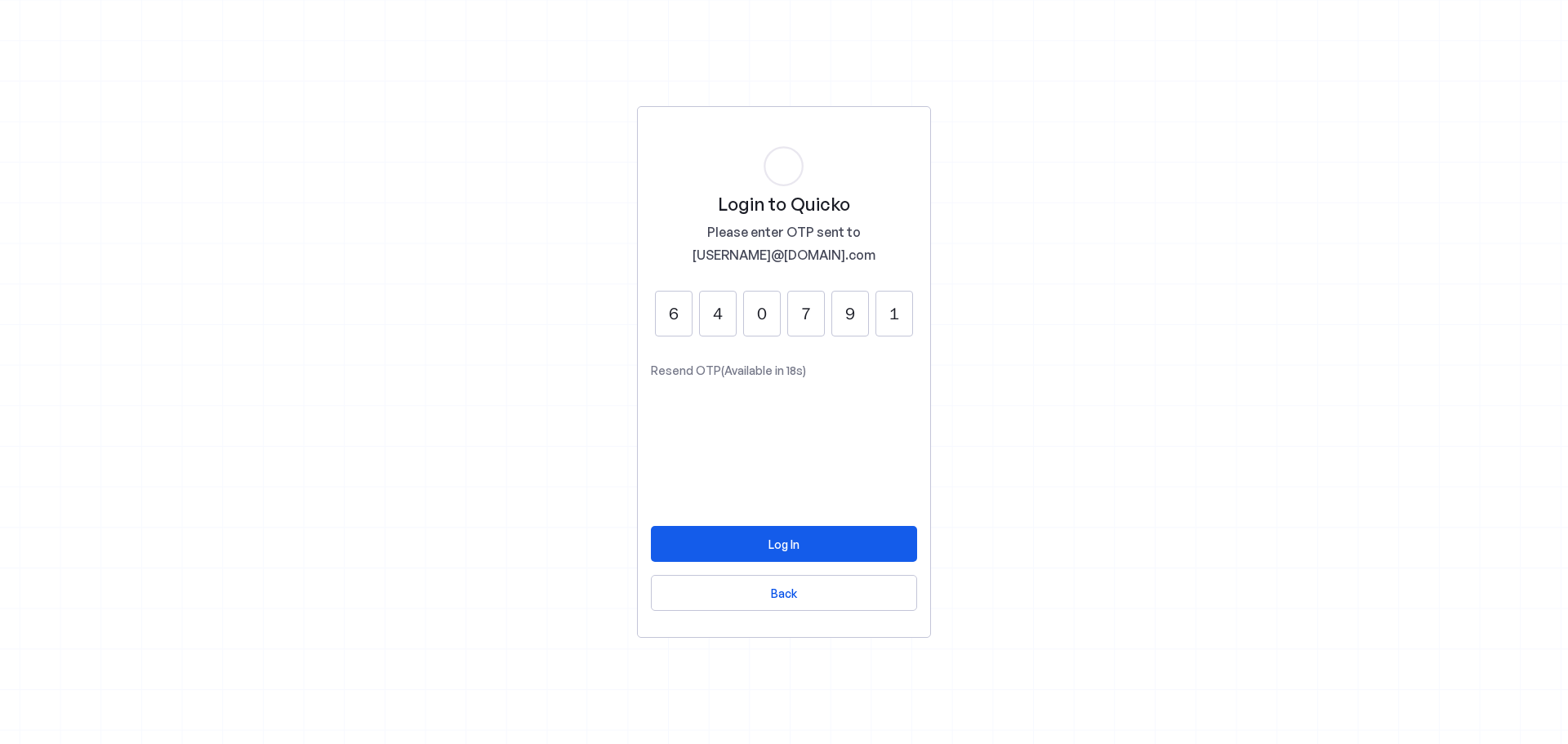 click at bounding box center (784, 544) 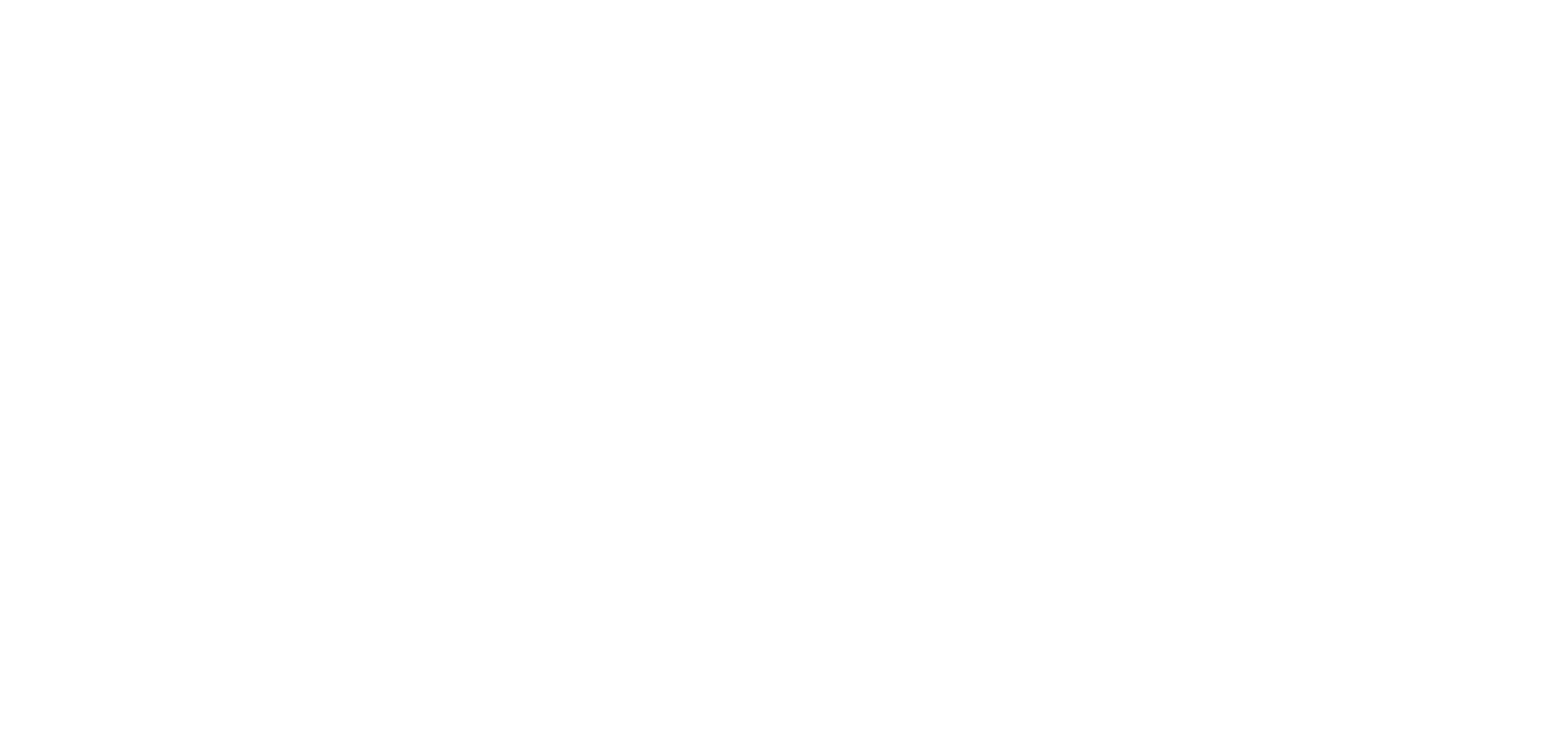 scroll, scrollTop: 0, scrollLeft: 0, axis: both 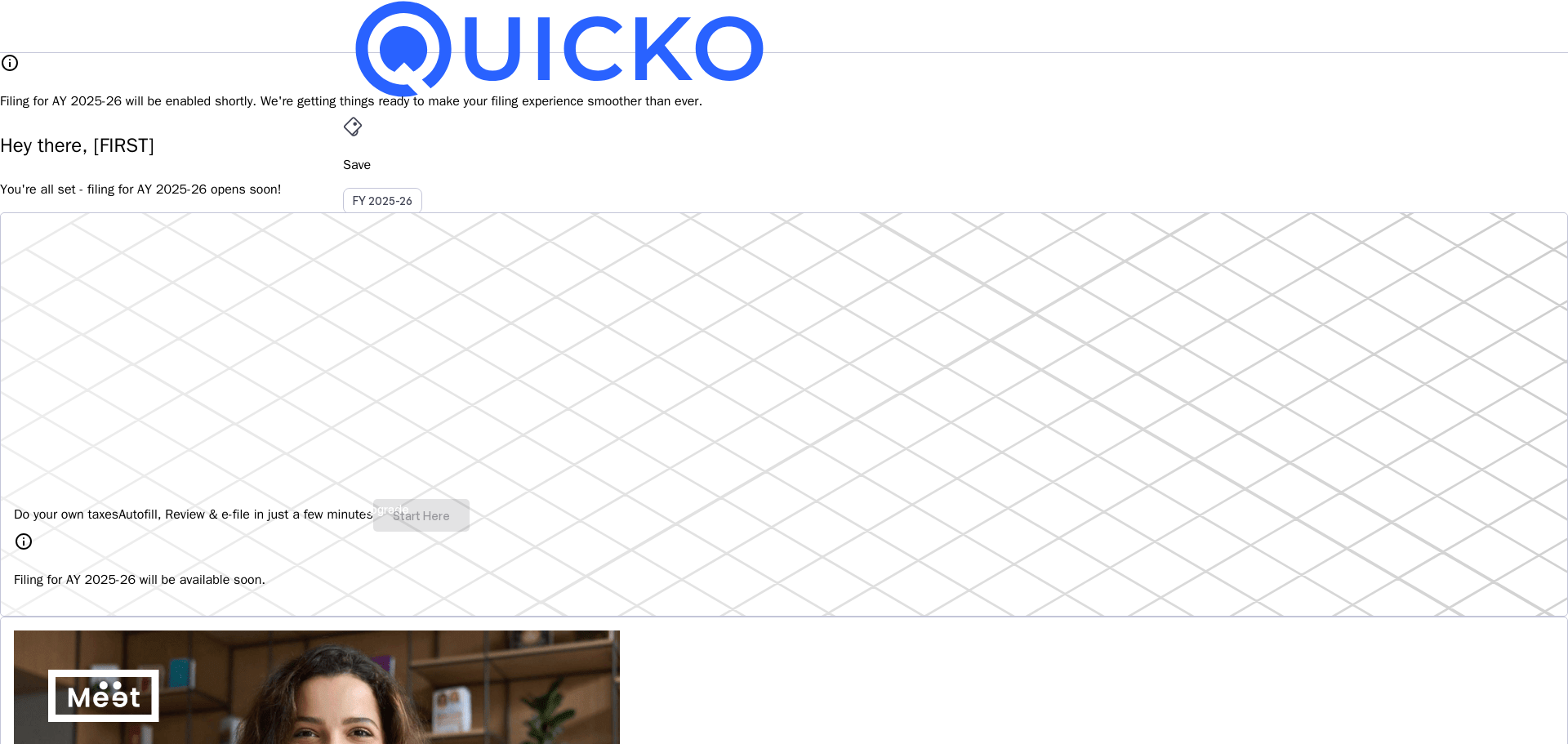 click on "More" at bounding box center (784, 405) 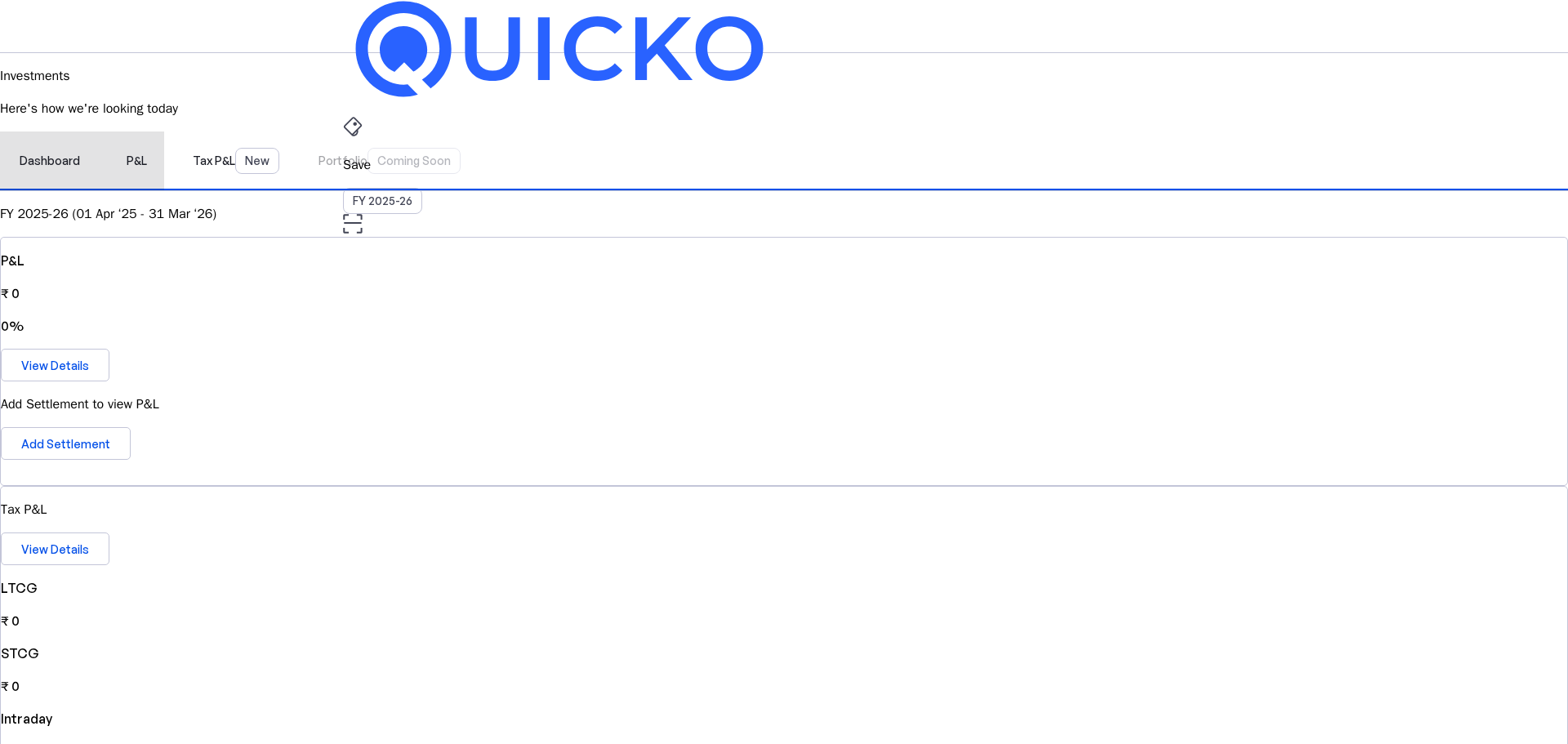 click on "P&L" at bounding box center [136, 161] 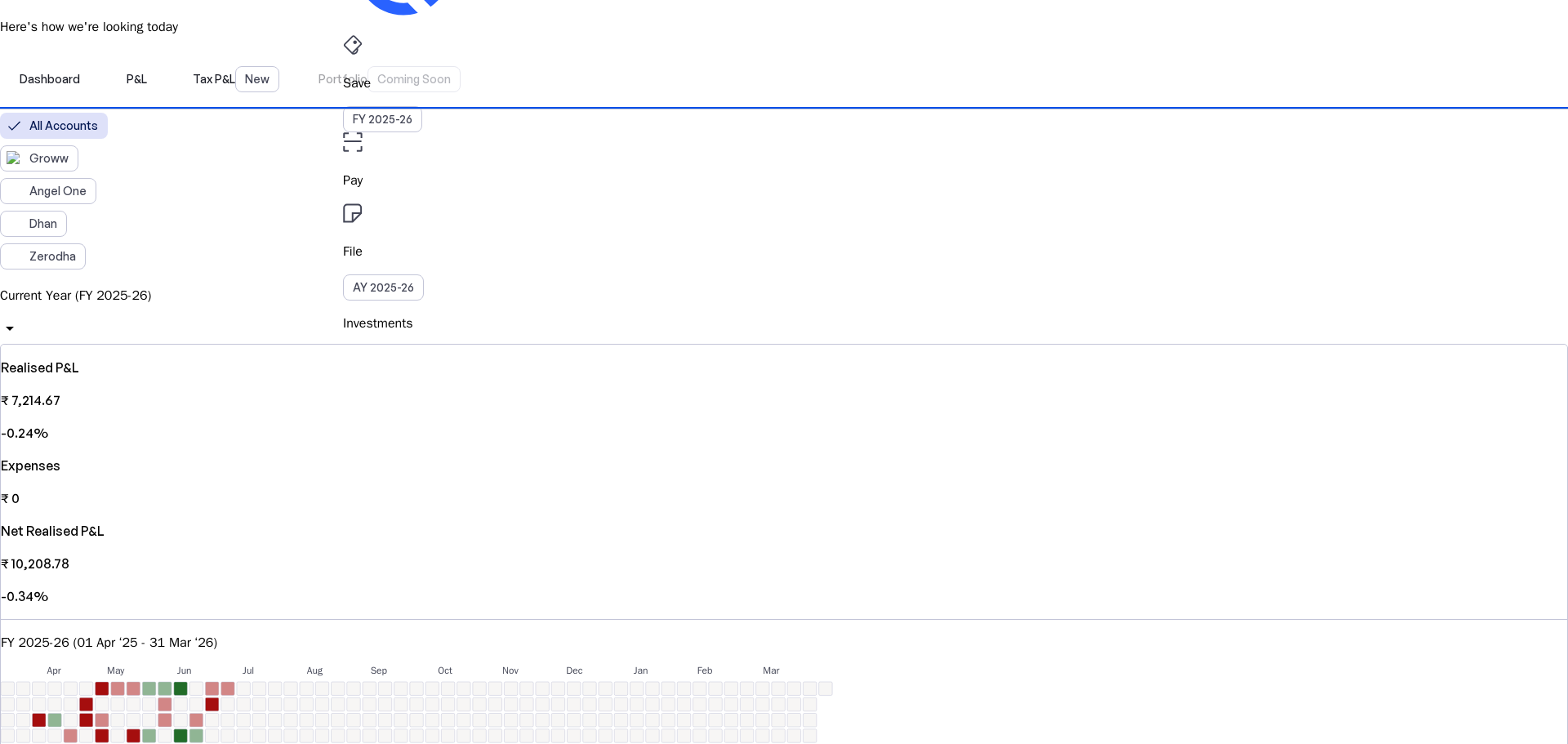 scroll, scrollTop: 163, scrollLeft: 0, axis: vertical 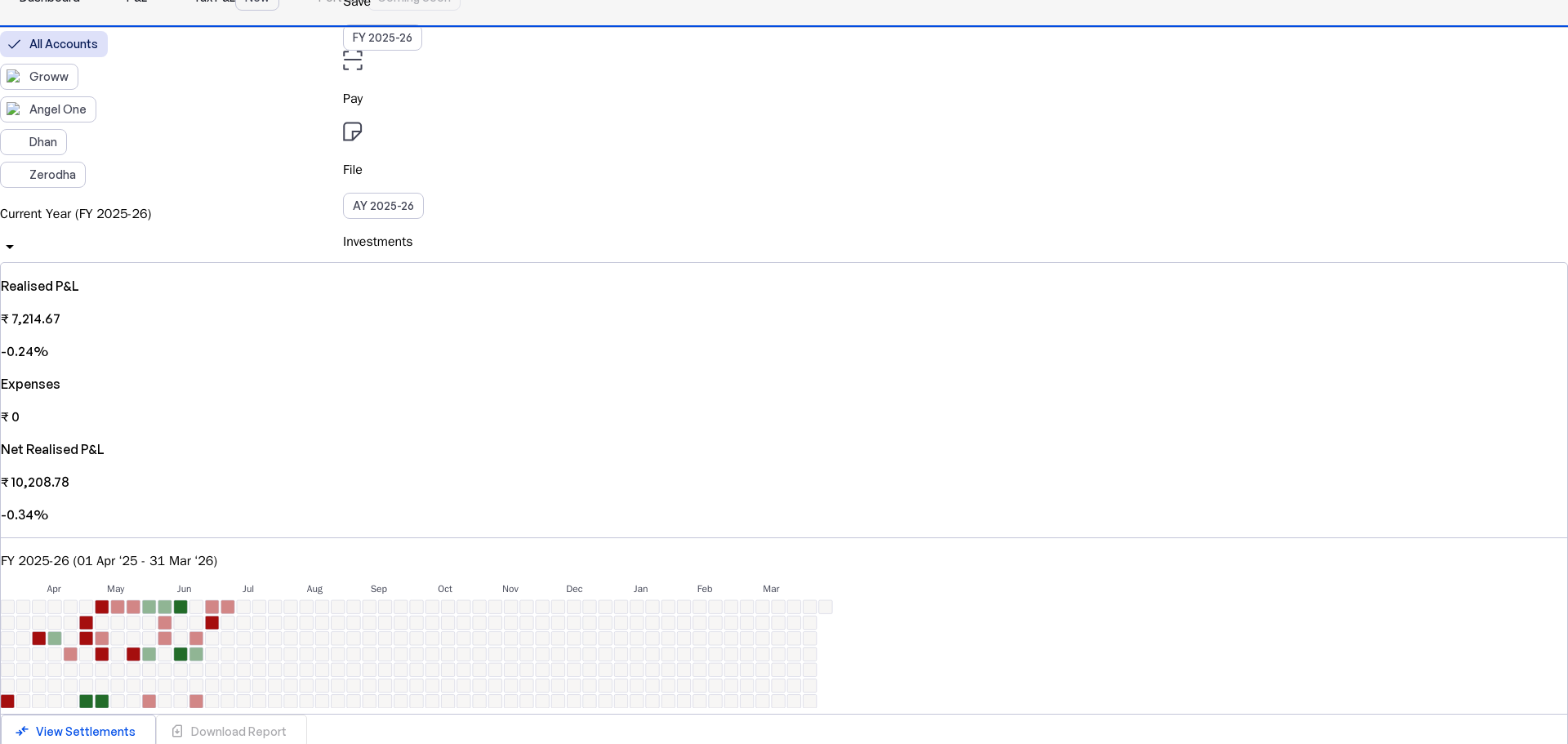 click on "Tax P&L  New" at bounding box center (236, -2) 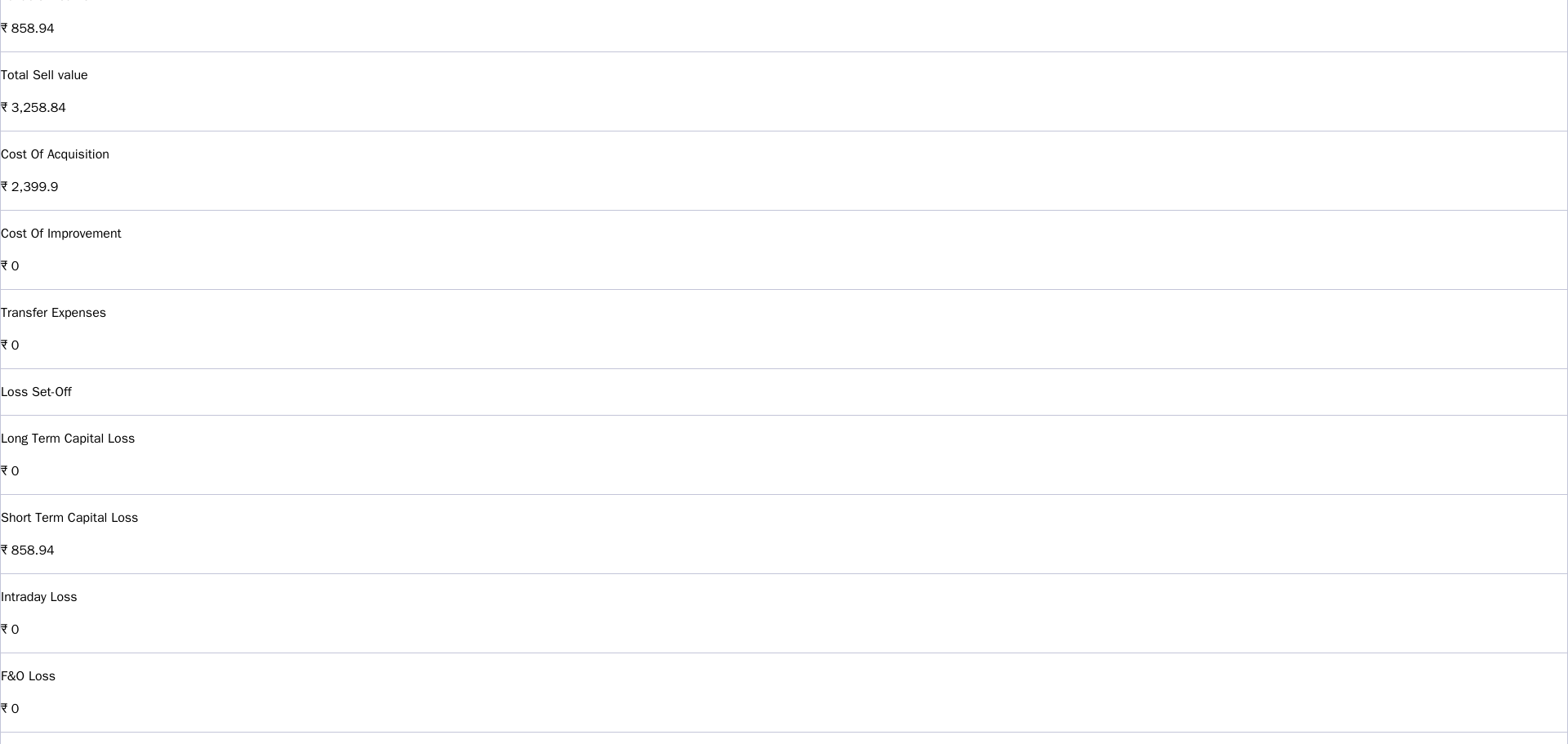 scroll, scrollTop: 1062, scrollLeft: 0, axis: vertical 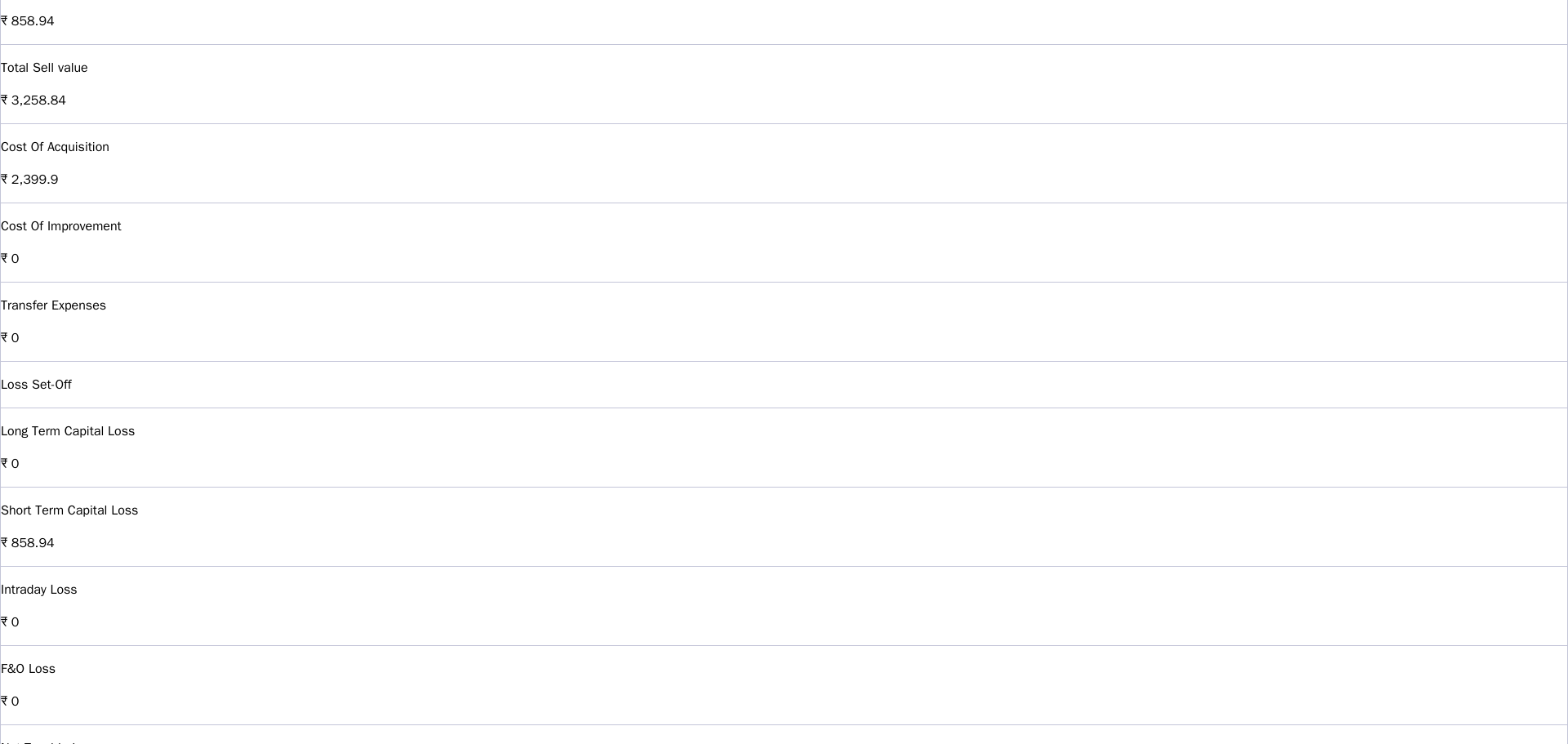 drag, startPoint x: 608, startPoint y: 473, endPoint x: 685, endPoint y: 470, distance: 77.058419 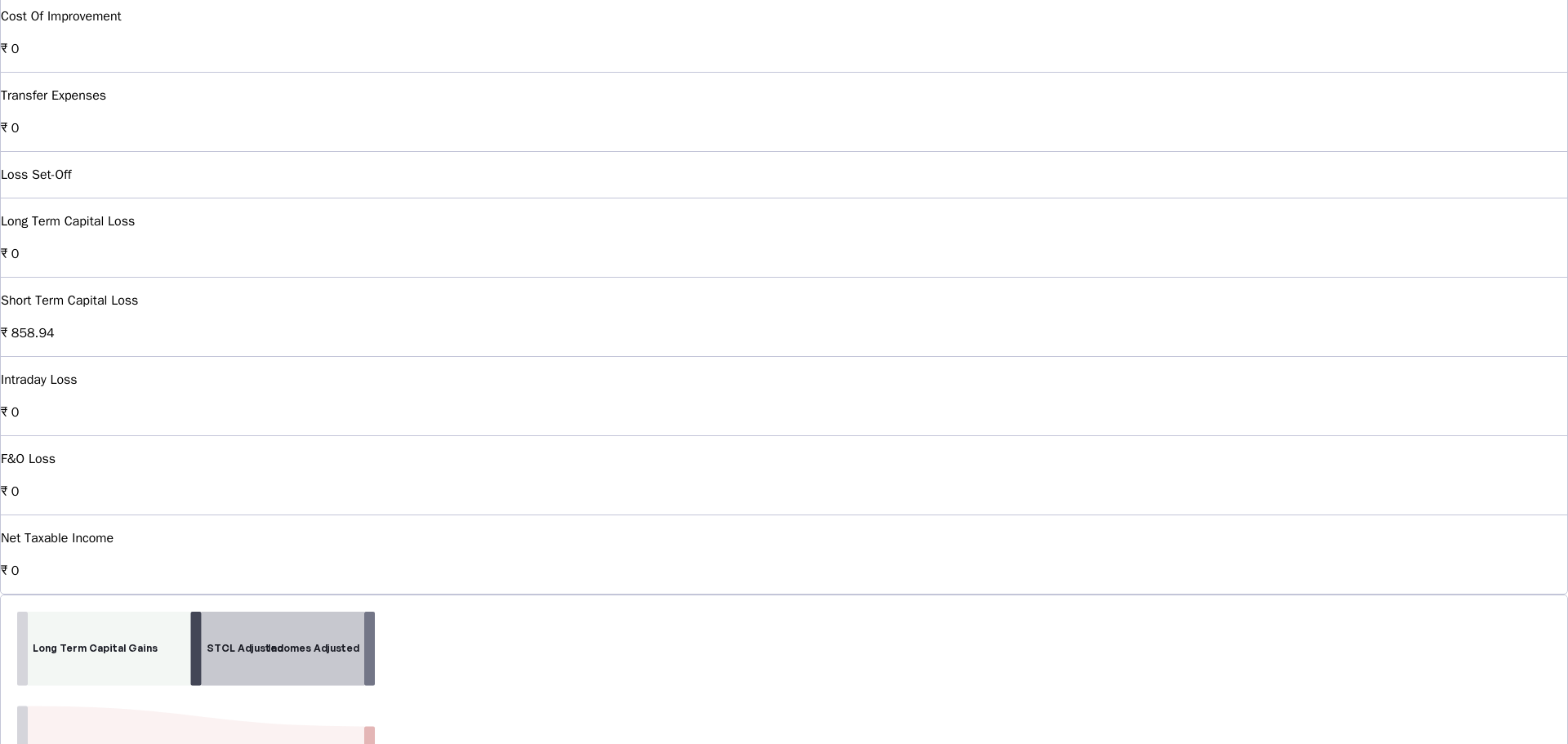 scroll, scrollTop: 1272, scrollLeft: 0, axis: vertical 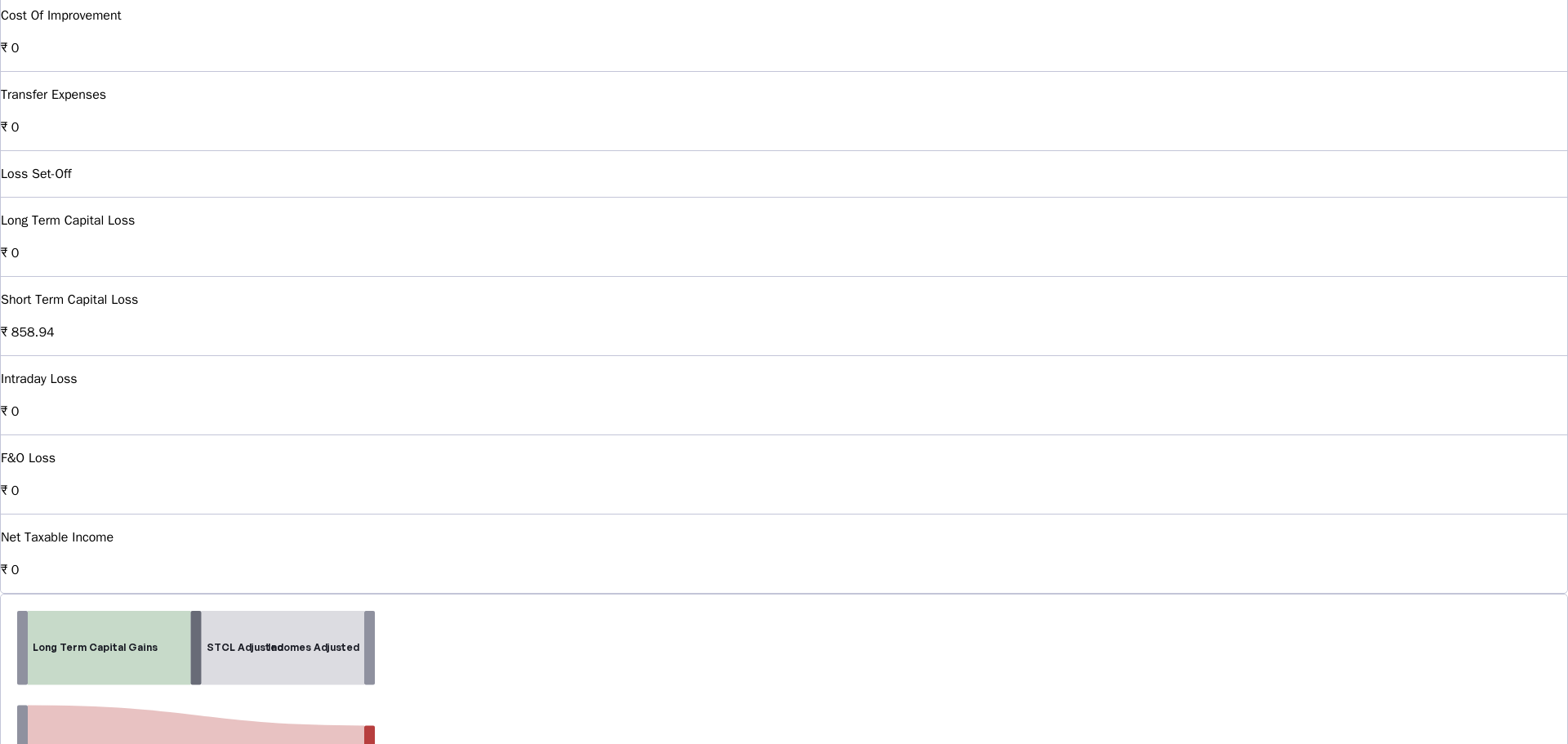 drag, startPoint x: 1158, startPoint y: 545, endPoint x: 1203, endPoint y: 547, distance: 45.044423 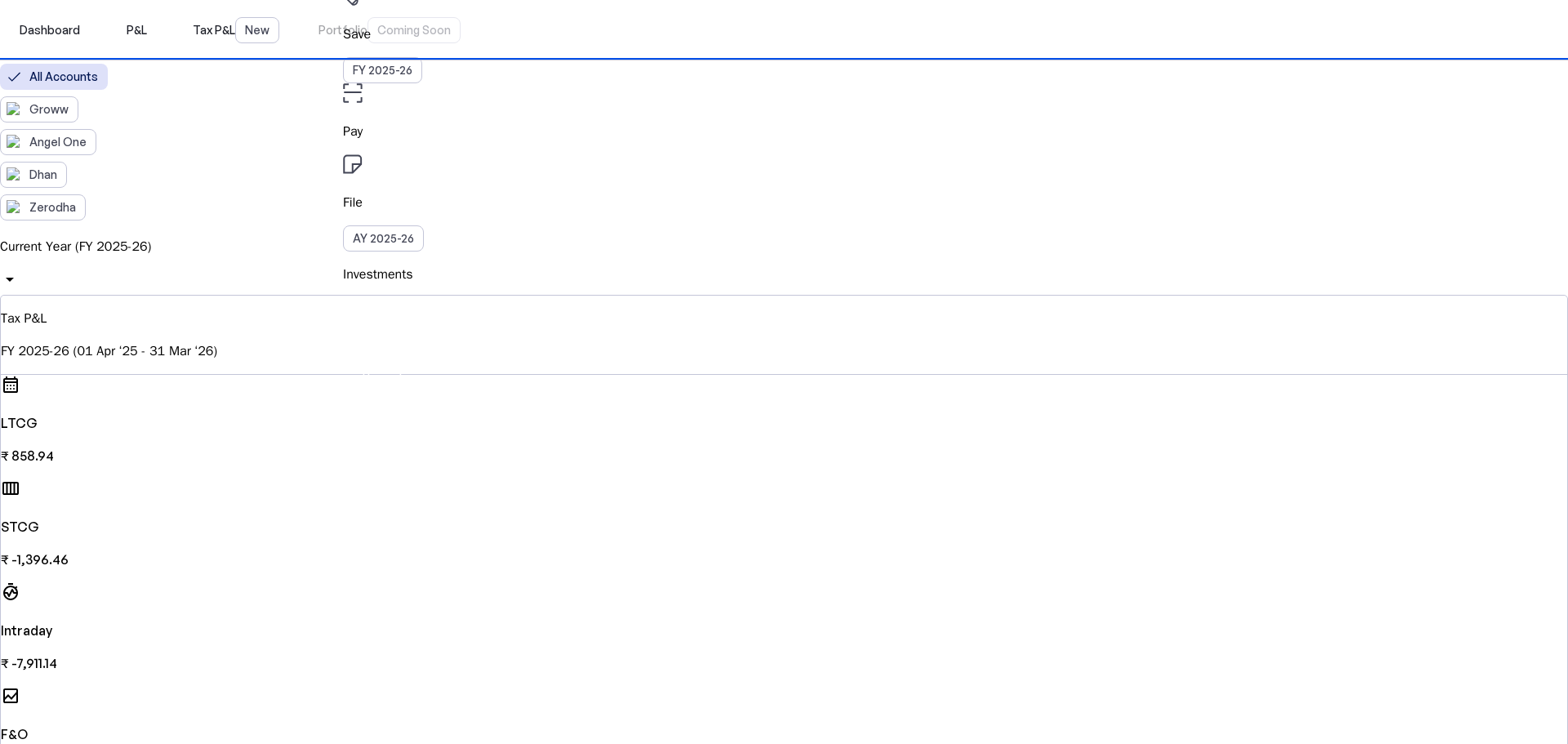 scroll, scrollTop: 129, scrollLeft: 0, axis: vertical 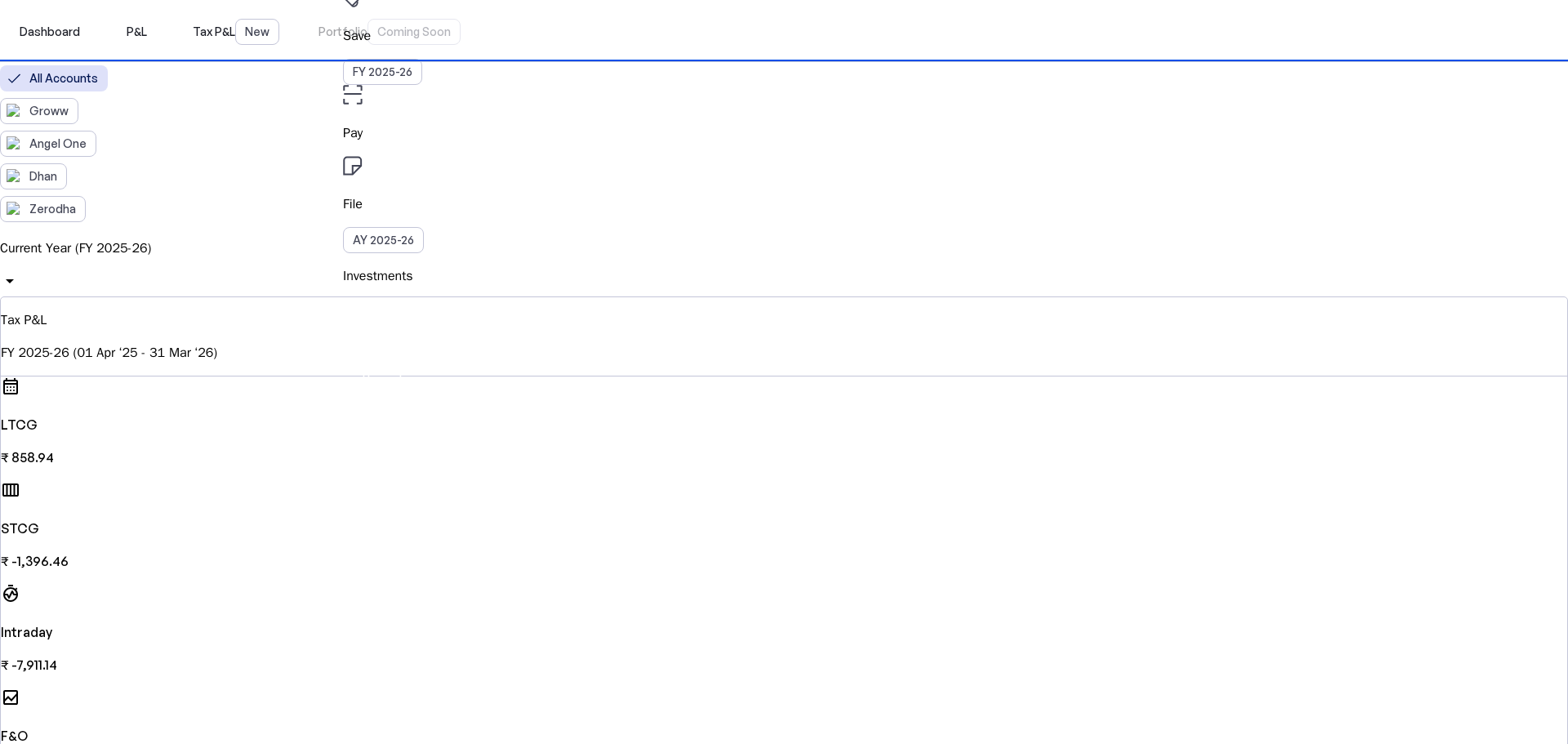 click on "Current Year (FY 2025-26)" at bounding box center [784, 248] 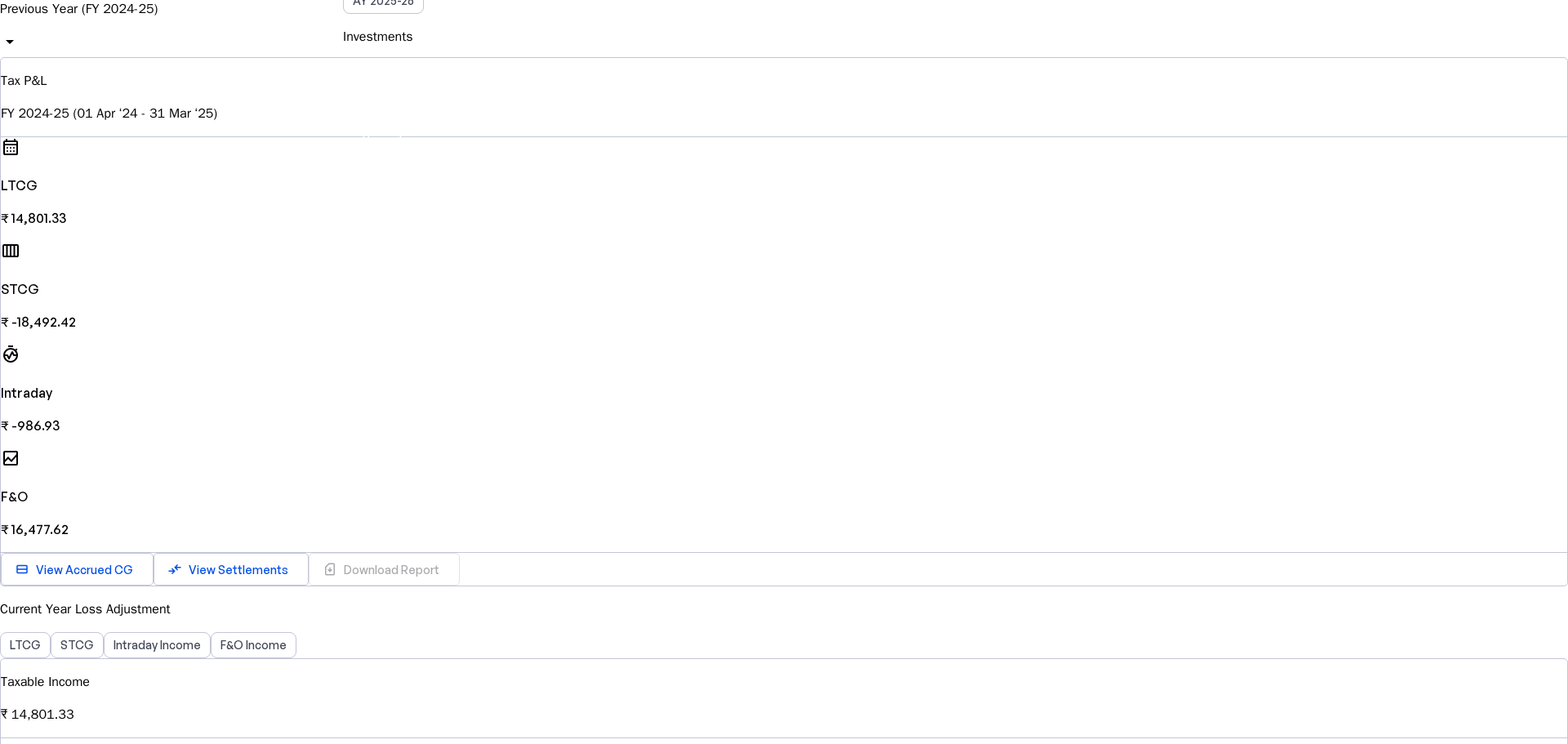 scroll, scrollTop: 408, scrollLeft: 0, axis: vertical 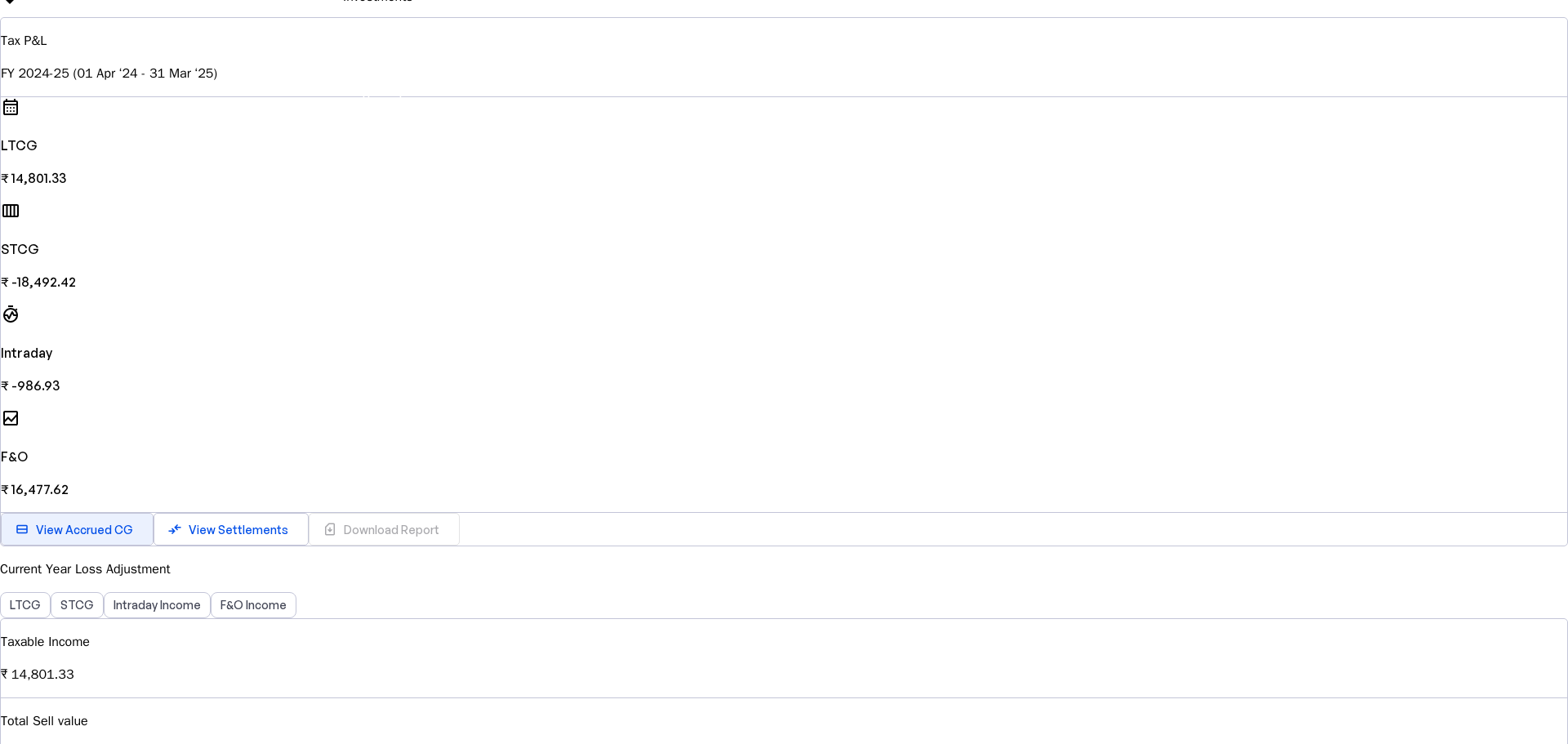 click on "View Accrued CG" at bounding box center (84, 529) 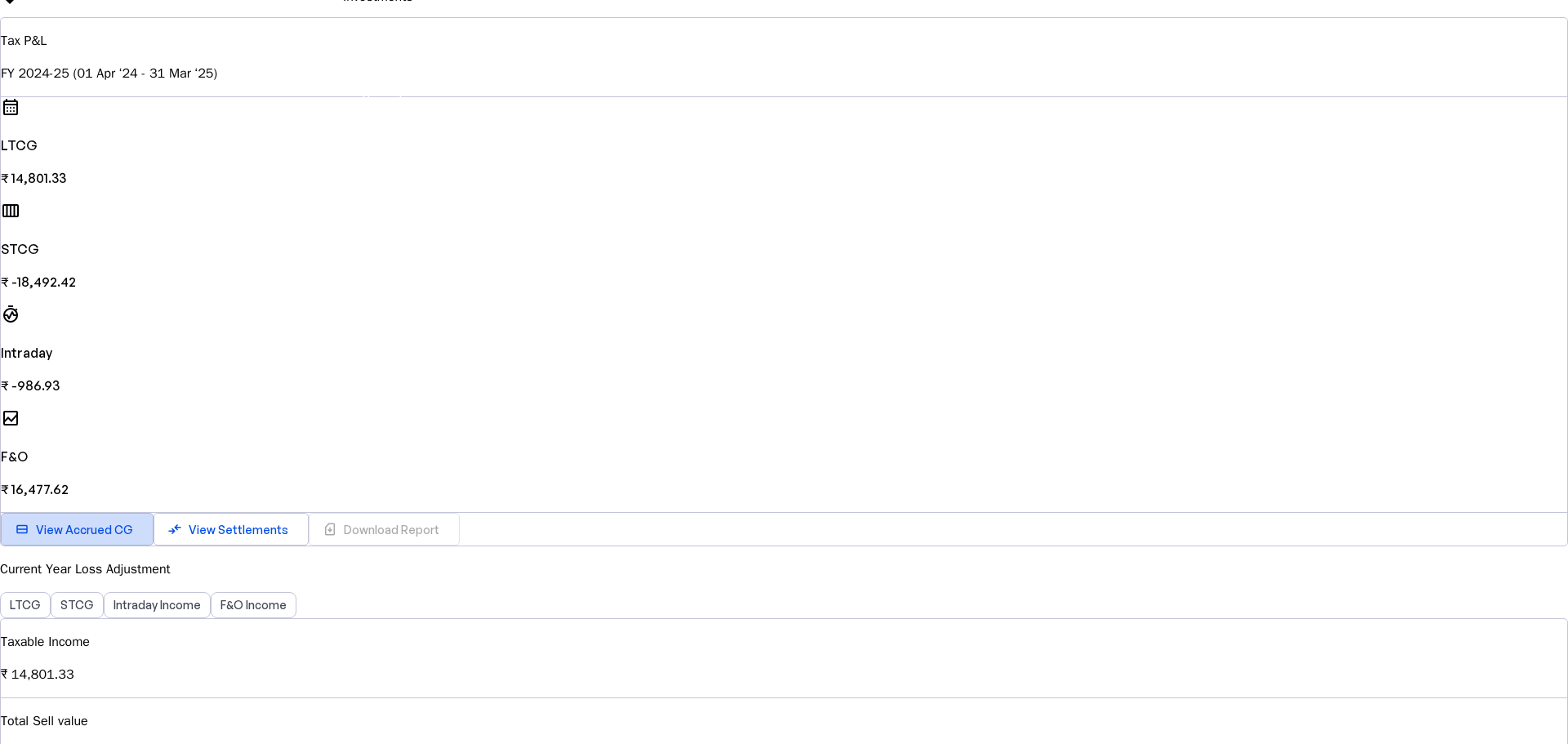 scroll, scrollTop: 0, scrollLeft: 0, axis: both 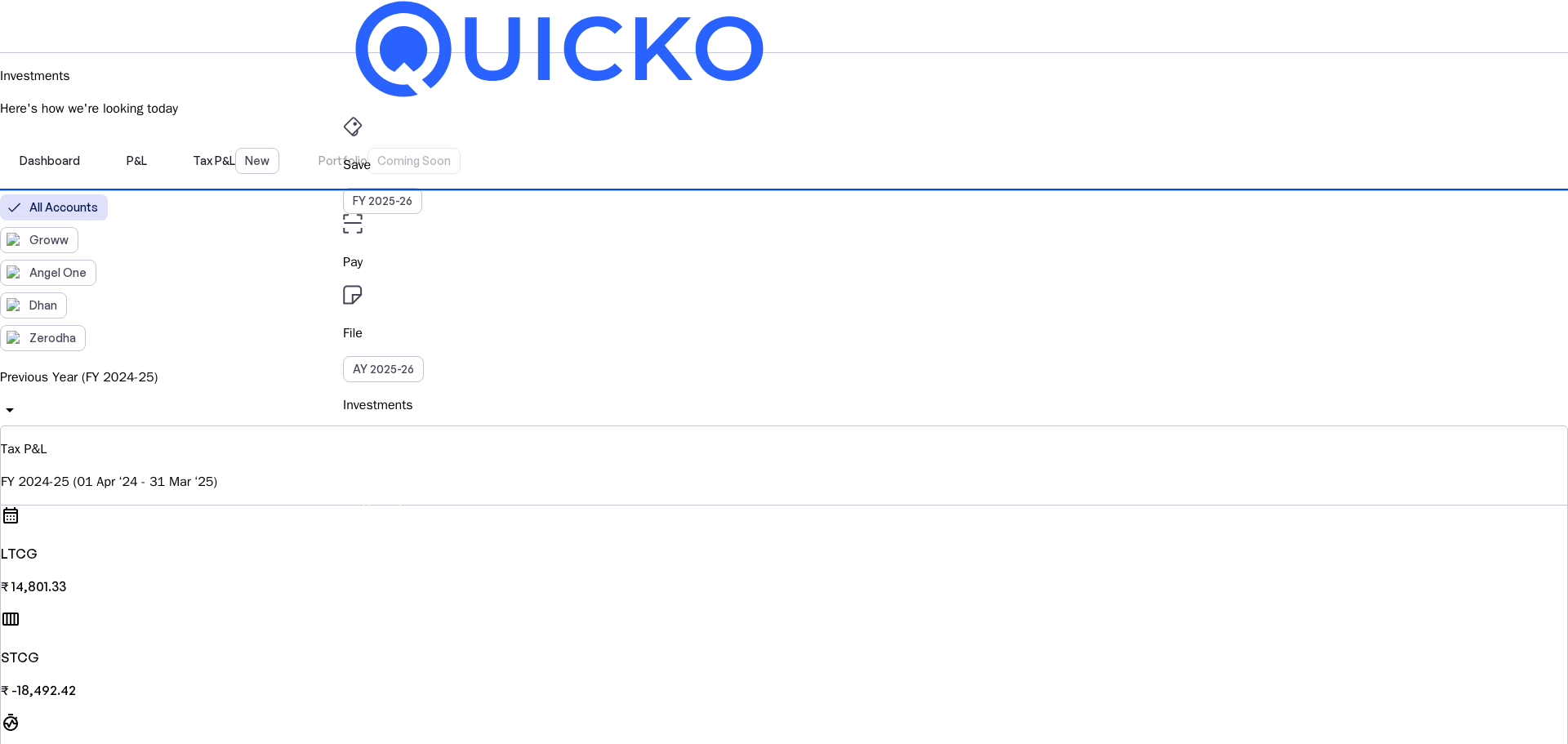 click on "cancel" at bounding box center [10, 3990] 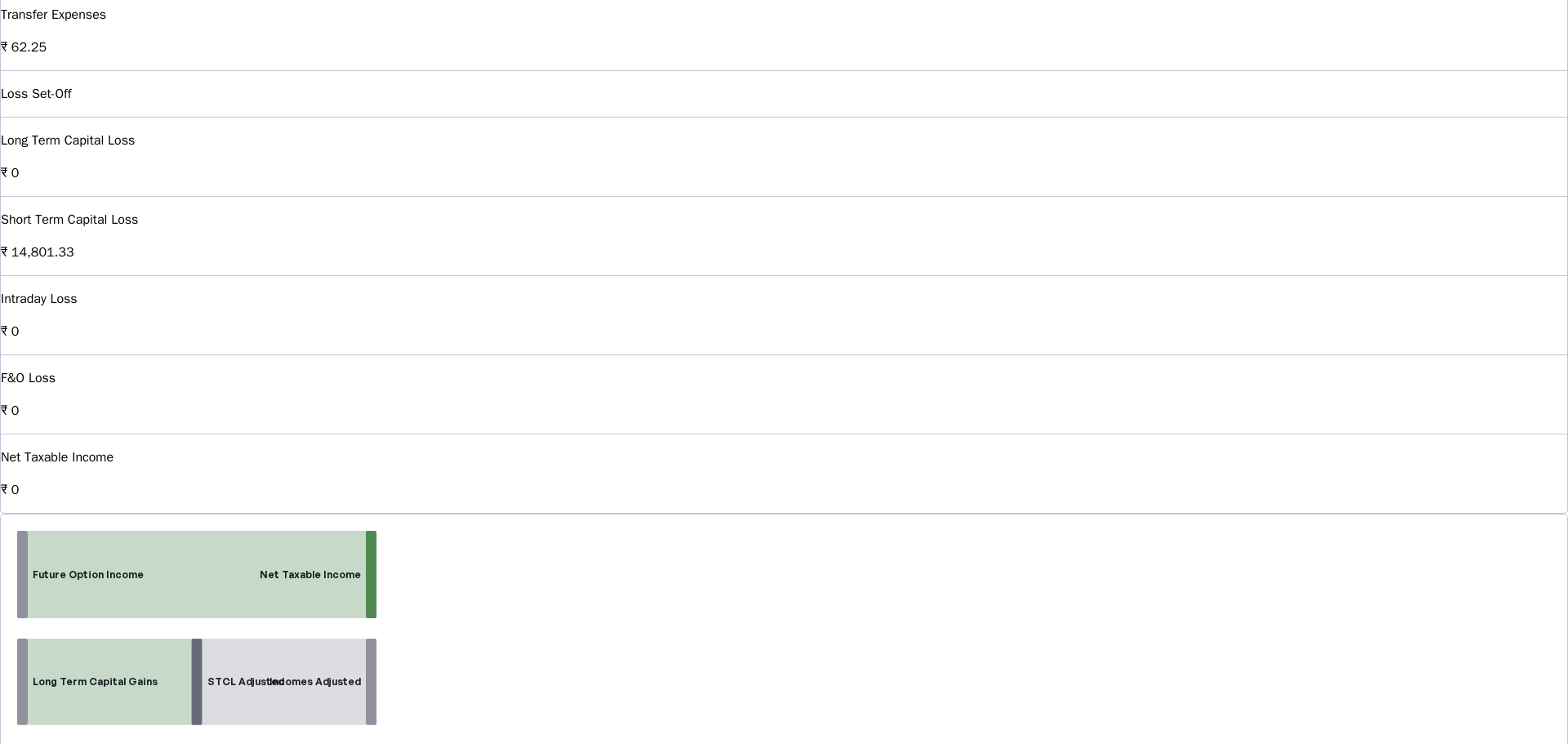 scroll, scrollTop: 1354, scrollLeft: 0, axis: vertical 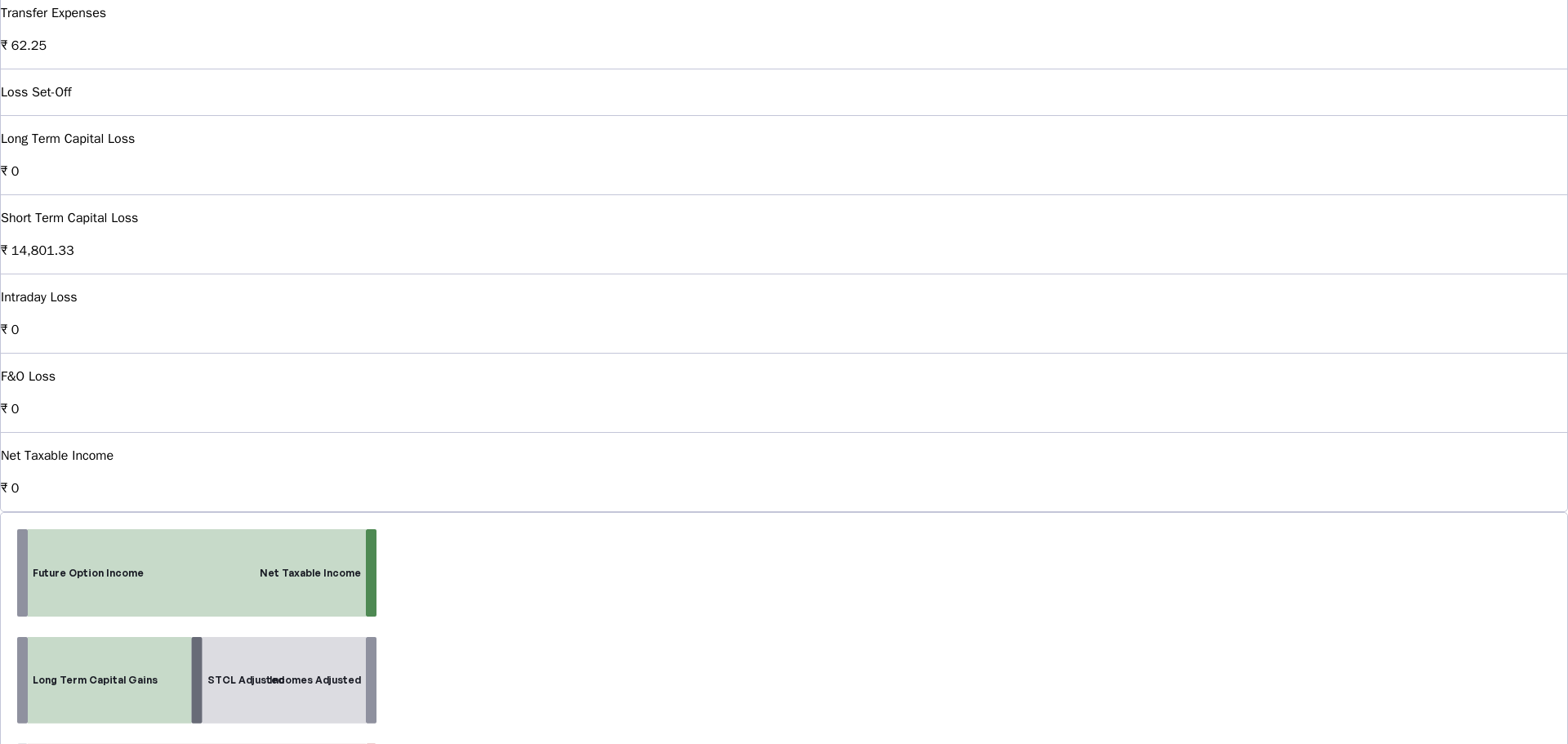 drag, startPoint x: 1154, startPoint y: 466, endPoint x: 1202, endPoint y: 488, distance: 52.8015 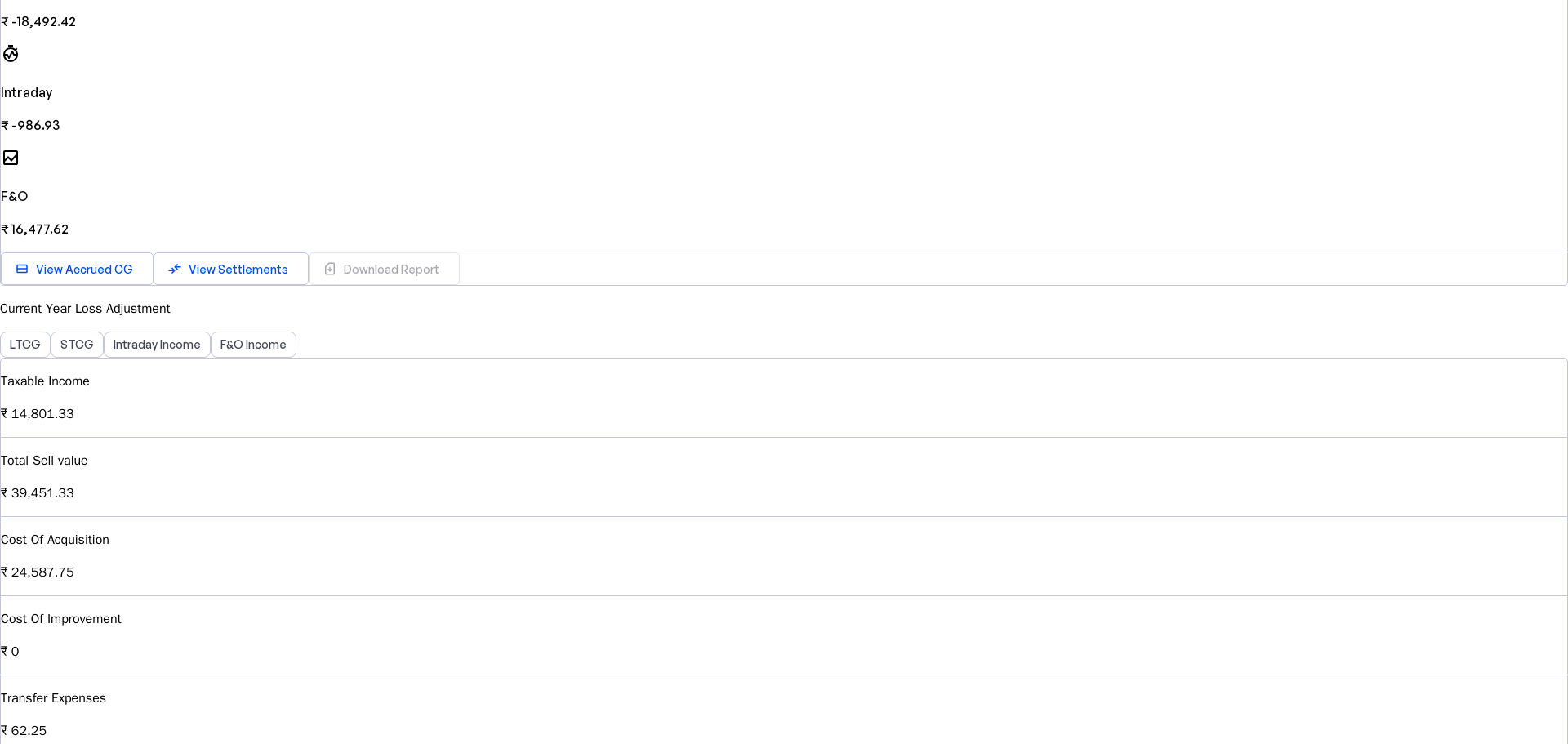 scroll, scrollTop: 782, scrollLeft: 0, axis: vertical 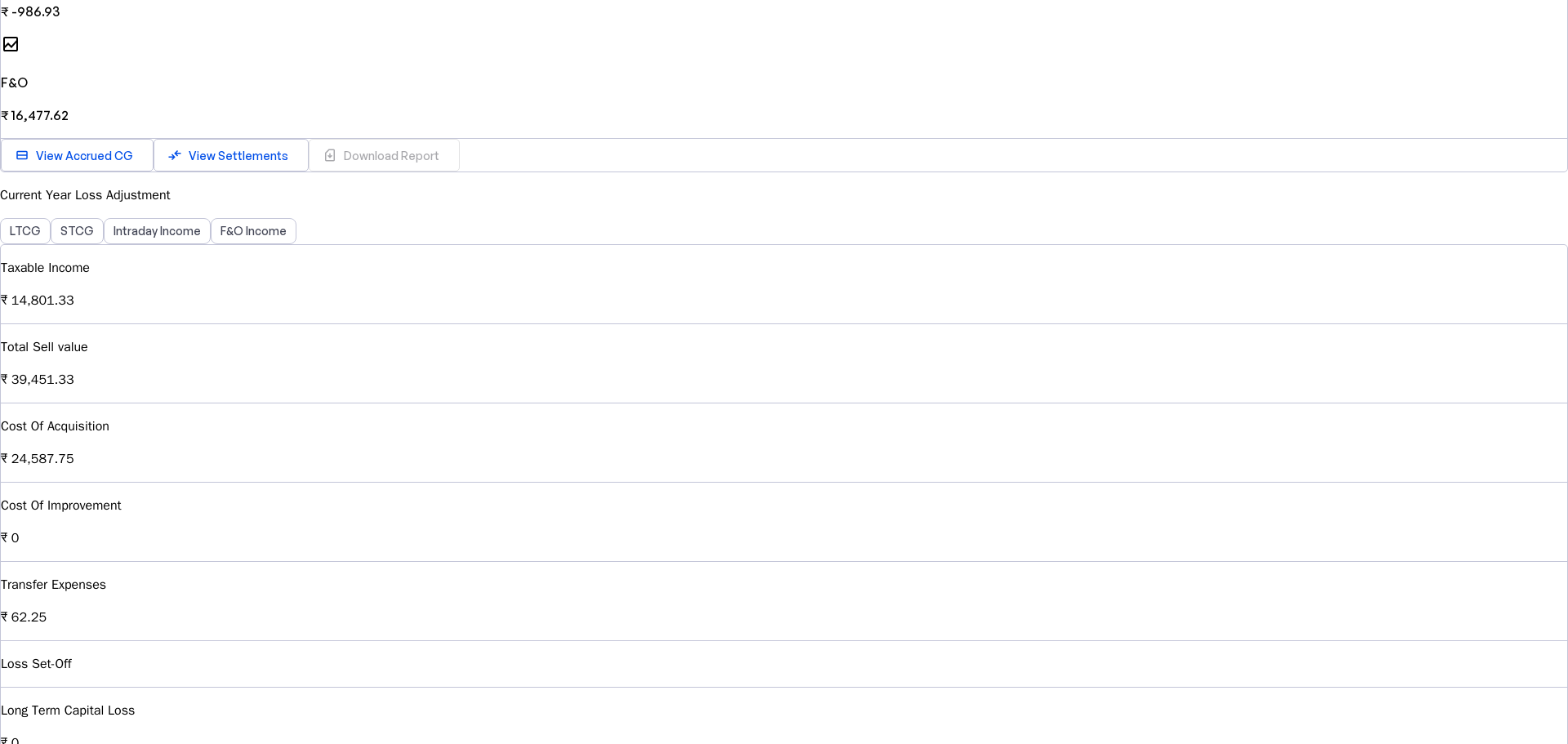 drag, startPoint x: 700, startPoint y: 394, endPoint x: 762, endPoint y: 585, distance: 200.81086 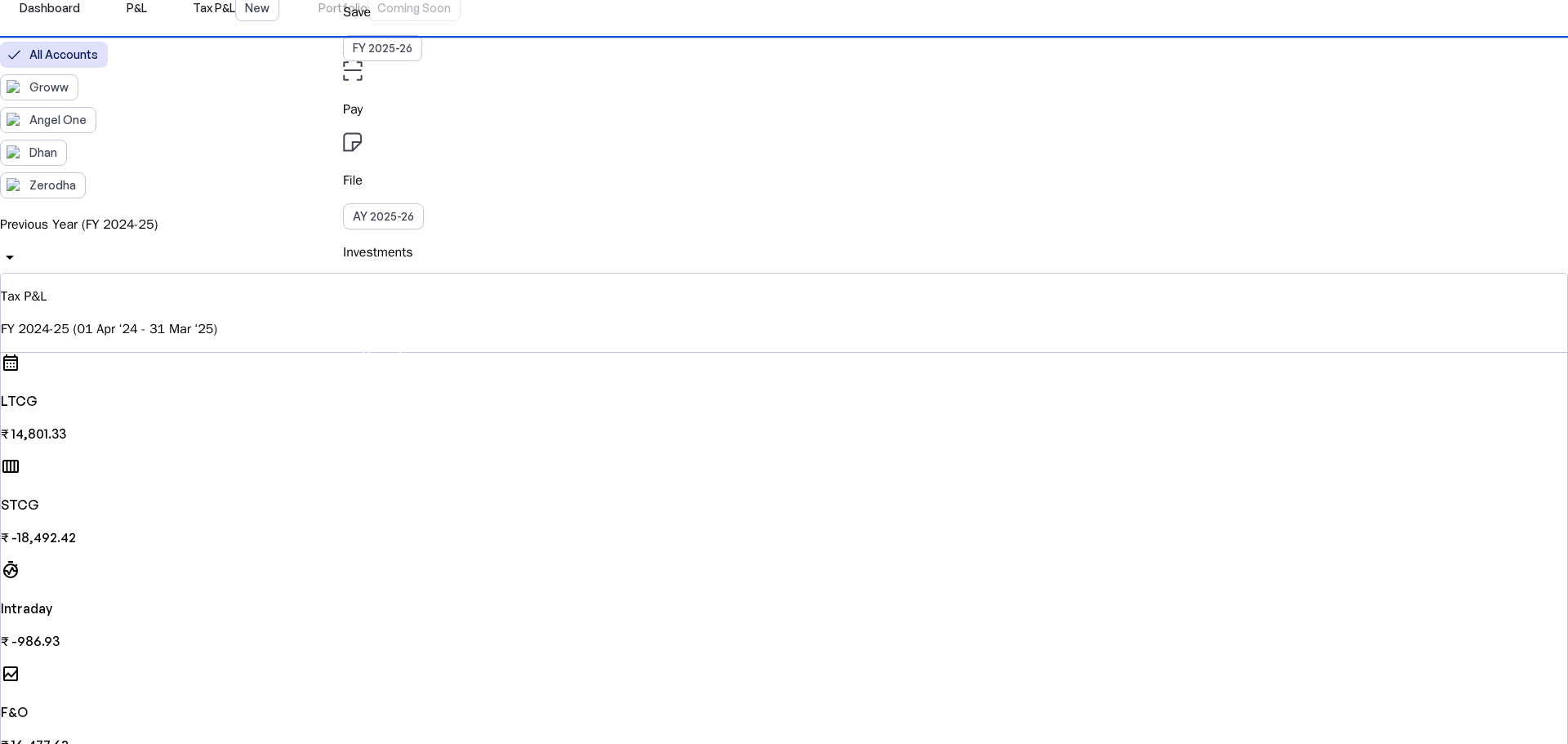 scroll, scrollTop: 0, scrollLeft: 0, axis: both 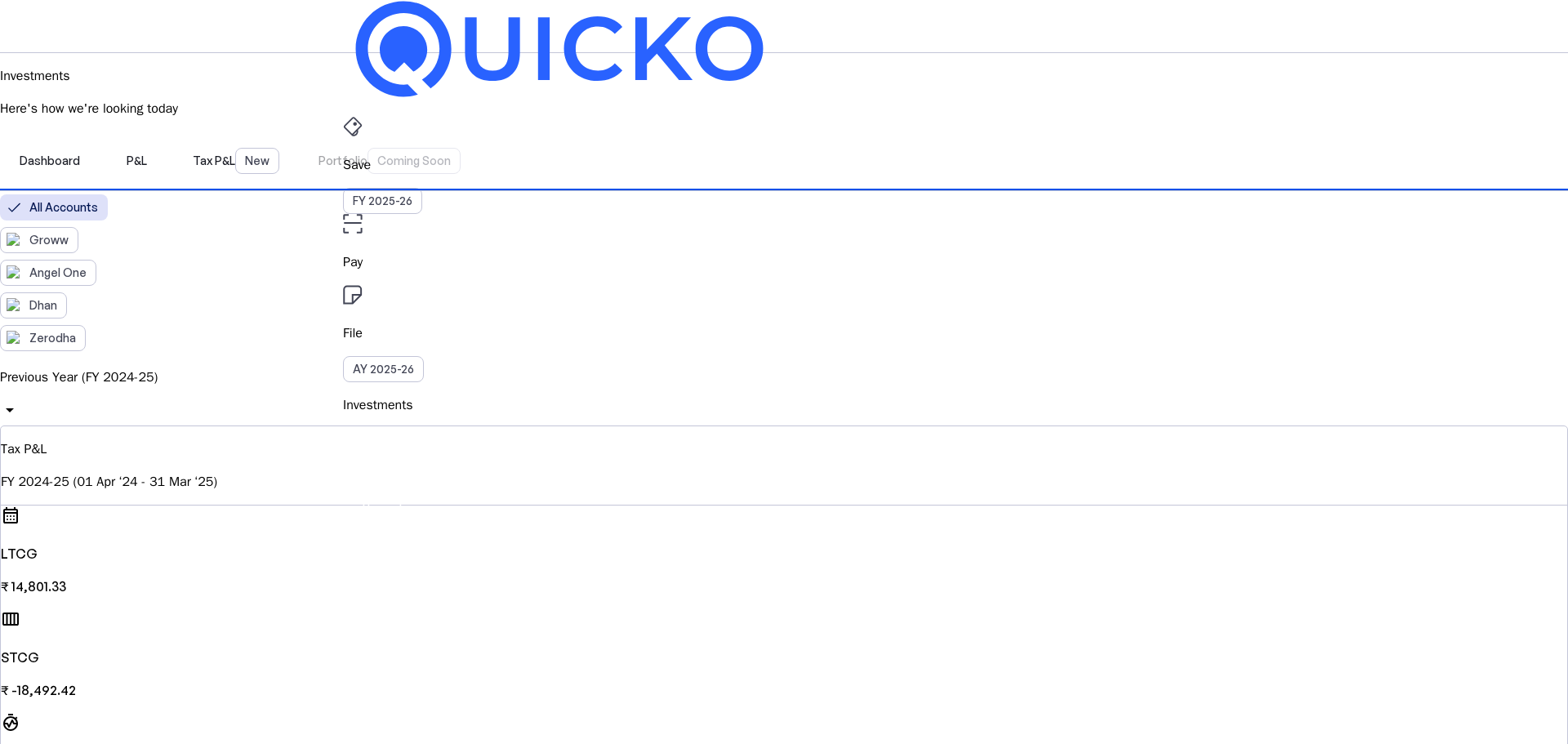 click on "View Settlements" at bounding box center (238, 938) 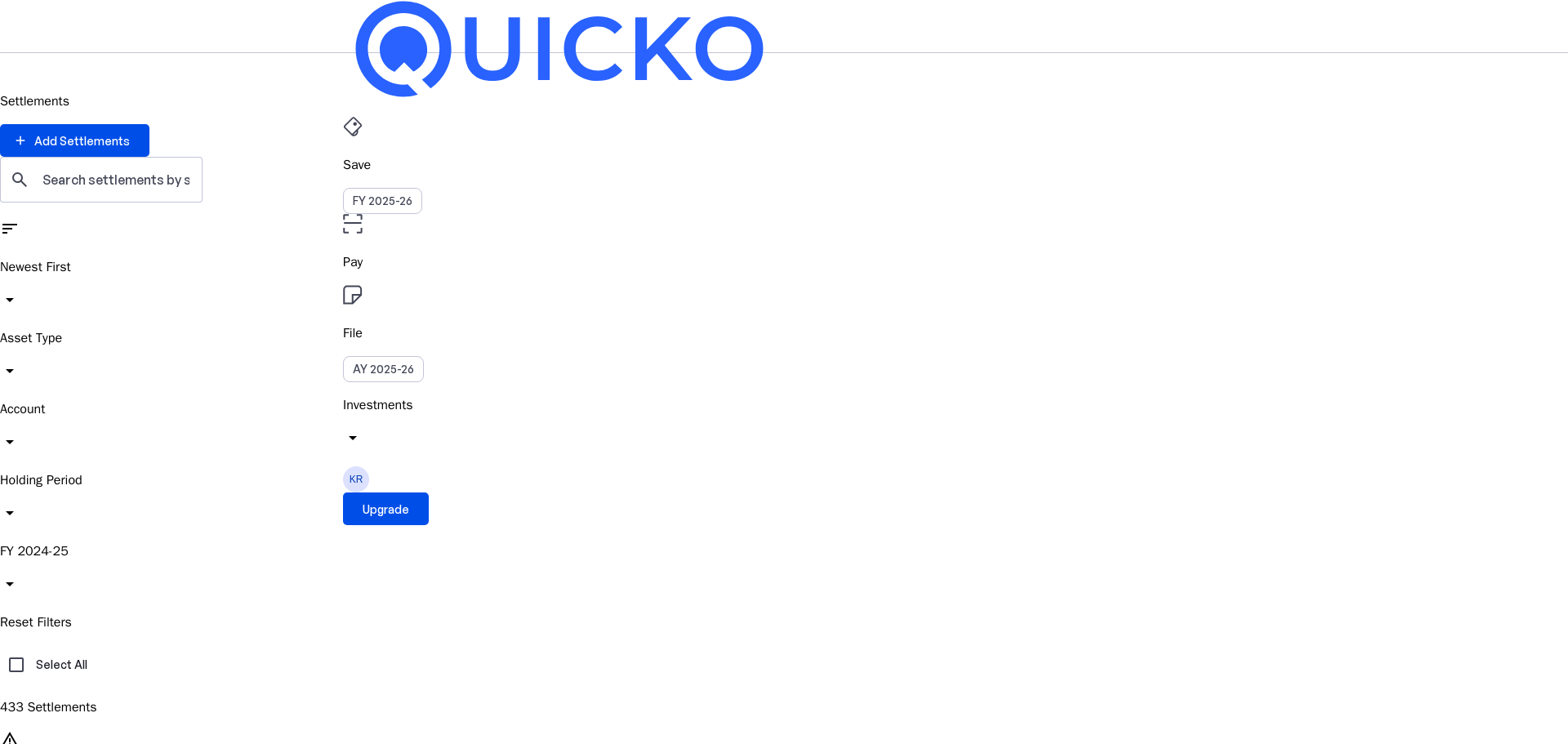 click on "Review" at bounding box center (784, 811) 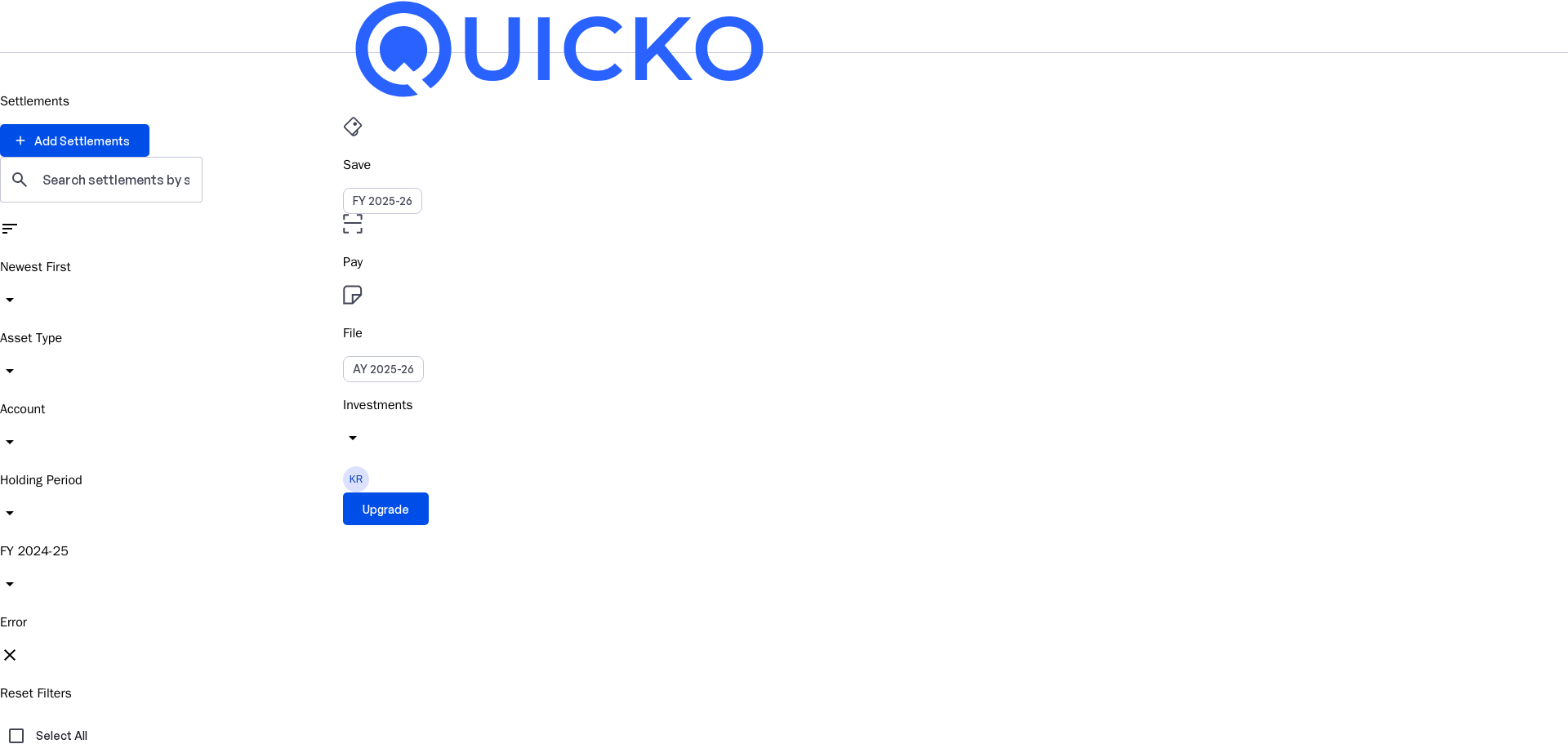 click at bounding box center (24, 1509) 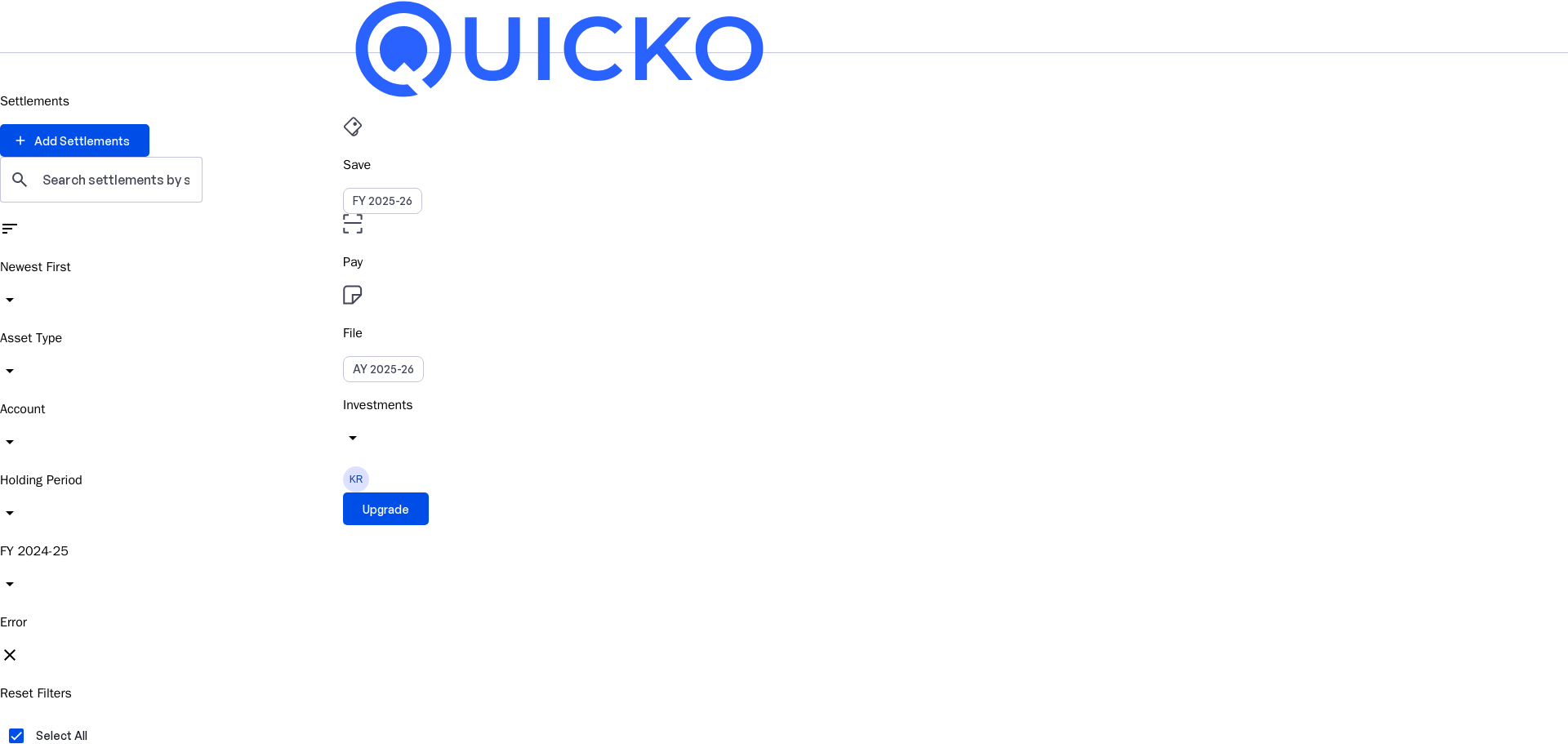 checkbox on "true" 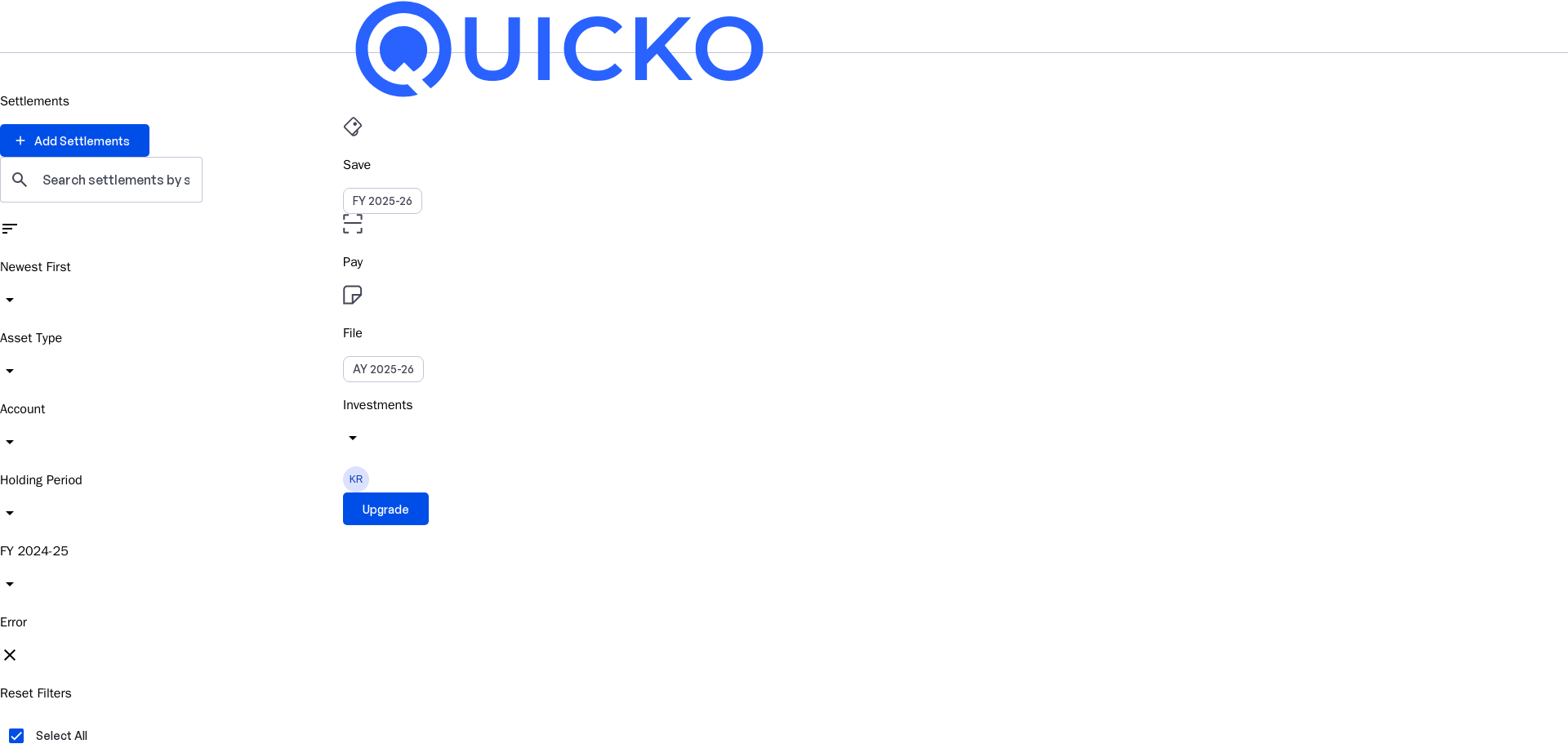 click at bounding box center [24, 1628] 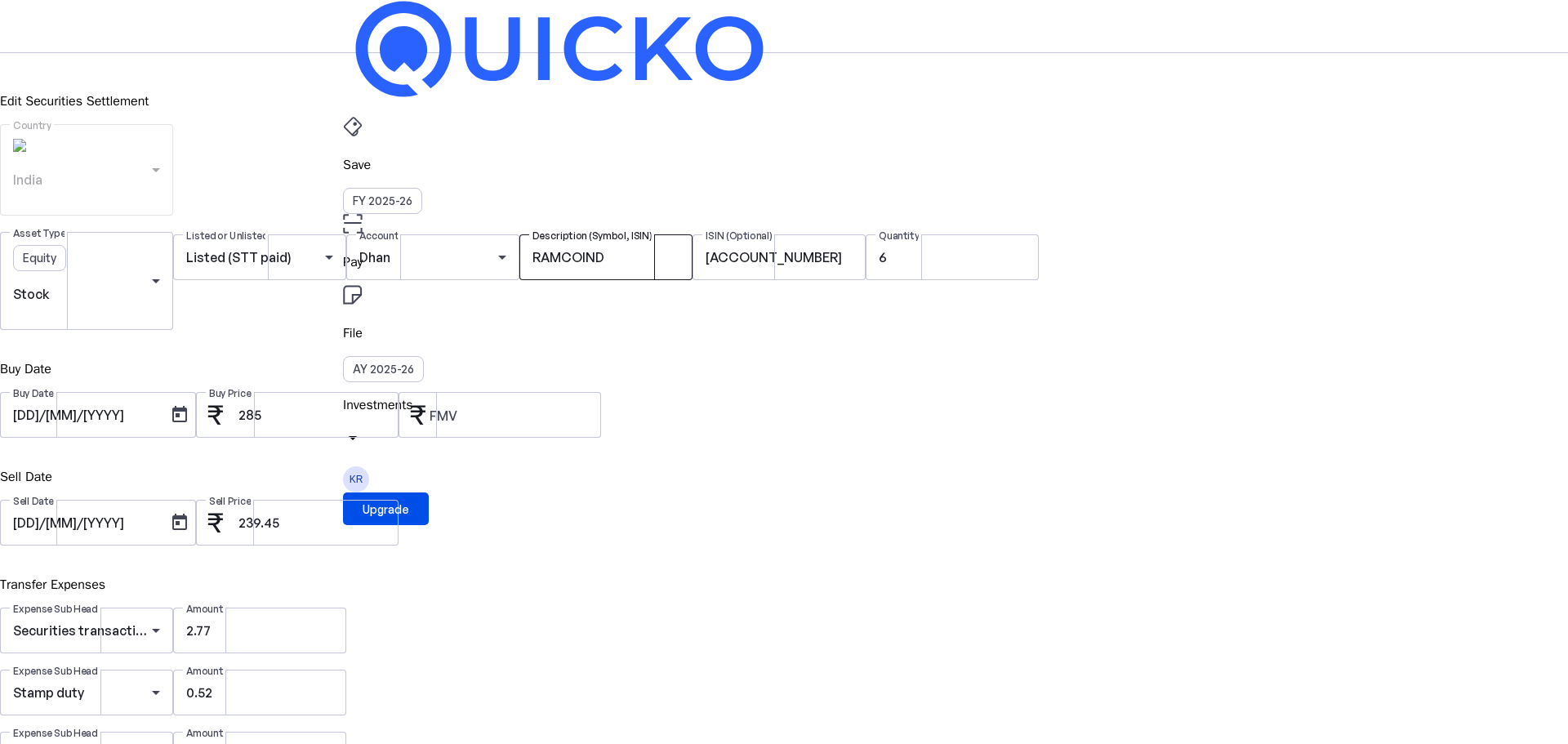 scroll, scrollTop: 408, scrollLeft: 0, axis: vertical 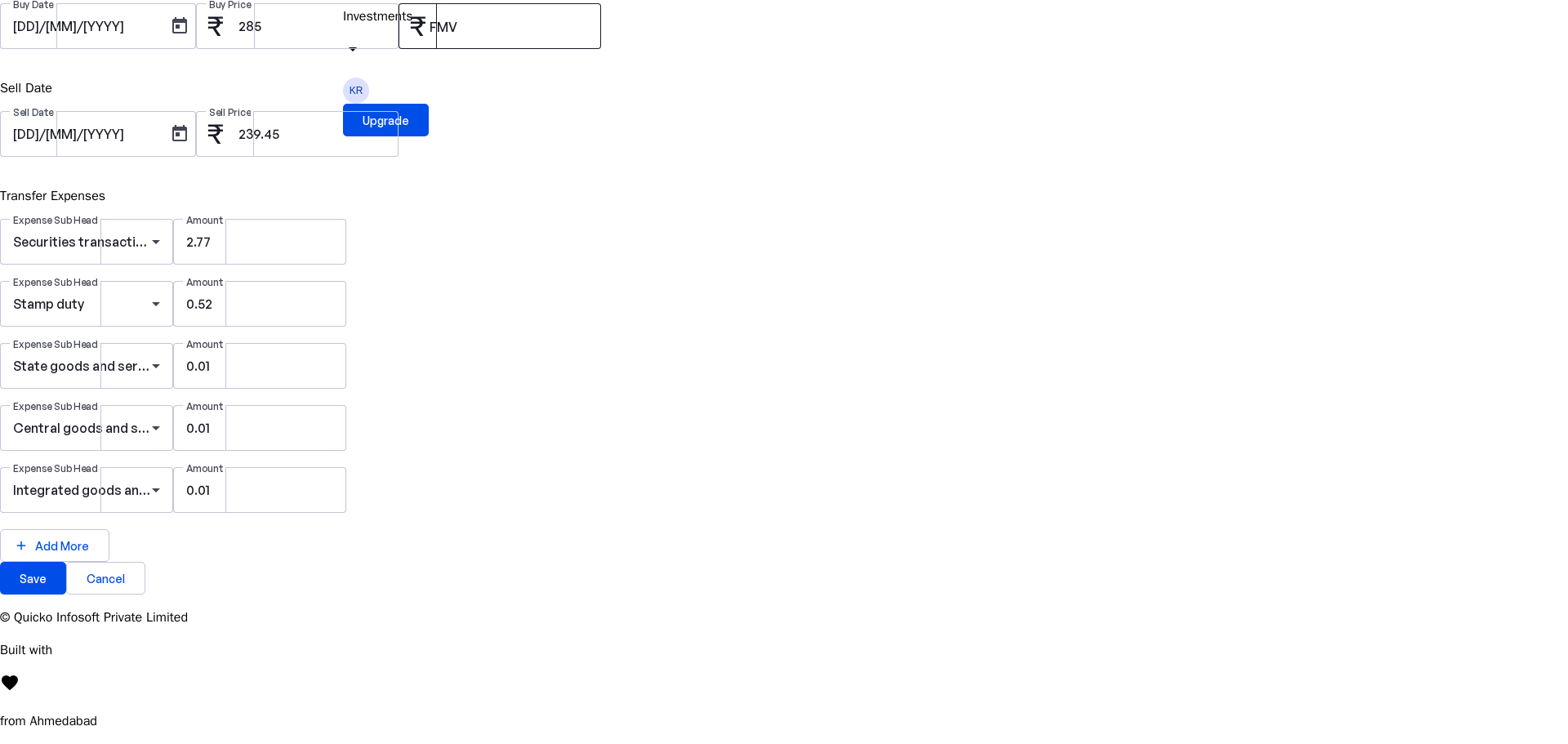 click on "FMV" at bounding box center (514, 26) 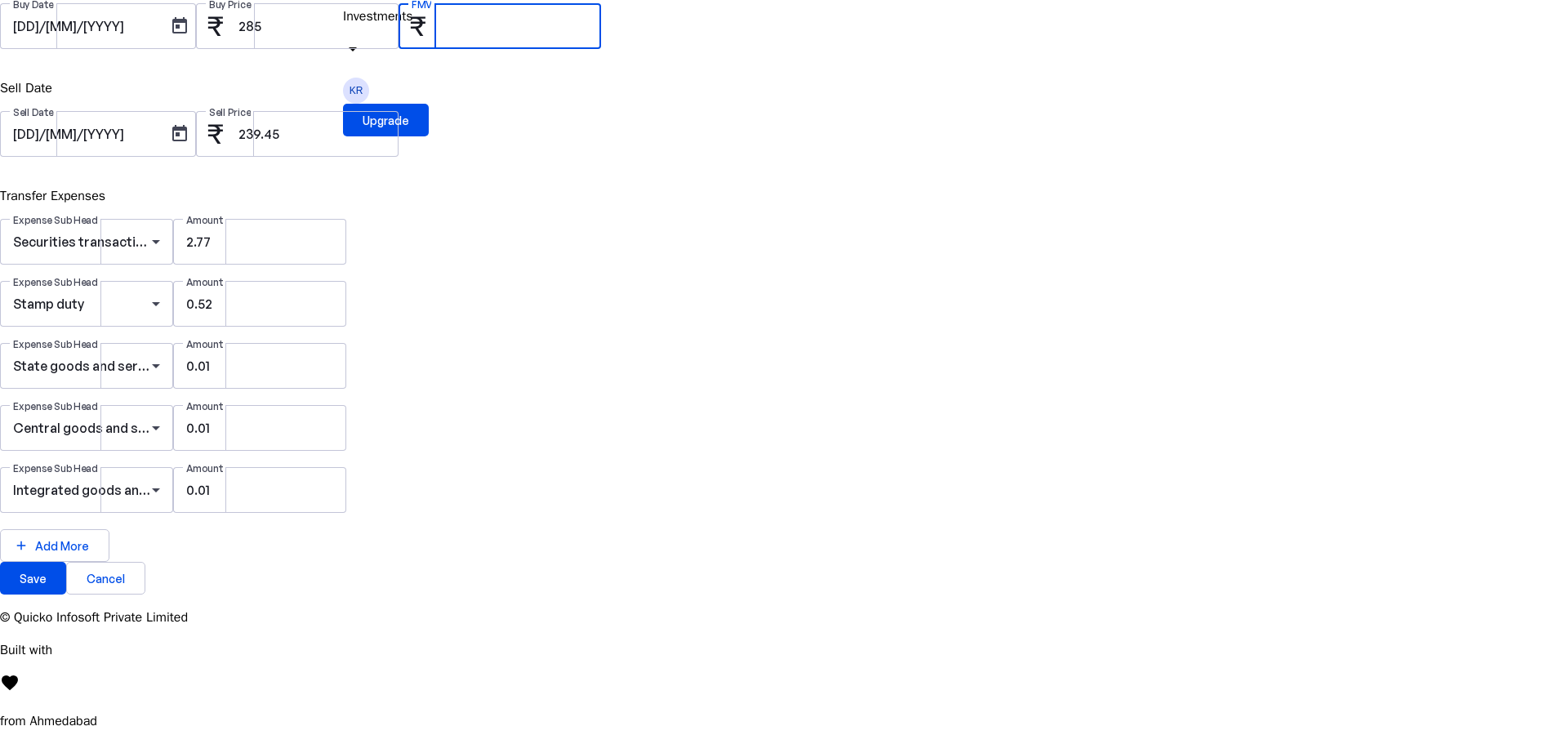 click on "Sell Date Sell Date [DD]/[MM]/[YYYY] Sell Price 239.45" at bounding box center (784, 126) 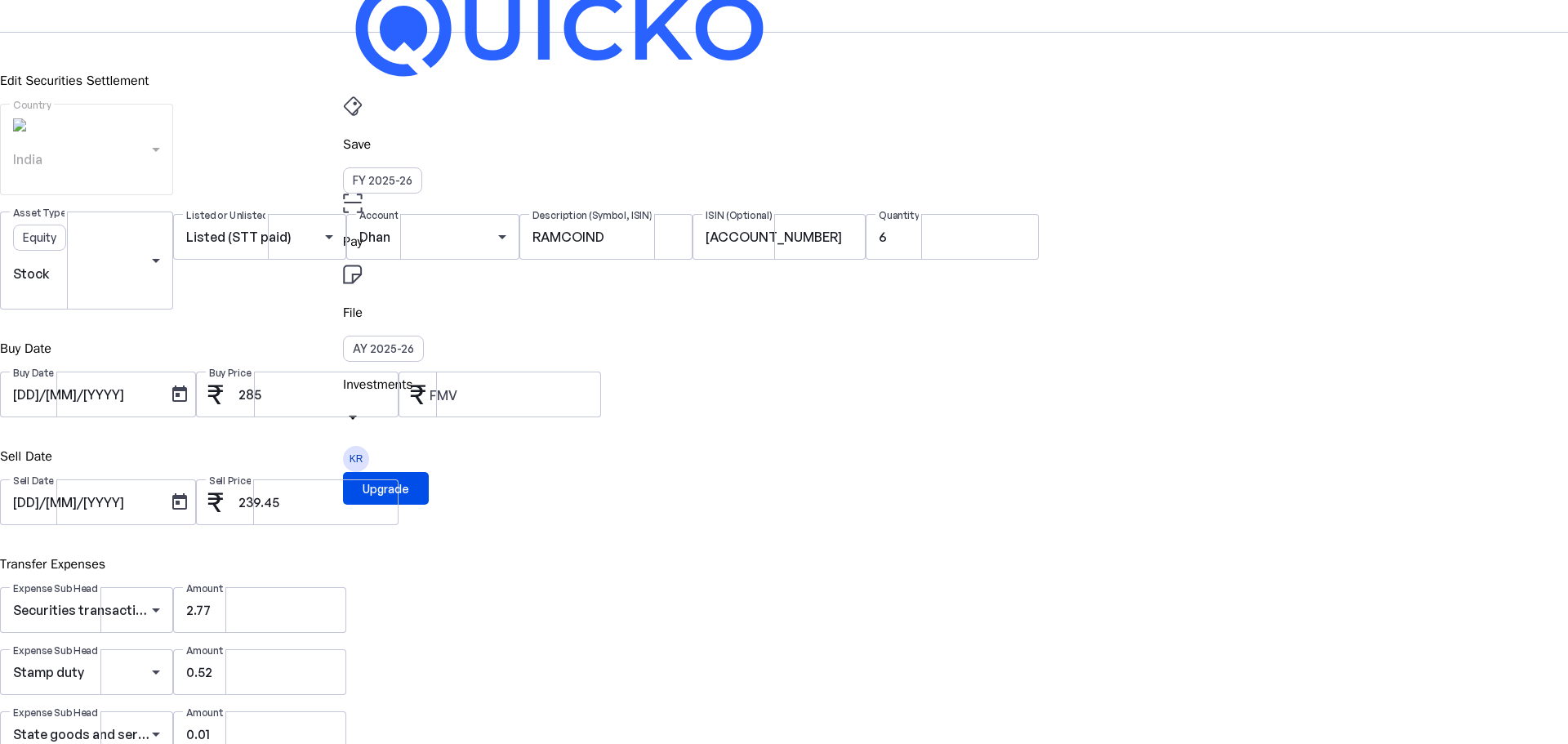 scroll, scrollTop: 0, scrollLeft: 0, axis: both 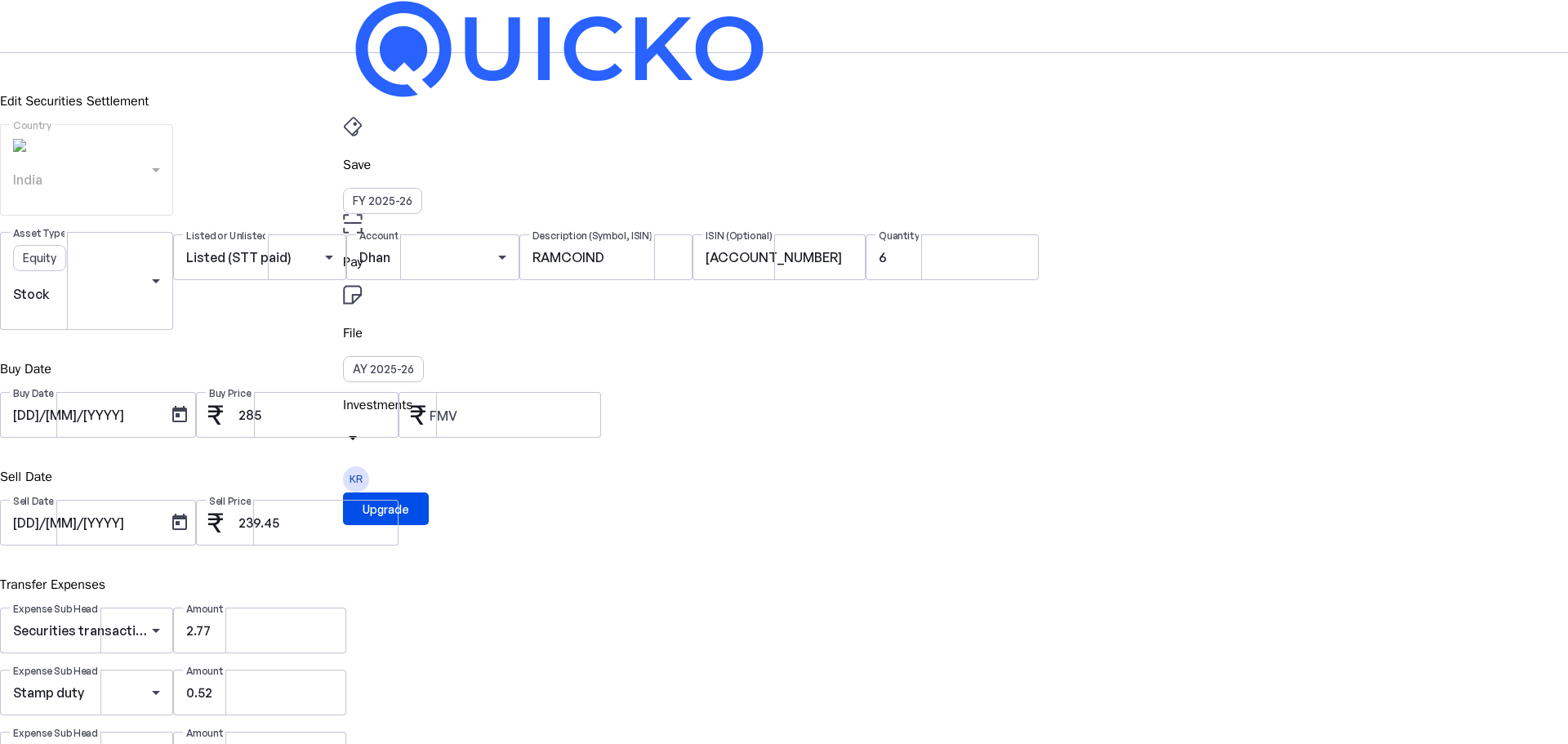 click at bounding box center [10, 63] 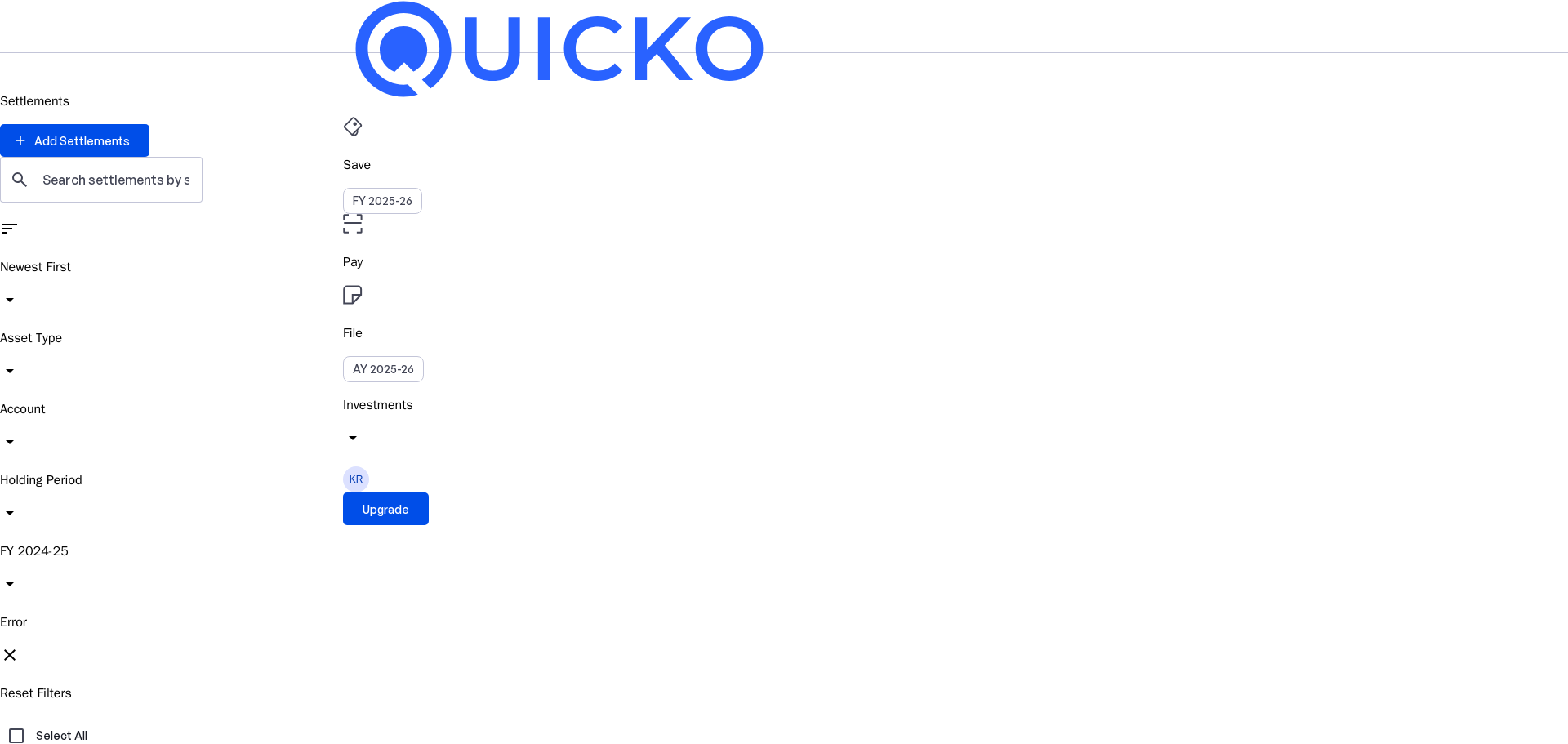 click on "Save" at bounding box center [784, 165] 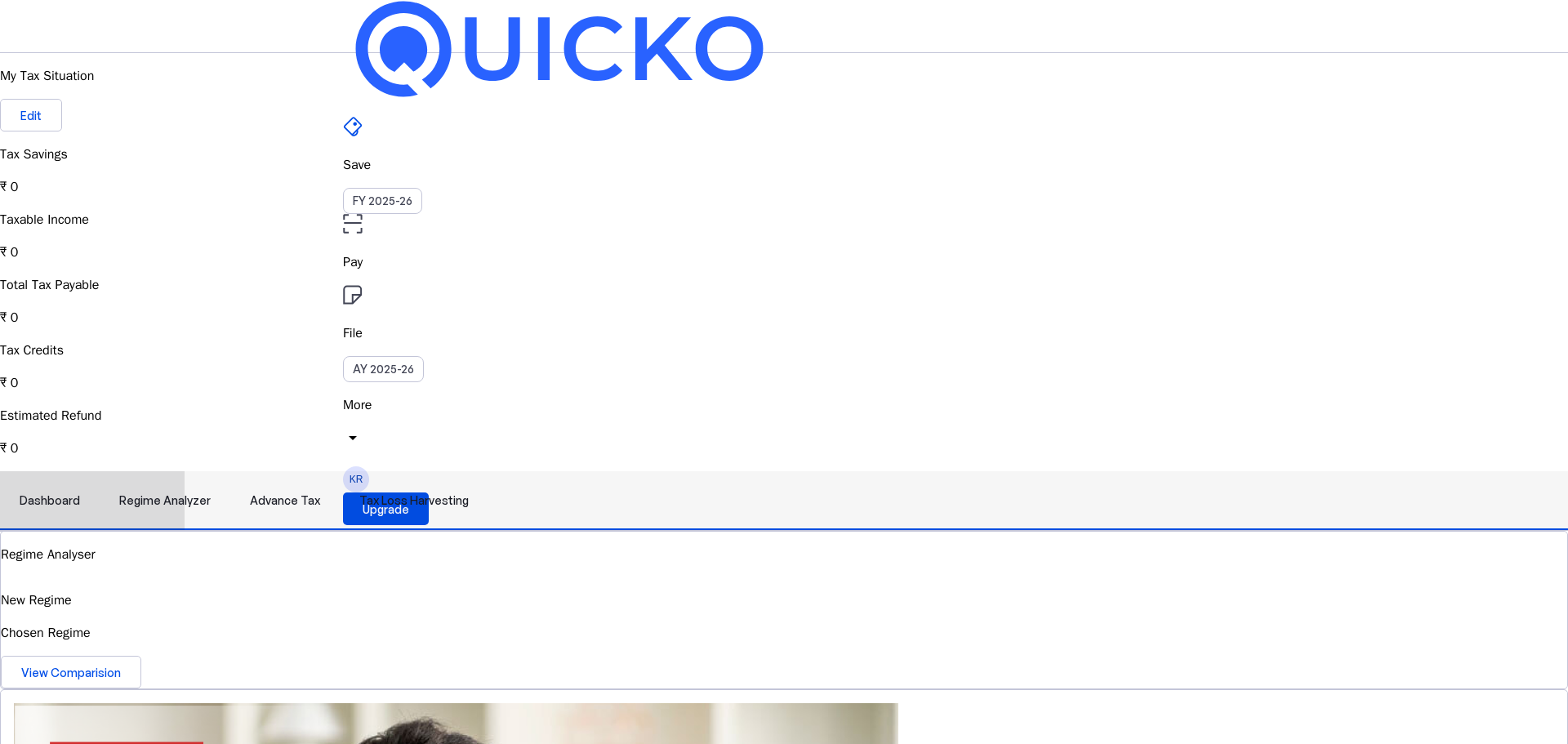click on "Regime Analyzer" at bounding box center [165, 501] 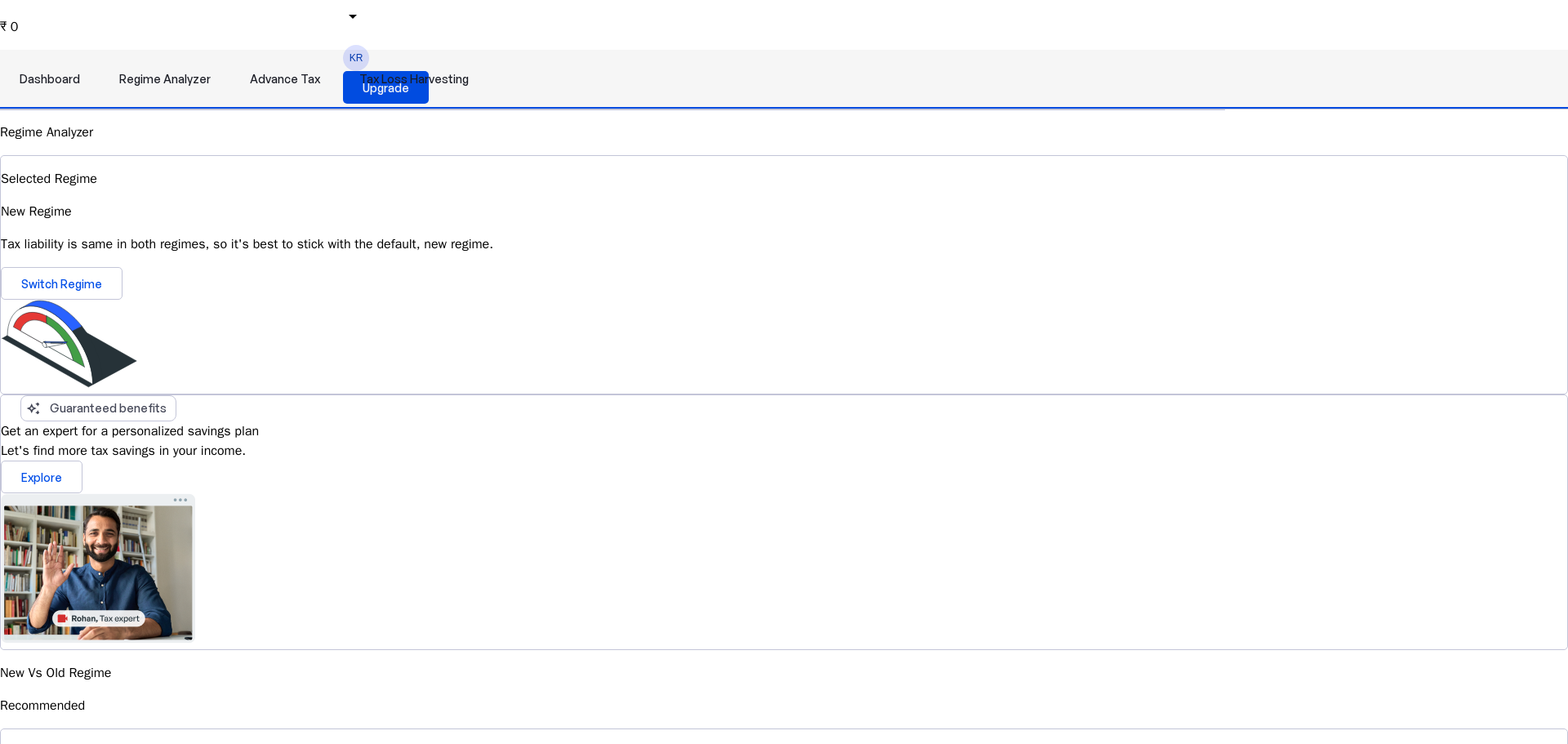 scroll, scrollTop: 163, scrollLeft: 0, axis: vertical 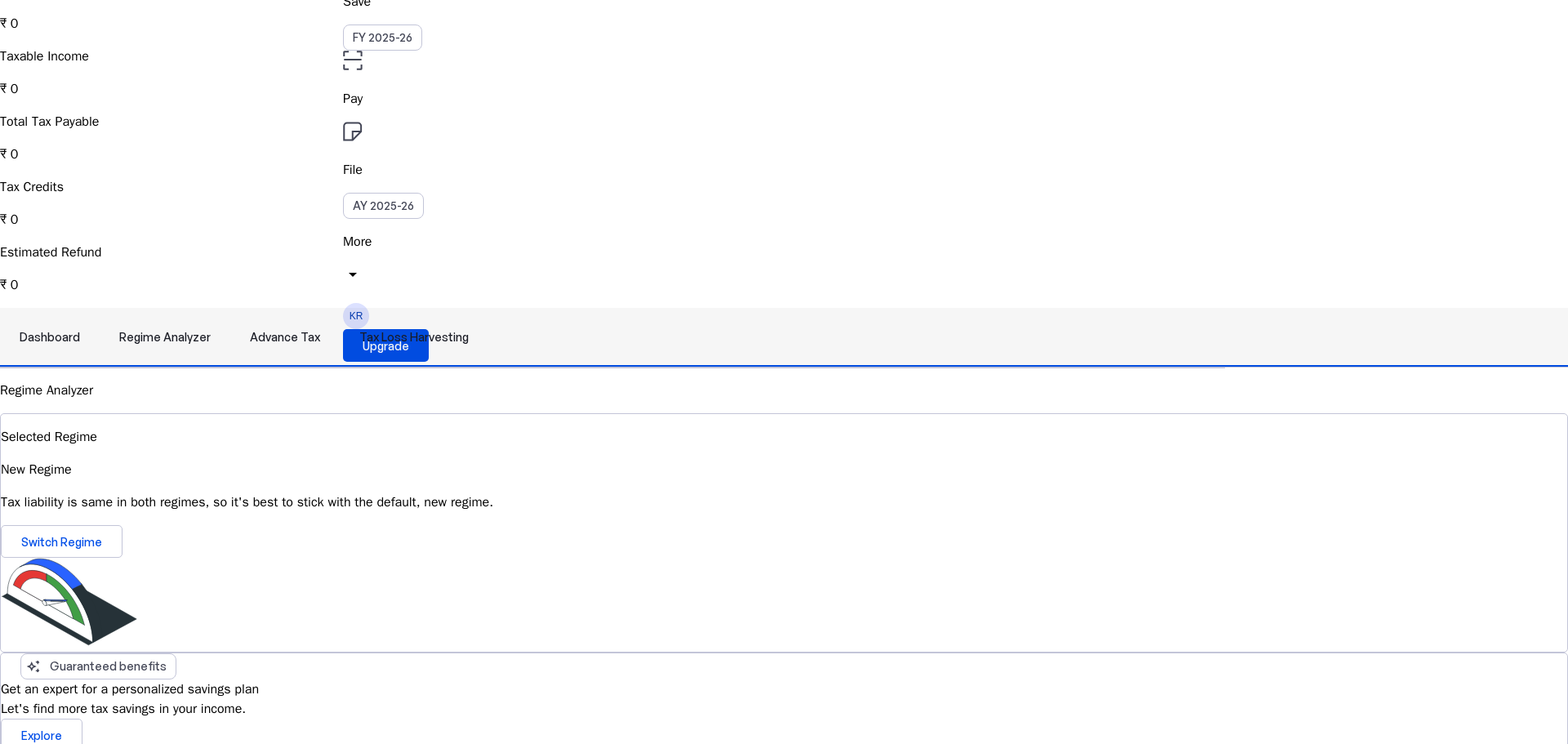 click on "Advance Tax" at bounding box center [285, 337] 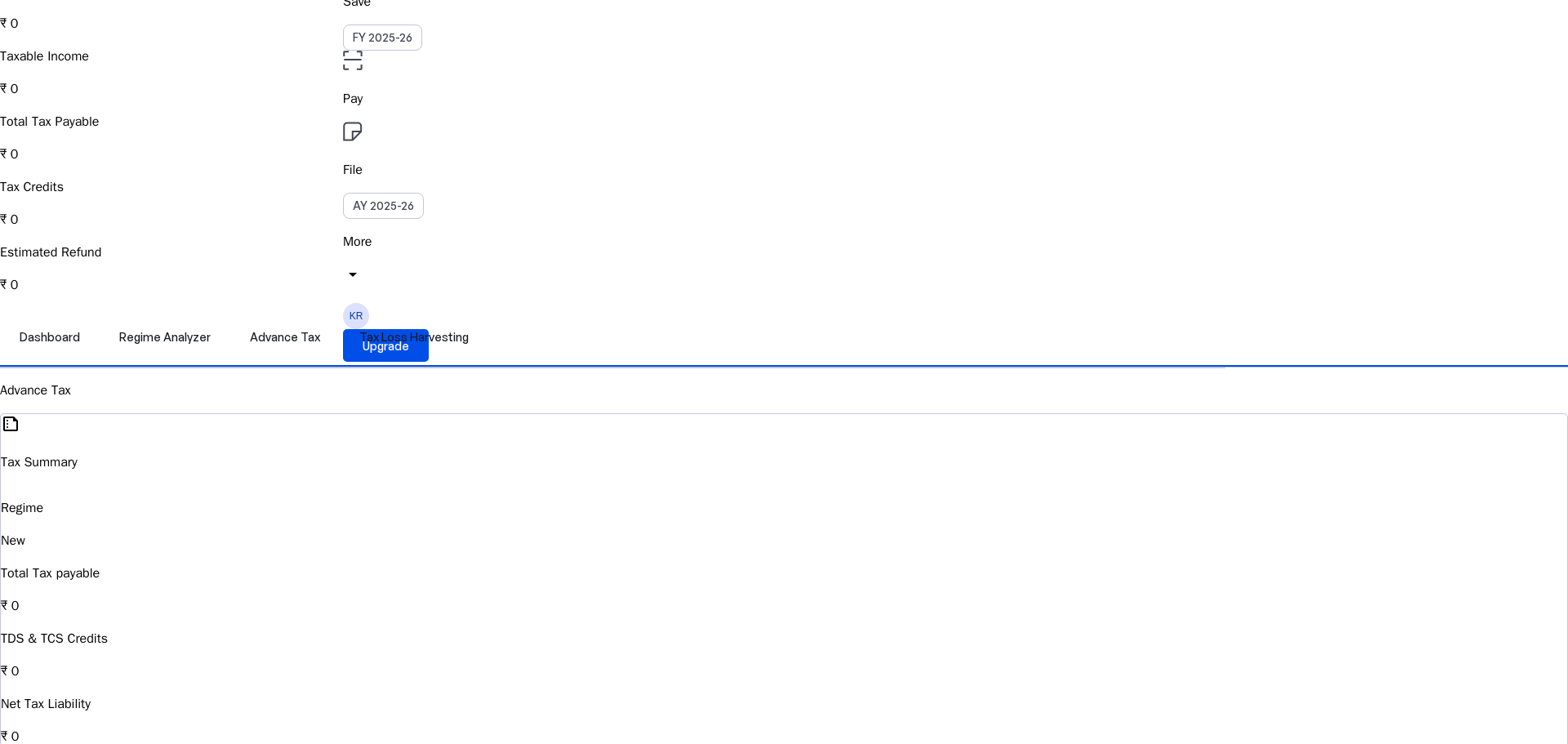 scroll, scrollTop: 0, scrollLeft: 0, axis: both 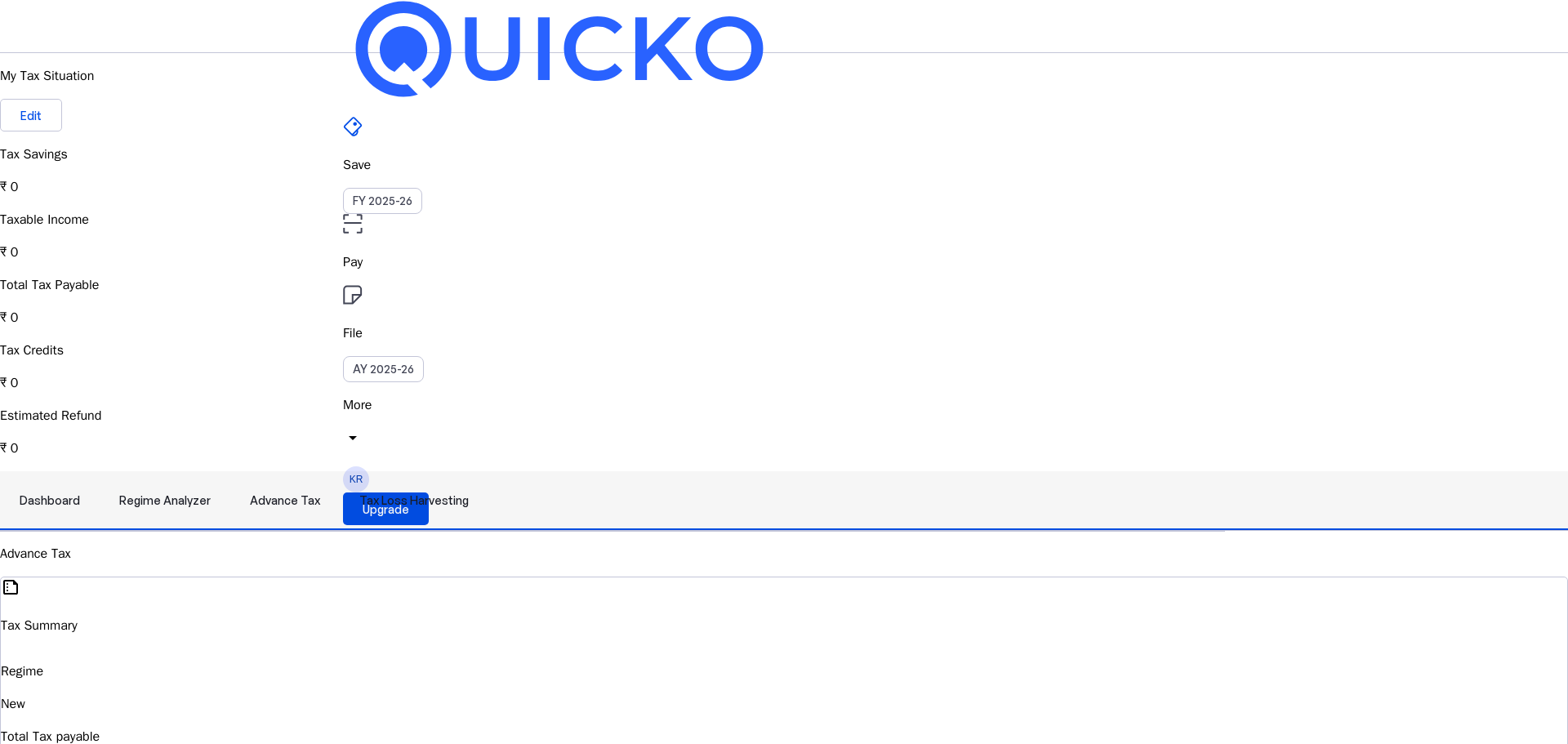 click on "Tax Loss Harvesting" at bounding box center [414, 501] 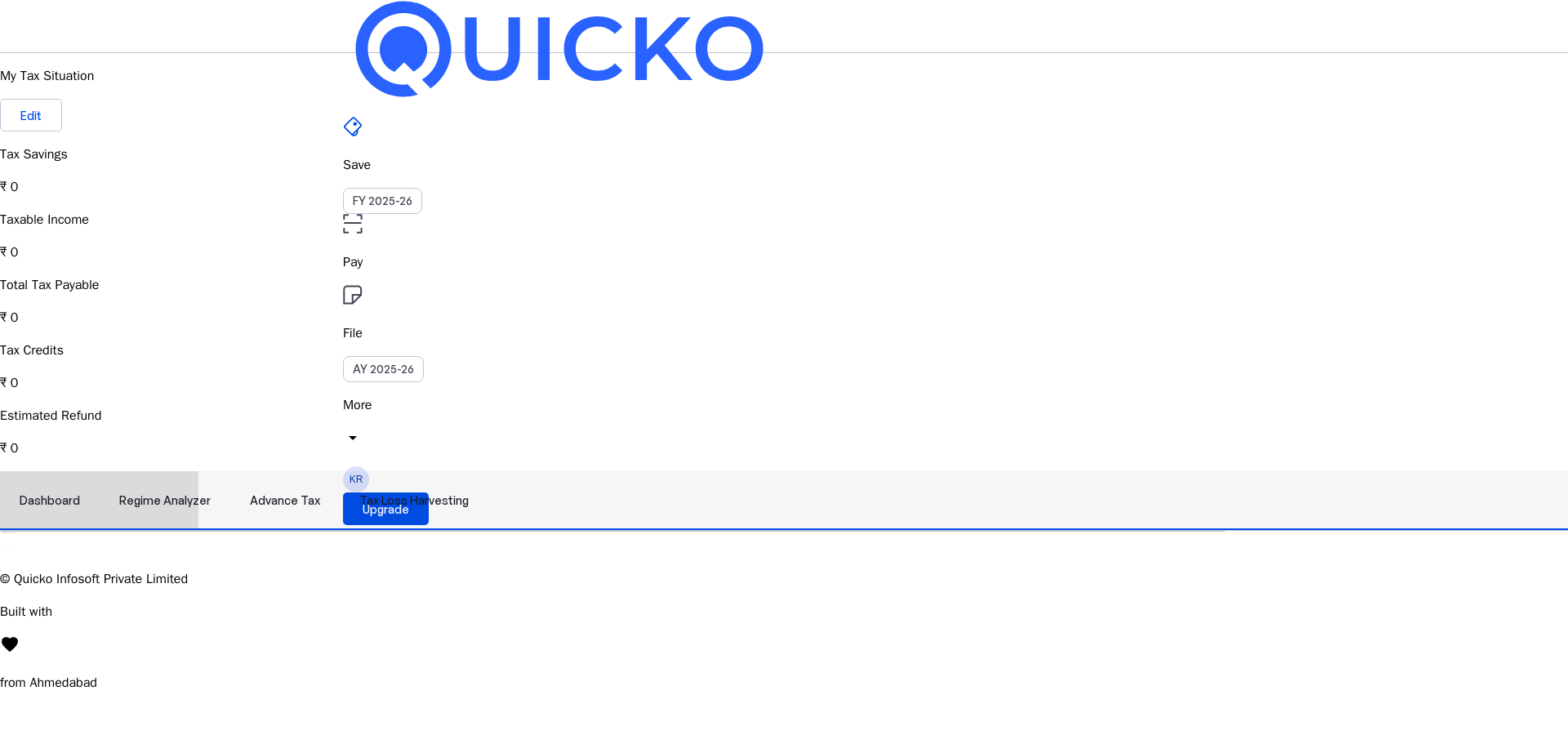 click on "Advance Tax" at bounding box center [285, 501] 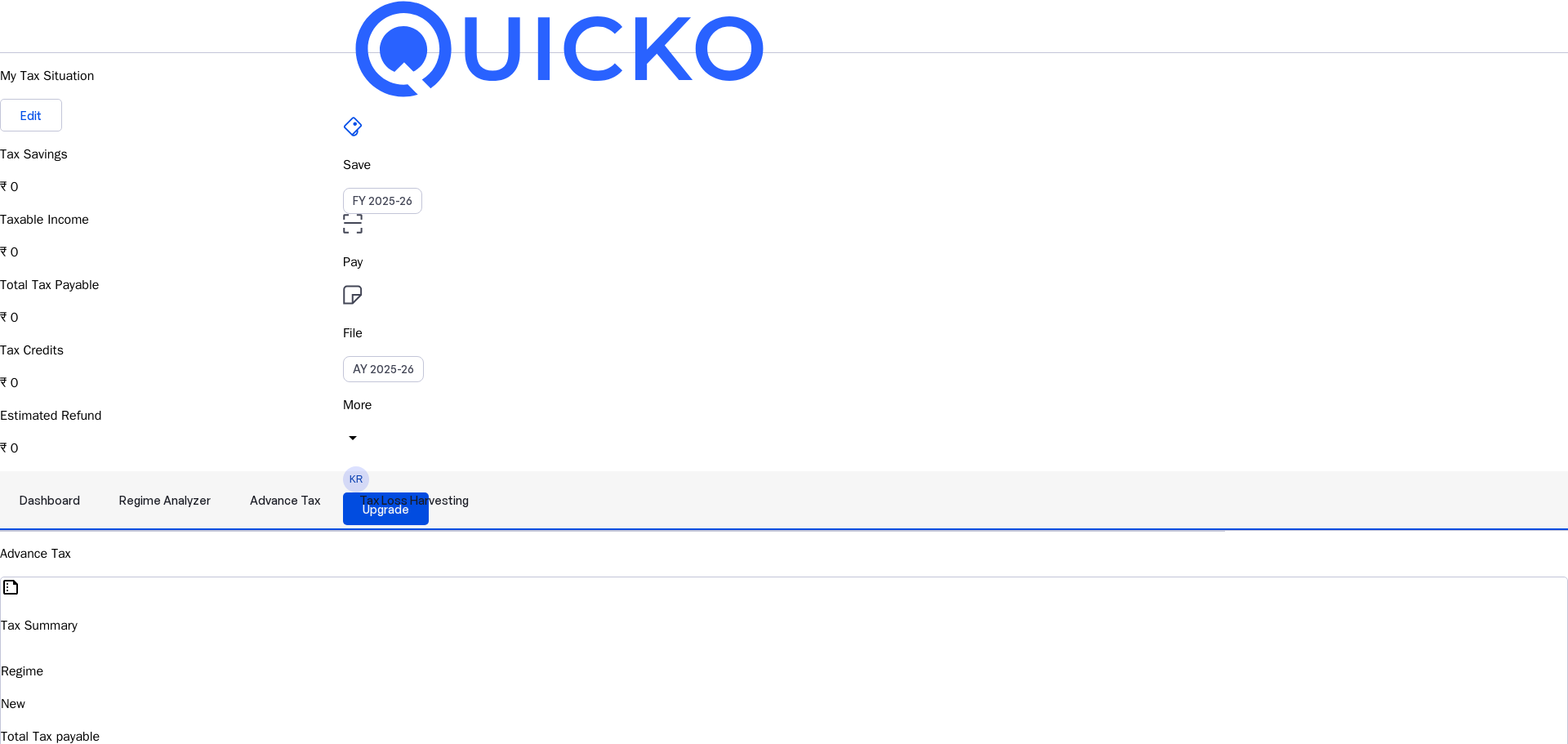 click on "Tax Loss Harvesting" at bounding box center [414, 501] 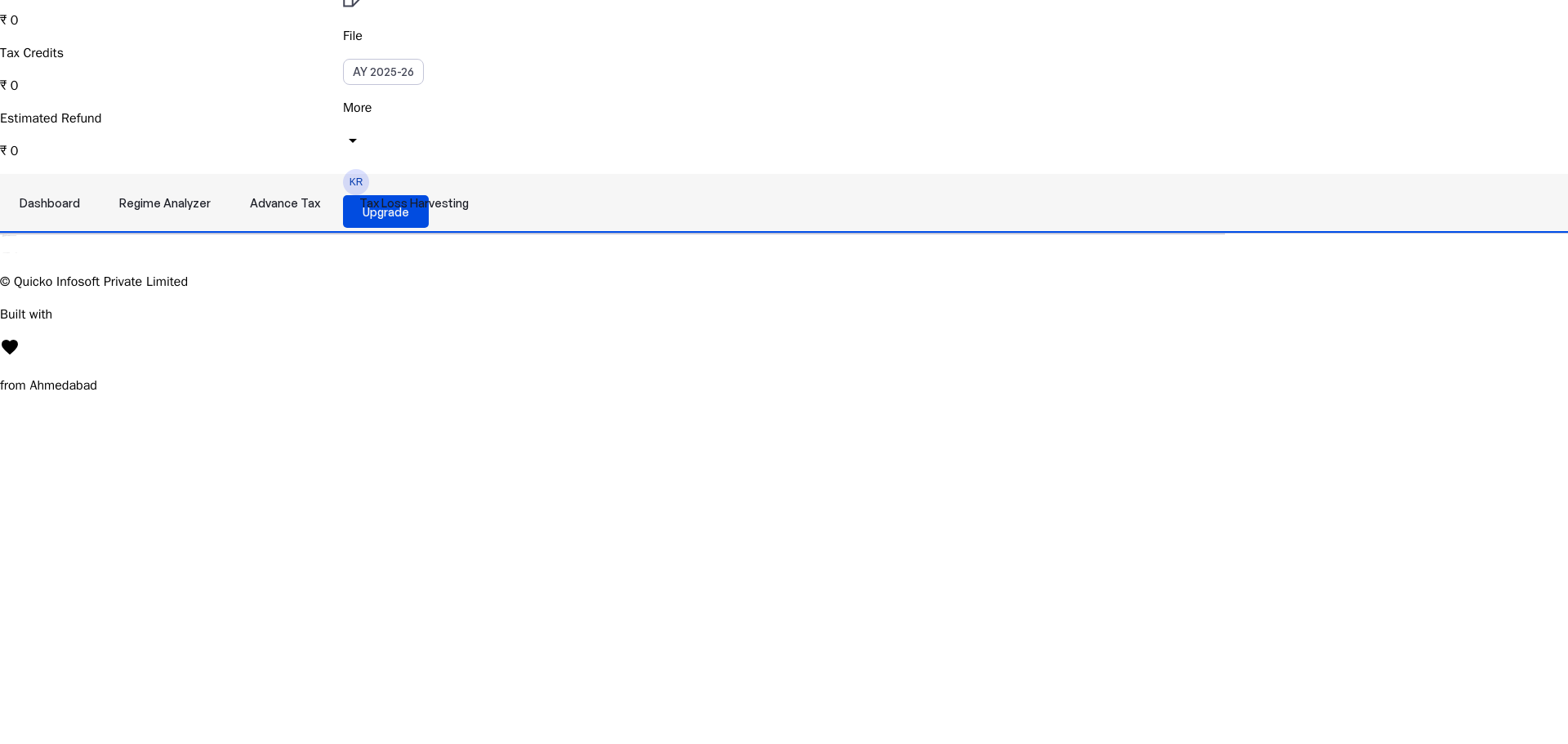 scroll, scrollTop: 327, scrollLeft: 0, axis: vertical 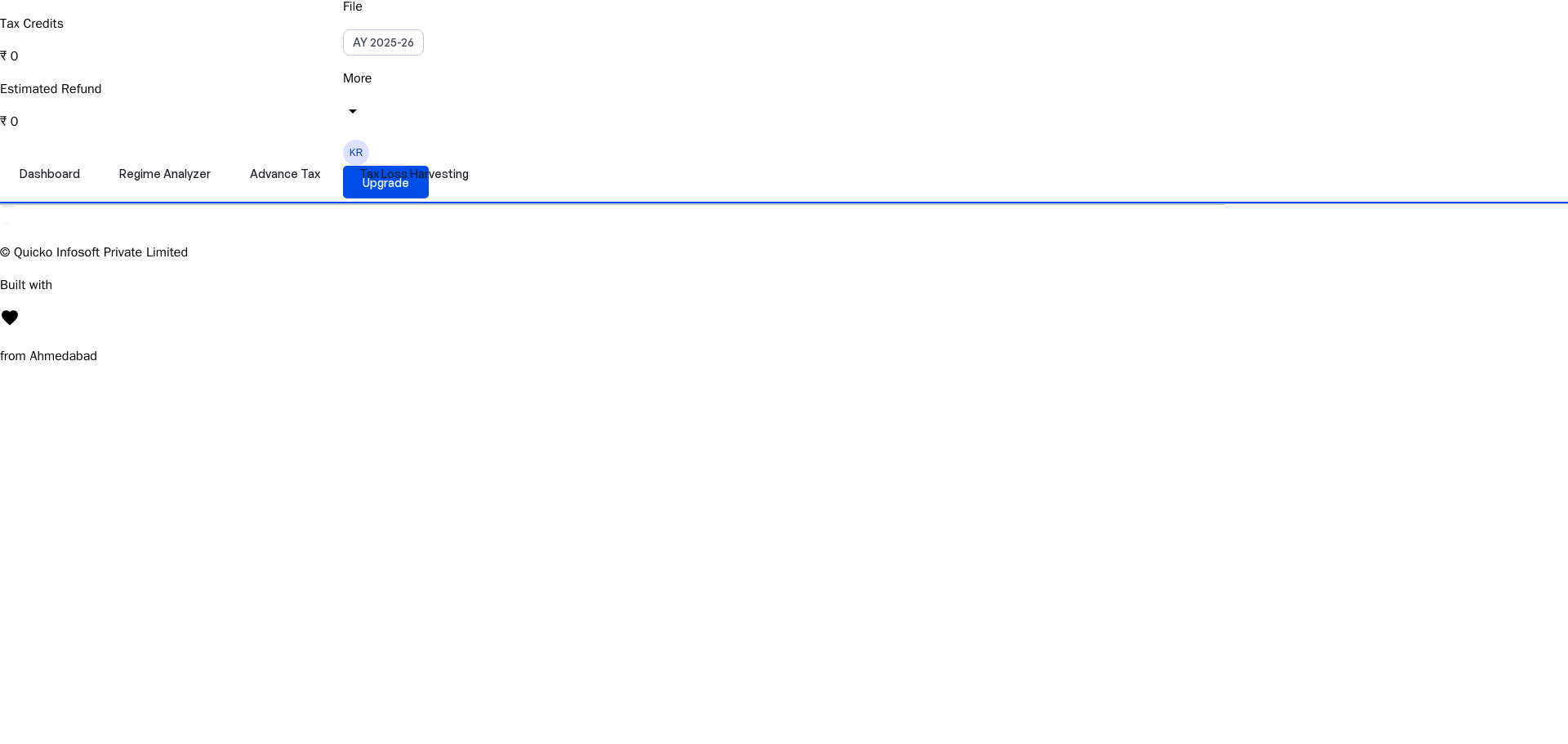 drag, startPoint x: 594, startPoint y: 366, endPoint x: 1169, endPoint y: 378, distance: 575.1252 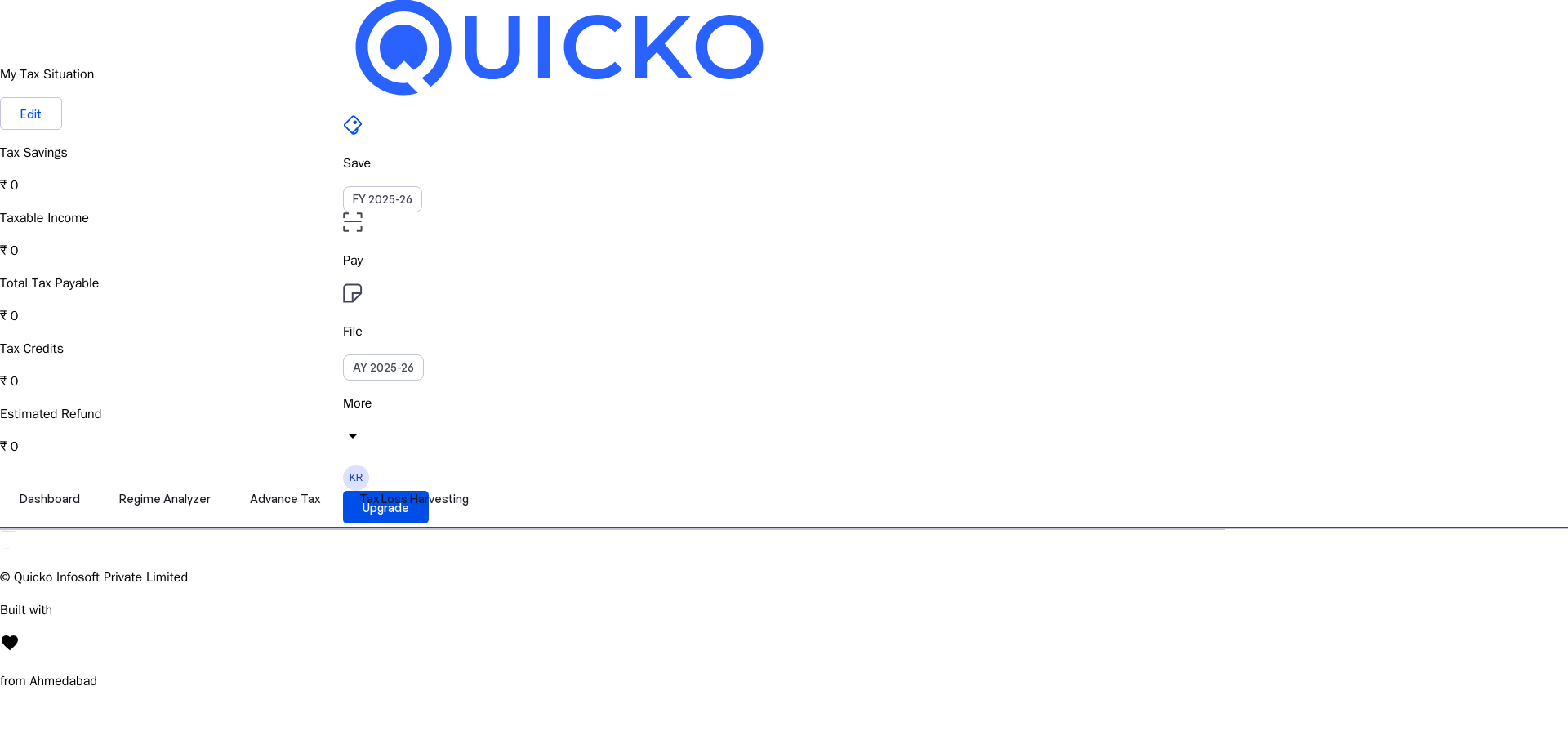 scroll, scrollTop: 0, scrollLeft: 0, axis: both 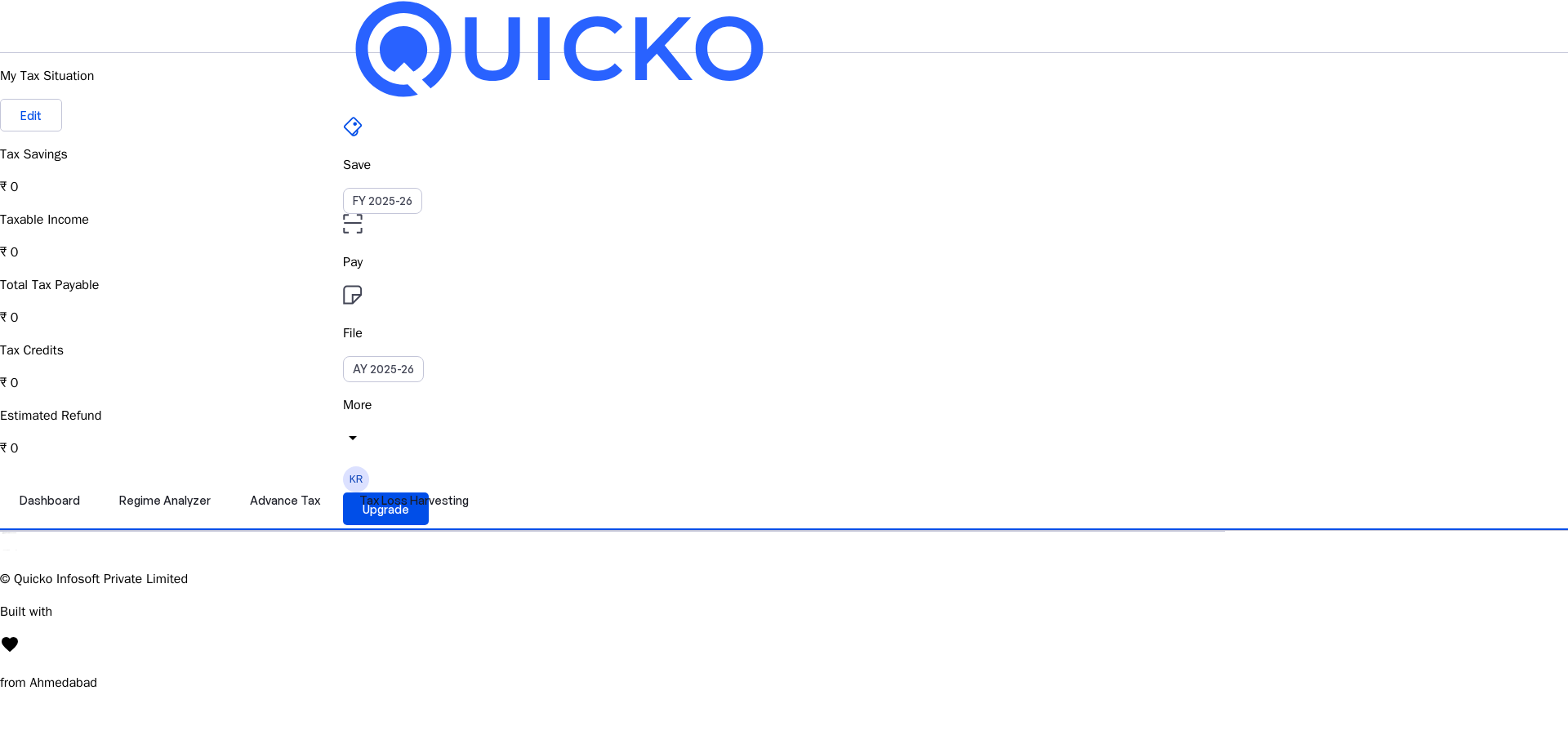 click on "File" at bounding box center [784, 262] 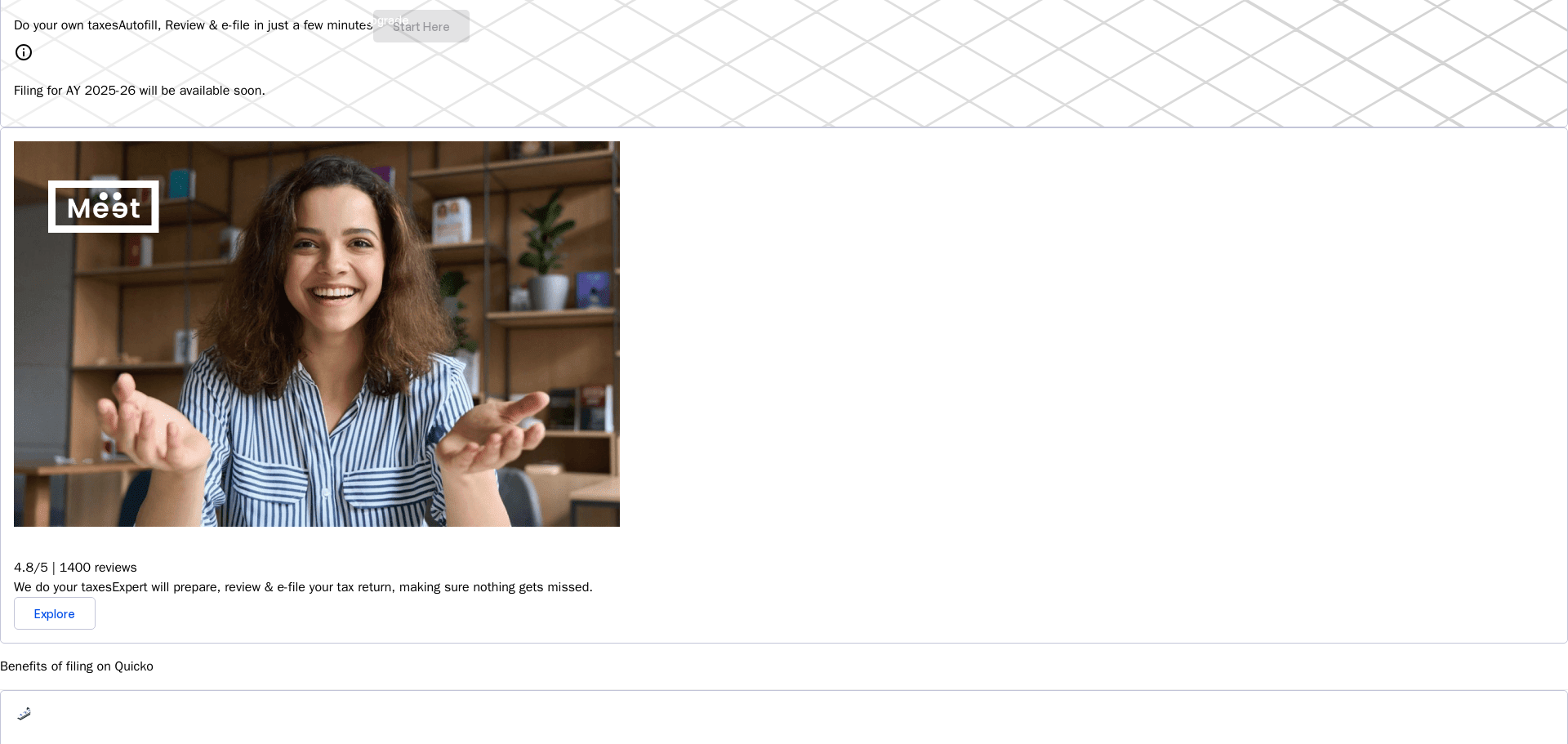 scroll, scrollTop: 490, scrollLeft: 0, axis: vertical 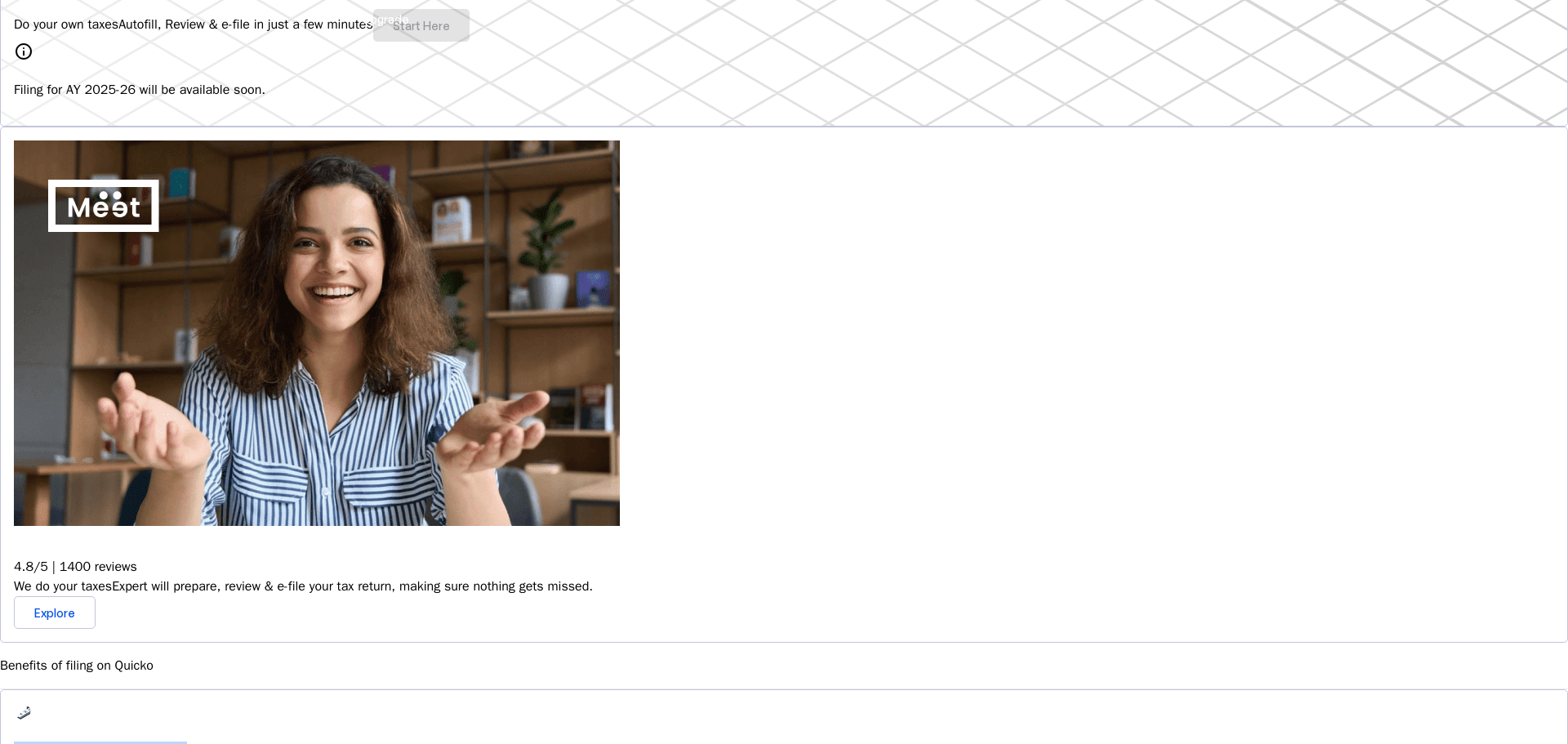 drag, startPoint x: 360, startPoint y: 469, endPoint x: 585, endPoint y: 538, distance: 235.3423 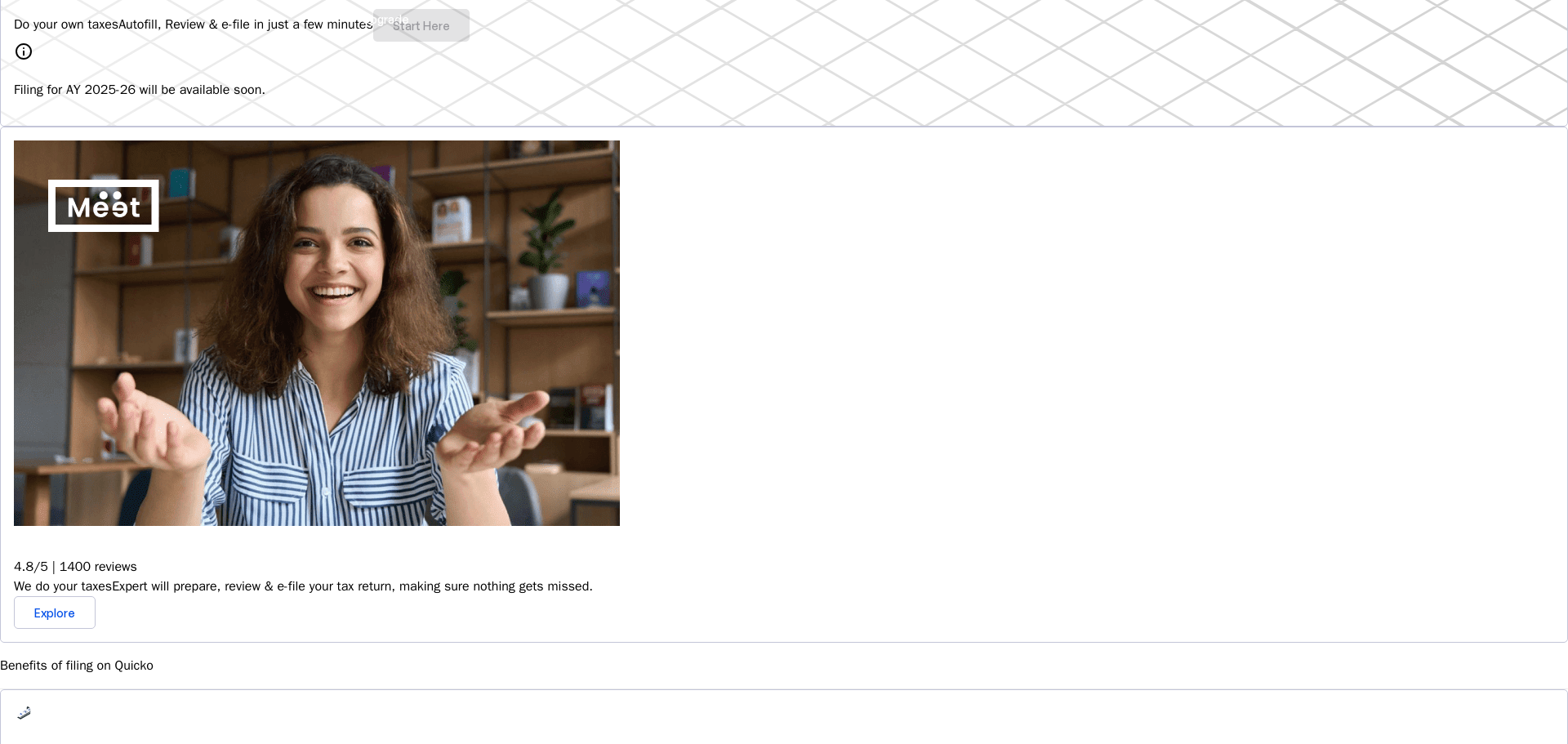 click on "Automatically retrieve your income, deductions, tax credits & losses directly from ITD. No need of any forms!" at bounding box center [784, 822] 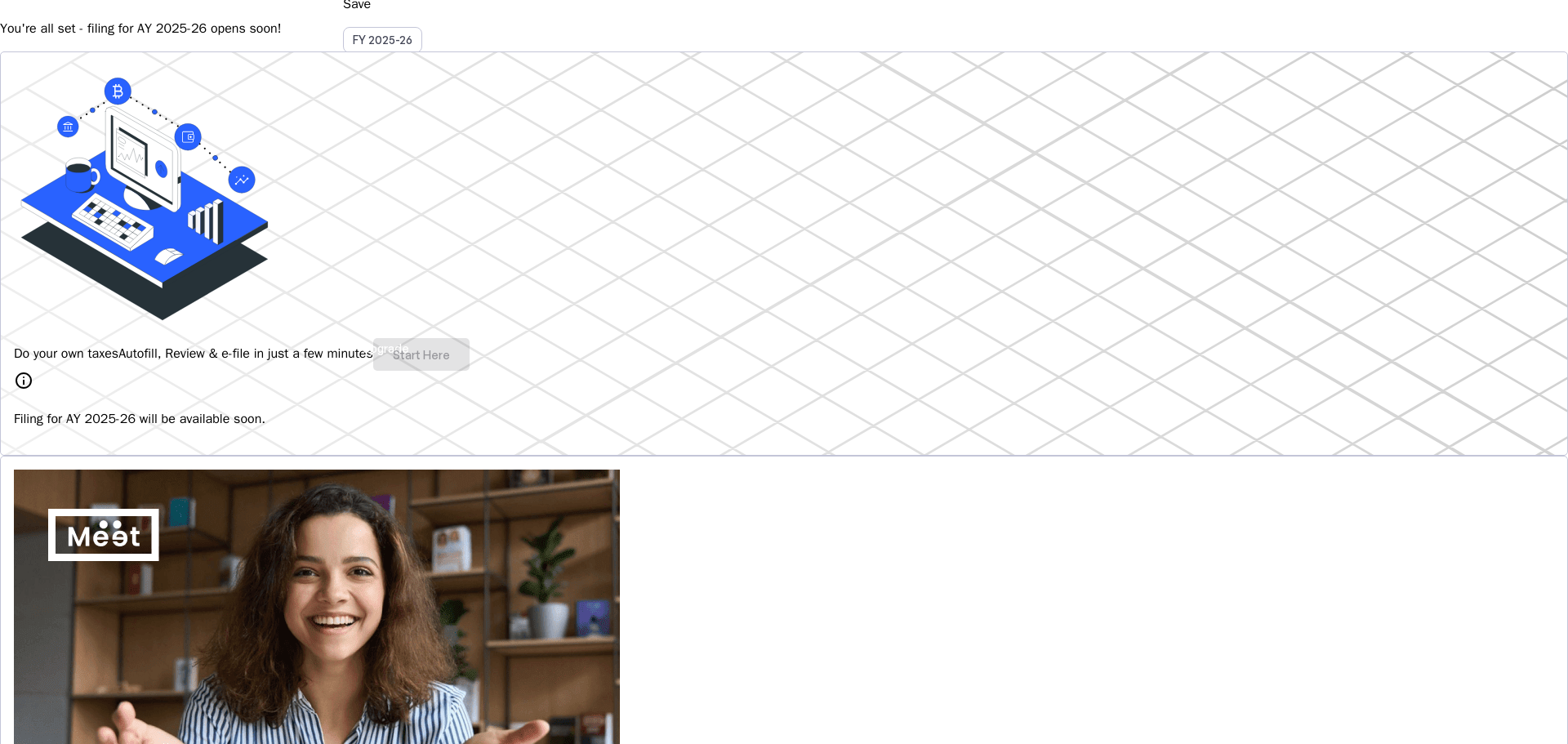 scroll, scrollTop: 0, scrollLeft: 0, axis: both 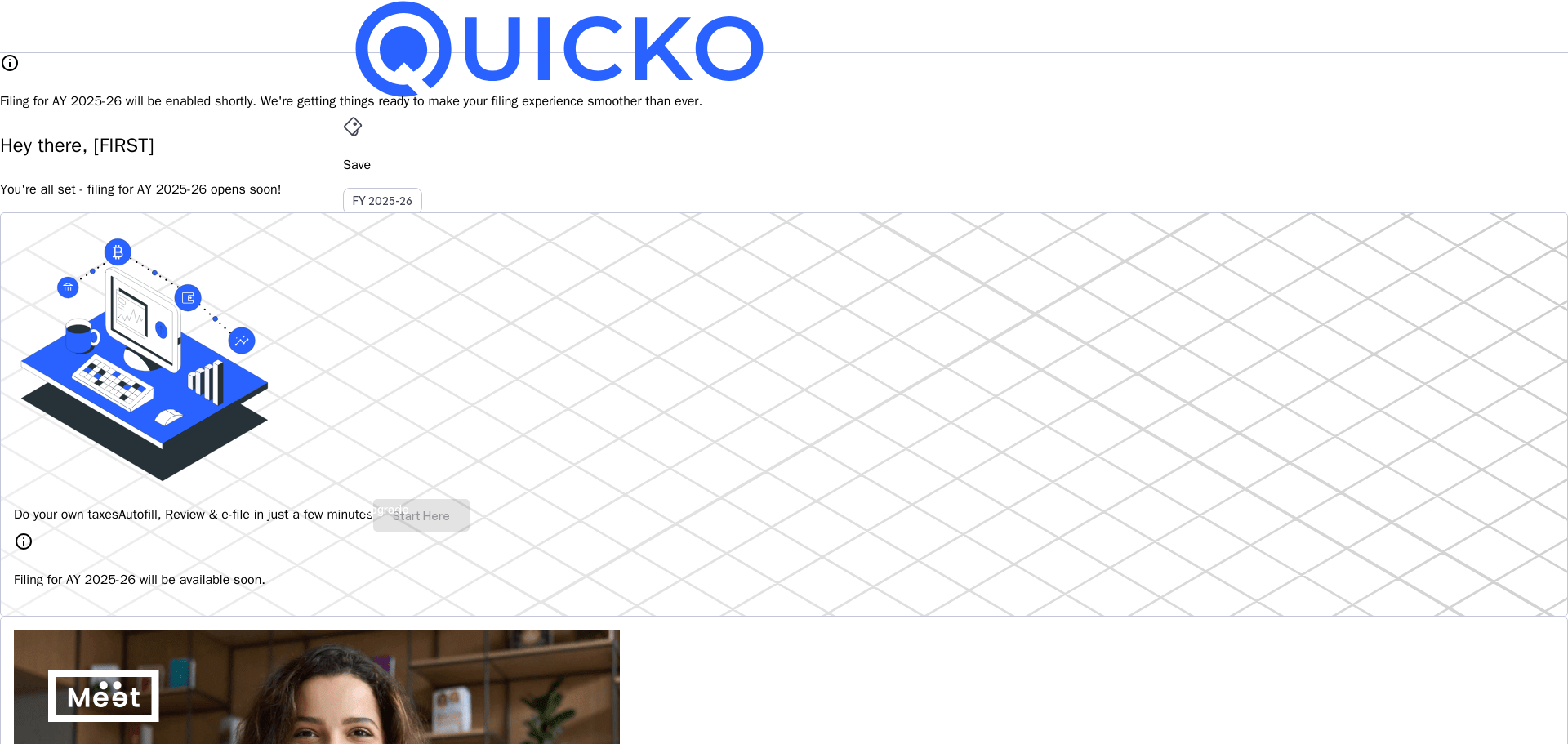 drag, startPoint x: 972, startPoint y: 28, endPoint x: 983, endPoint y: 29, distance: 11.045361 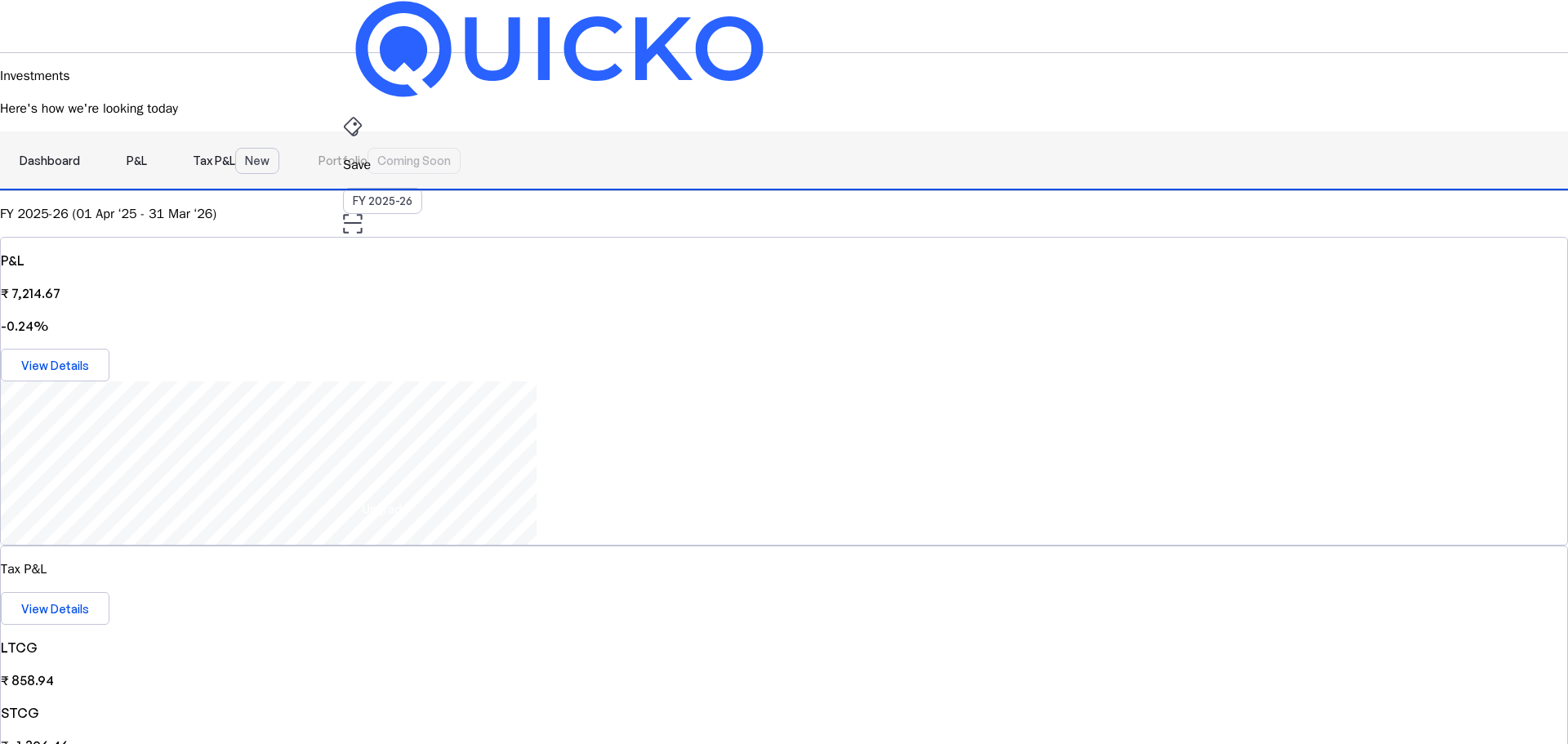 click on "P&L" at bounding box center [136, 161] 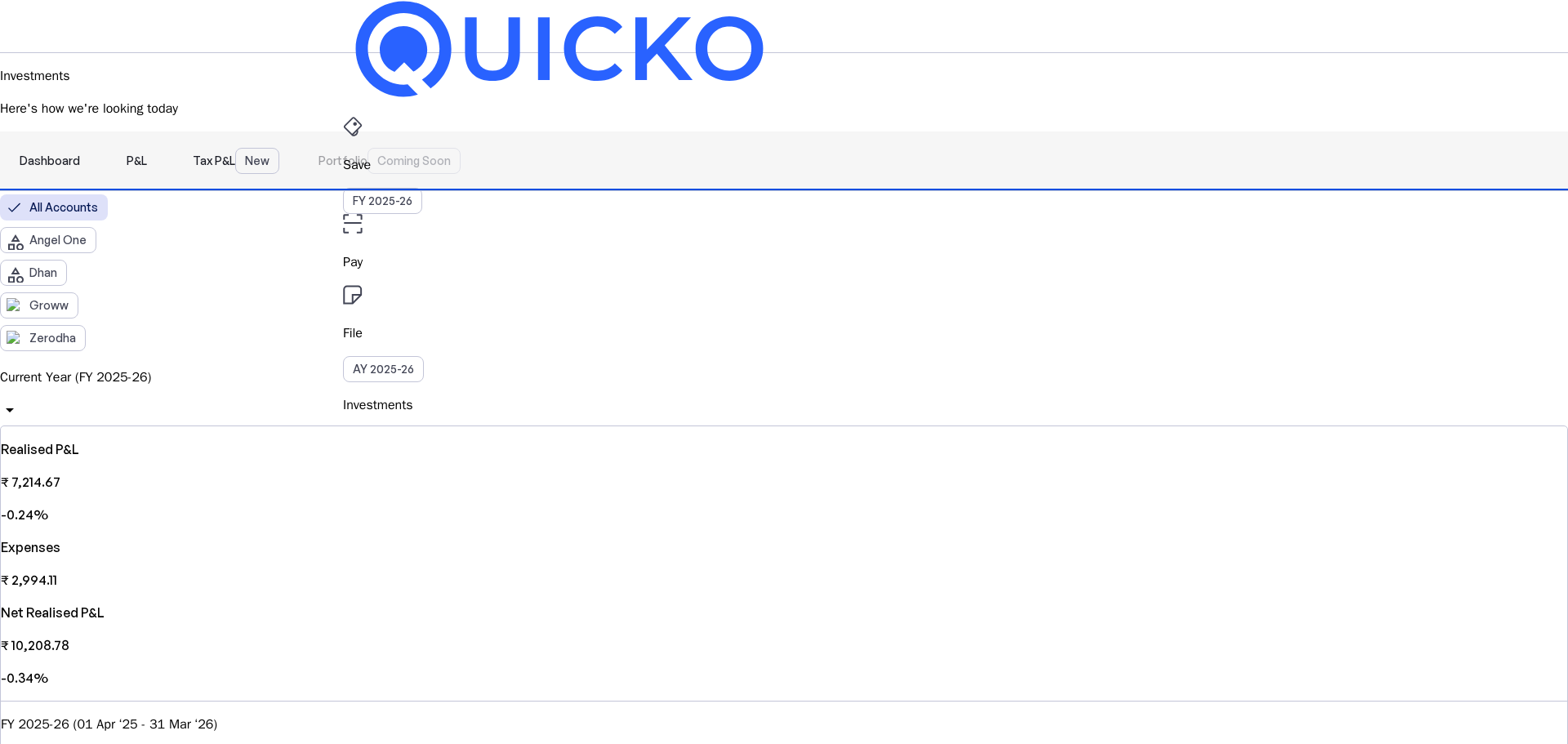 click on "Tax P&L  New" at bounding box center (236, 161) 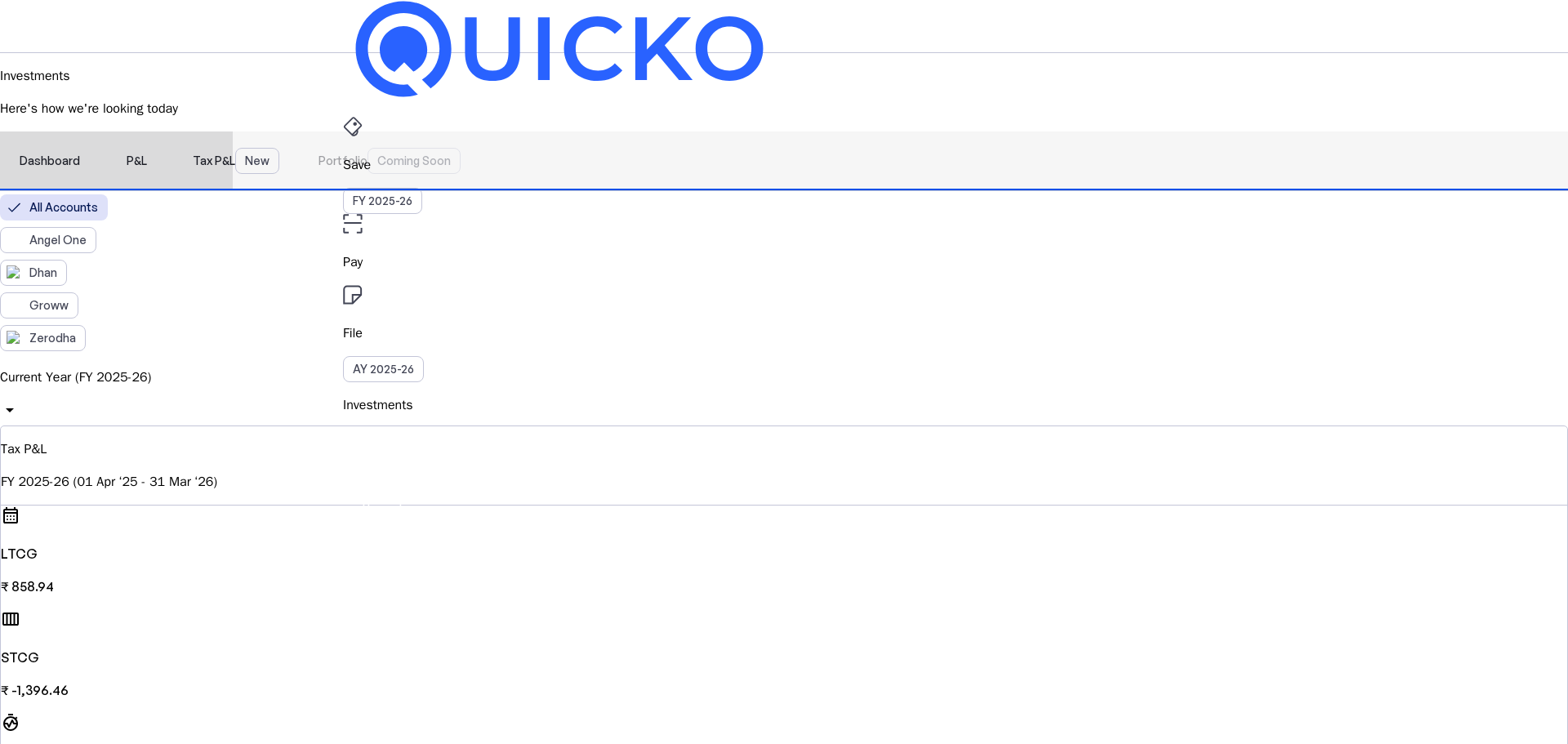 click on "Dashboard" at bounding box center (50, 161) 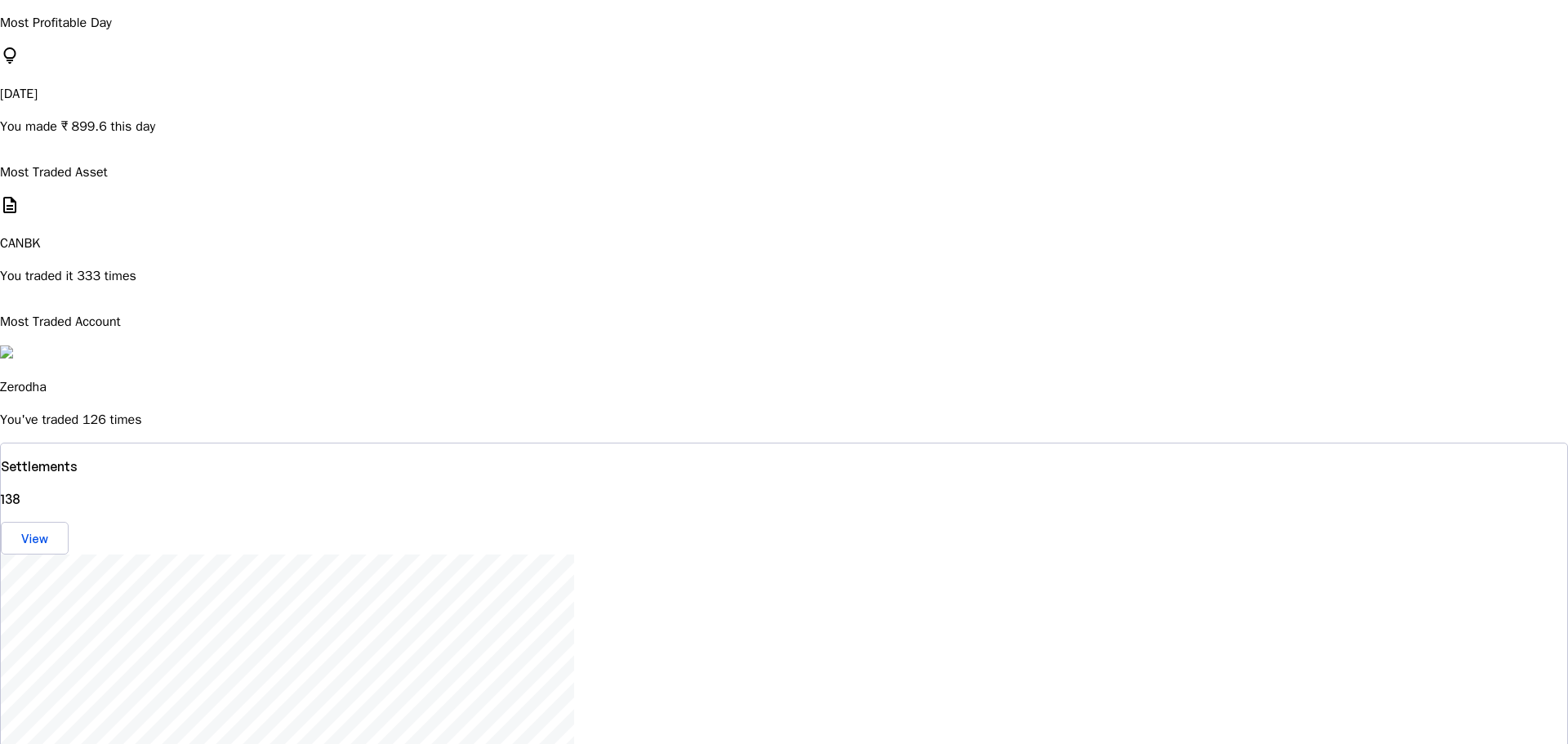 scroll, scrollTop: 961, scrollLeft: 0, axis: vertical 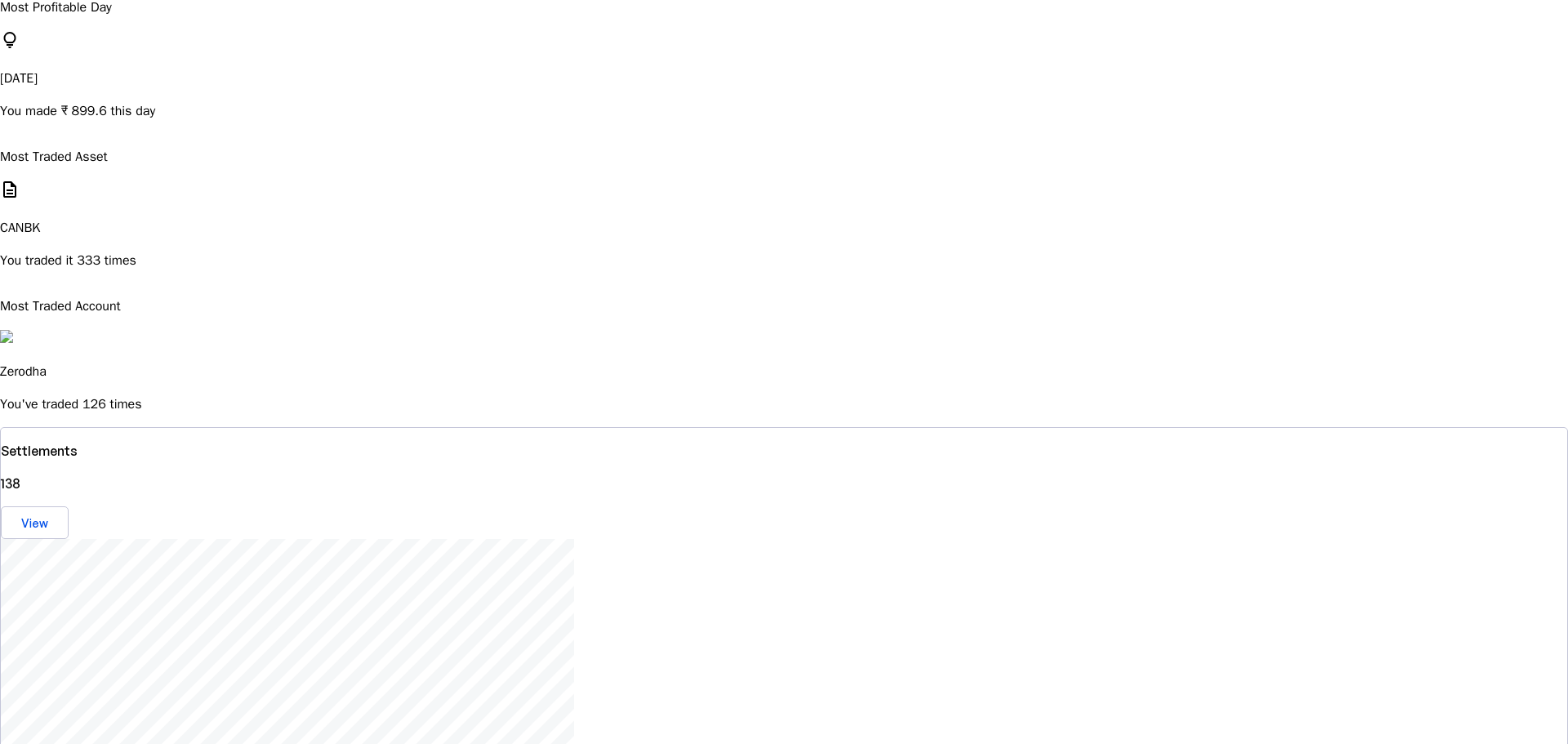 click on "Most Traded Asset description CANBK You traded it 333 times" at bounding box center (784, 208) 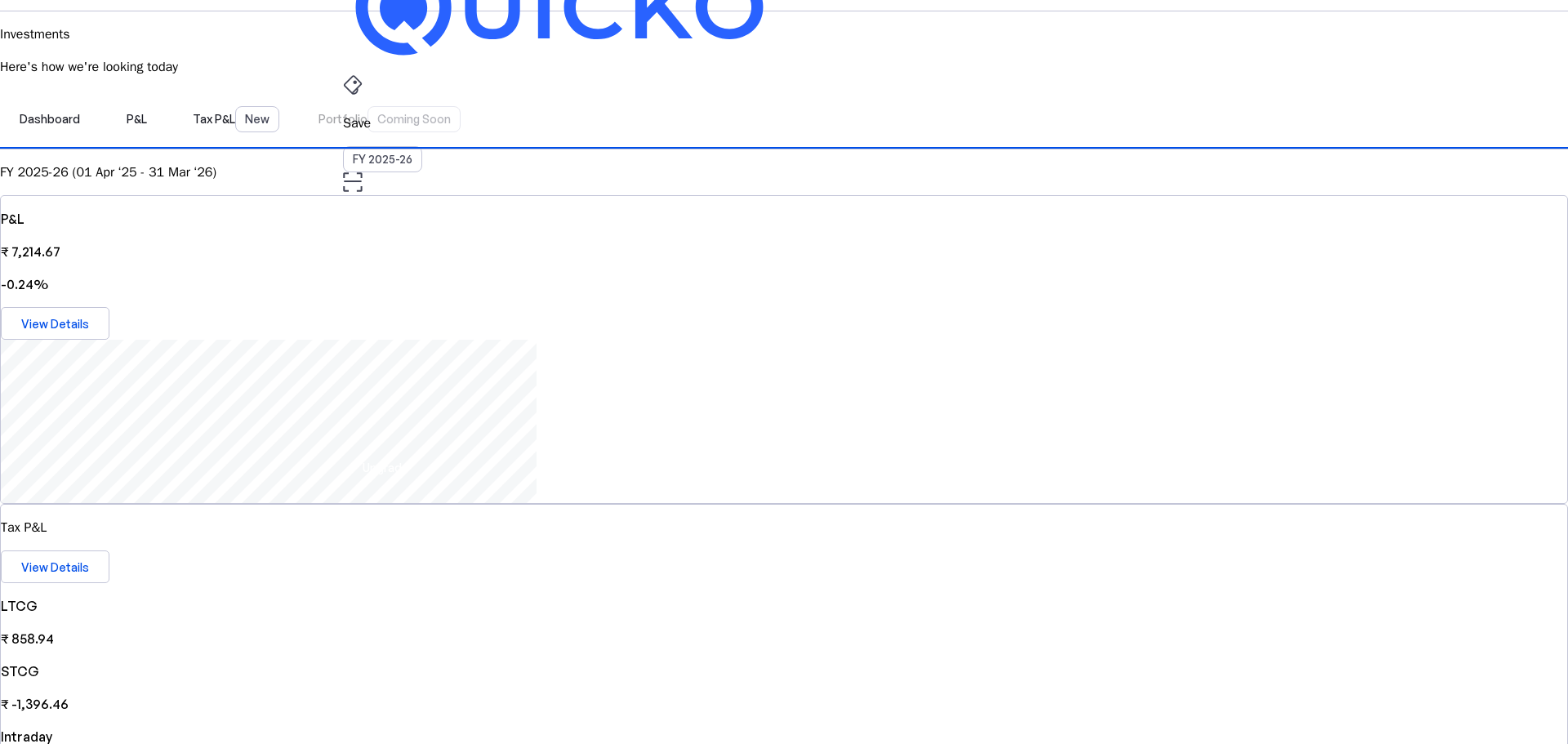 scroll, scrollTop: 0, scrollLeft: 0, axis: both 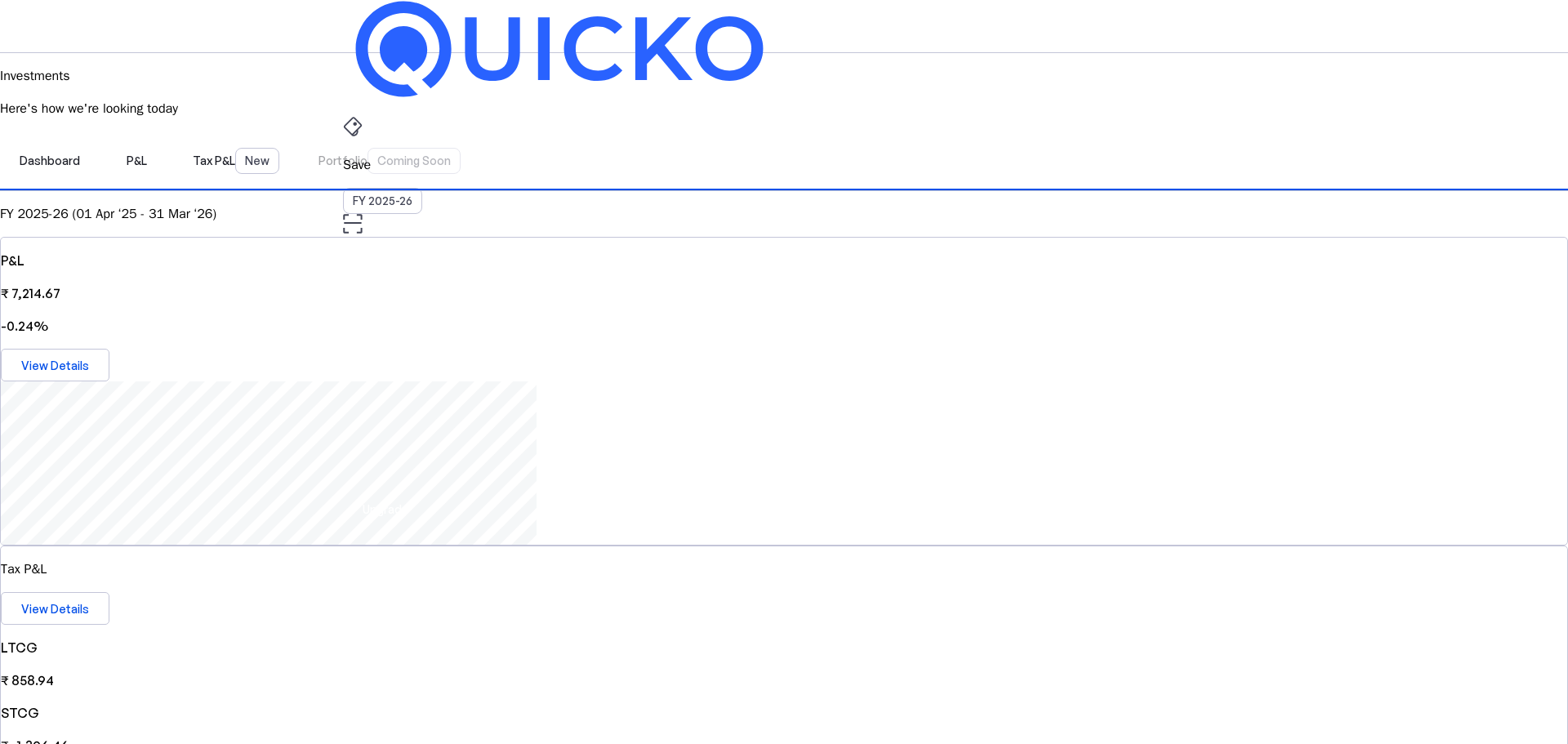 click on "KR" at bounding box center (356, 479) 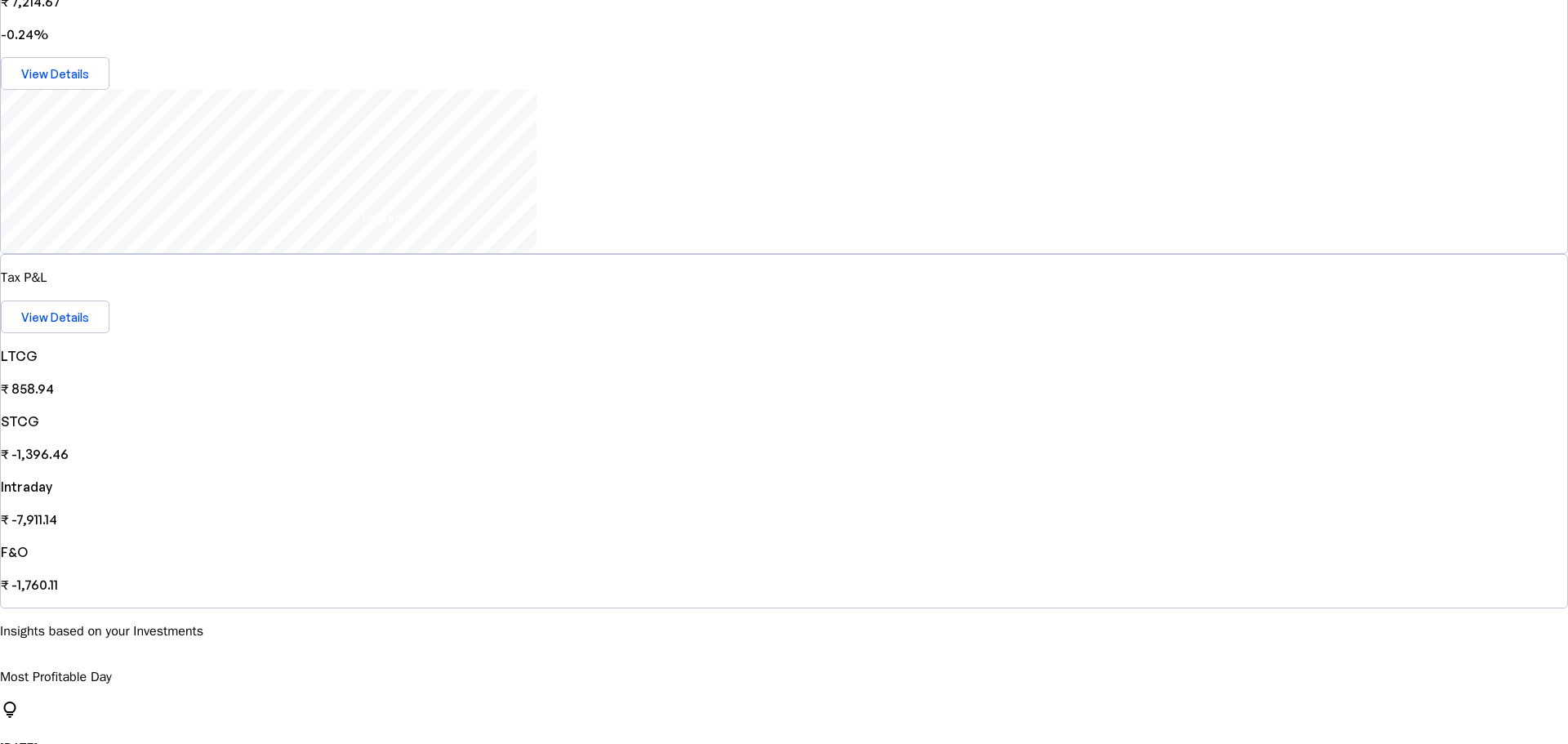 scroll, scrollTop: 63, scrollLeft: 0, axis: vertical 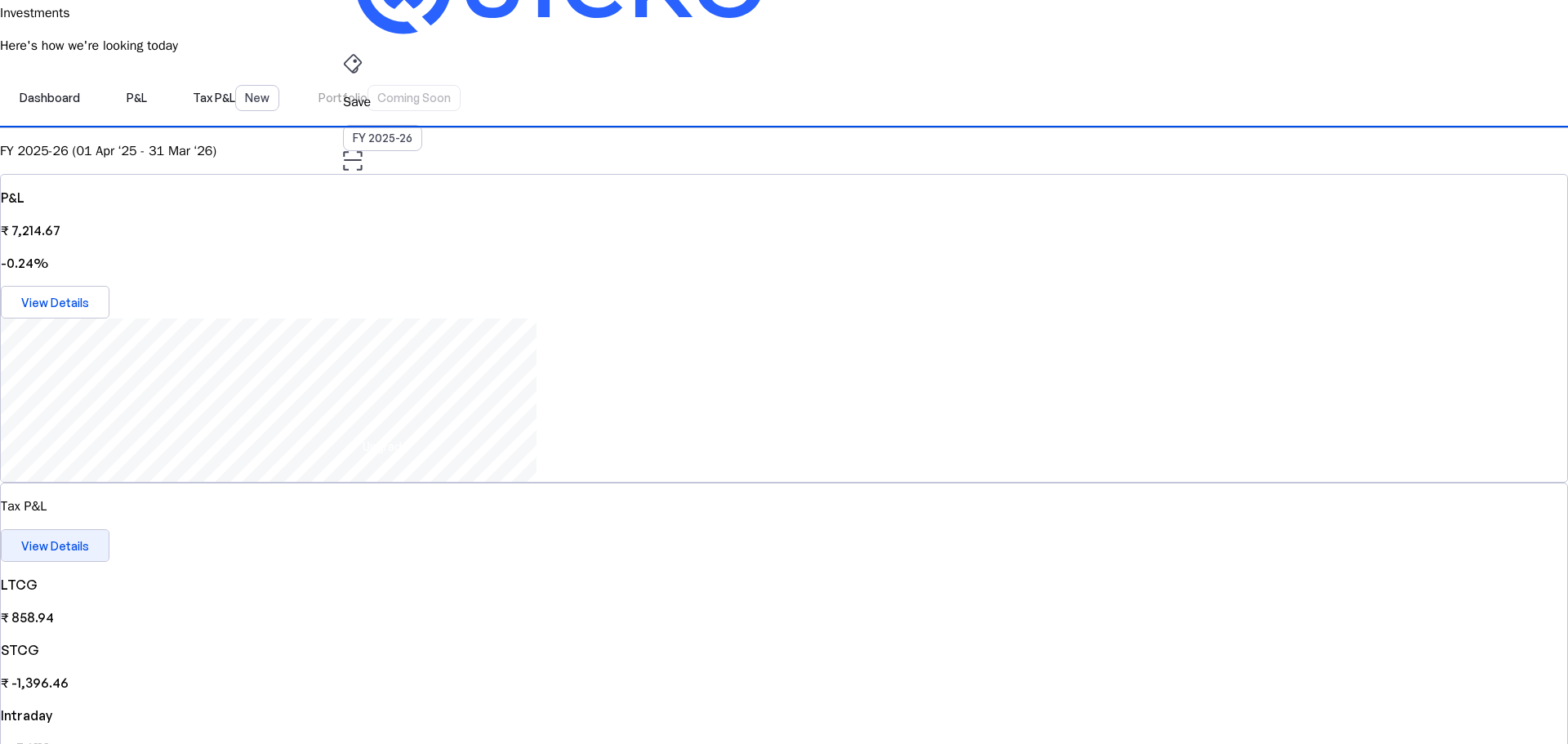 click at bounding box center [55, 546] 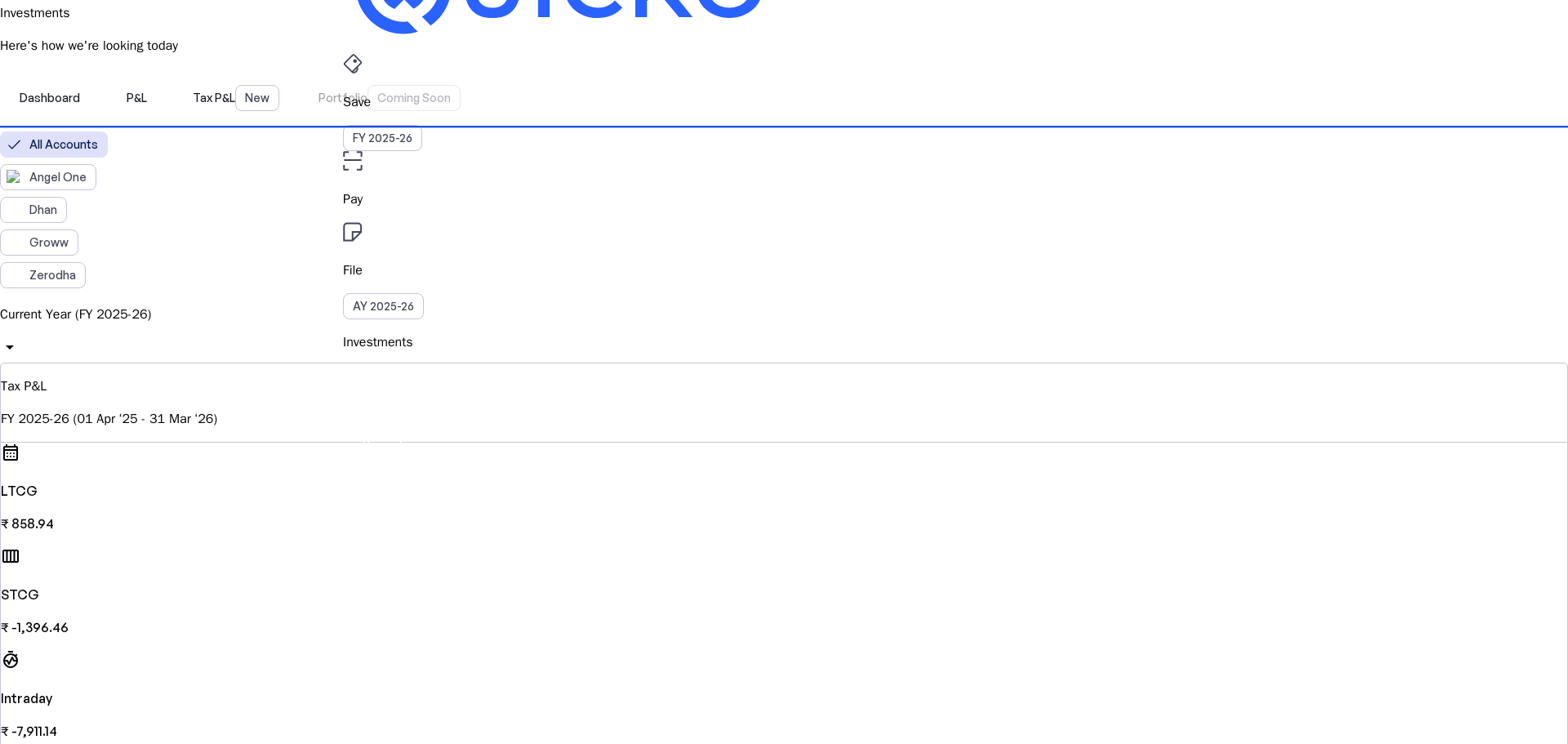 scroll, scrollTop: 0, scrollLeft: 0, axis: both 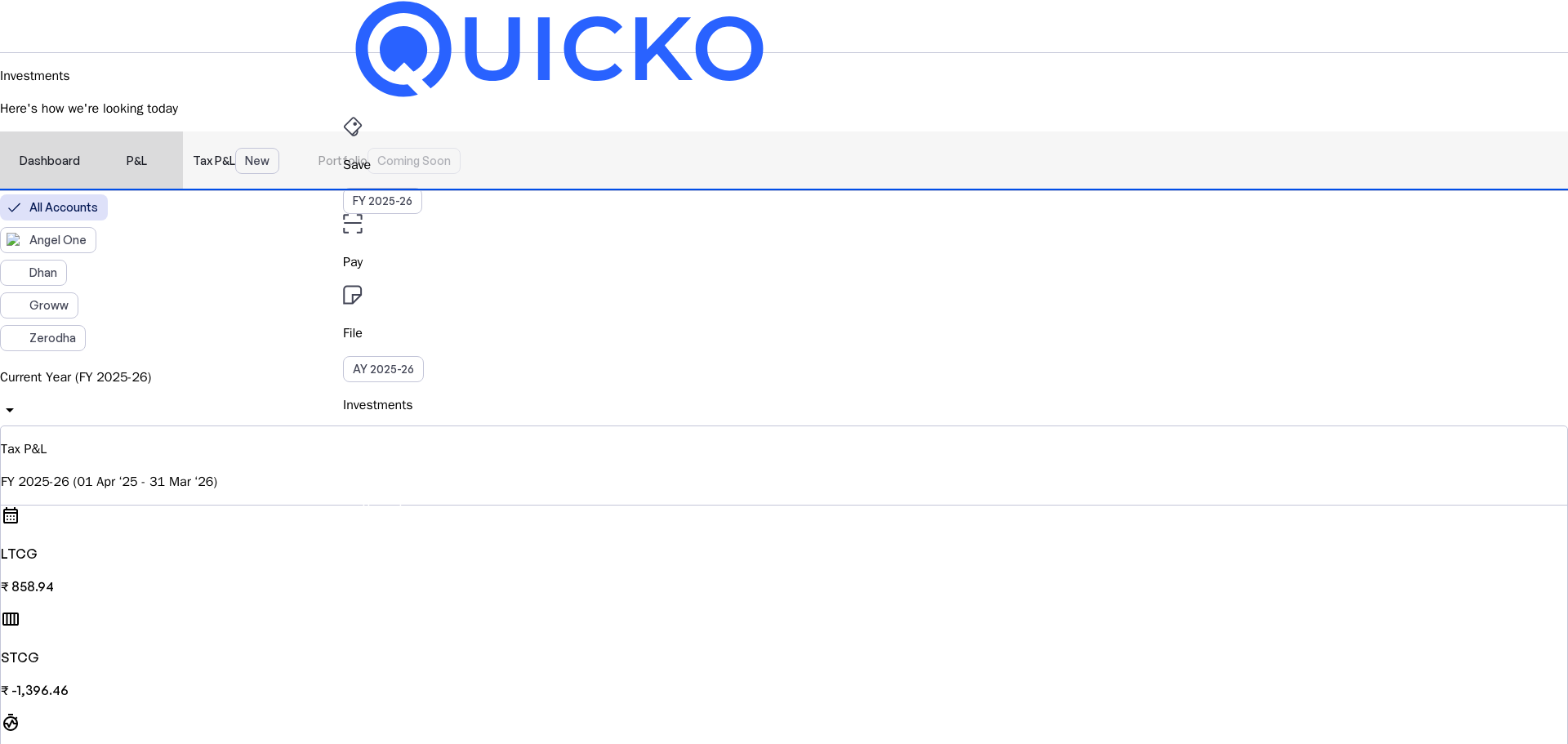 click on "Dashboard" at bounding box center (50, 161) 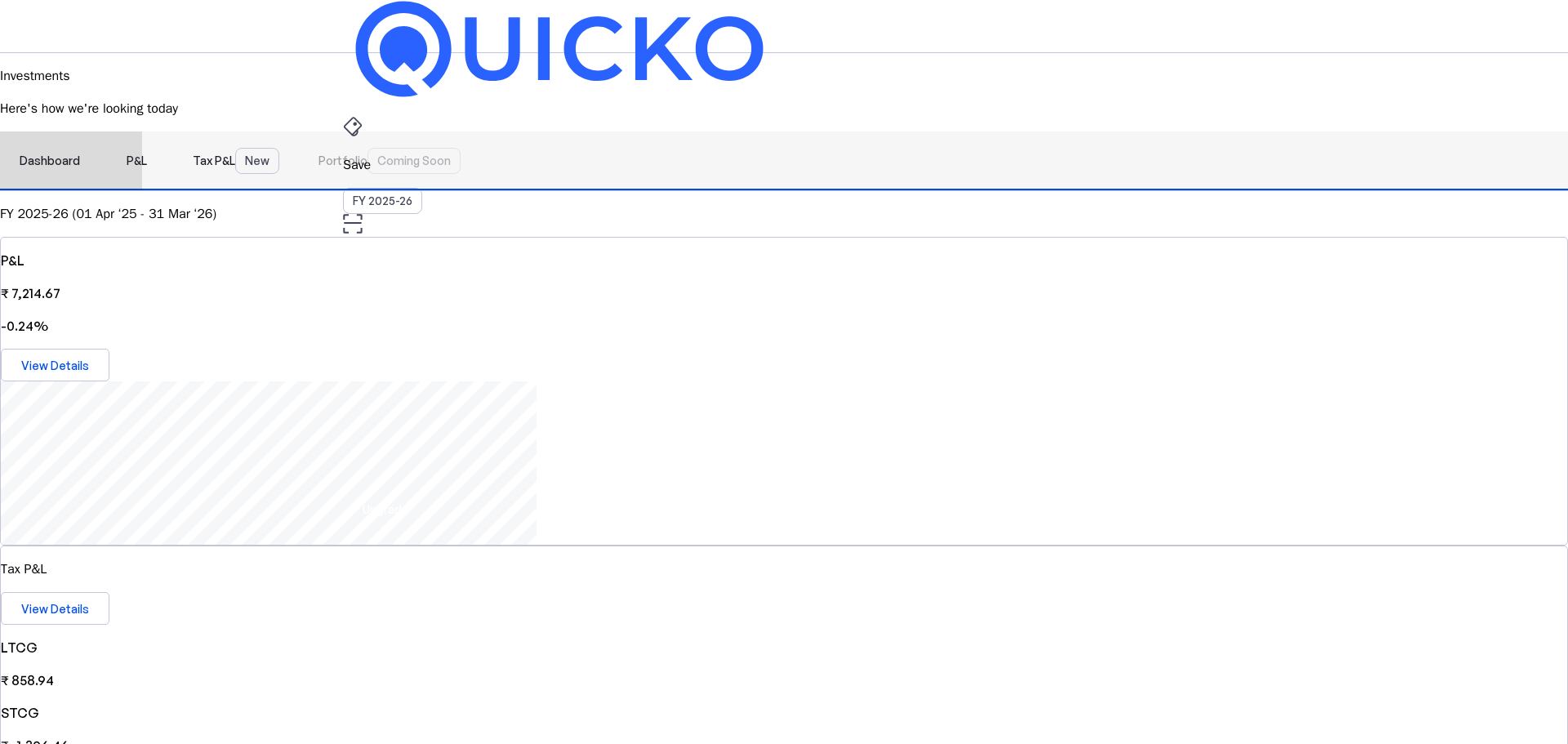 click on "P&L" at bounding box center (136, 161) 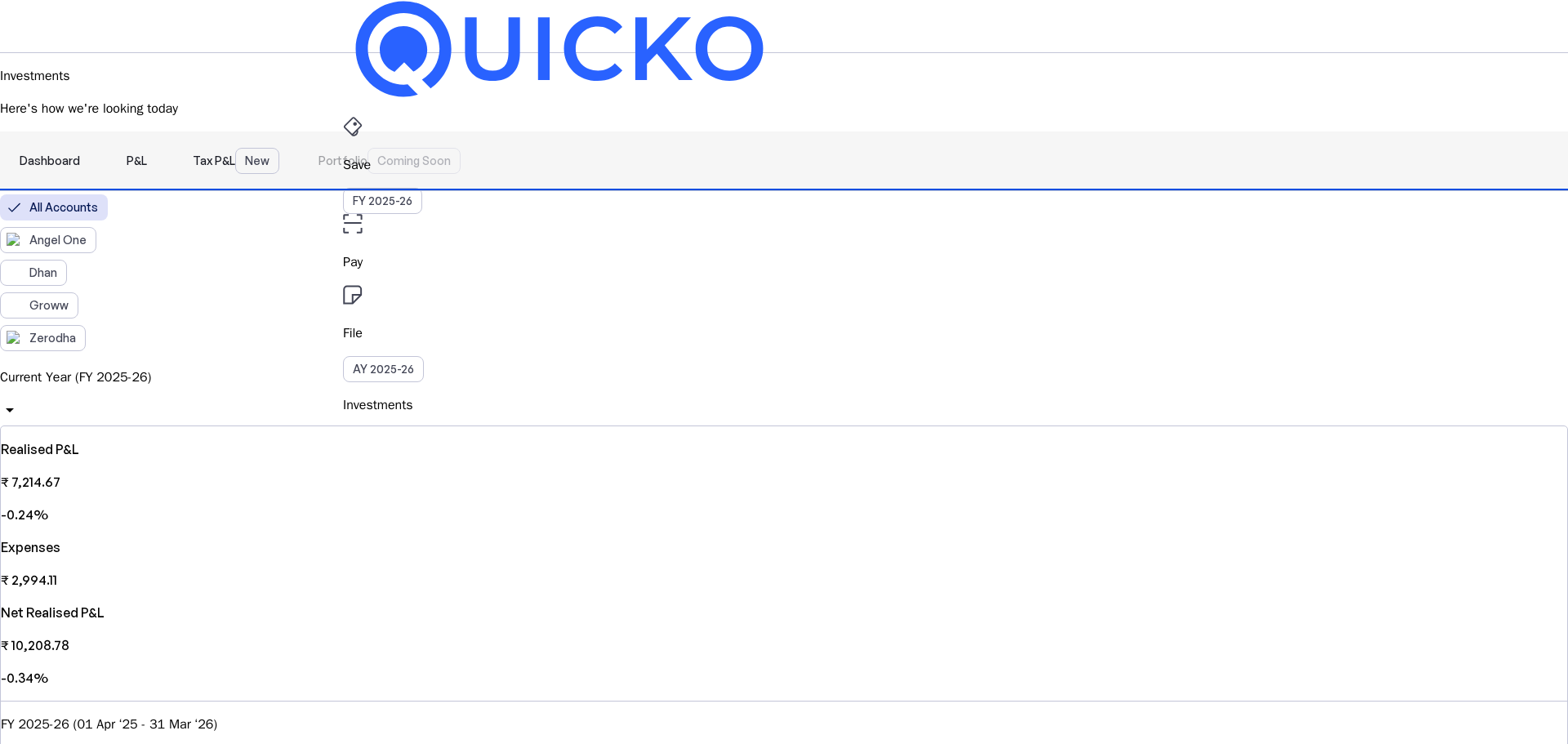 click on "Tax P&L  New" at bounding box center (236, 161) 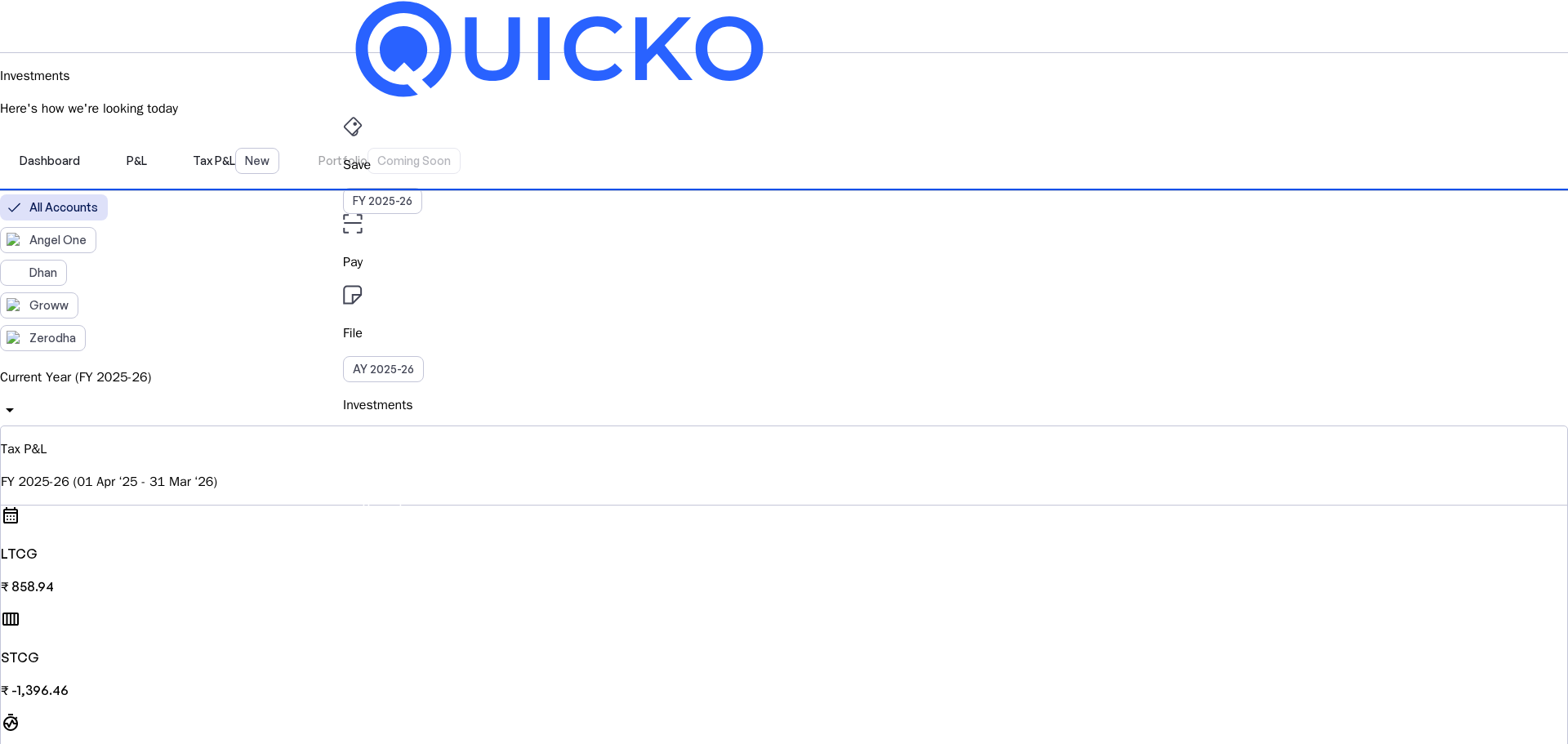 click on "Save FY [YYYY]-[YYYY] Pay File AY [YYYY]-[YYYY] Investments arrow_drop_down KR Upgrade" at bounding box center [784, 26] 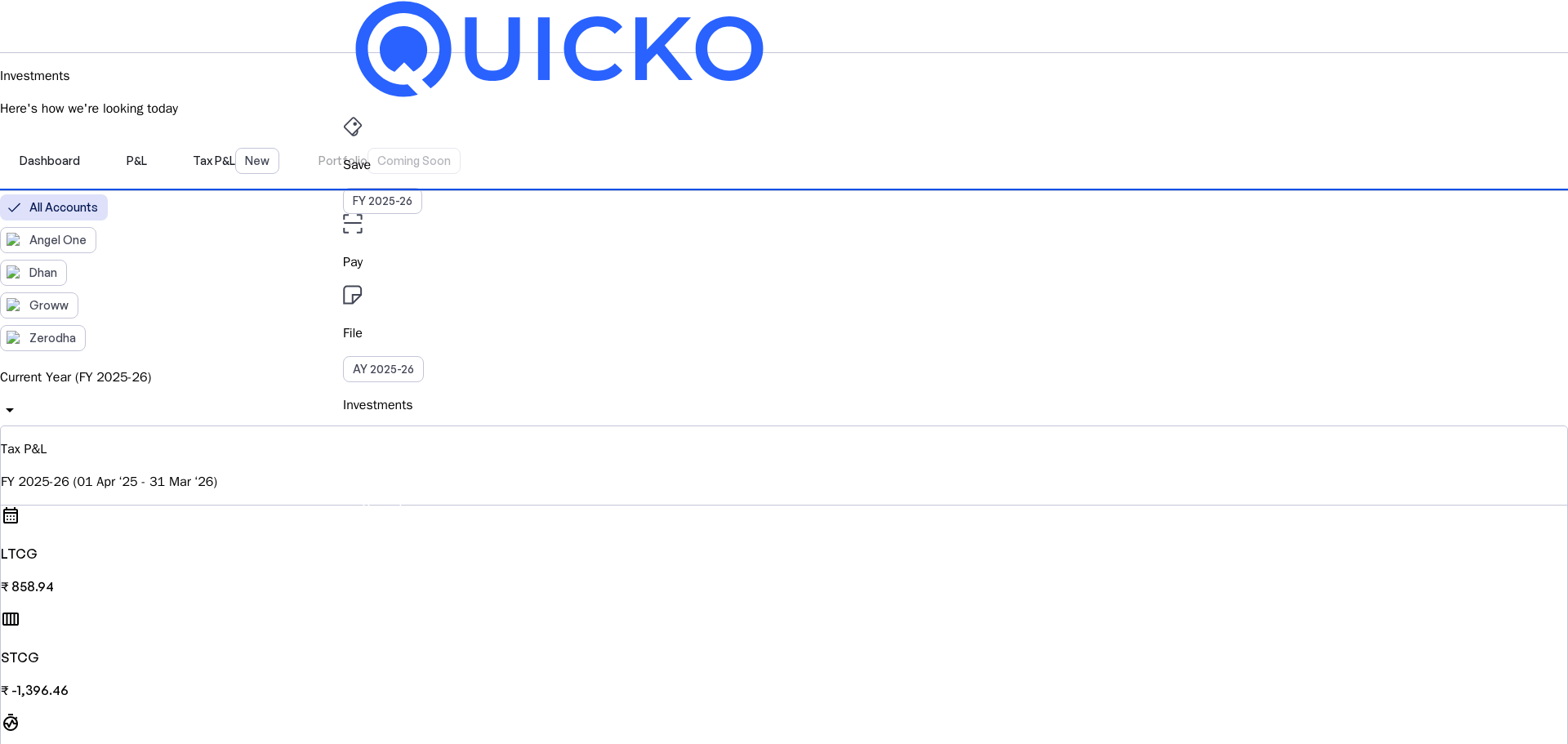 click at bounding box center [784, 3934] 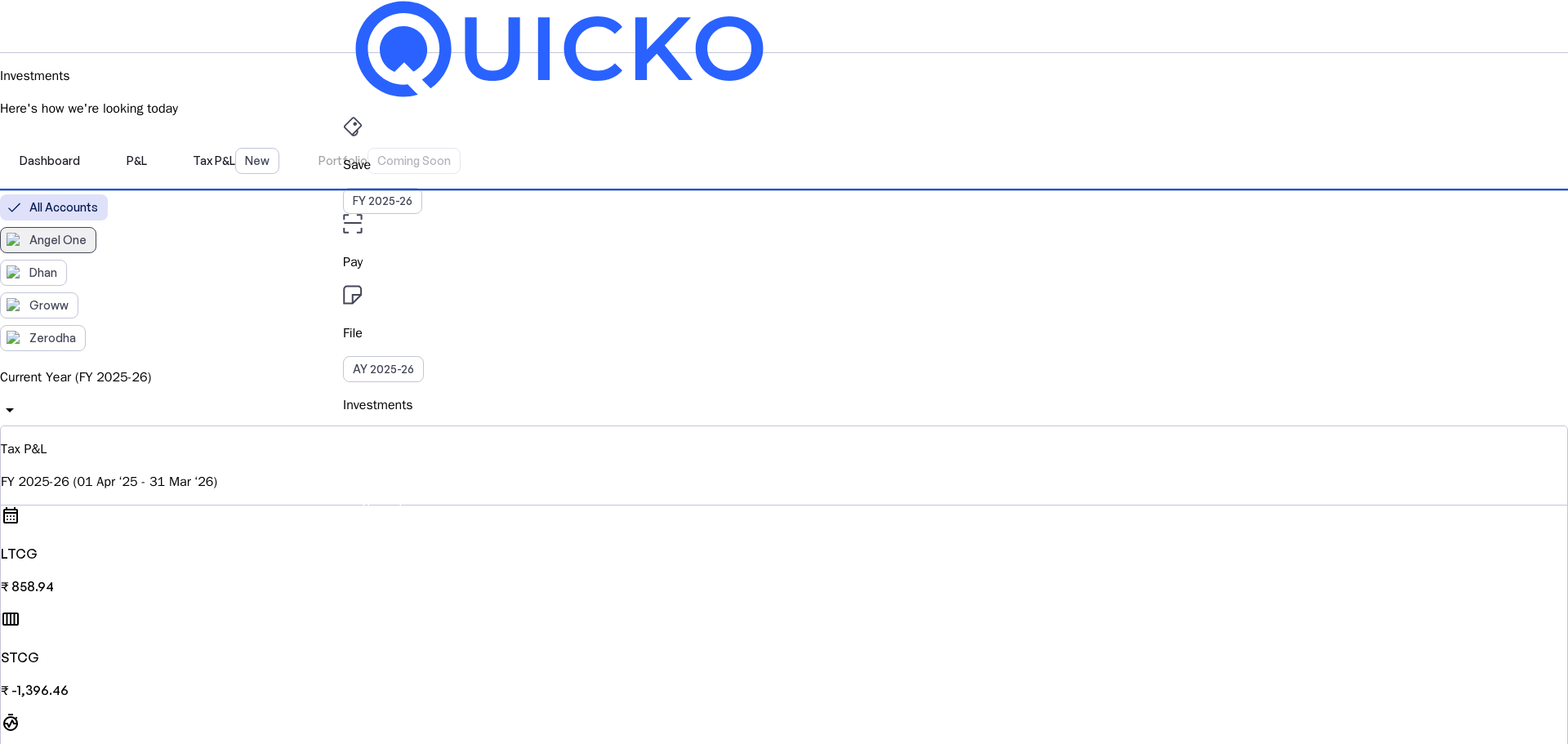 click on "Angel One" at bounding box center (58, 240) 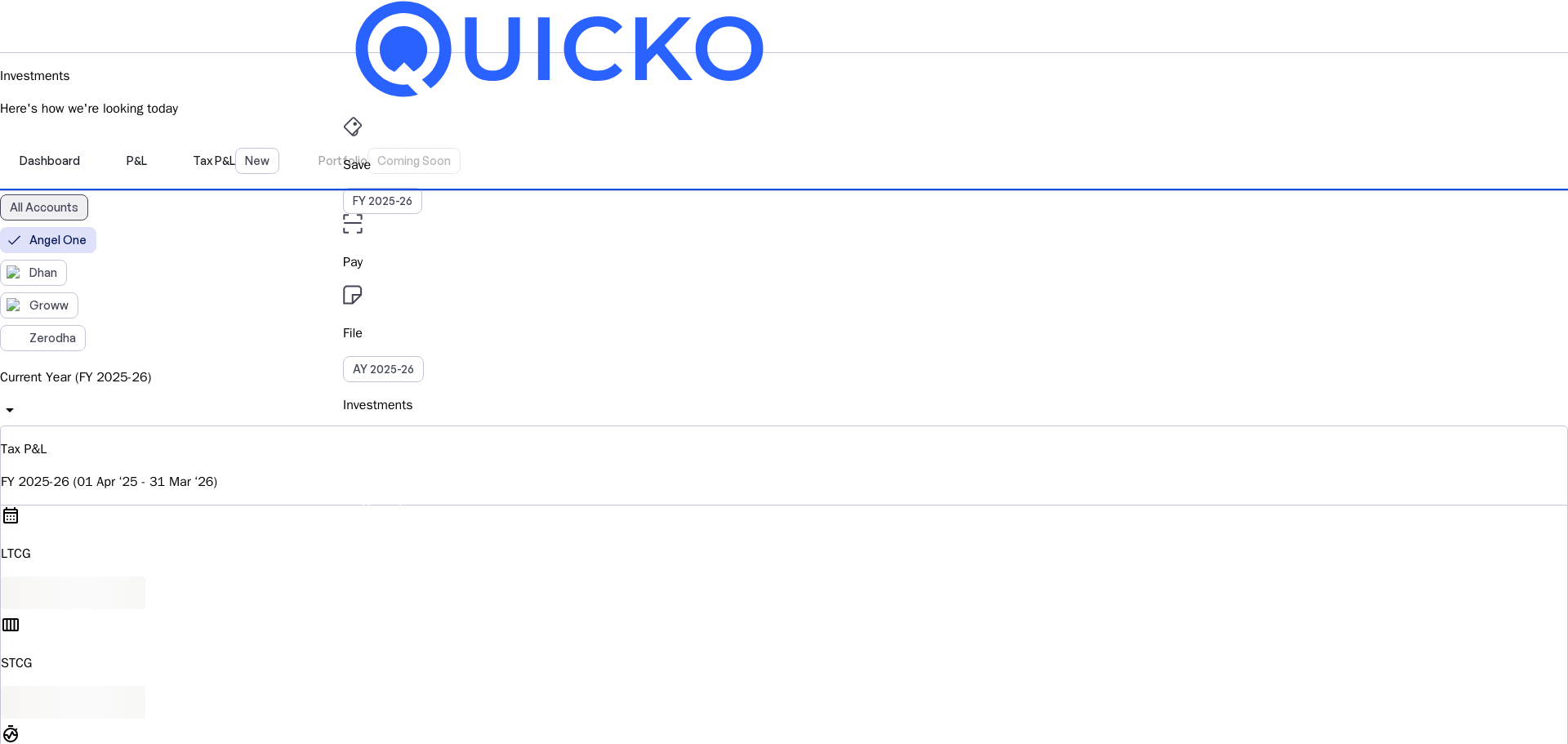 click on "All Accounts" at bounding box center [44, 207] 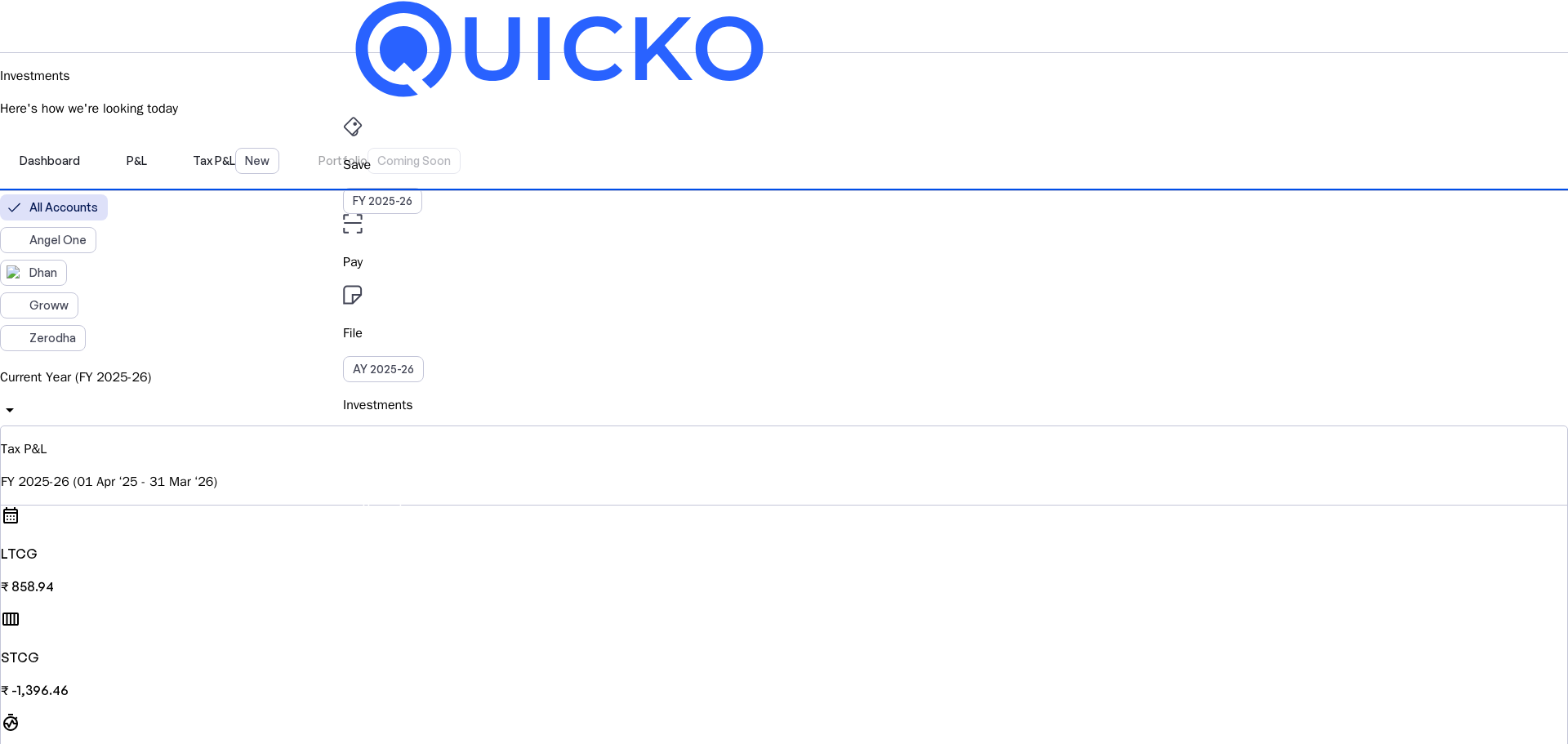 click on "Save" at bounding box center (784, 165) 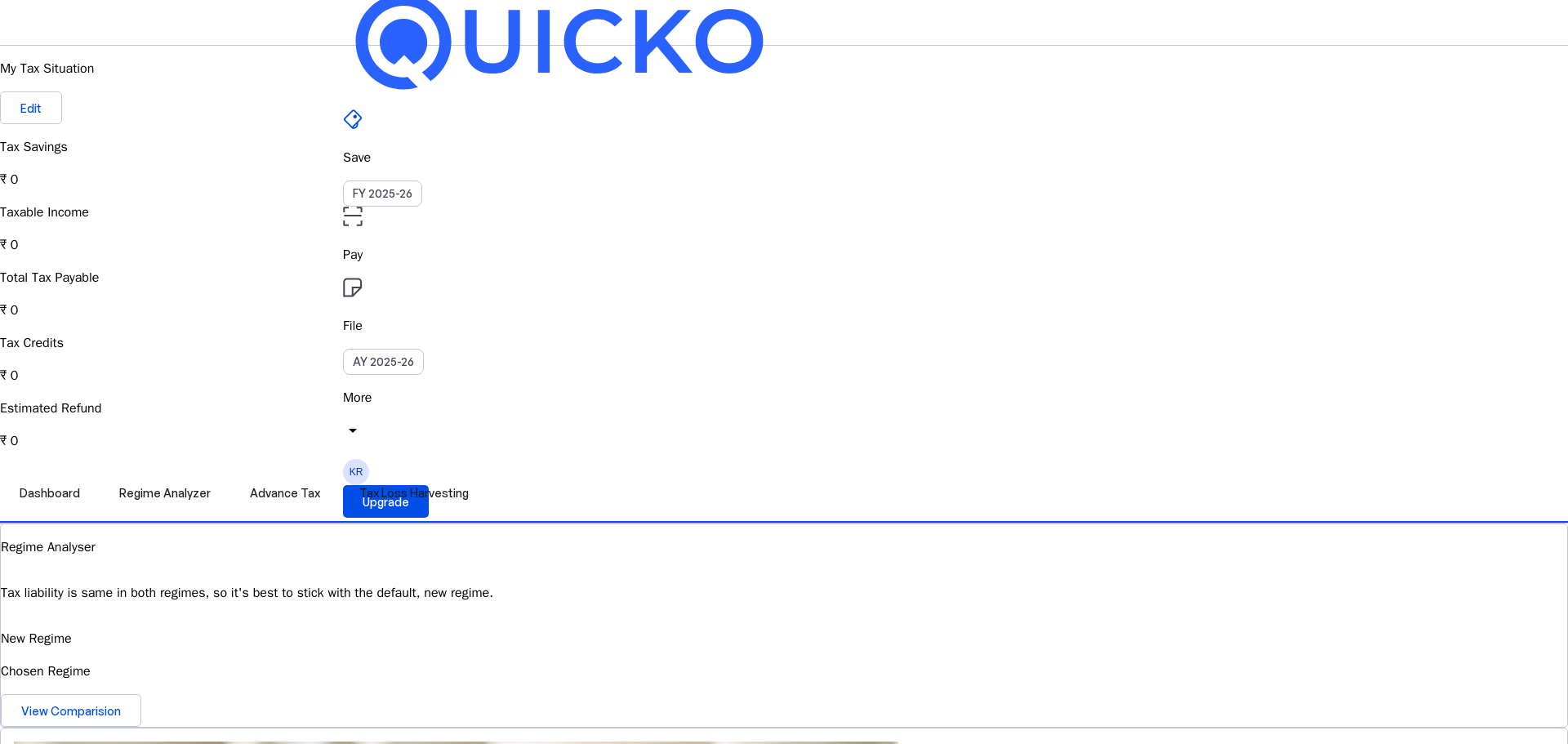scroll, scrollTop: 0, scrollLeft: 0, axis: both 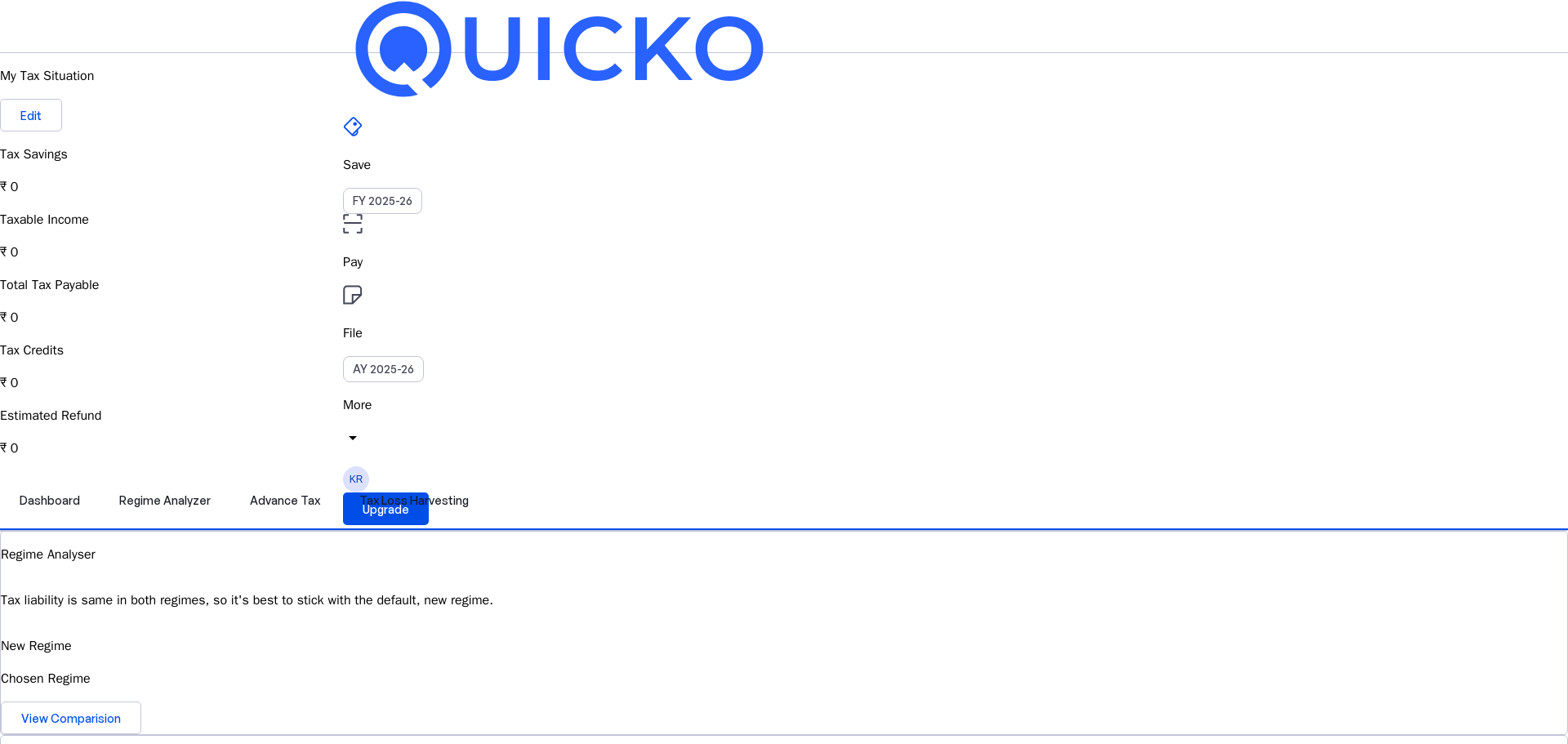 click on "More" at bounding box center (784, 405) 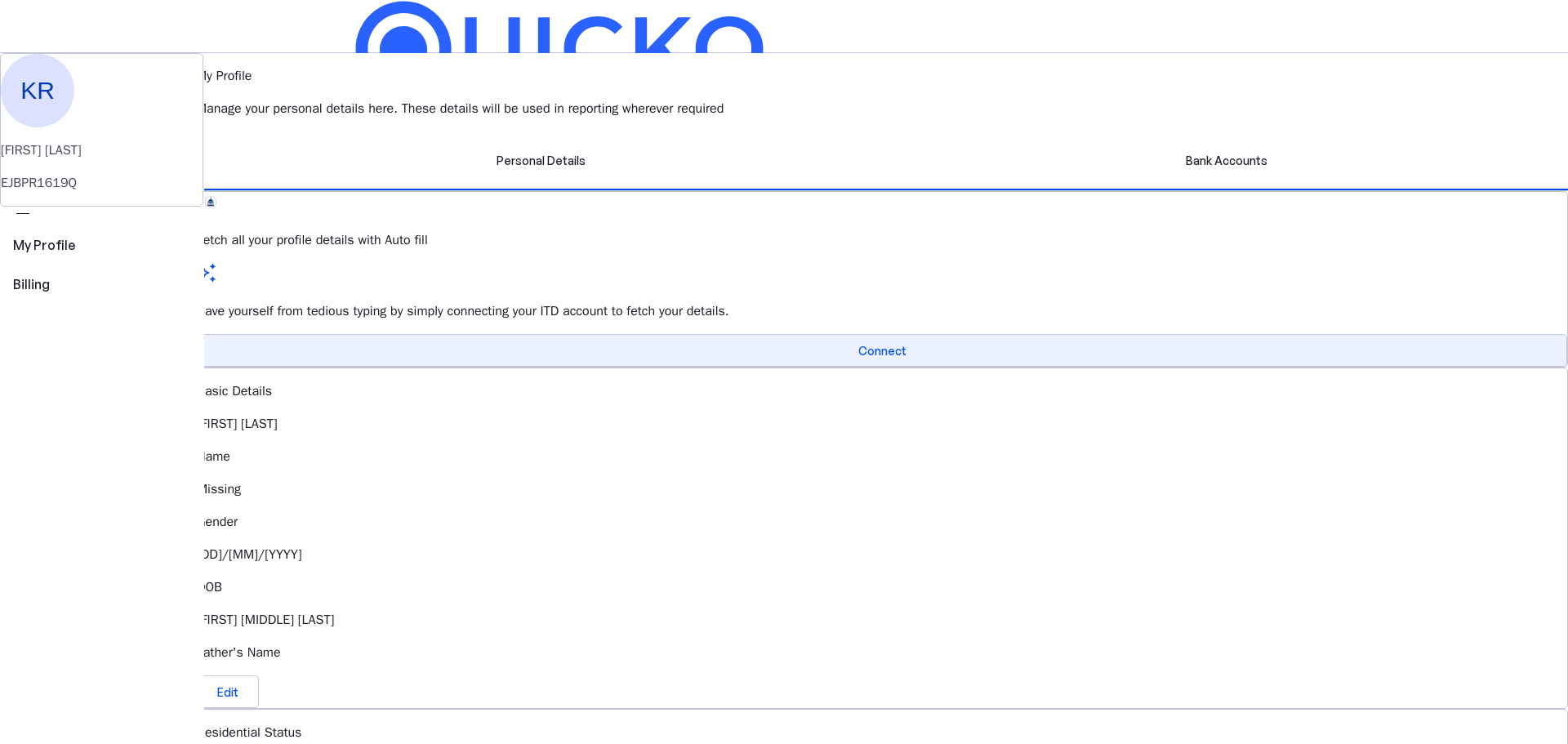 click on "Connect" at bounding box center [882, 350] 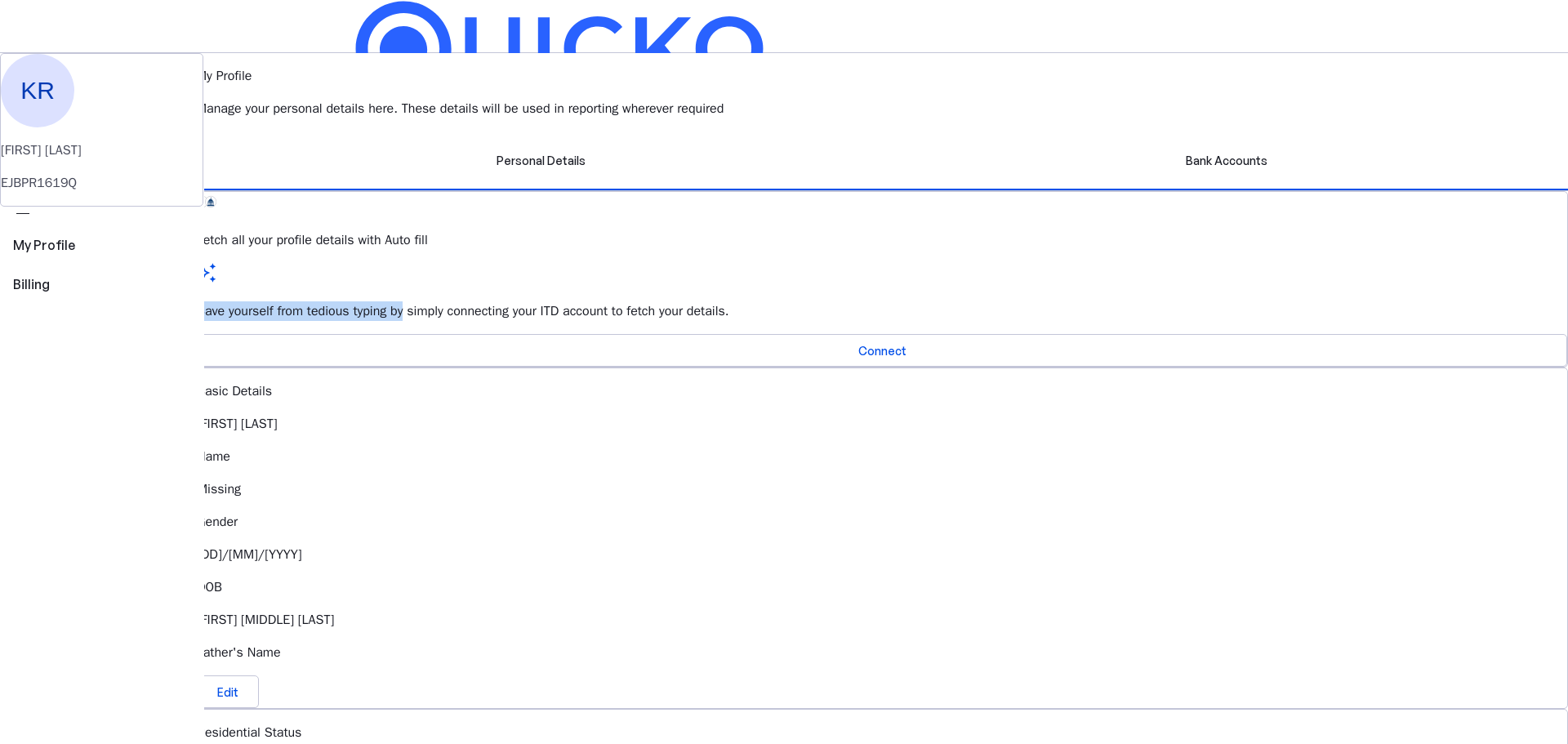 drag, startPoint x: 599, startPoint y: 328, endPoint x: 786, endPoint y: 332, distance: 187.04278 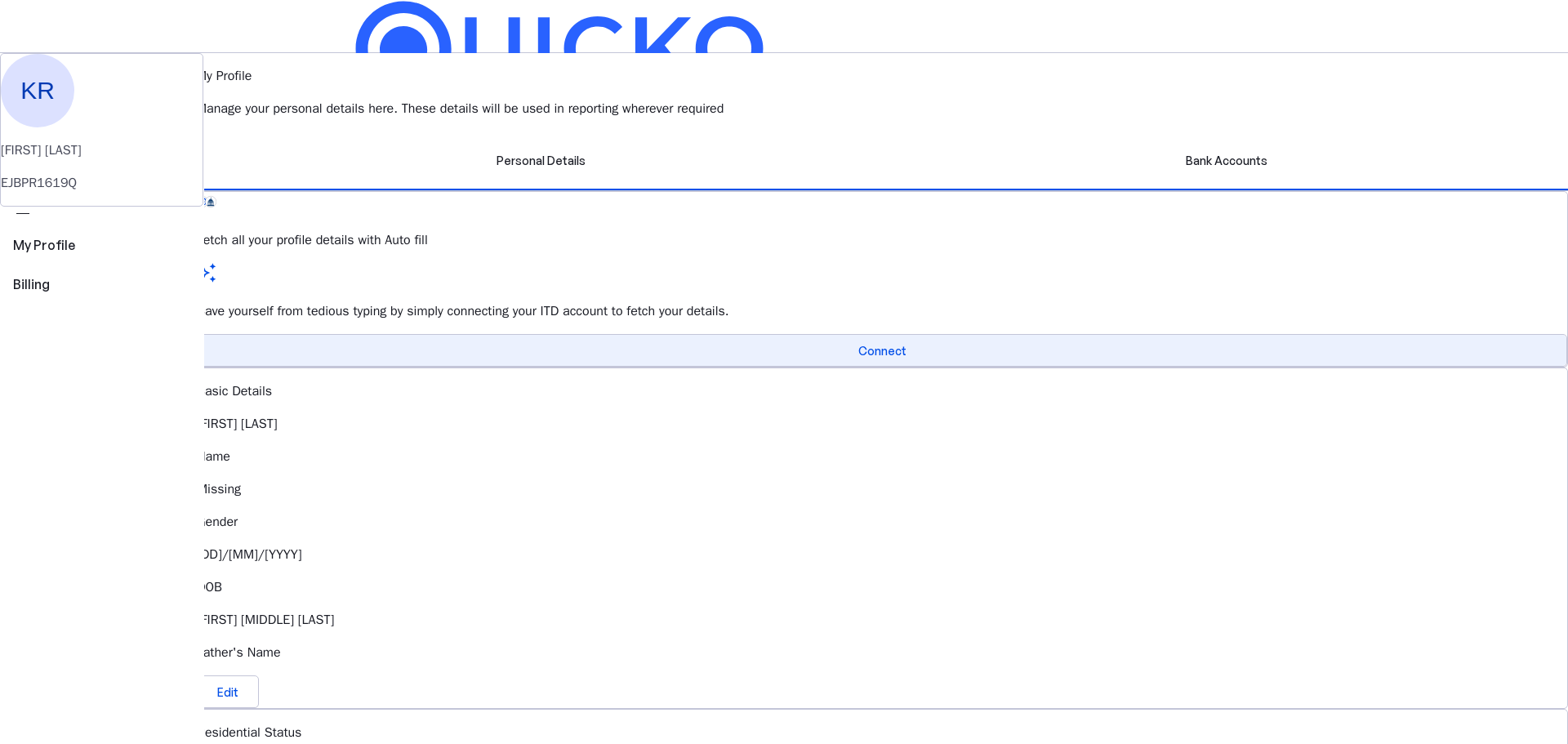click on "Connect" at bounding box center (882, 350) 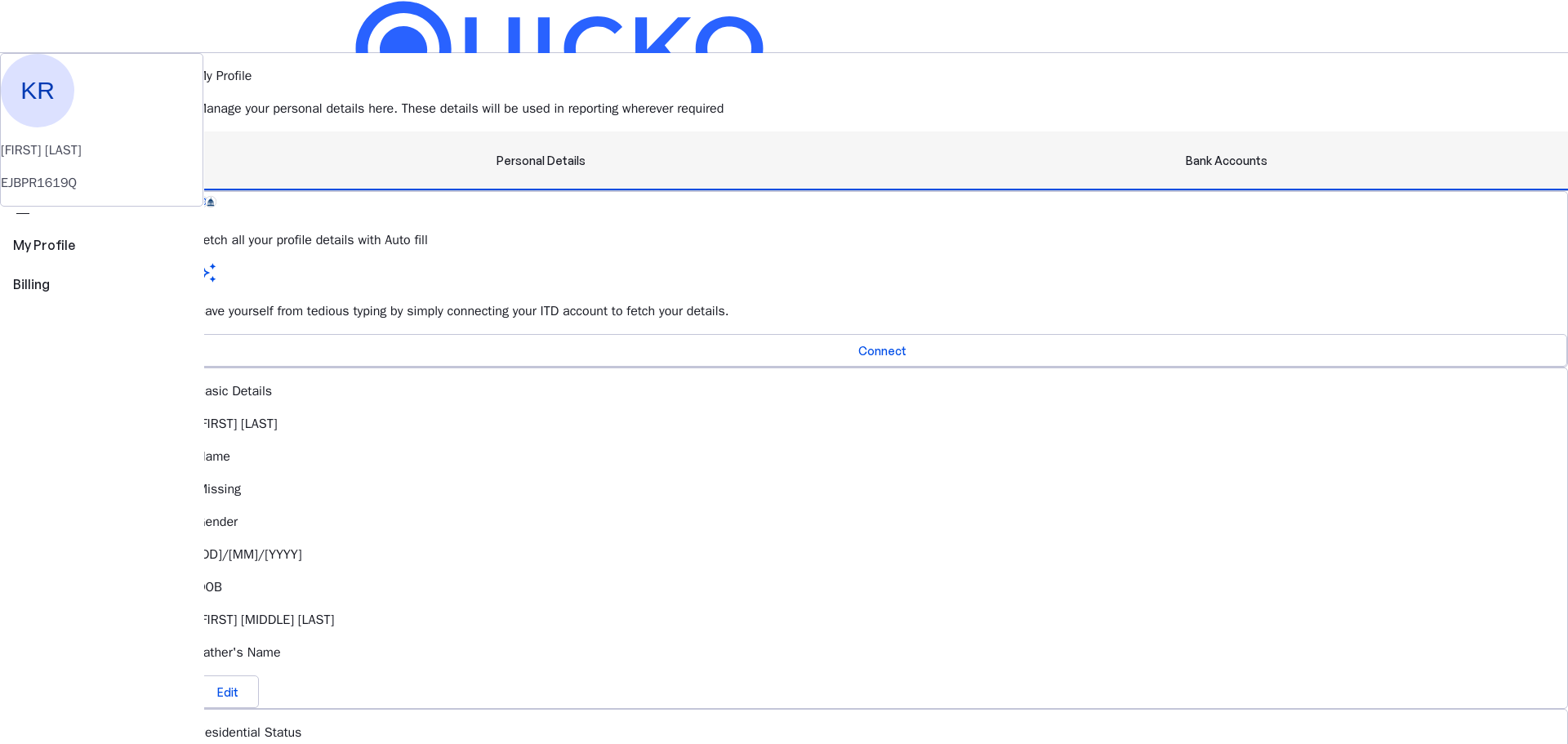 click on "Bank Accounts" at bounding box center [1227, 161] 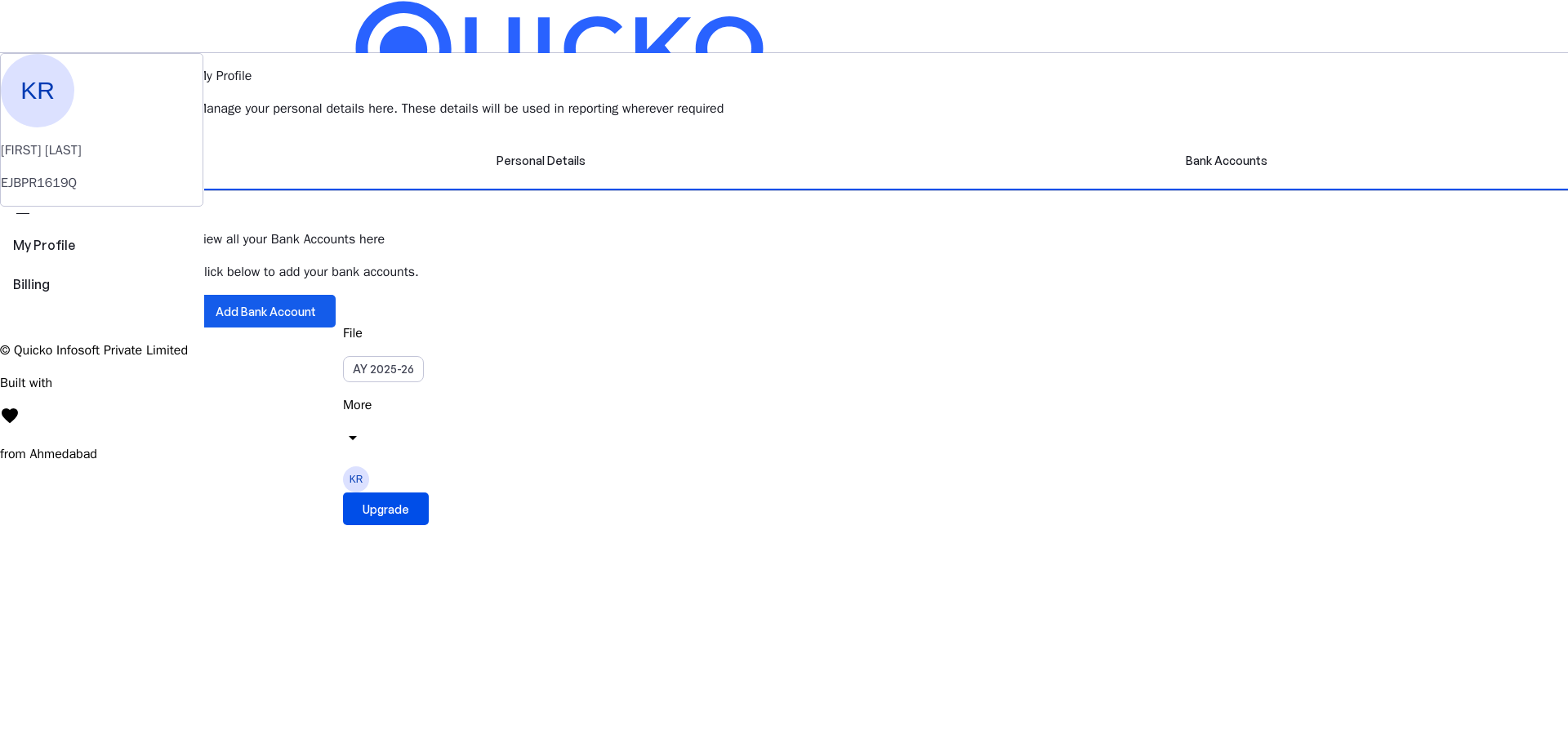 click on "Add Bank Account" at bounding box center (265, 311) 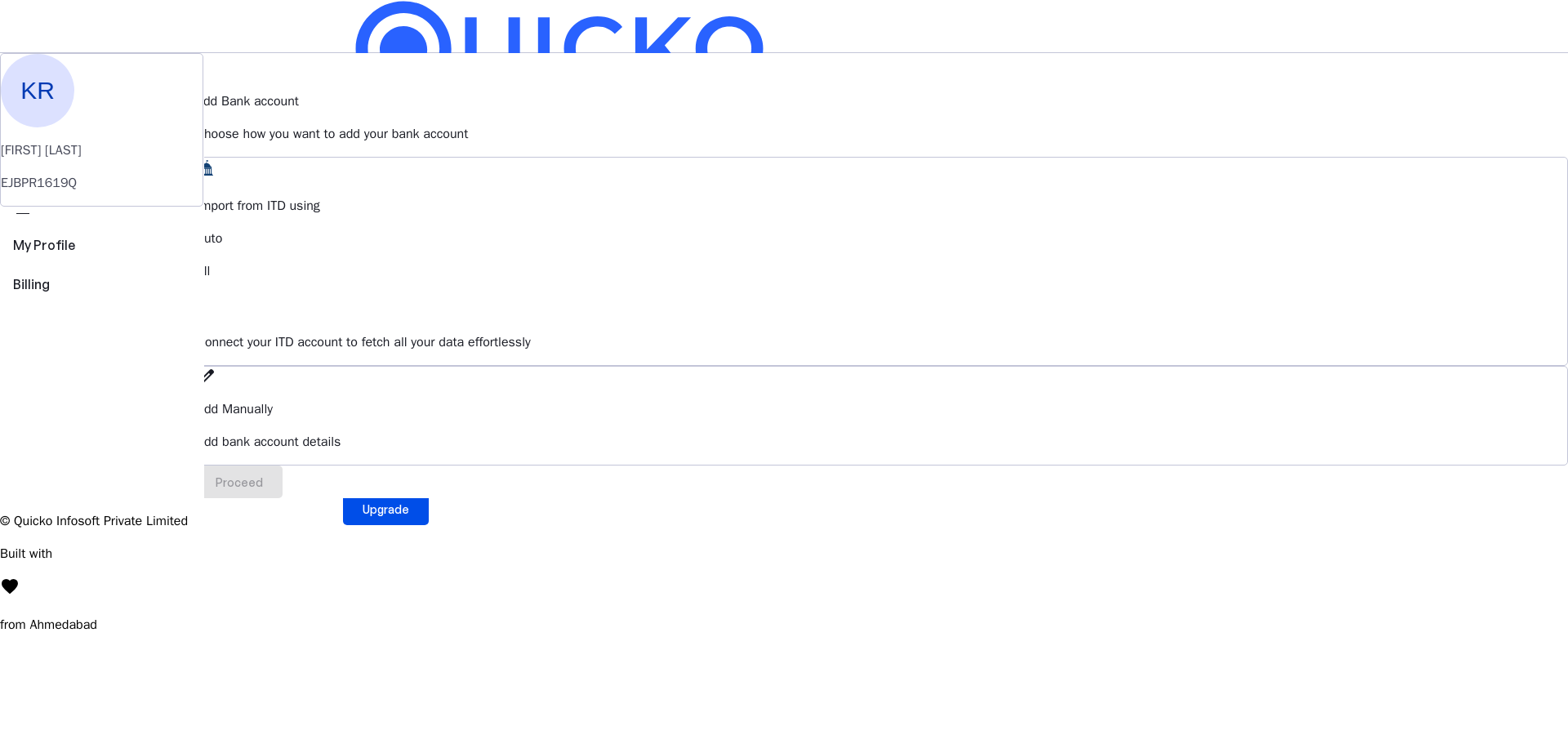click on "Import from ITD using  Auto fill  Connect your ITD account to fetch all your data effortlessly" at bounding box center (882, 274) 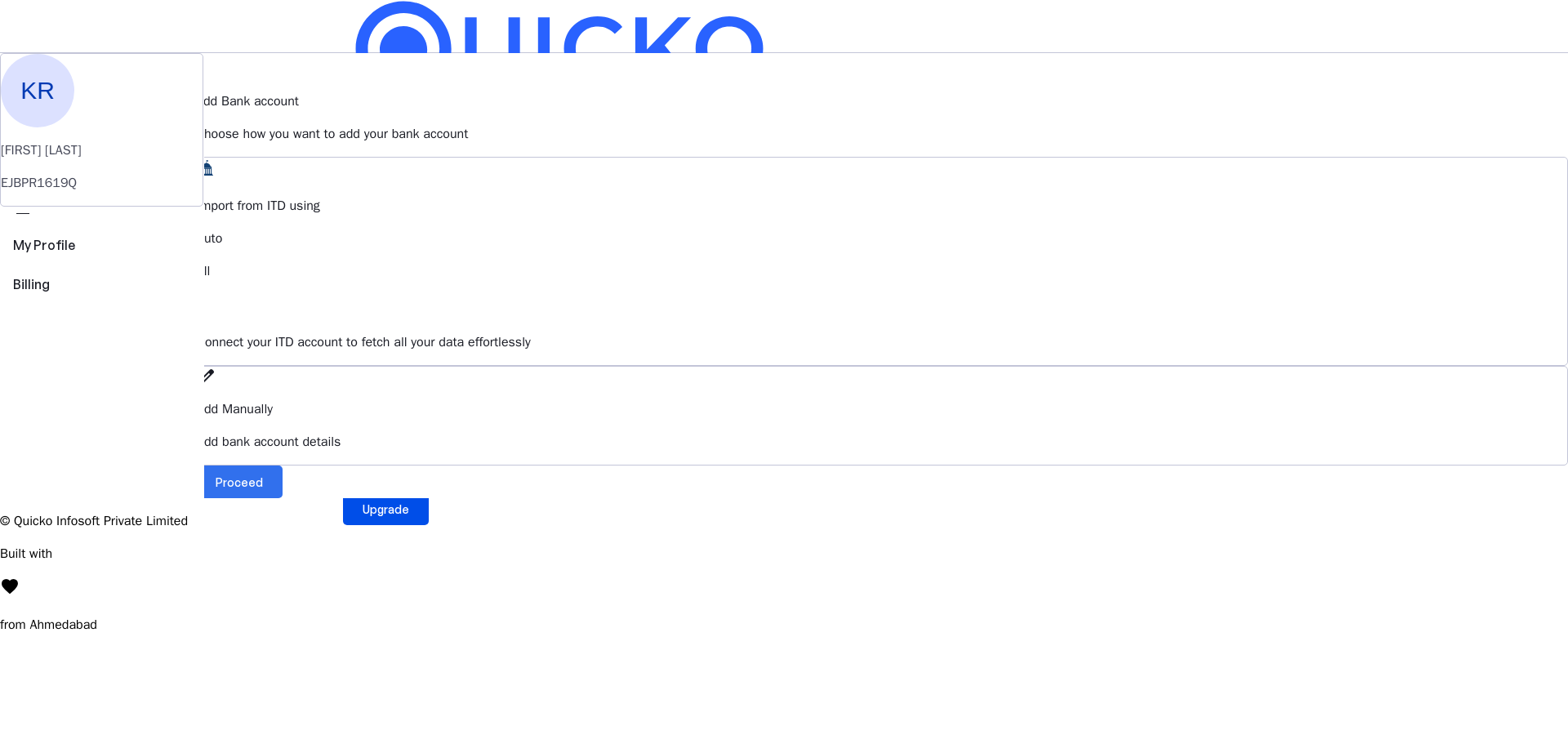 click at bounding box center [239, 482] 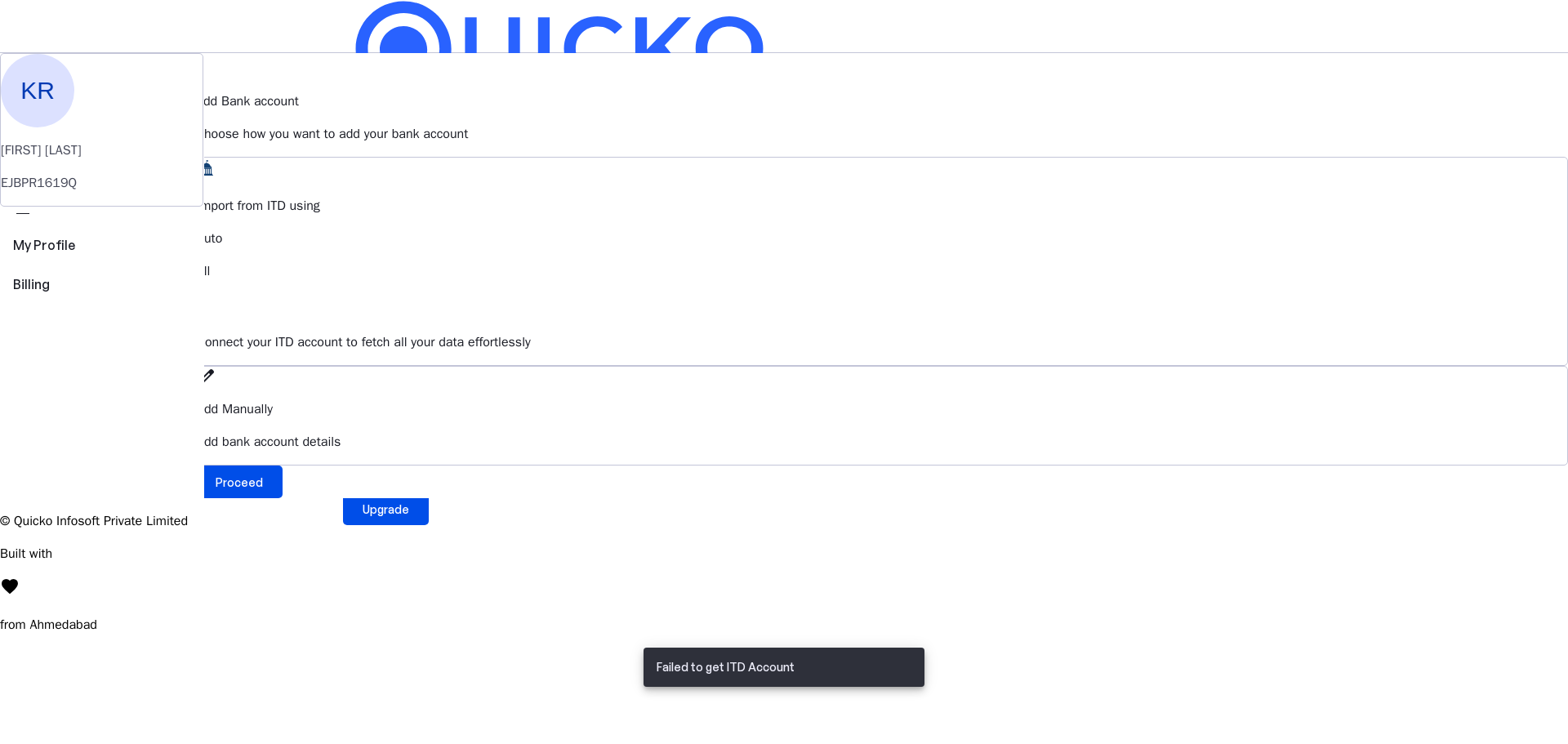 click at bounding box center [206, 63] 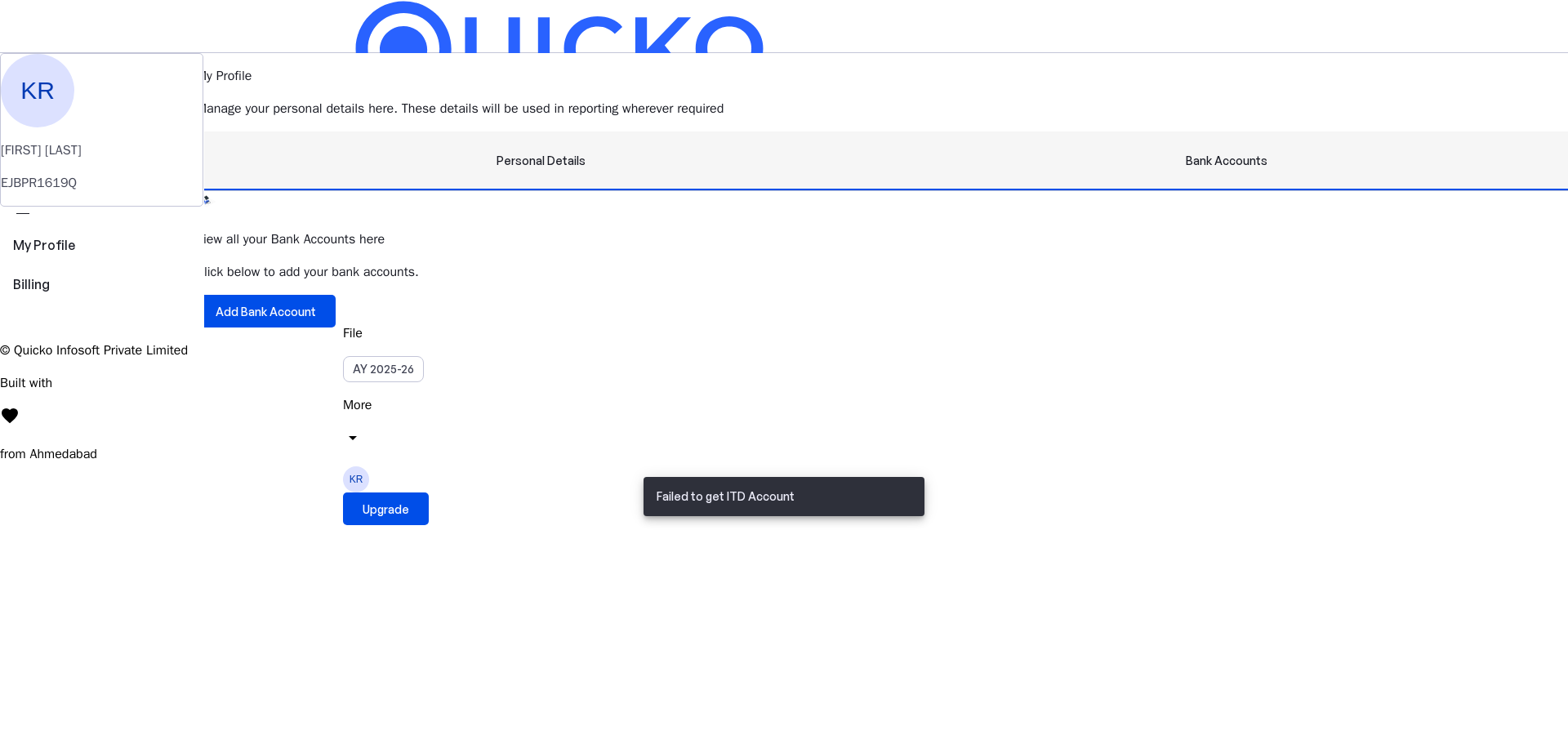 click on "Personal Details" at bounding box center (541, 161) 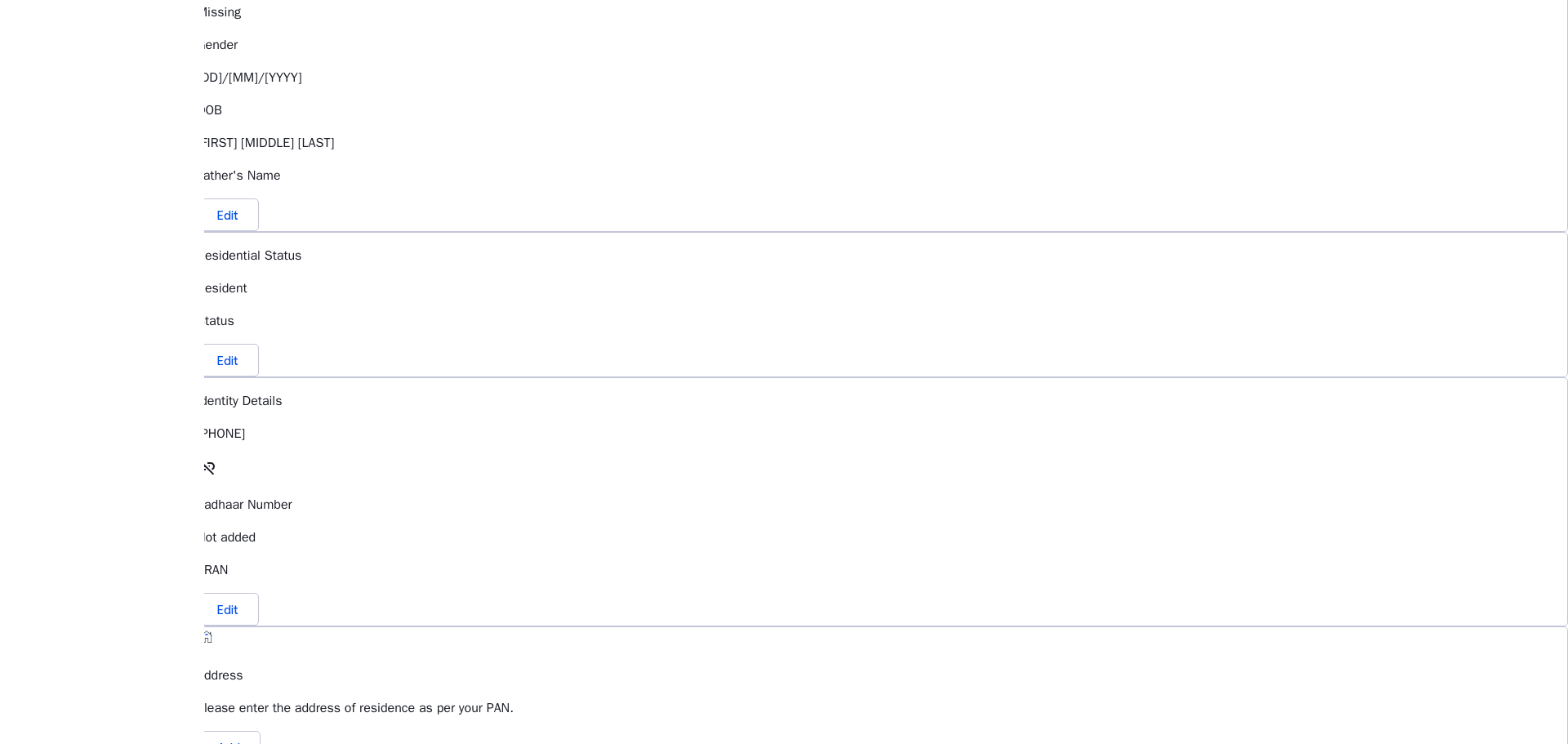 scroll, scrollTop: 490, scrollLeft: 0, axis: vertical 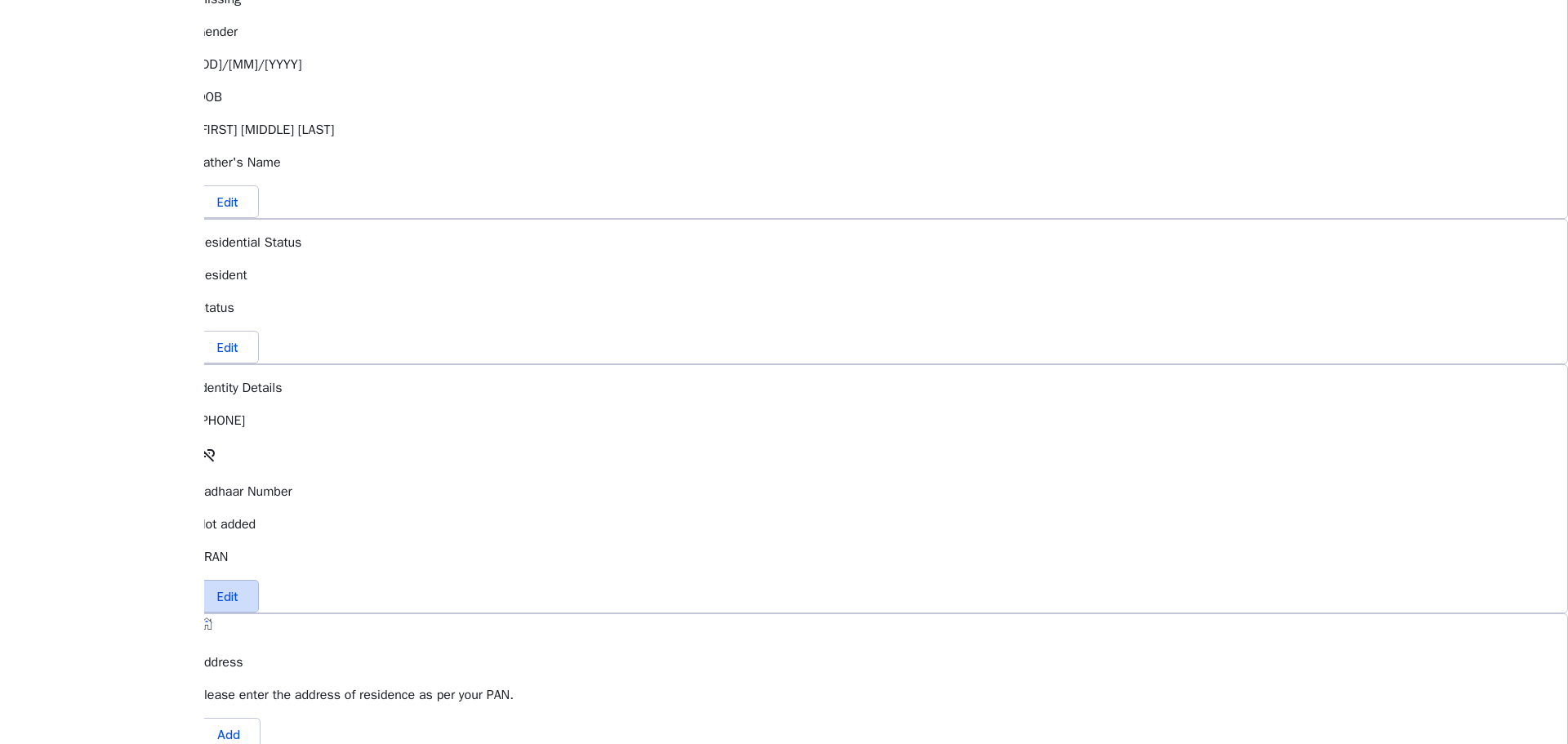 click at bounding box center [228, 596] 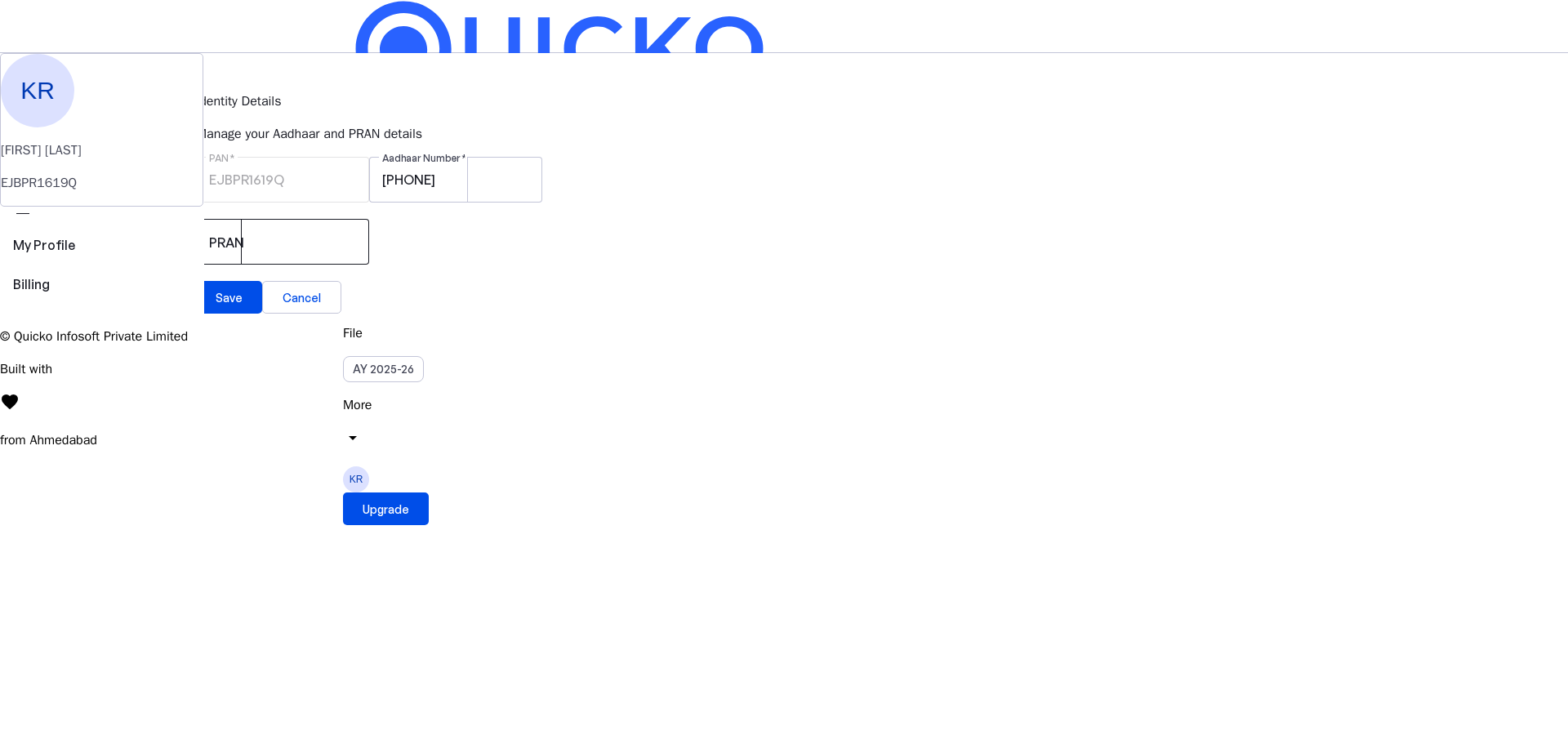 click on "PRAN" at bounding box center [283, 242] 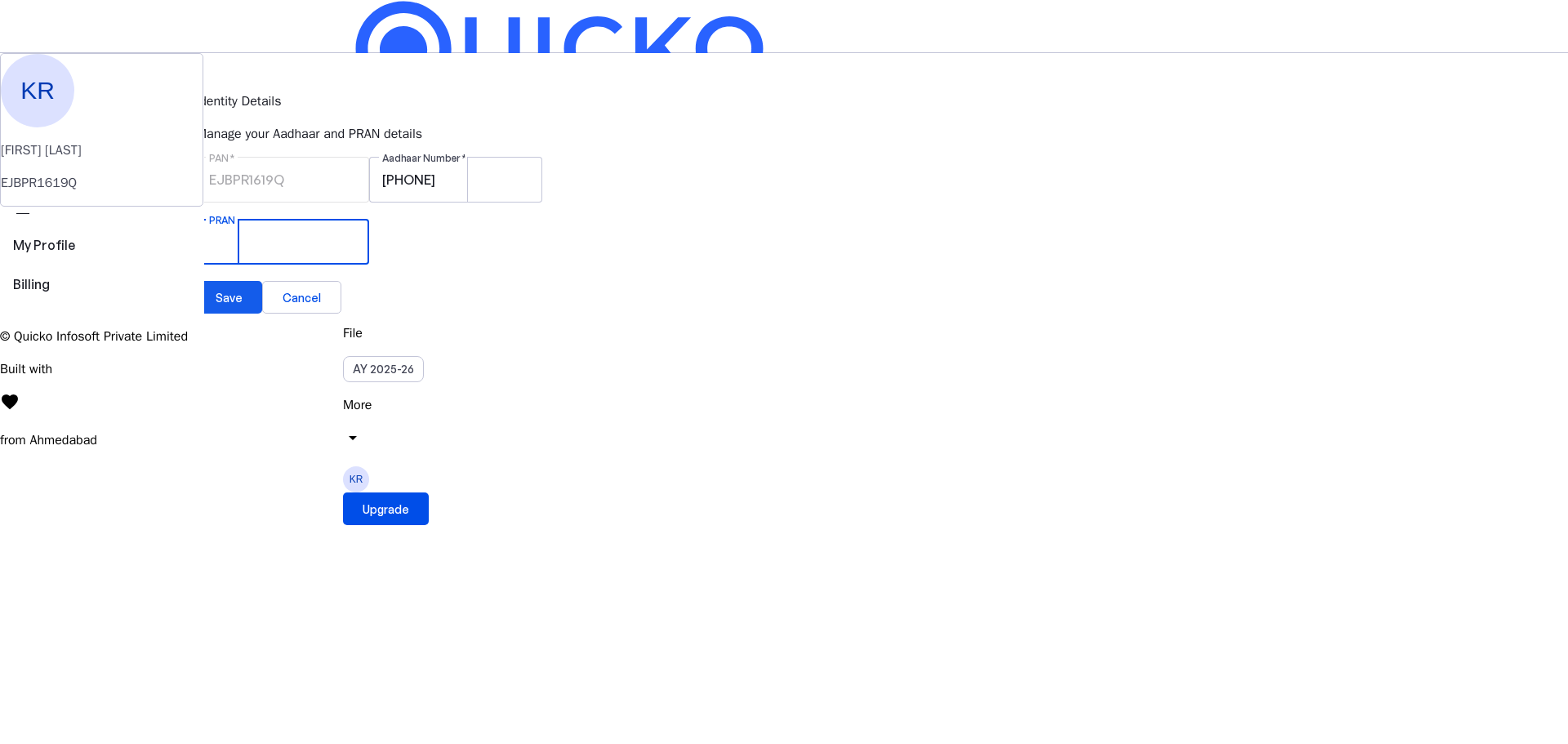 click on "Save" at bounding box center (229, 297) 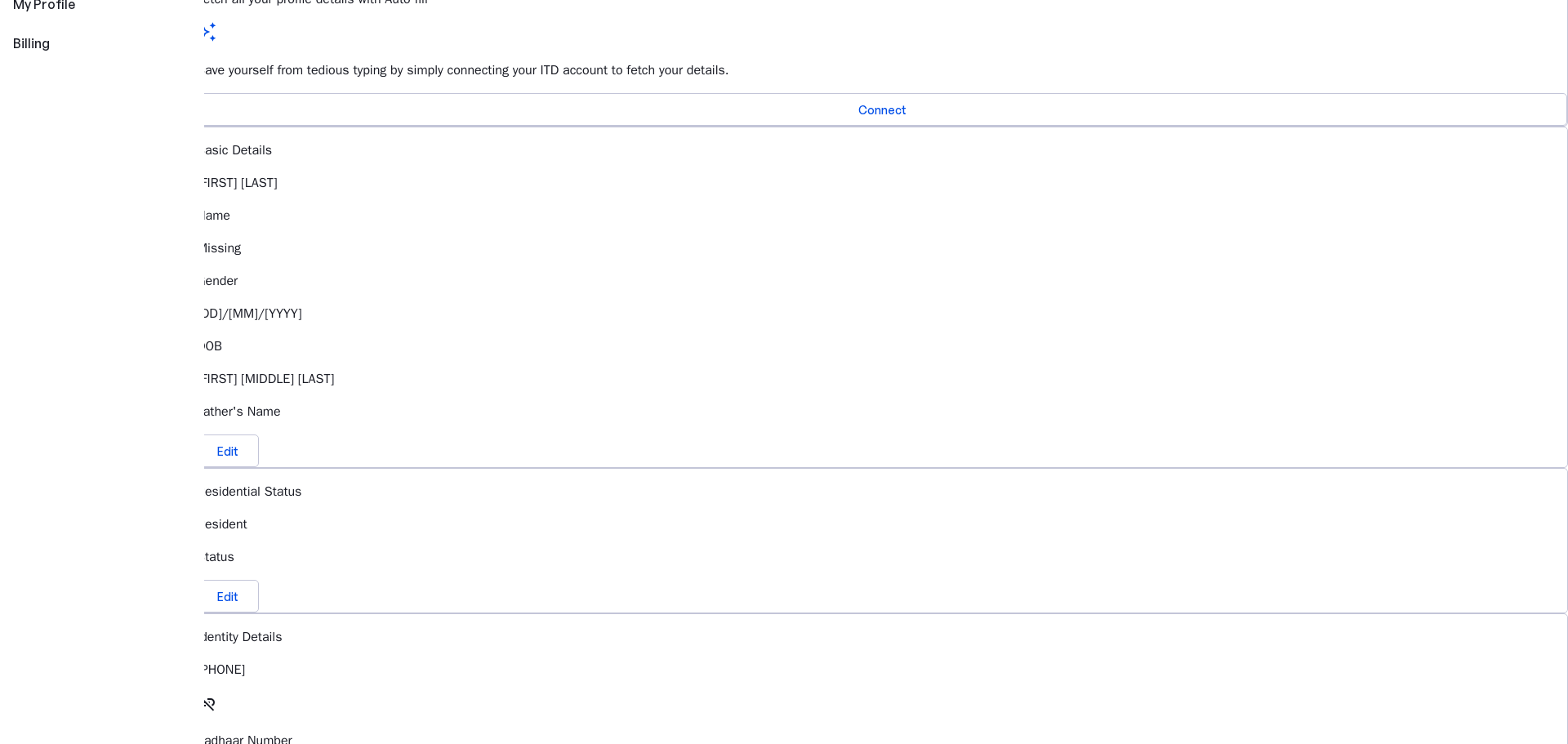 scroll, scrollTop: 245, scrollLeft: 0, axis: vertical 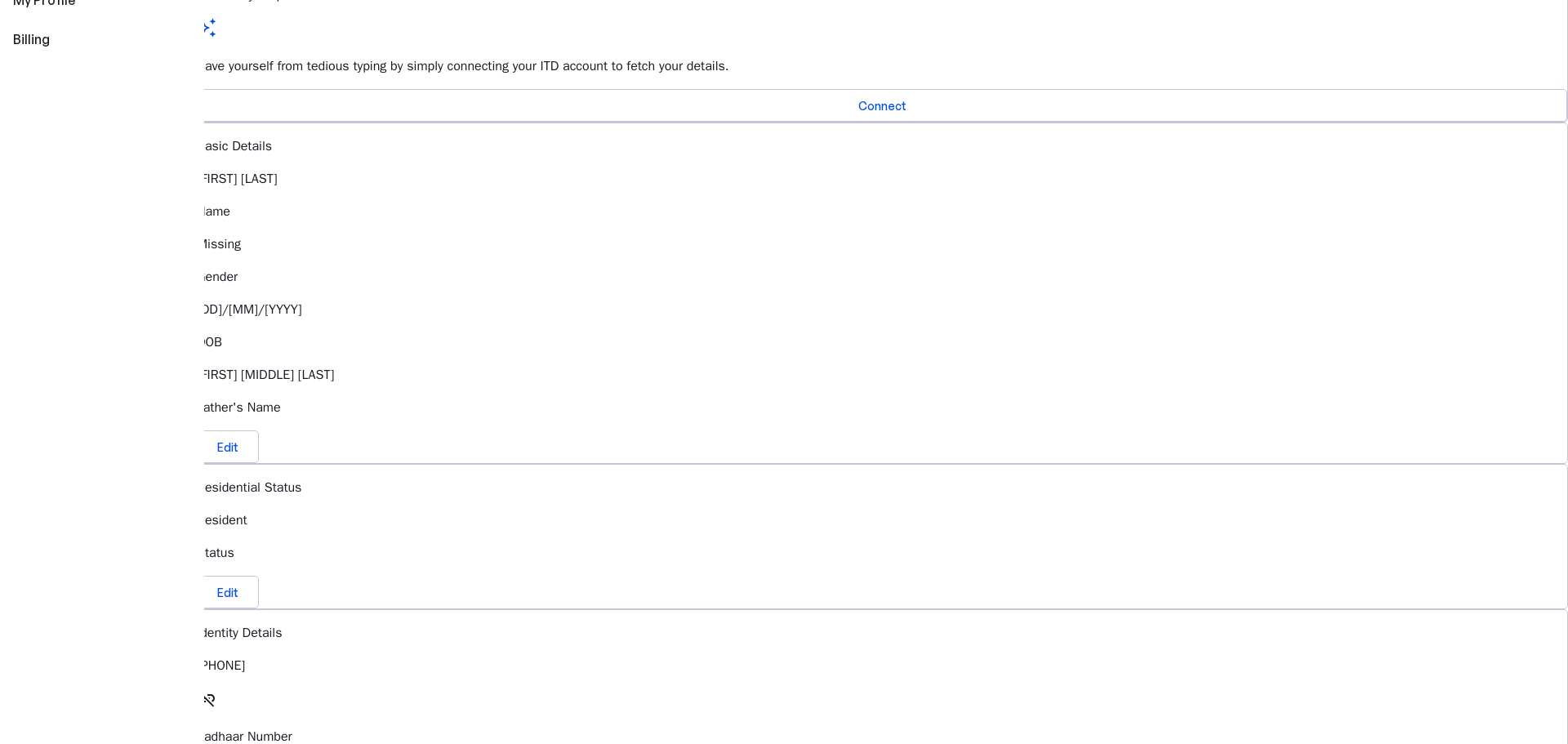 click on "link_off" at bounding box center [207, 698] 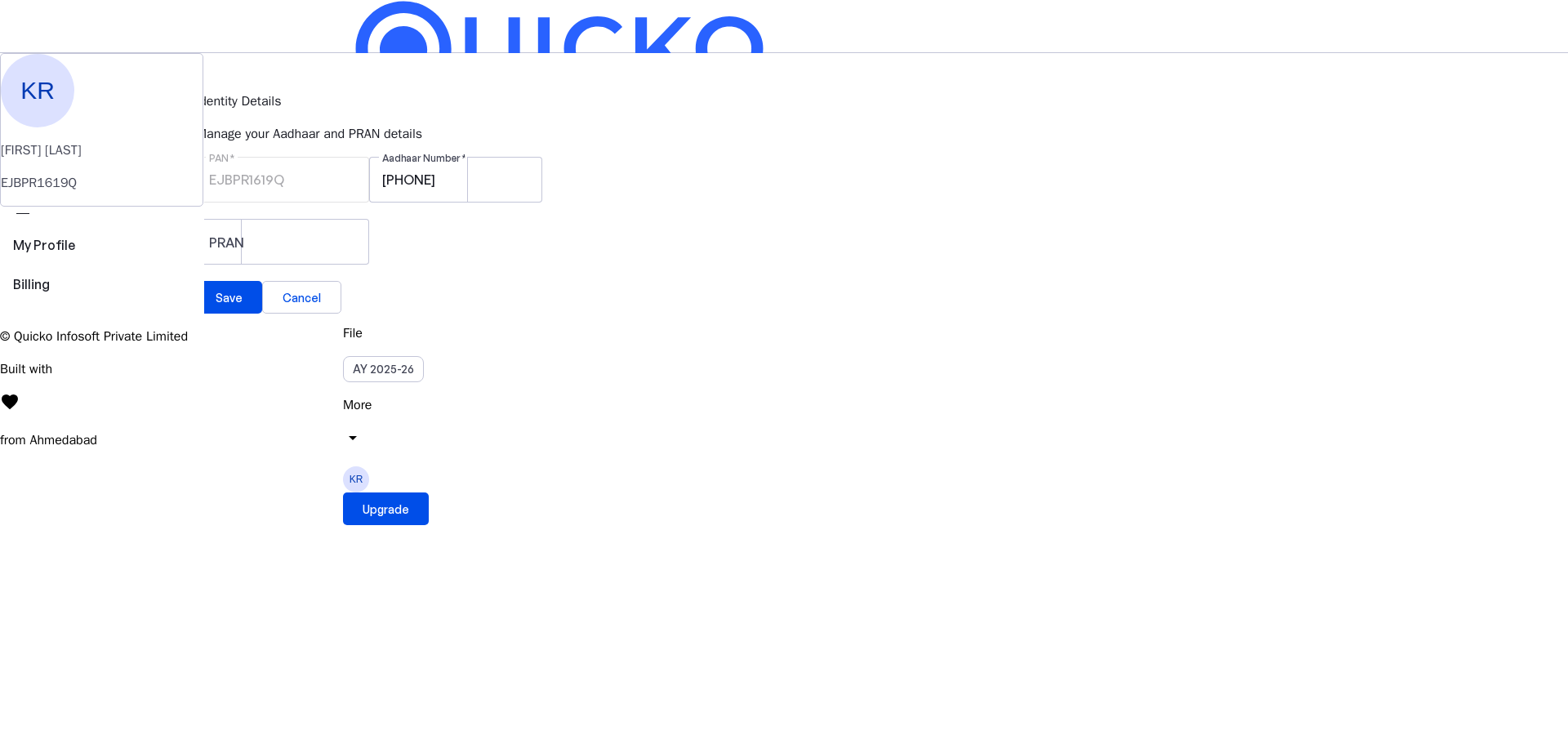 scroll, scrollTop: 0, scrollLeft: 0, axis: both 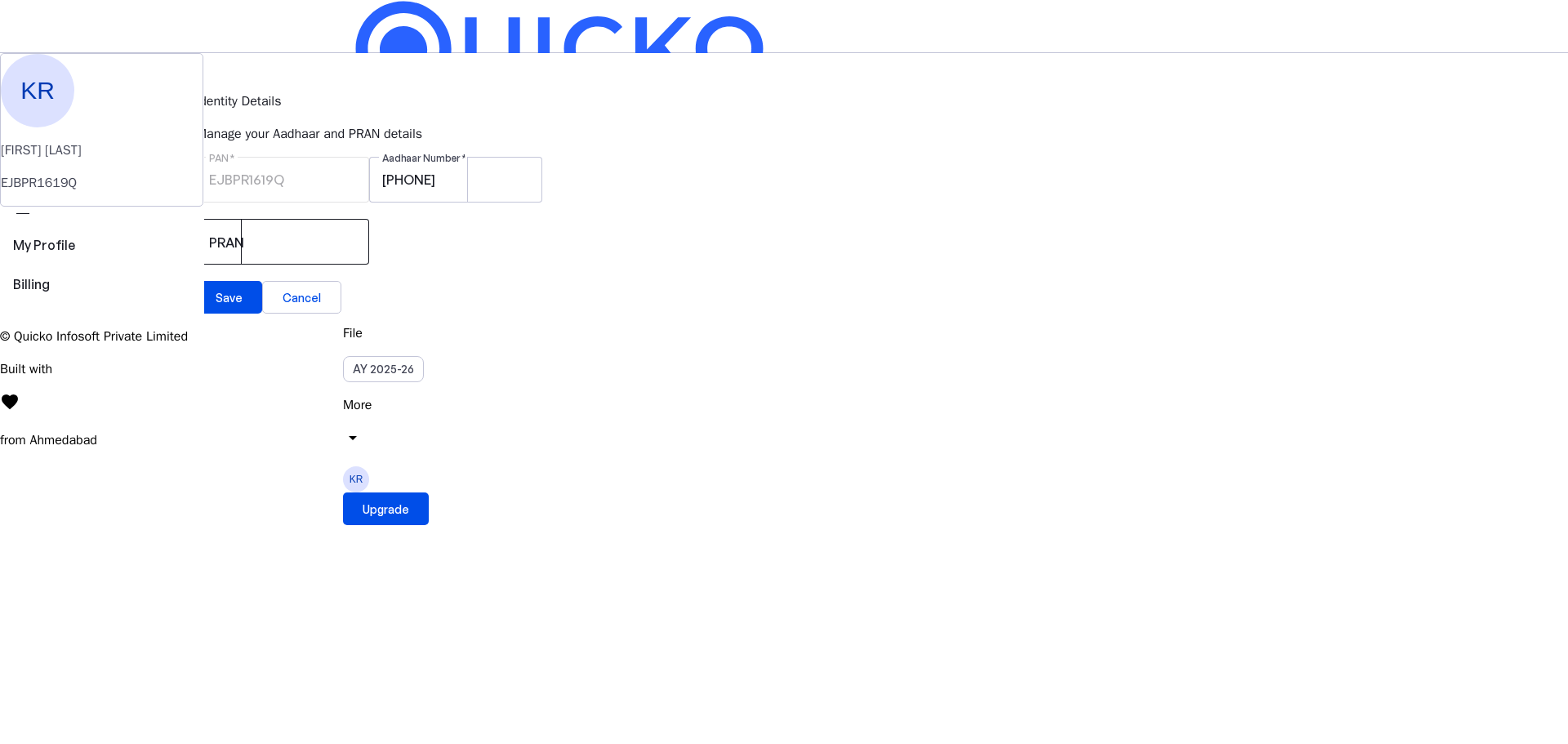 click on "PRAN" at bounding box center (283, 242) 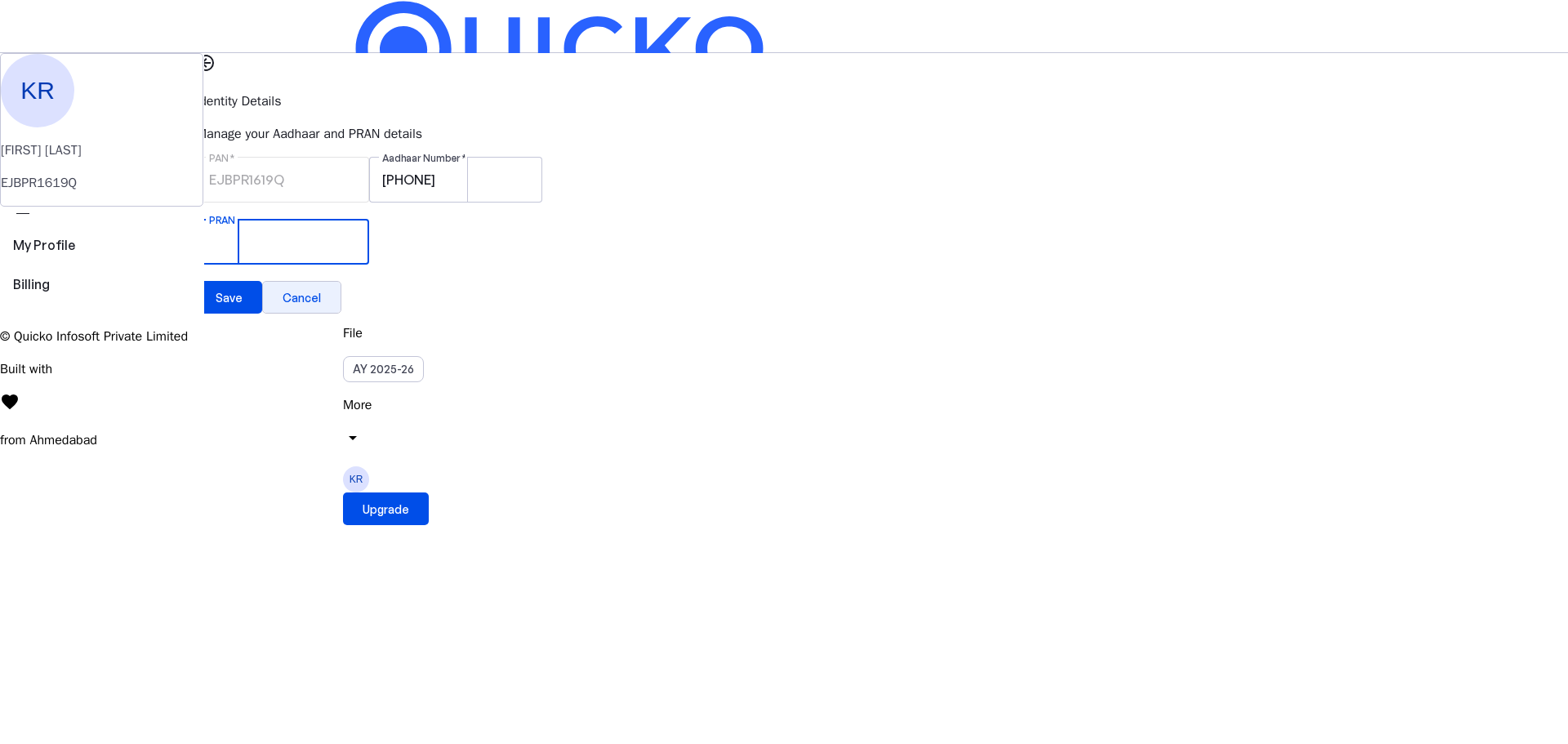 click at bounding box center (301, 297) 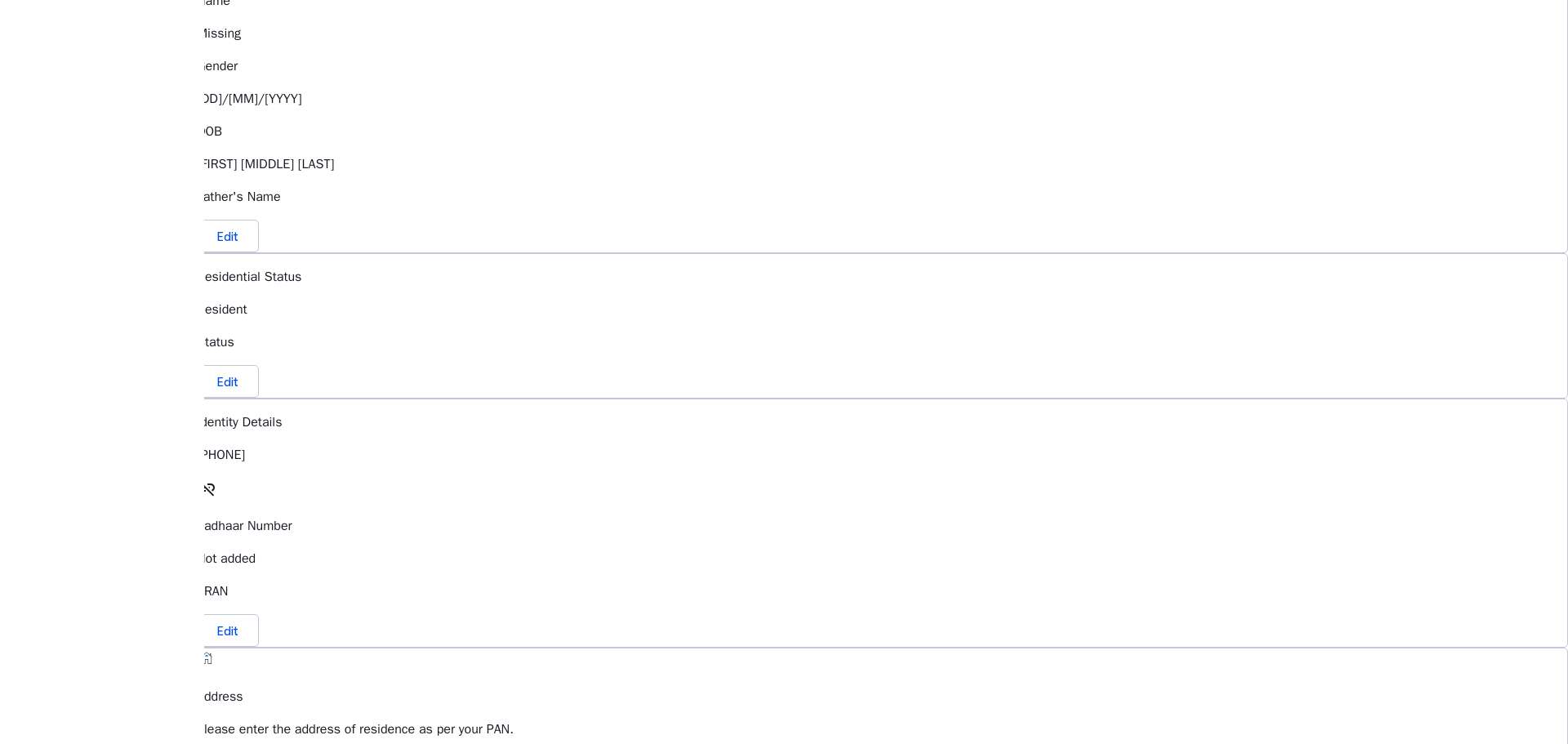 scroll, scrollTop: 490, scrollLeft: 0, axis: vertical 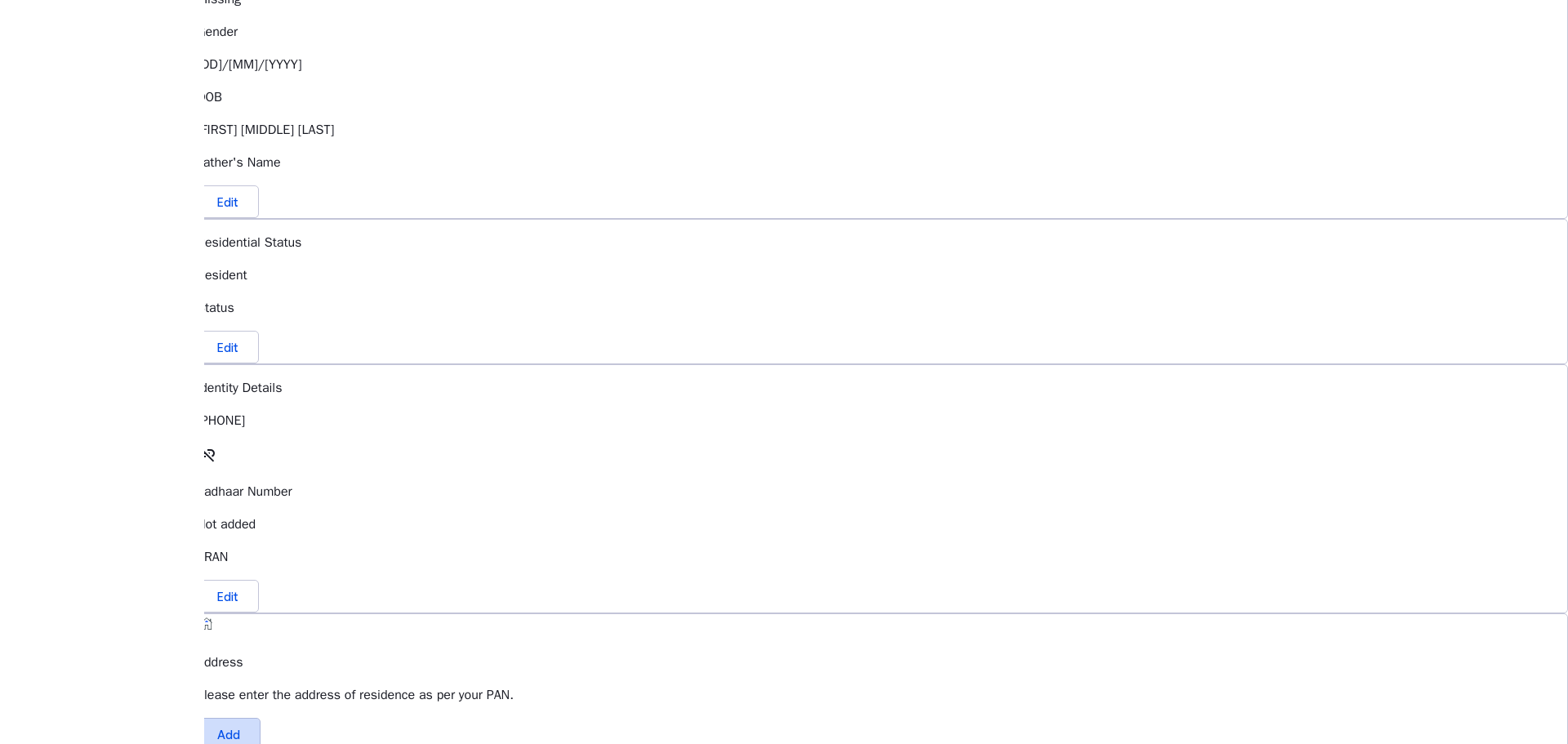 click at bounding box center [229, 734] 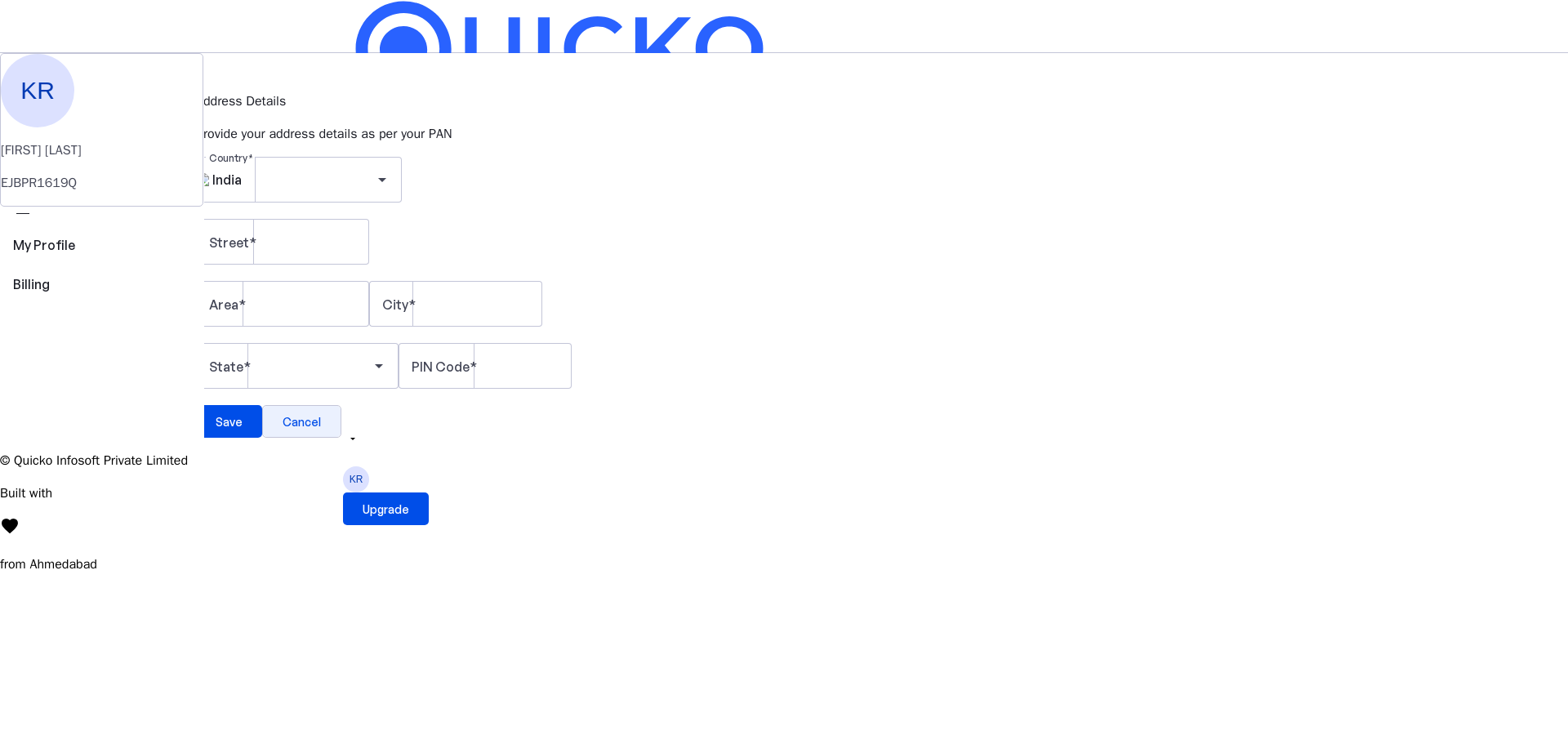 click on "Cancel" at bounding box center (301, 421) 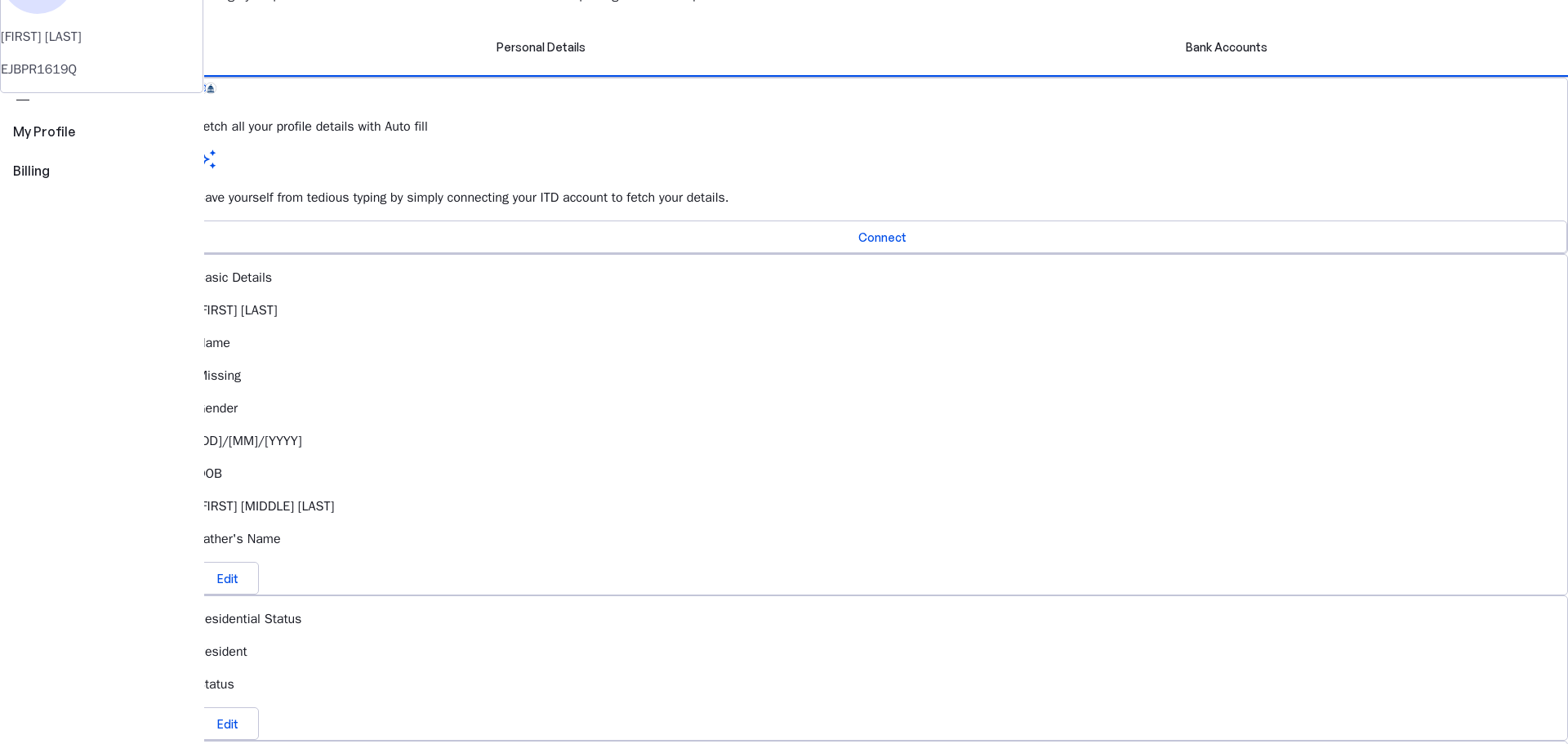 scroll, scrollTop: 0, scrollLeft: 0, axis: both 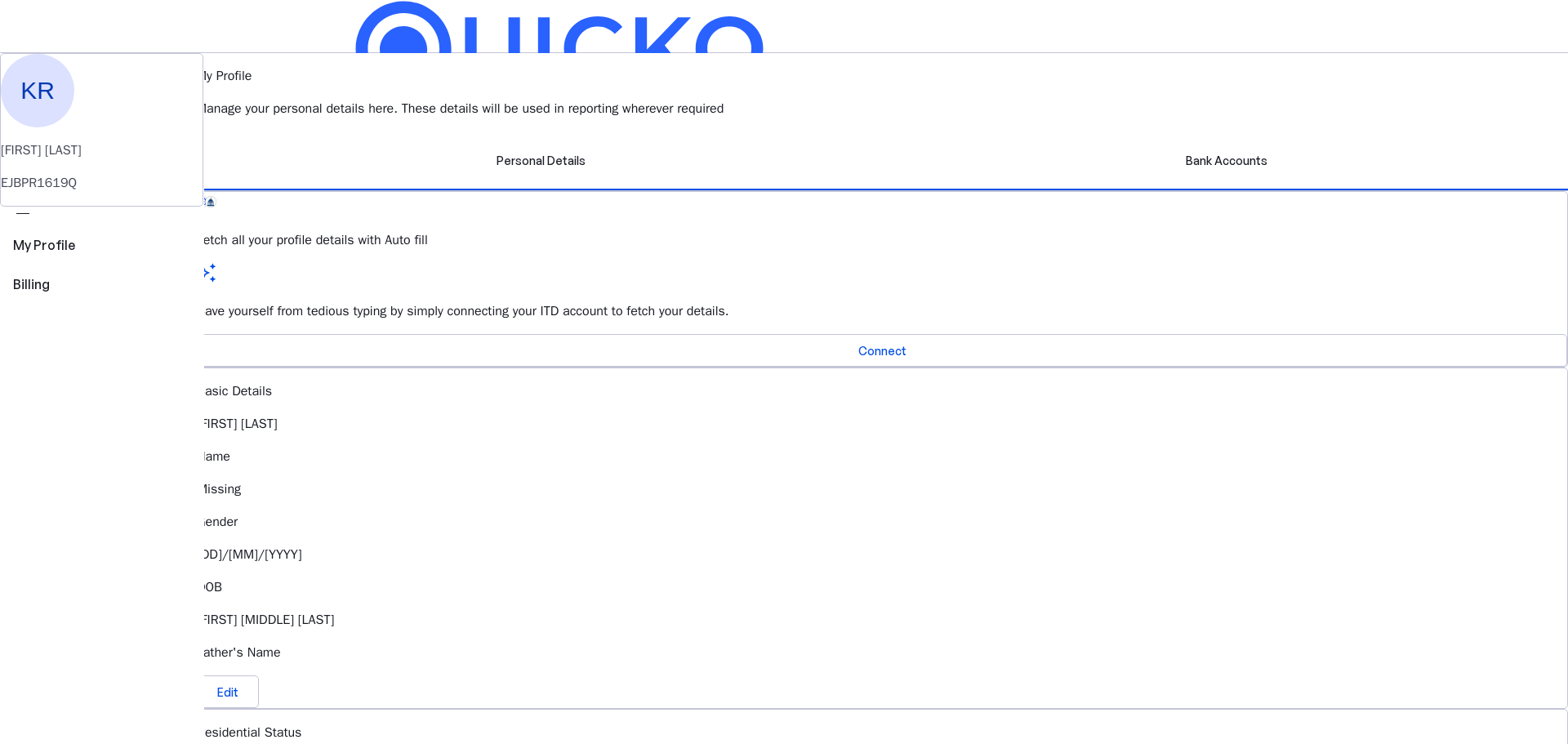 click on "KR" at bounding box center [356, 479] 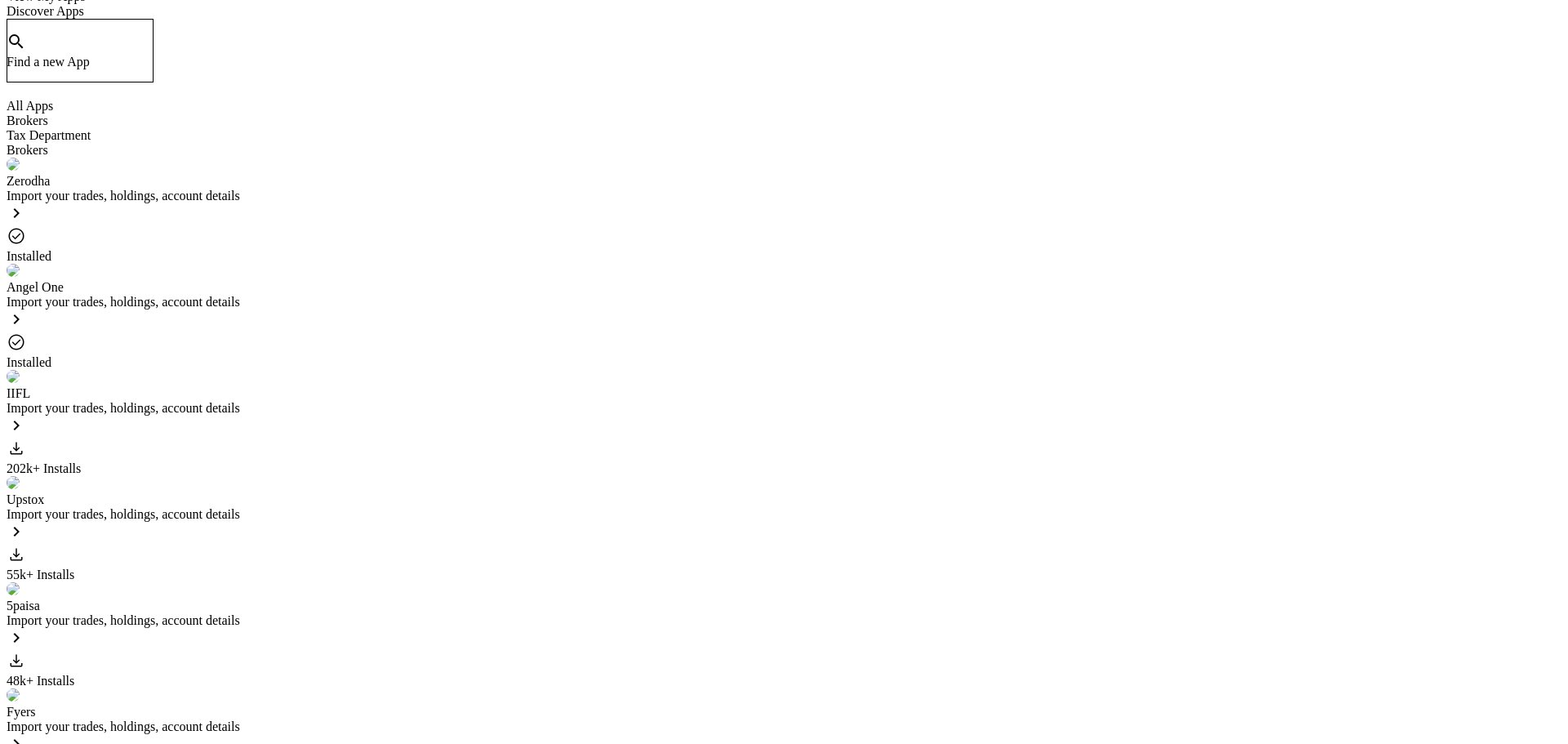 scroll, scrollTop: 327, scrollLeft: 0, axis: vertical 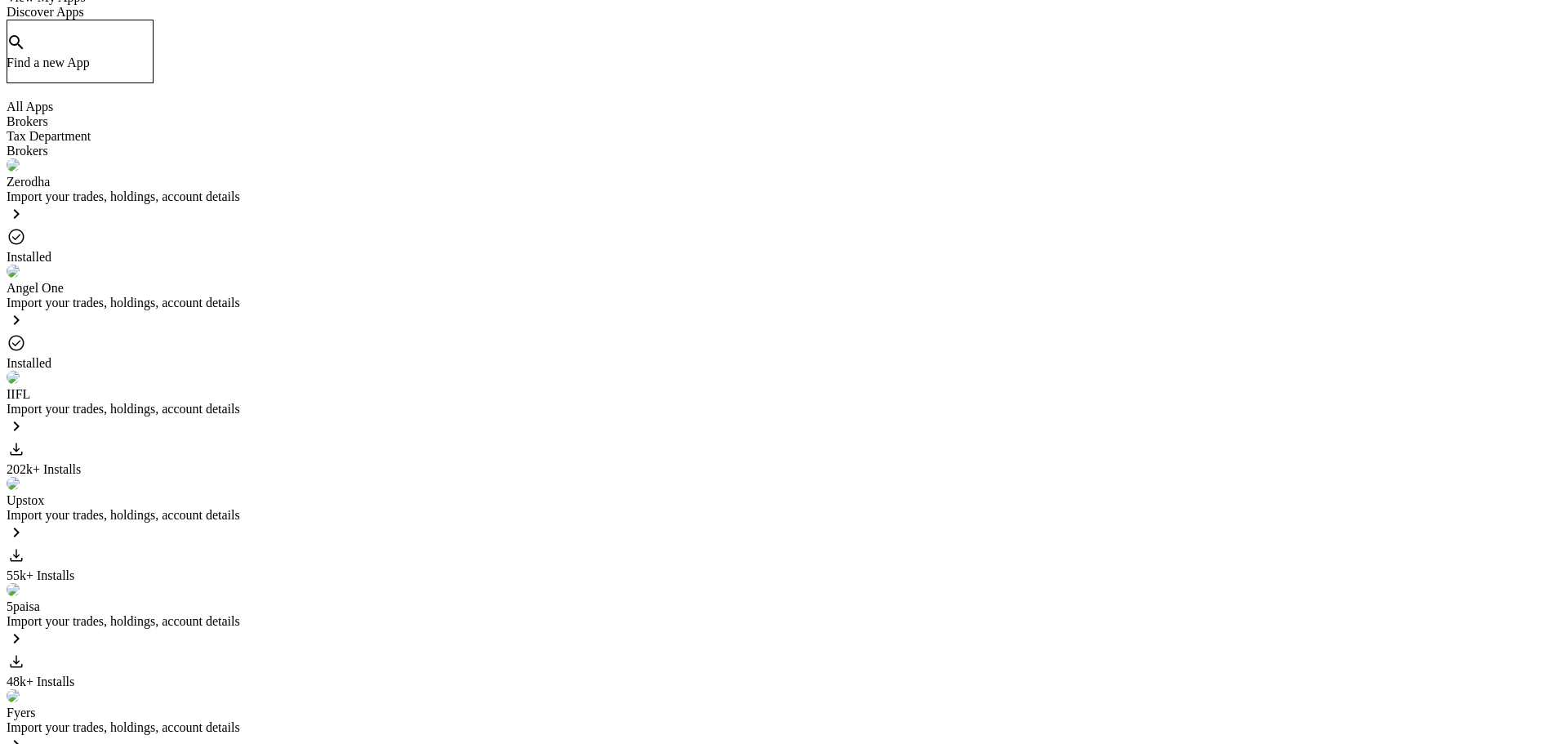 click on "Tax Department" at bounding box center [784, 136] 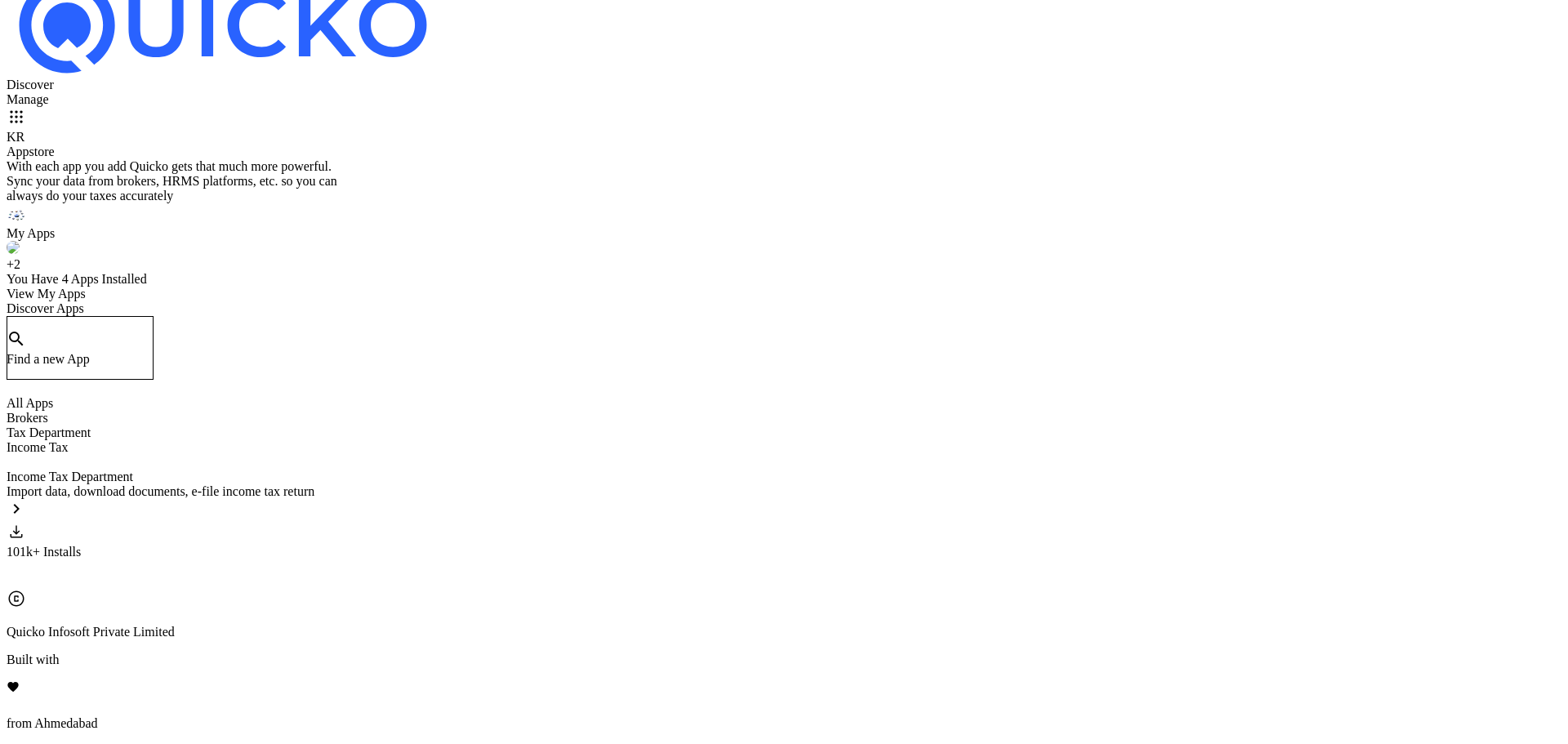 scroll, scrollTop: 309, scrollLeft: 0, axis: vertical 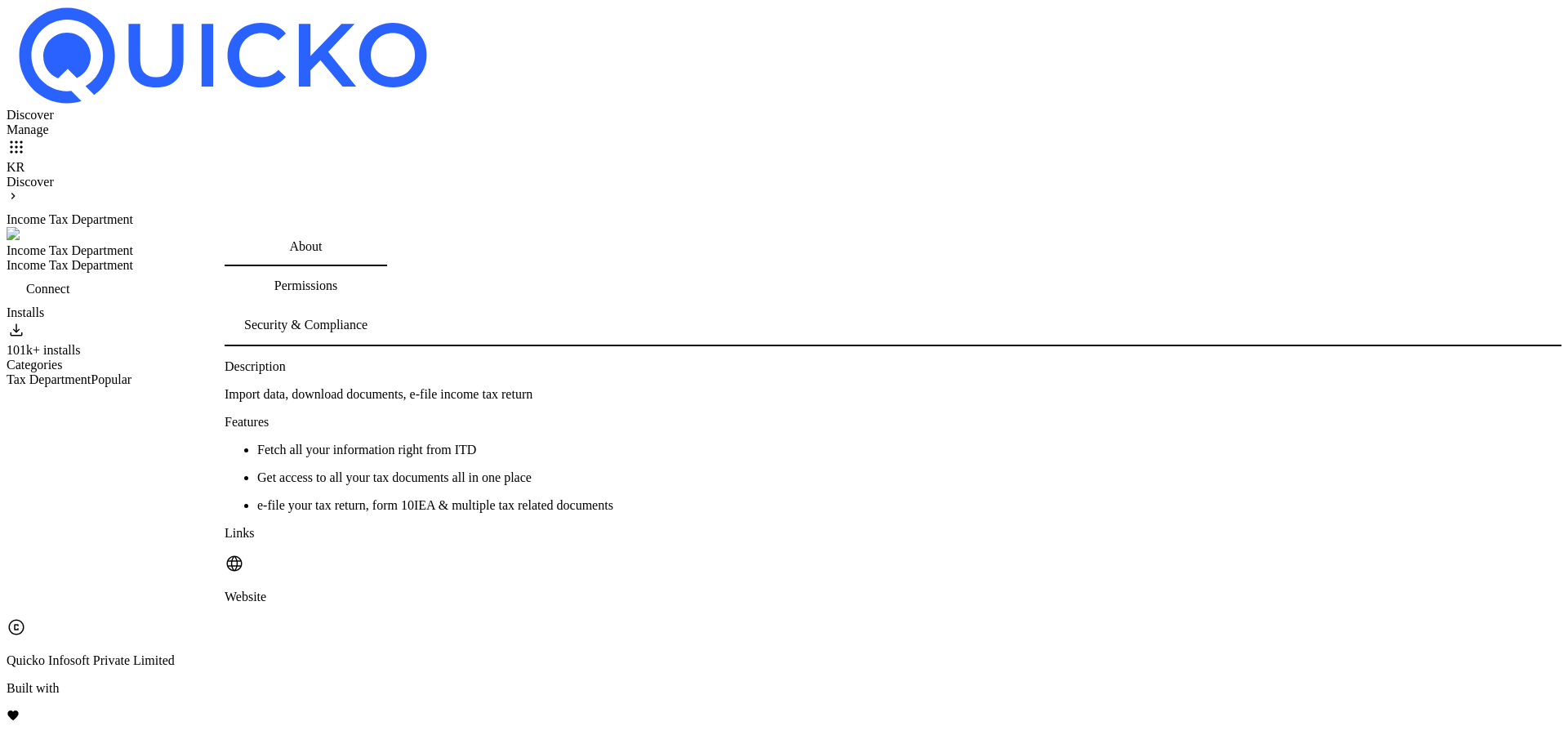 click on "Connect" at bounding box center [47, 289] 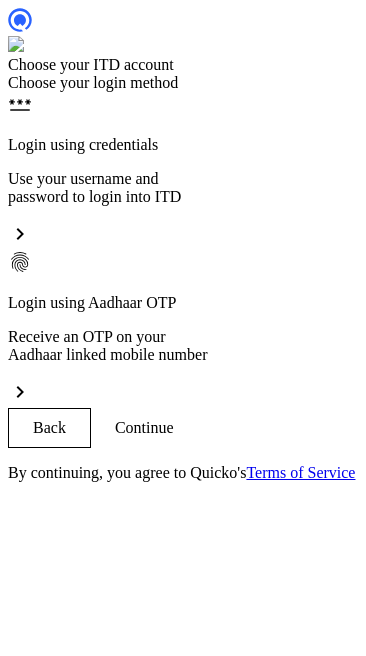 scroll, scrollTop: 0, scrollLeft: 0, axis: both 